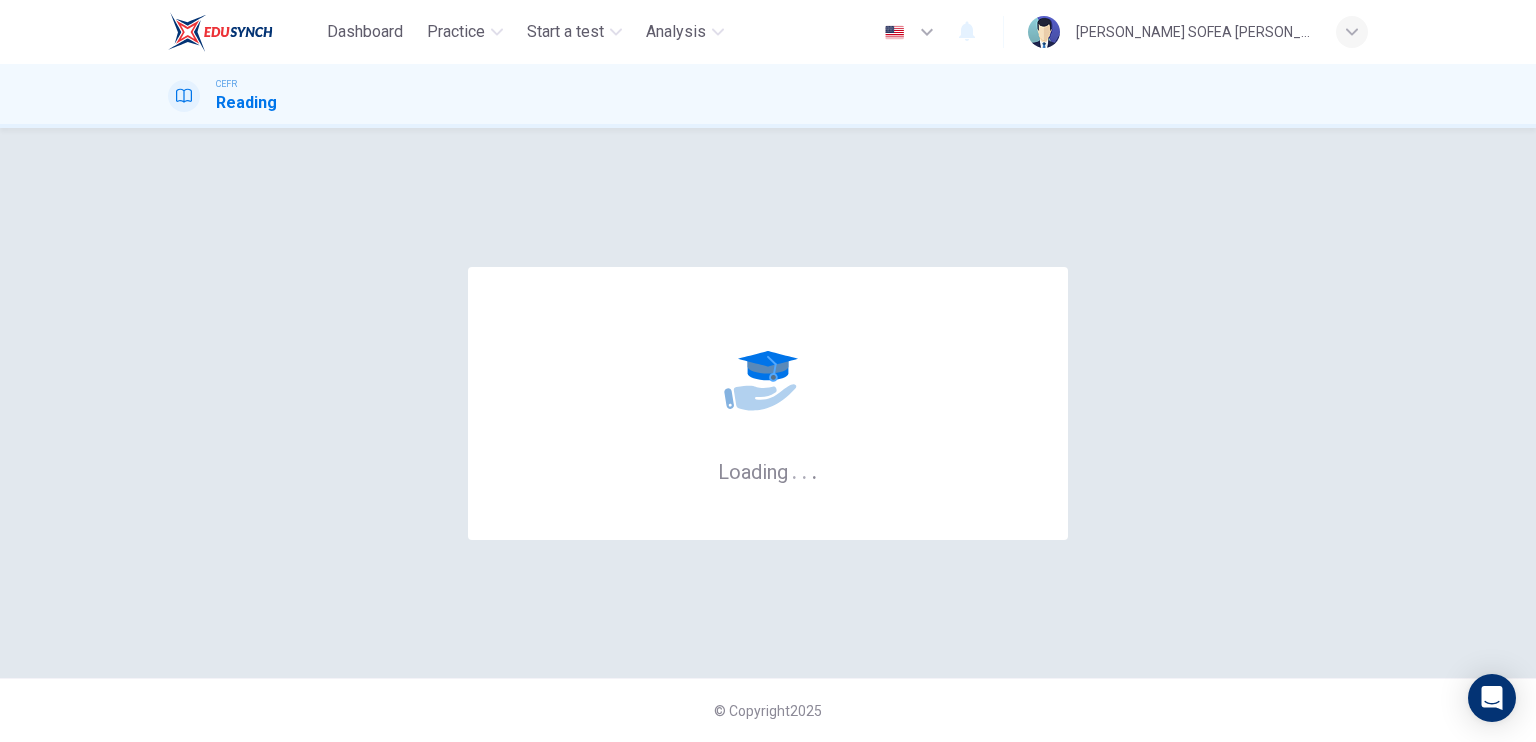 scroll, scrollTop: 0, scrollLeft: 0, axis: both 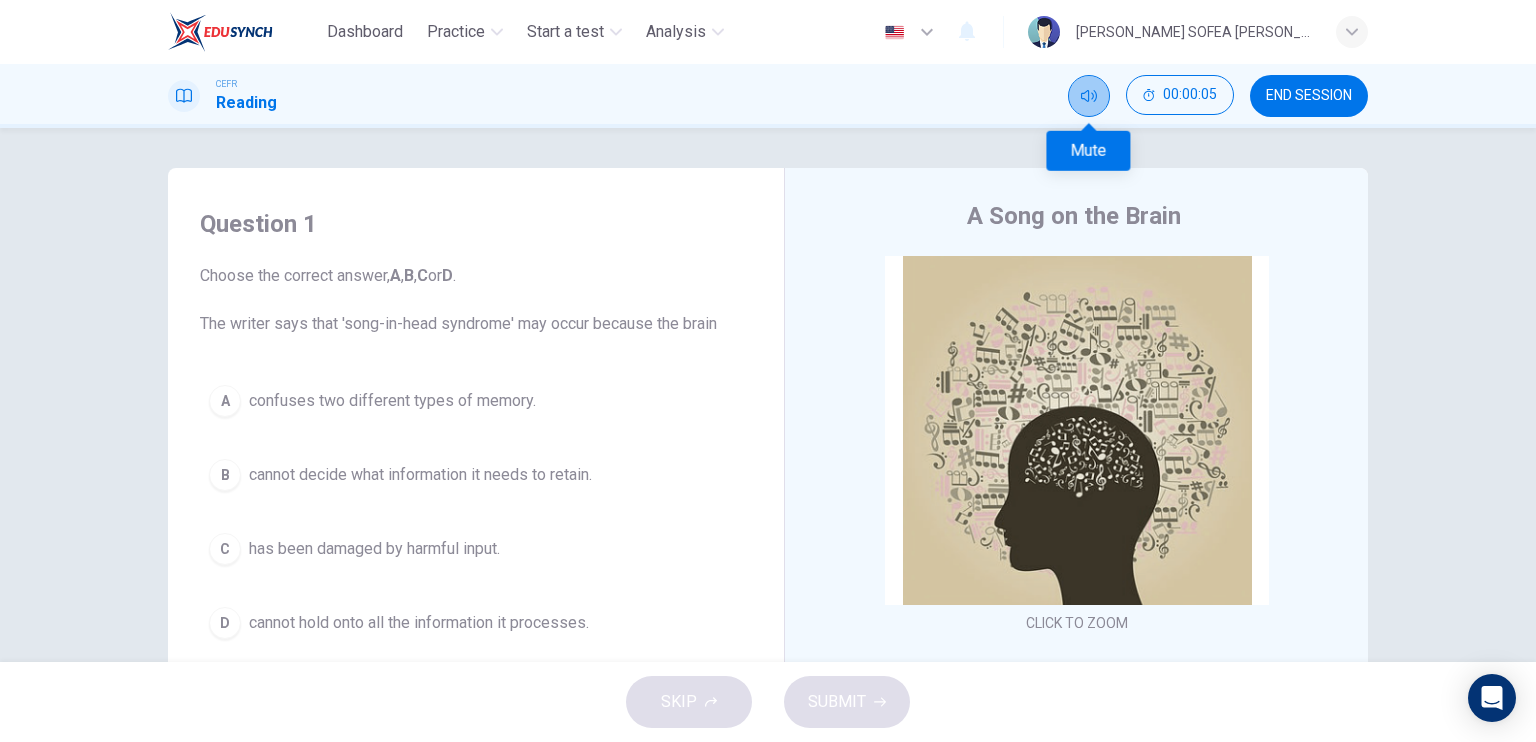 click at bounding box center [1089, 96] 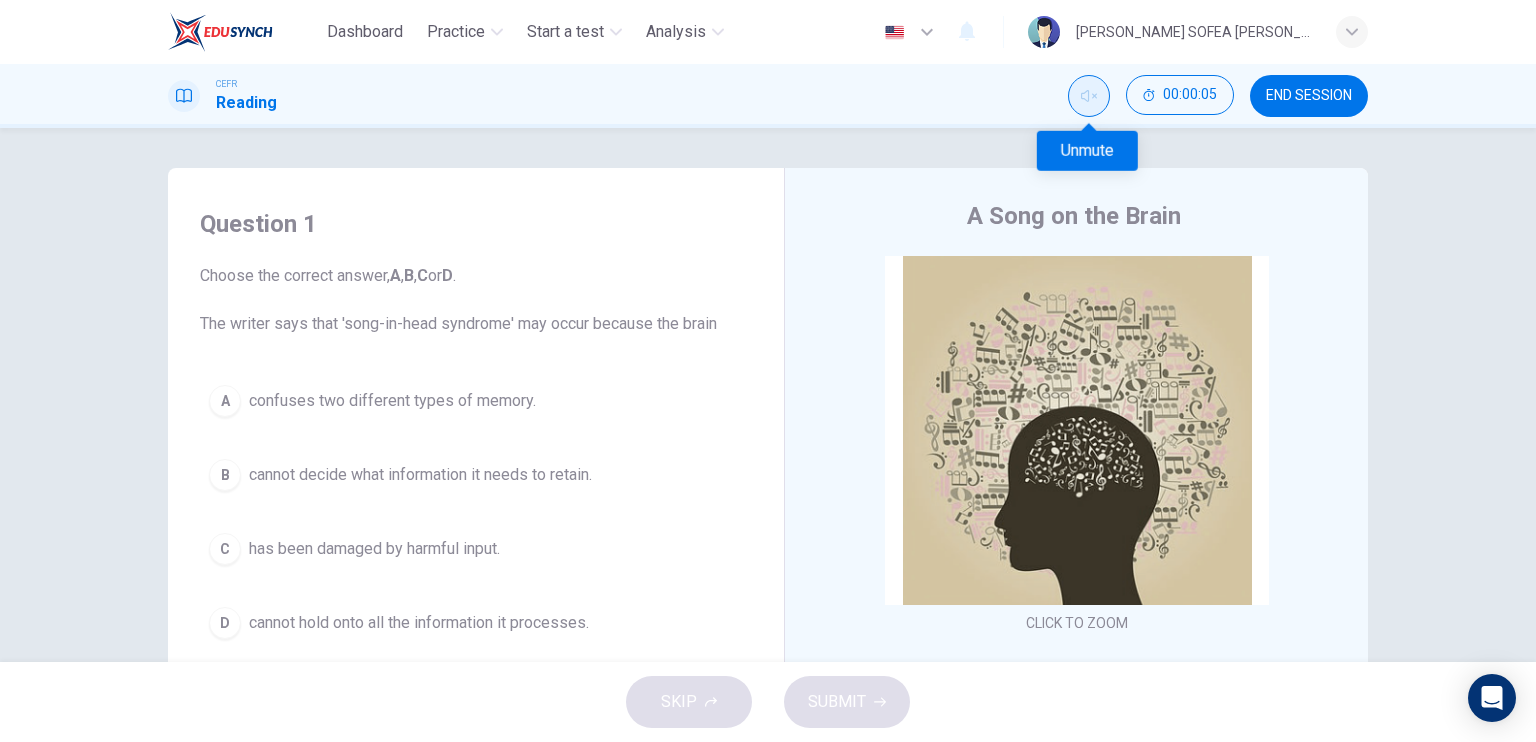 click 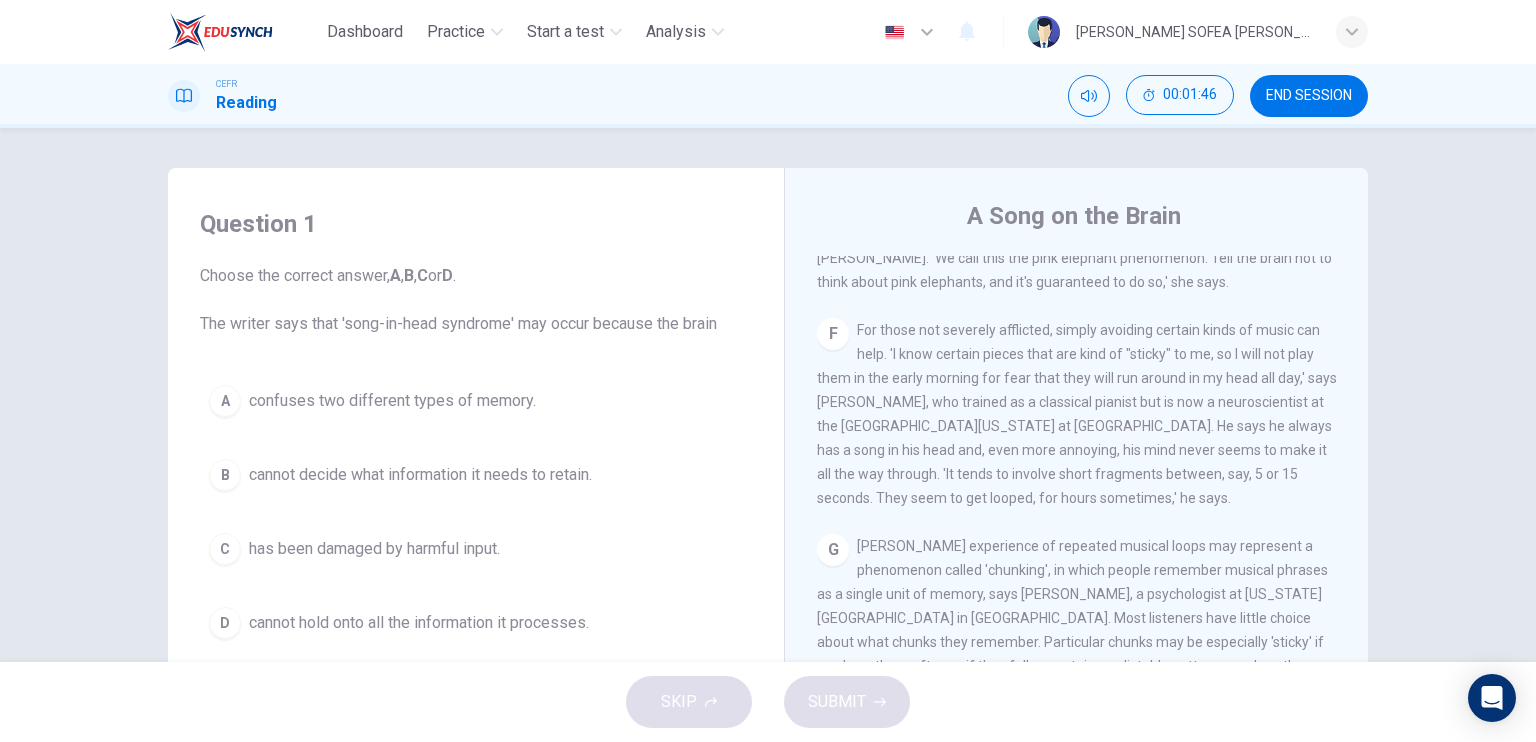 scroll, scrollTop: 1300, scrollLeft: 0, axis: vertical 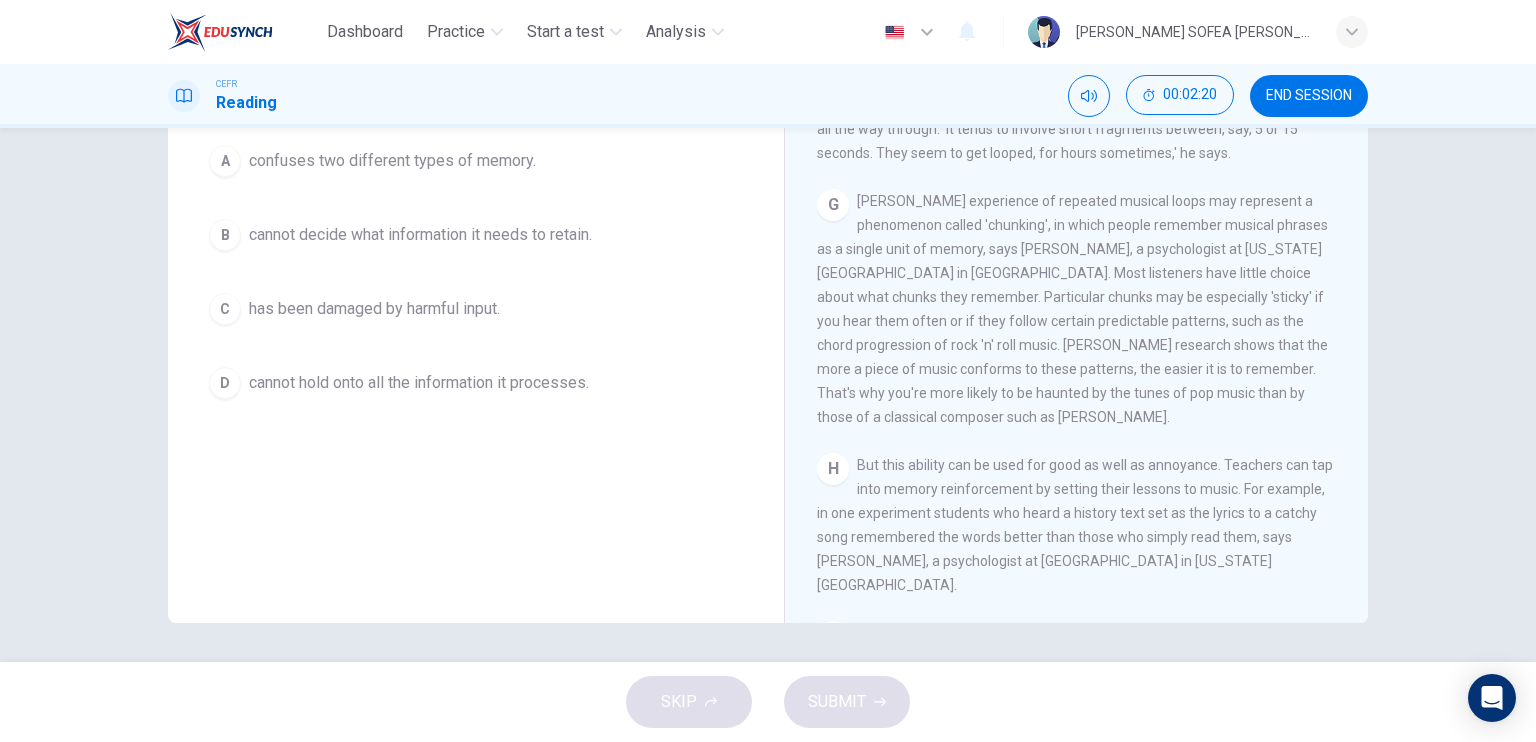 drag, startPoint x: 832, startPoint y: 352, endPoint x: 876, endPoint y: 387, distance: 56.22277 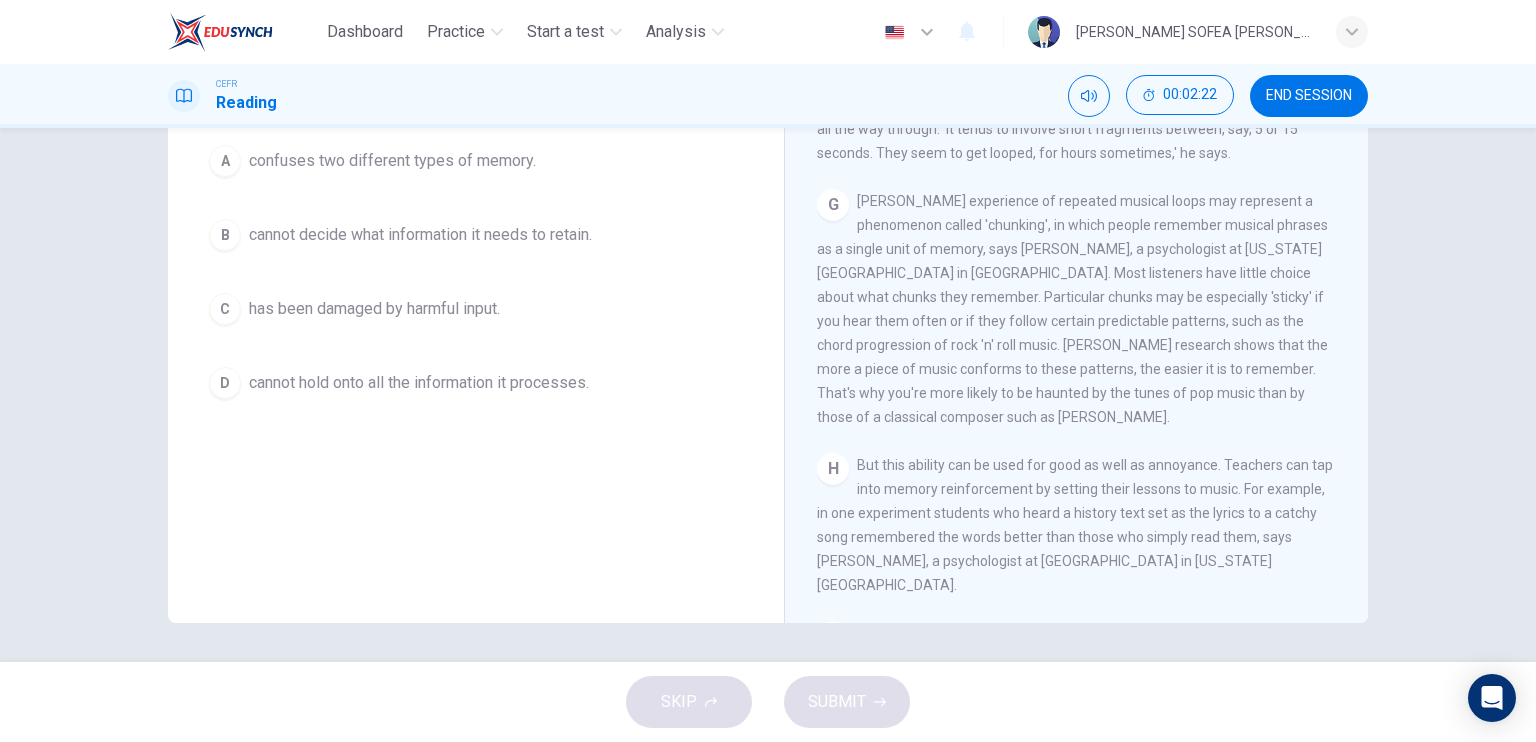 drag, startPoint x: 880, startPoint y: 450, endPoint x: 829, endPoint y: 387, distance: 81.055534 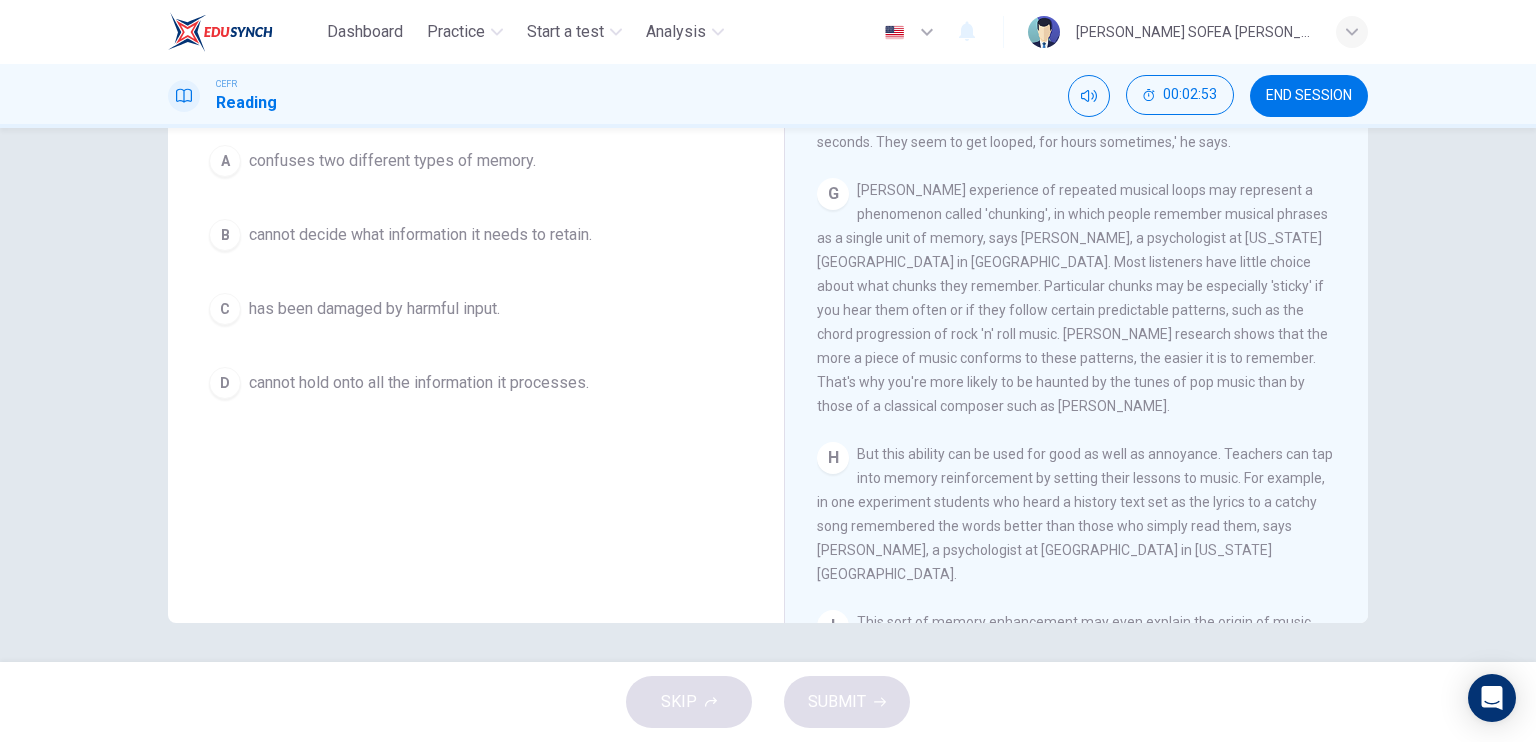 scroll, scrollTop: 1392, scrollLeft: 0, axis: vertical 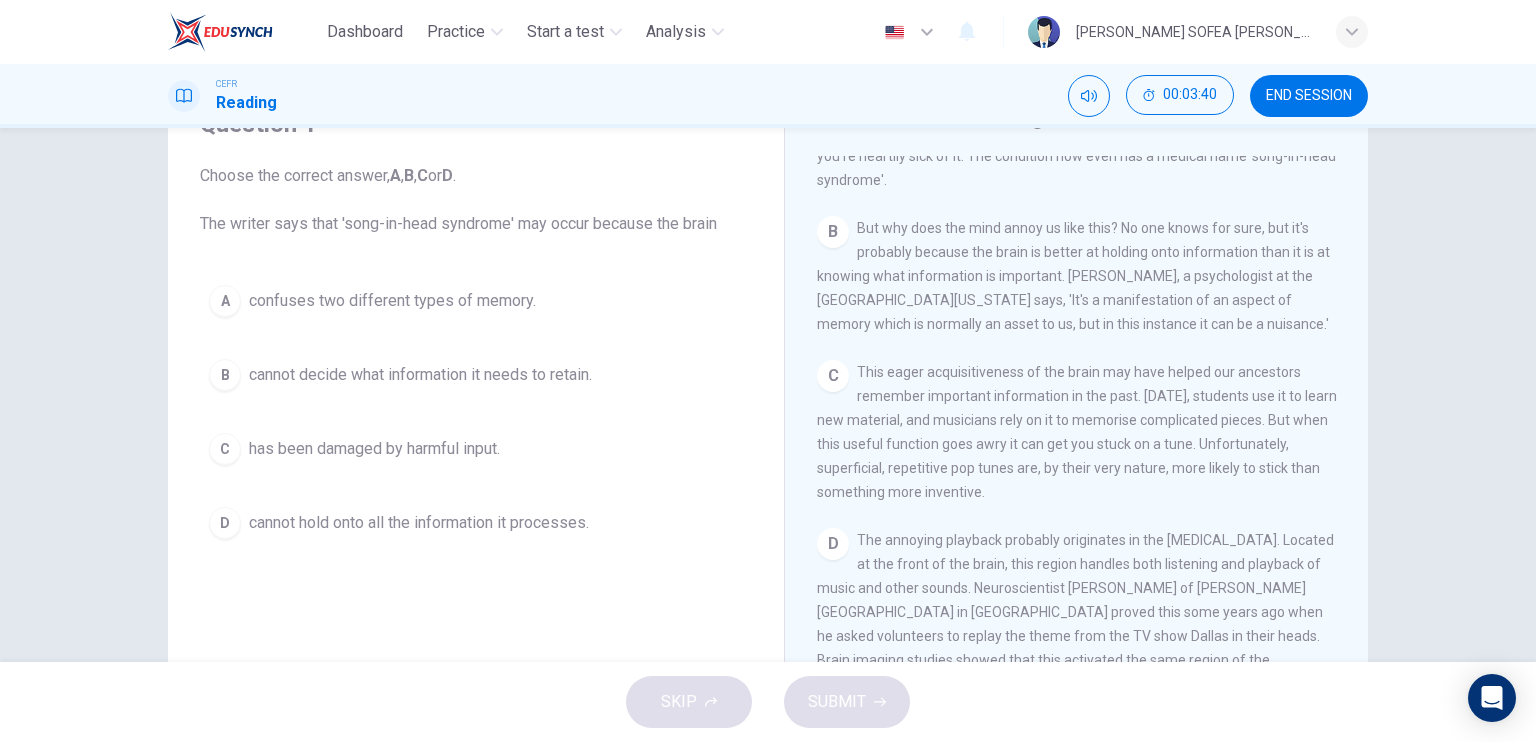 click on "cannot decide what information it needs to retain." at bounding box center (420, 375) 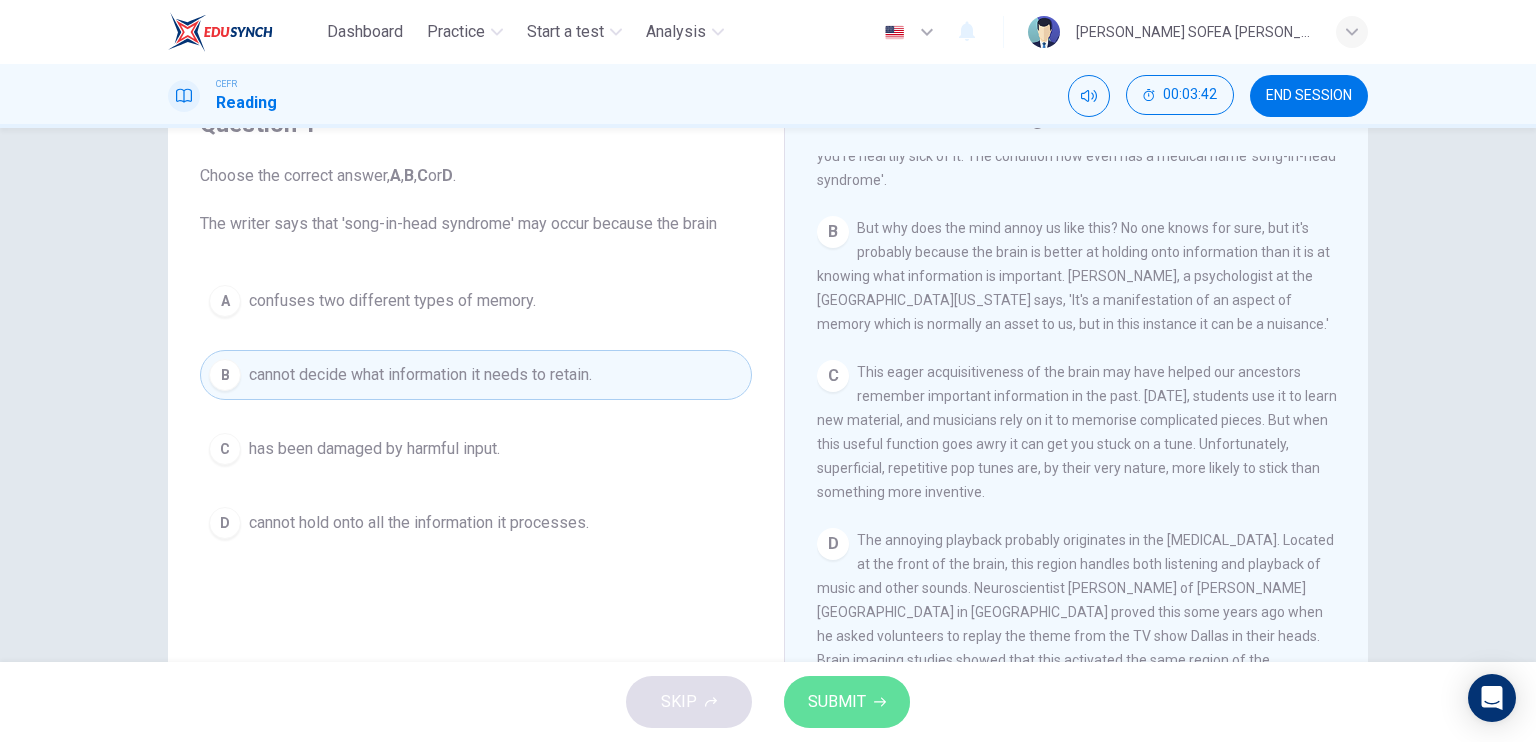 click on "SUBMIT" at bounding box center (837, 702) 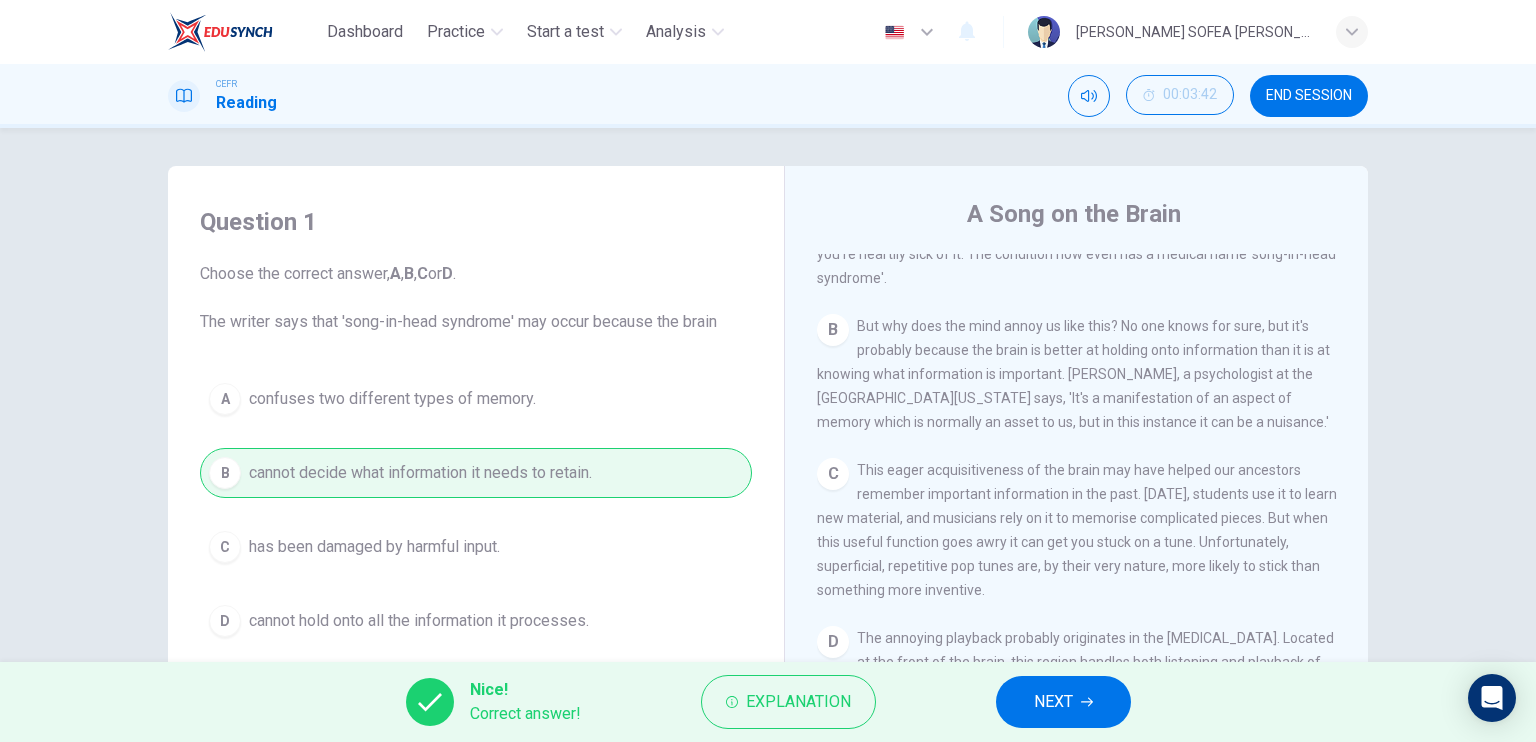 scroll, scrollTop: 0, scrollLeft: 0, axis: both 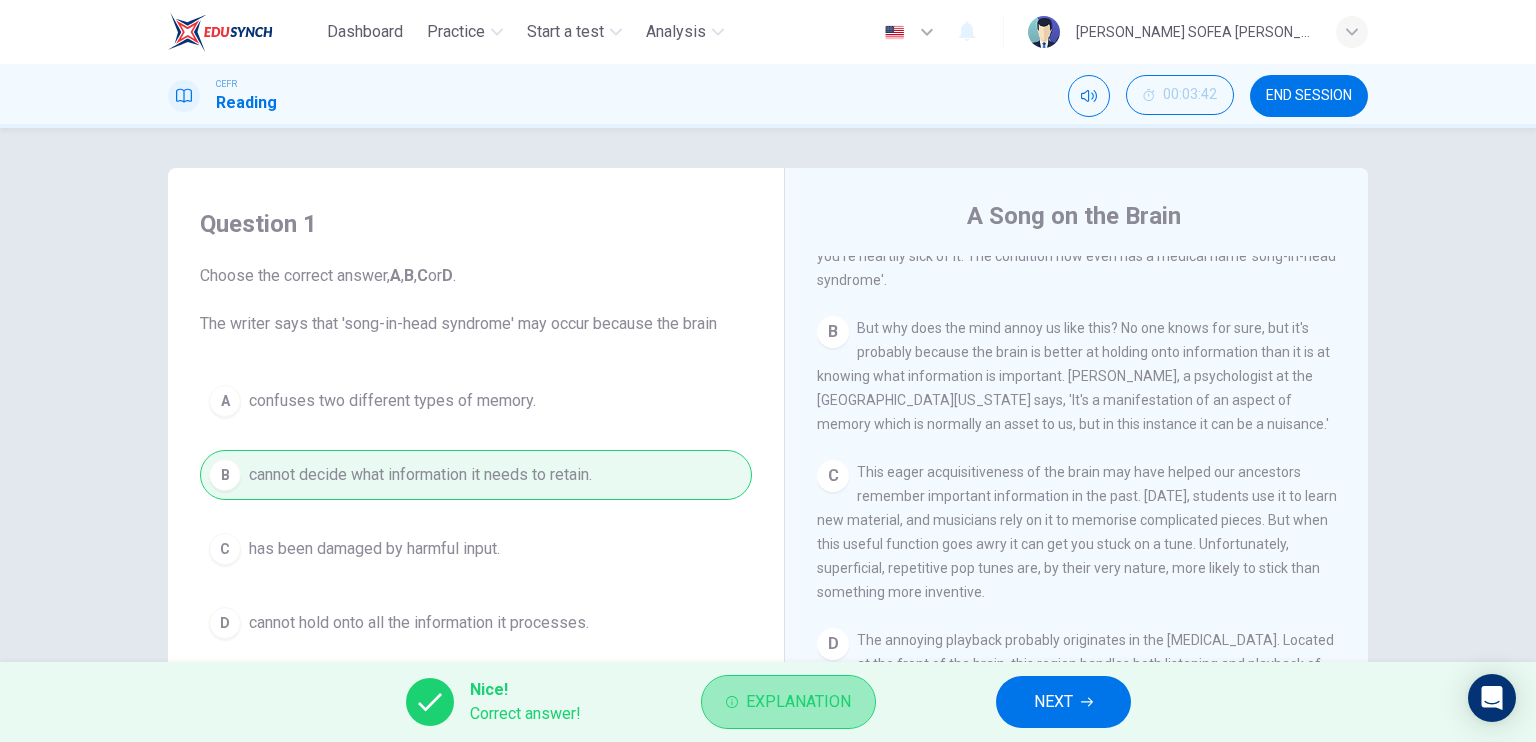 click on "Explanation" at bounding box center [798, 702] 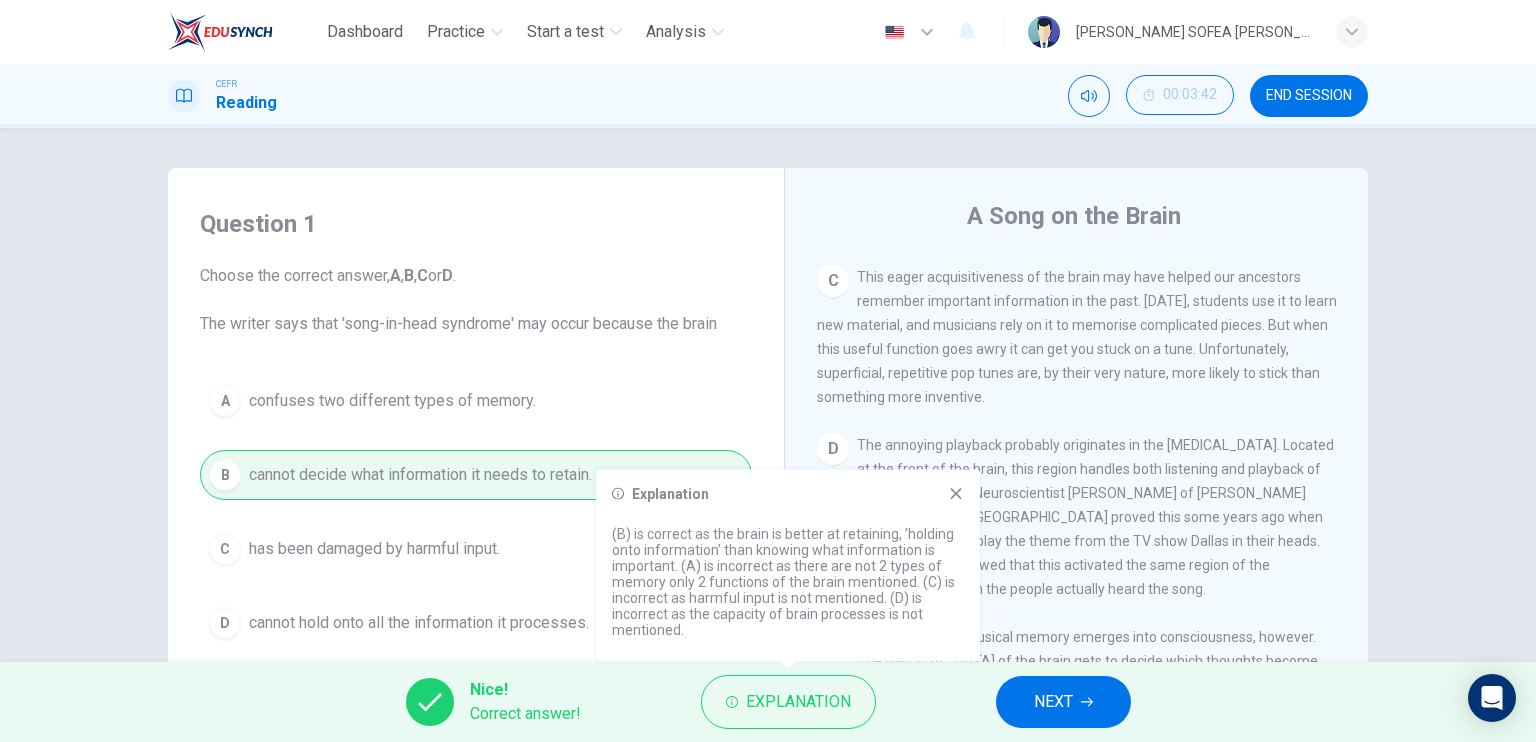 scroll, scrollTop: 729, scrollLeft: 0, axis: vertical 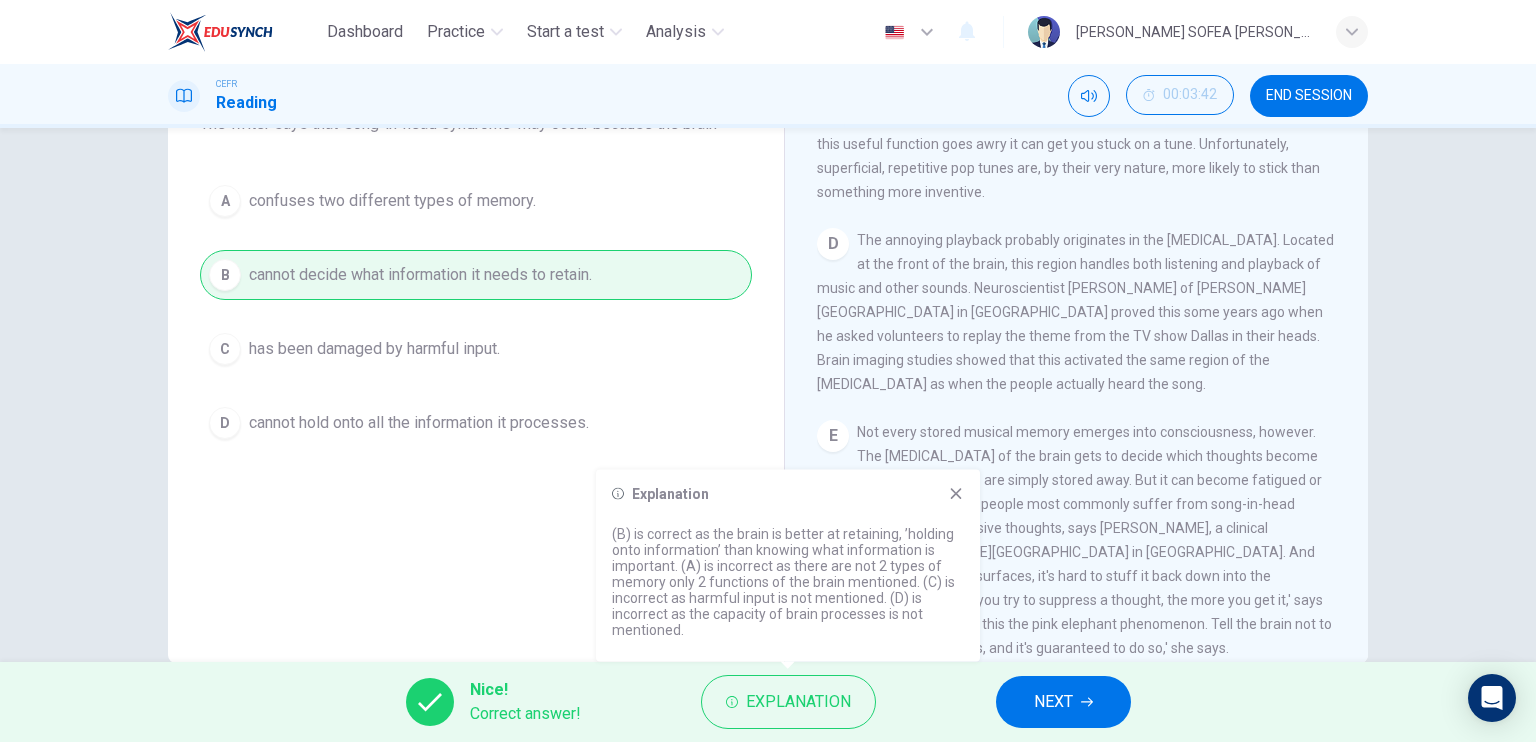 click on "NEXT" at bounding box center (1053, 702) 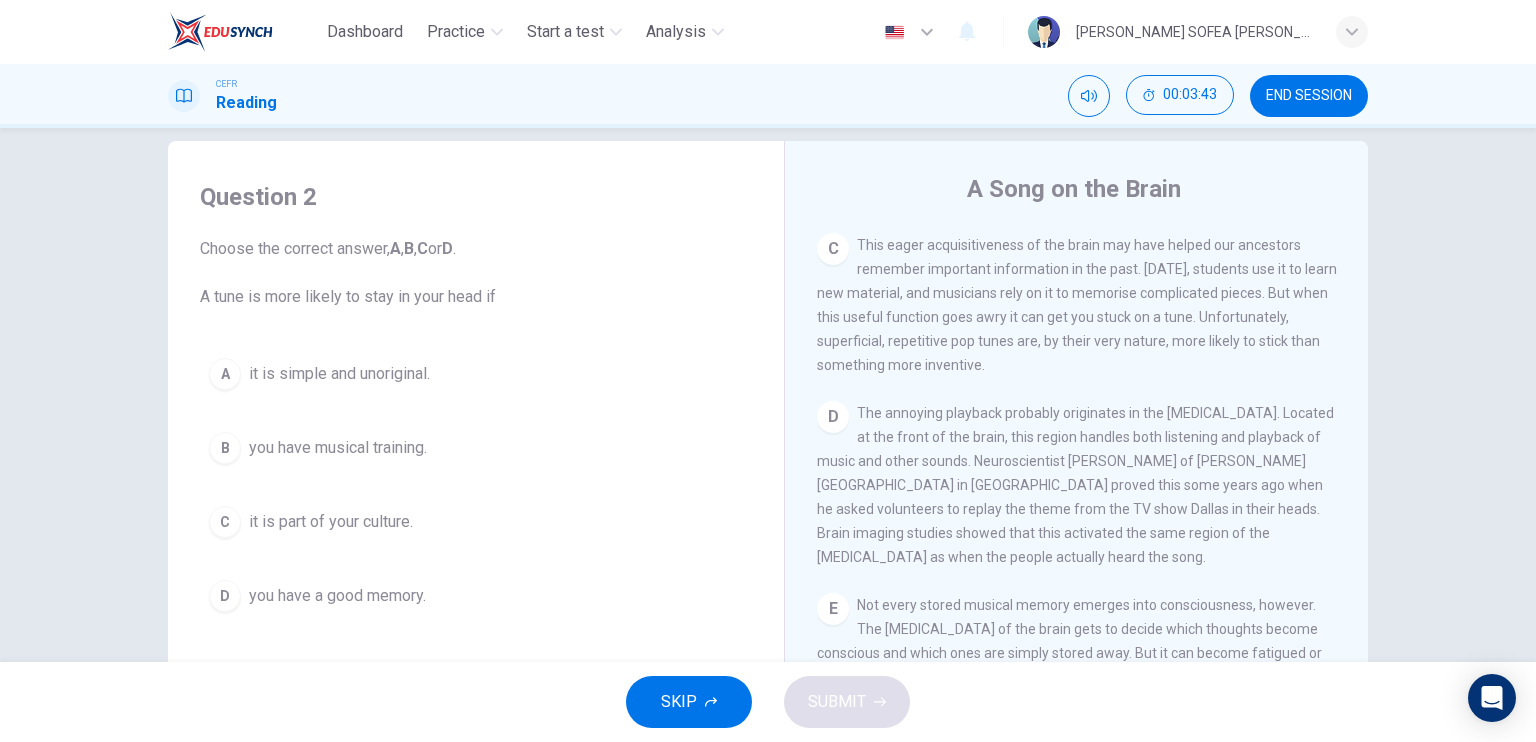 scroll, scrollTop: 0, scrollLeft: 0, axis: both 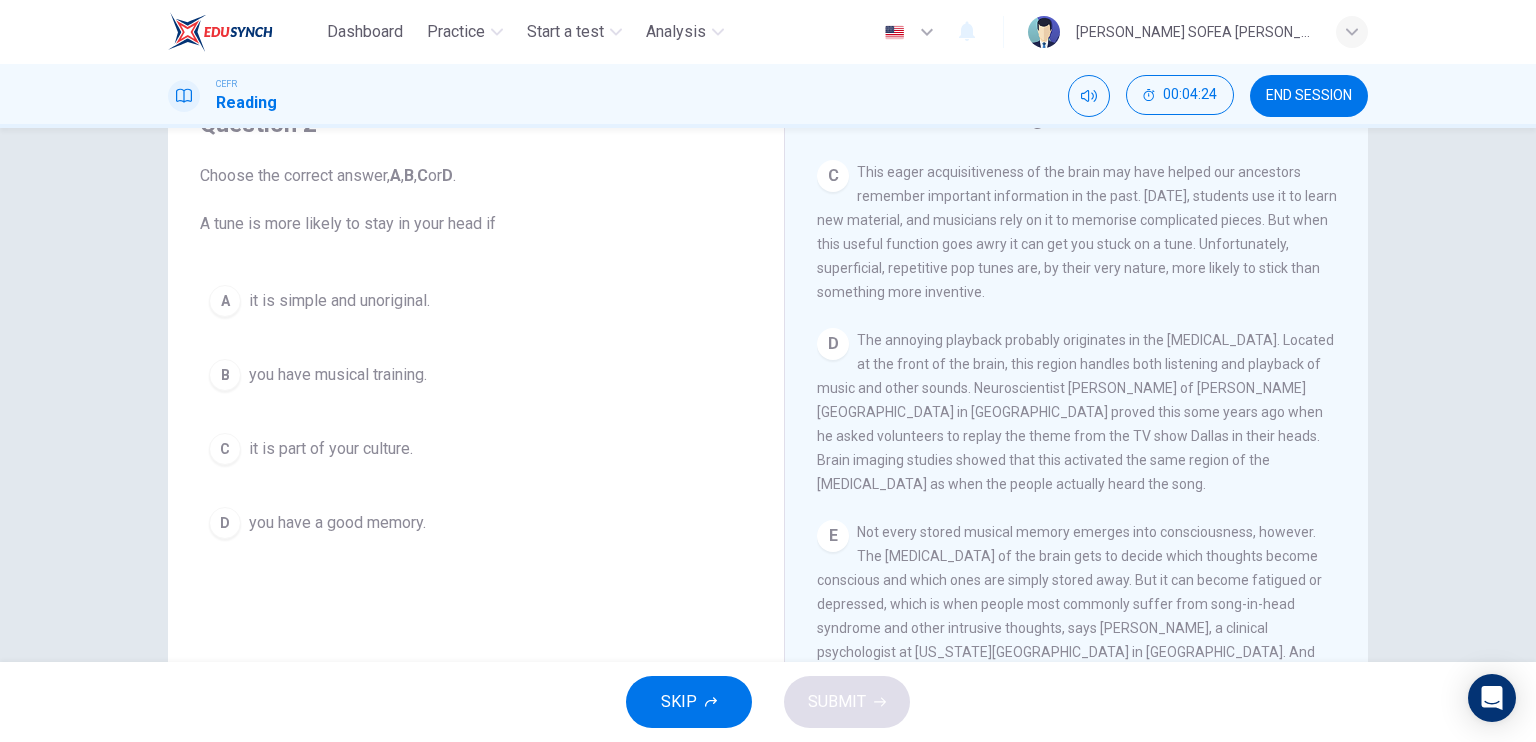 click on "it is part of your culture." at bounding box center (331, 449) 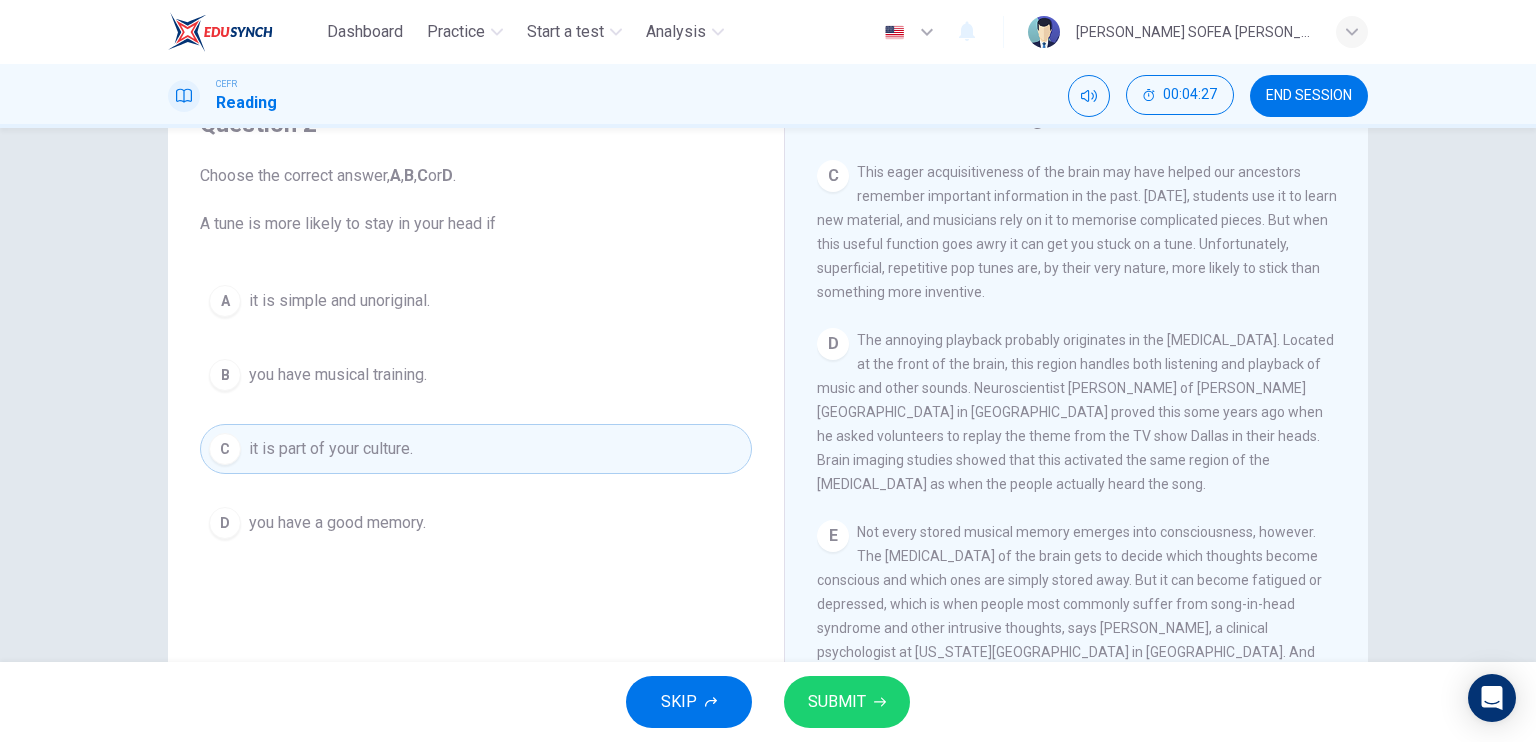click on "SUBMIT" at bounding box center [837, 702] 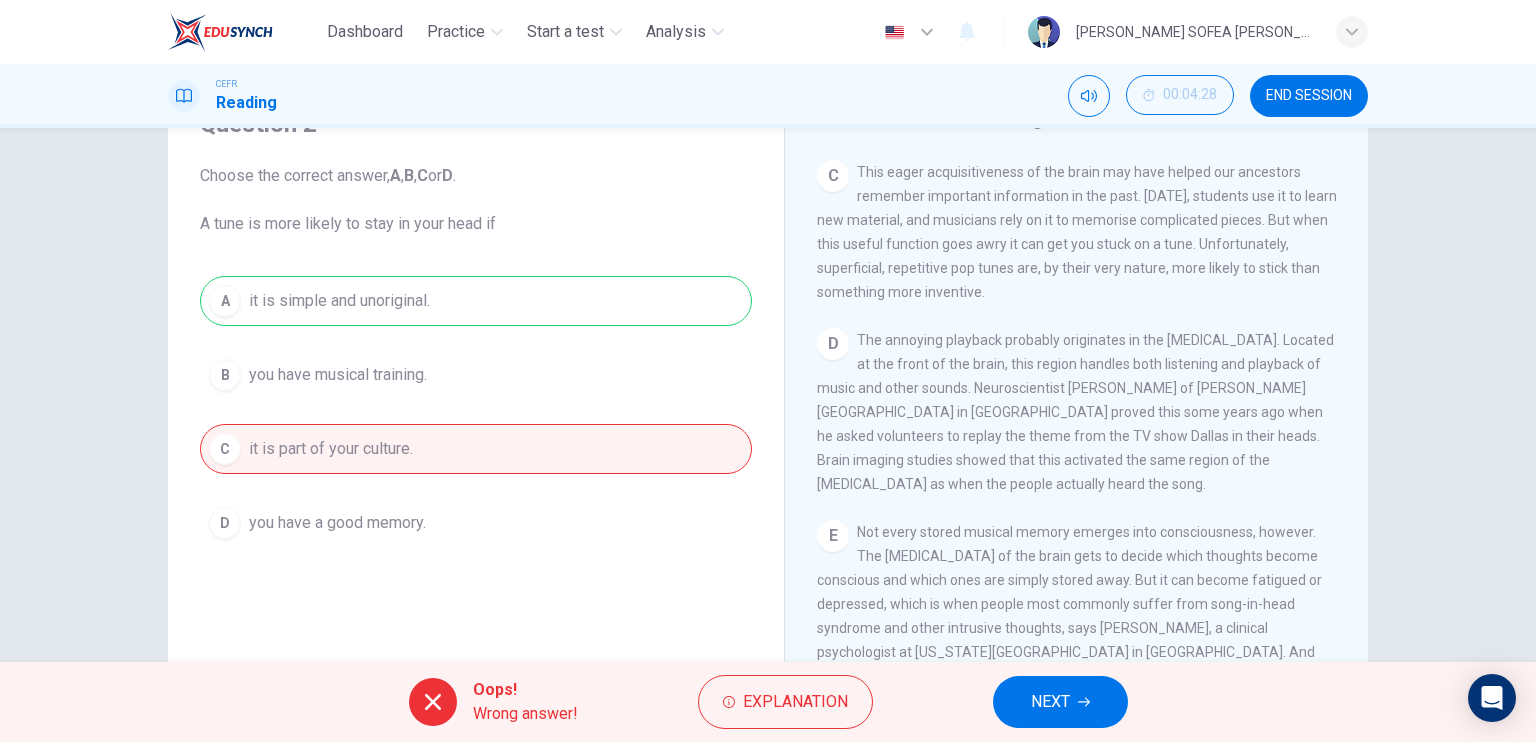 click on "A it is simple and unoriginal. B you have musical training. C it is part of your culture. D you have a good memory." at bounding box center [476, 412] 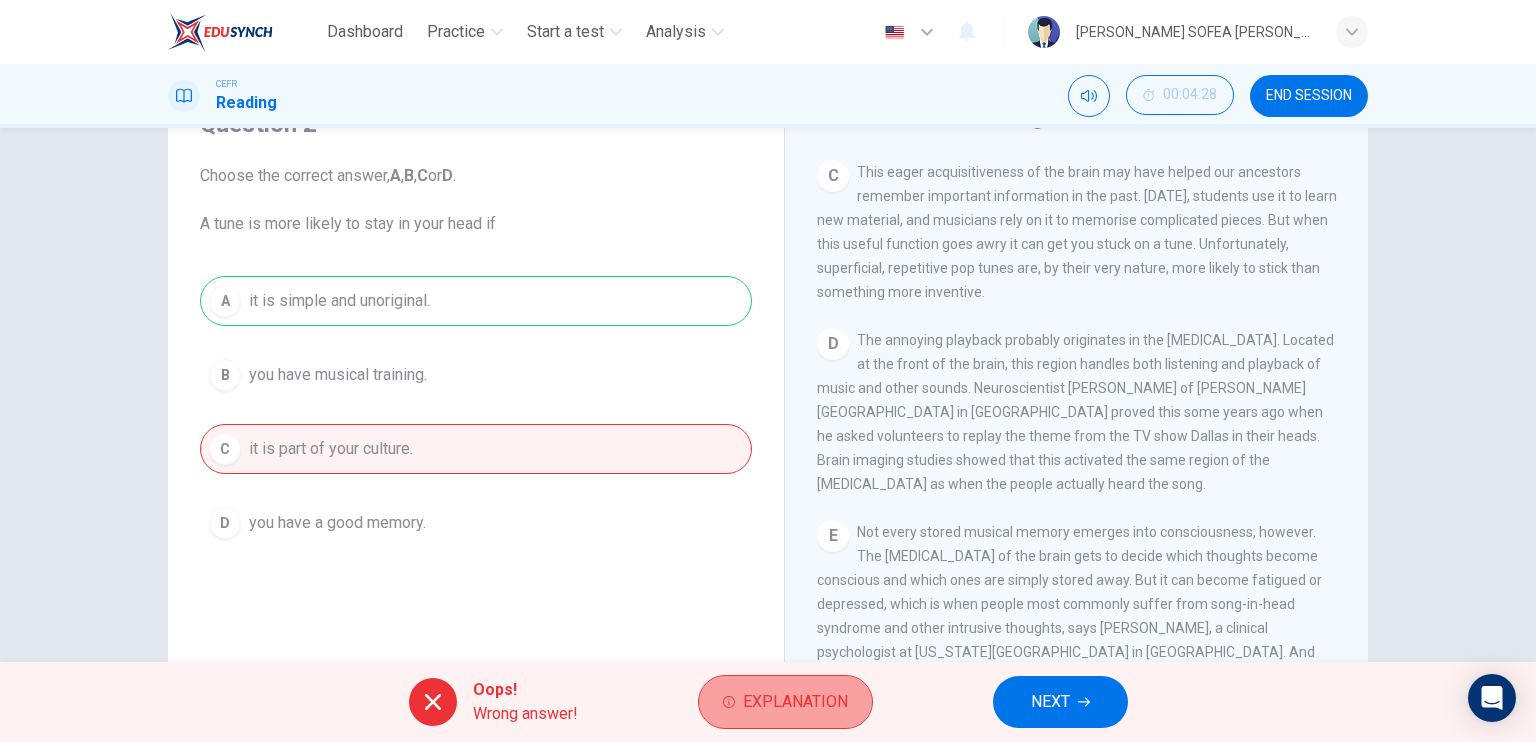 click on "Explanation" at bounding box center (795, 702) 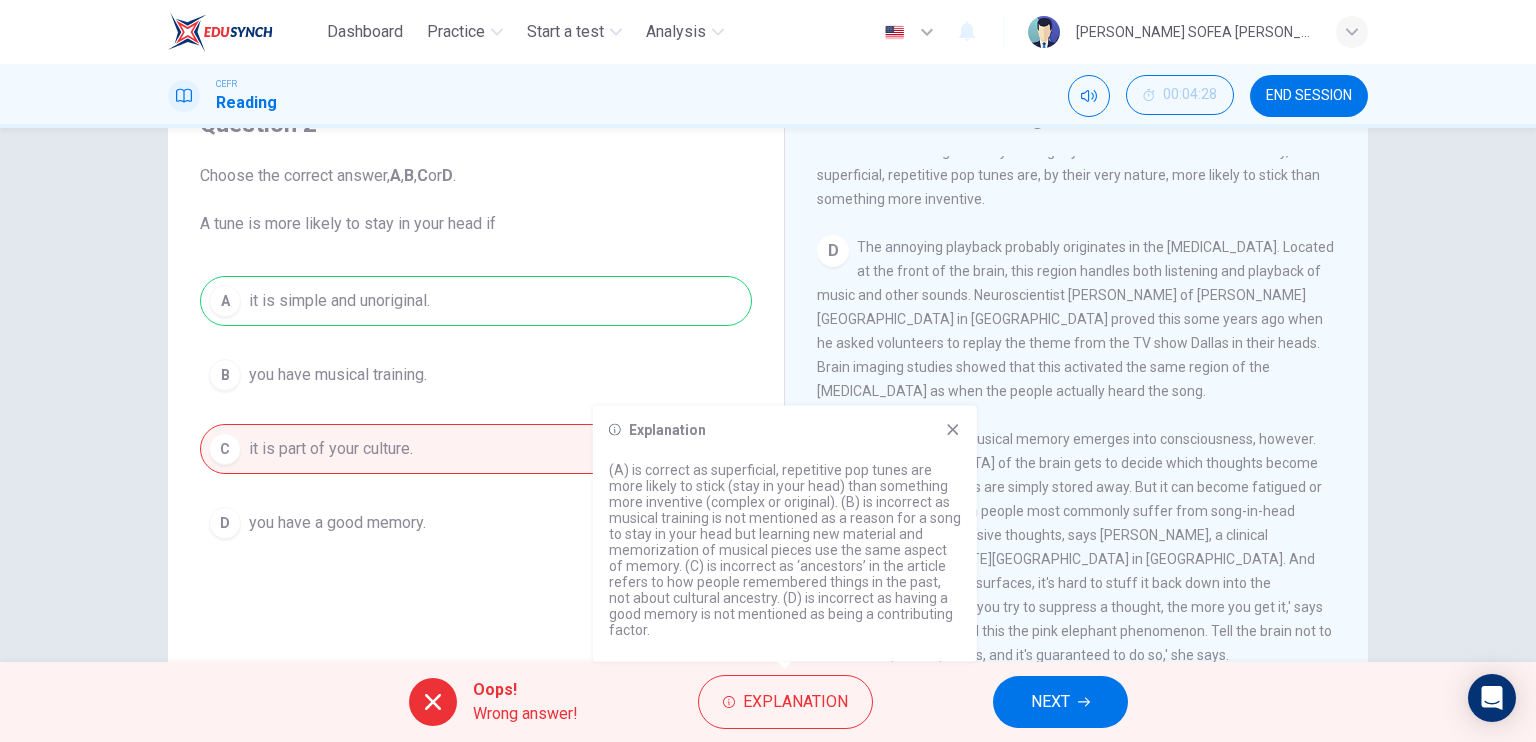 scroll, scrollTop: 829, scrollLeft: 0, axis: vertical 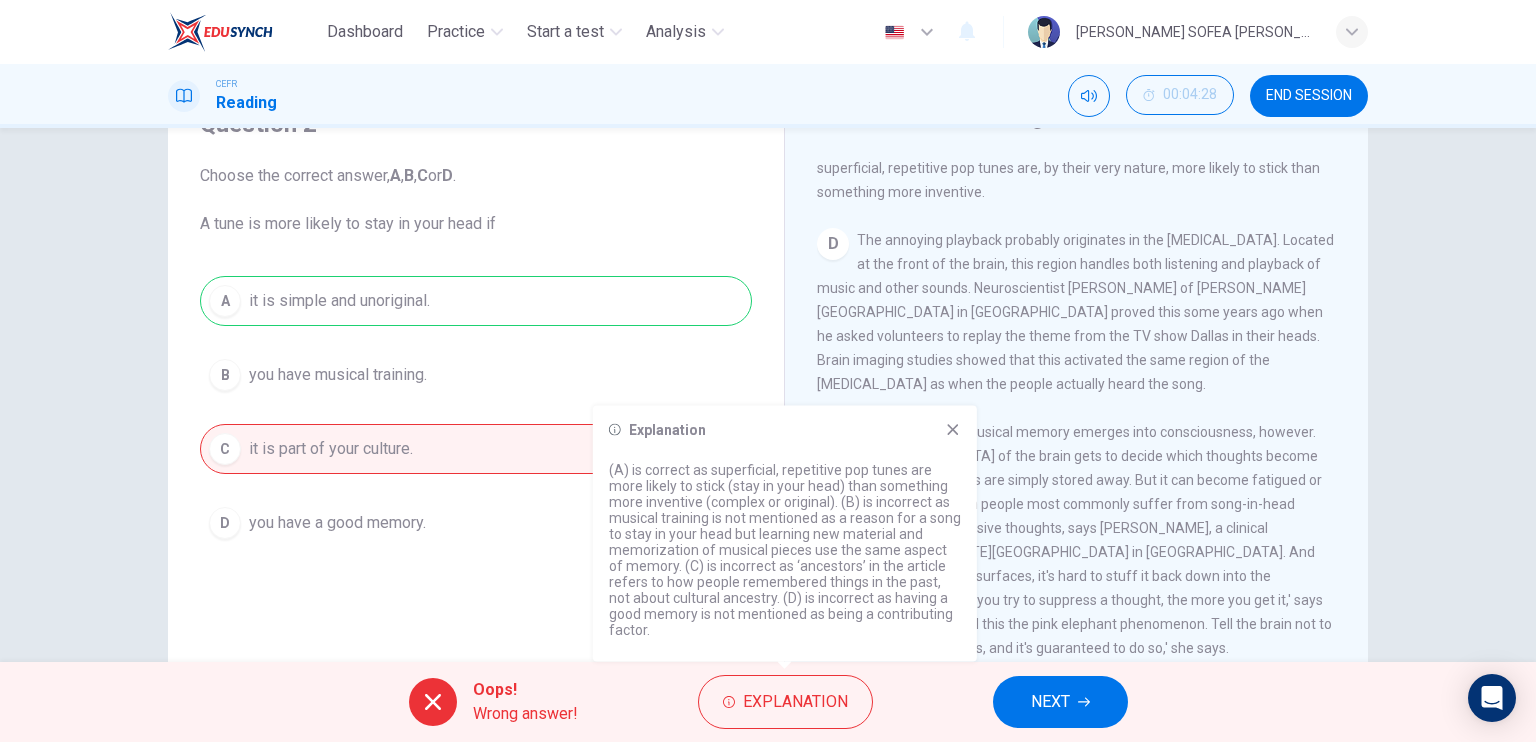 click on "NEXT" at bounding box center [1060, 702] 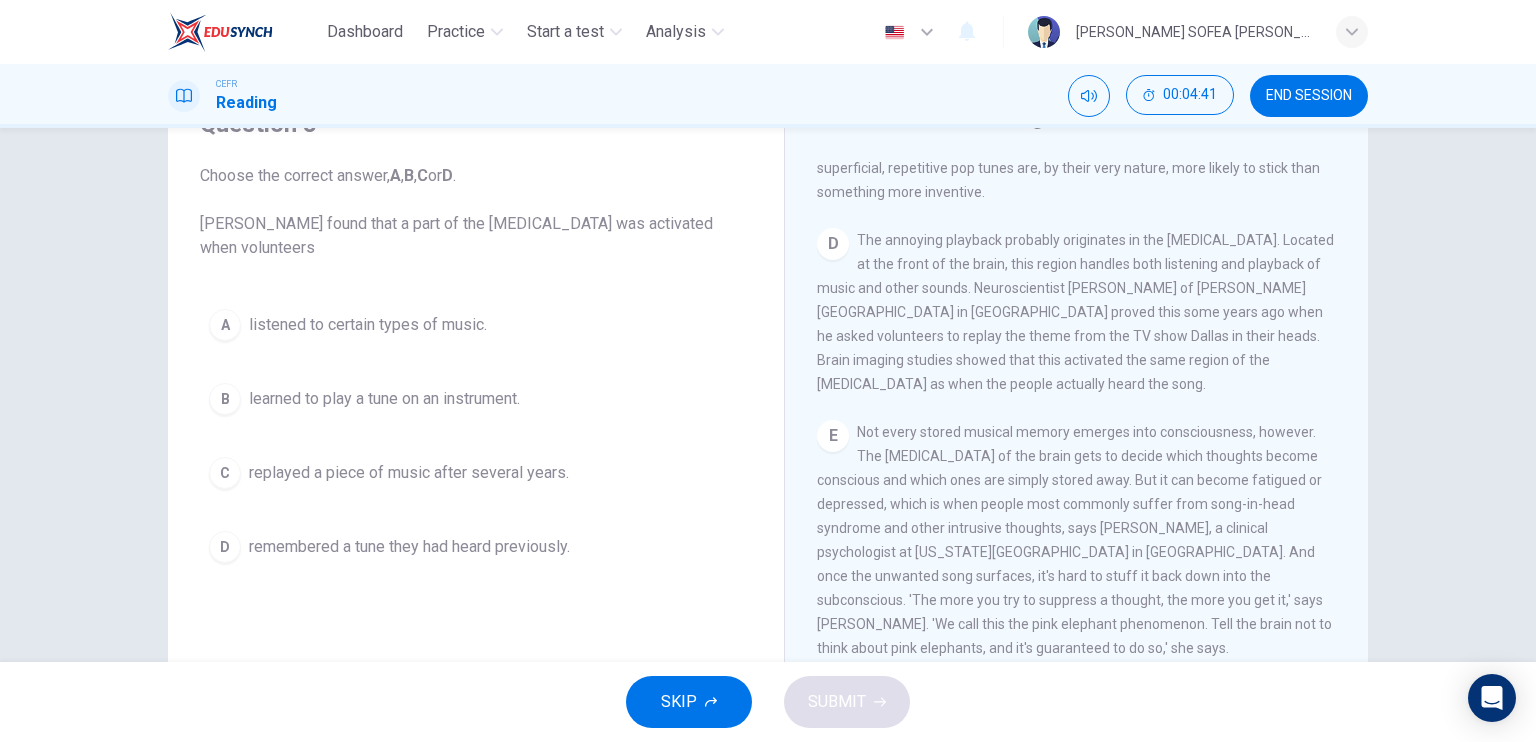 click on "The annoying playback probably originates in the auditory cortex. Located at the front of the brain, this region handles both listening and playback of music and other sounds. Neuroscientist Robert Zatorre of McGill University in Montreal proved this some years ago when he asked volunteers to replay the theme from the TV show Dallas in their heads. Brain imaging studies showed that this activated the same region of the auditory cortex as when the people actually heard the song." at bounding box center [1075, 312] 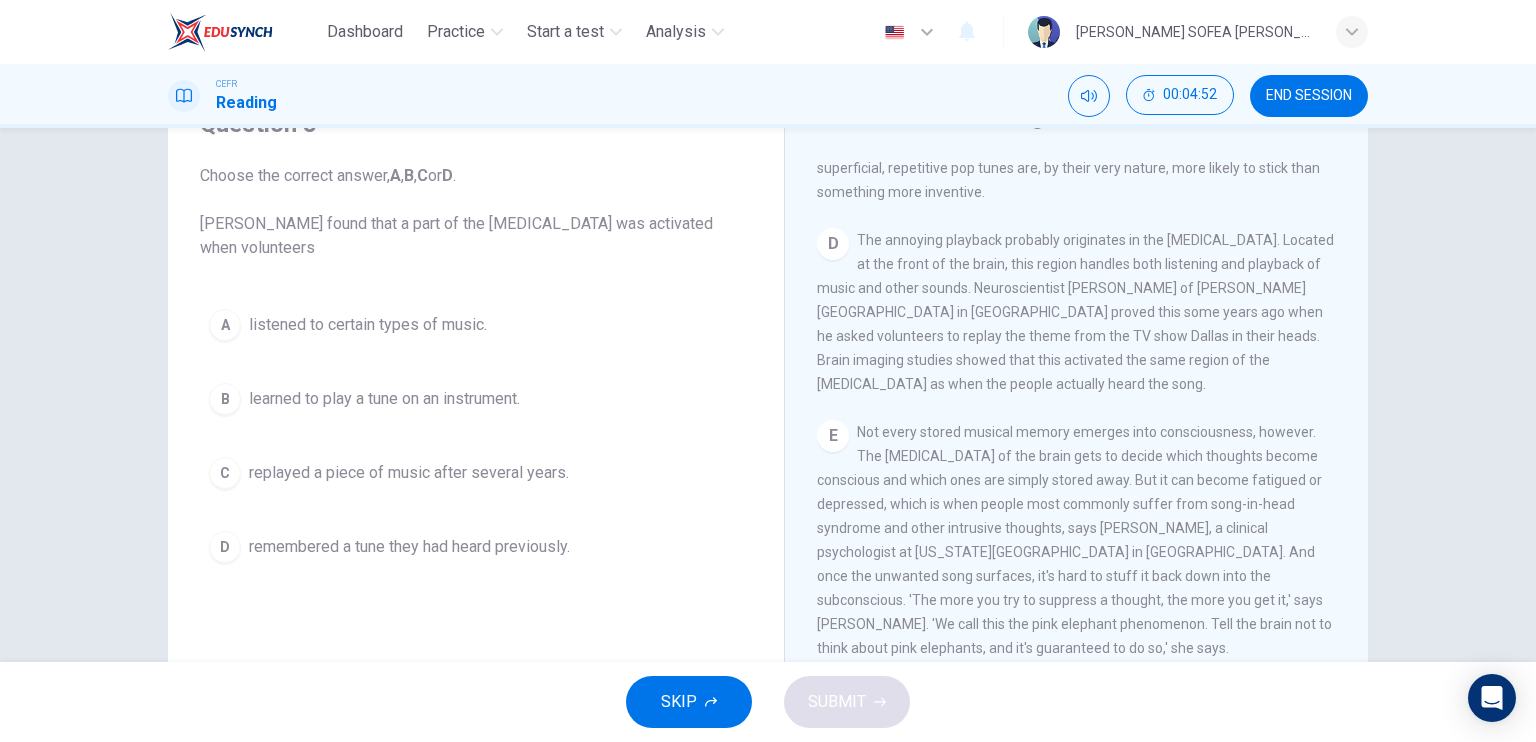 click on "replayed a piece of music after several years." at bounding box center (409, 473) 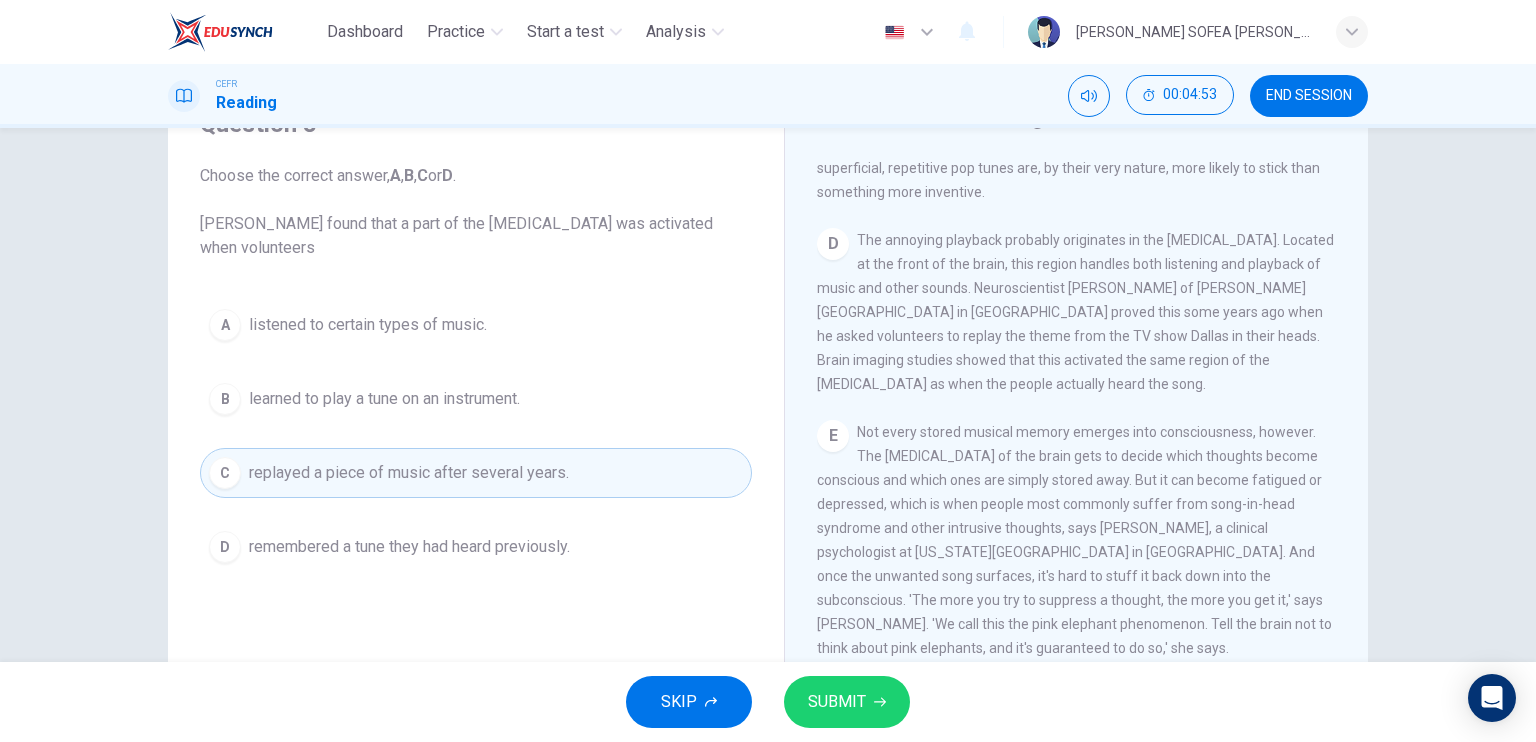 click on "SUBMIT" at bounding box center [837, 702] 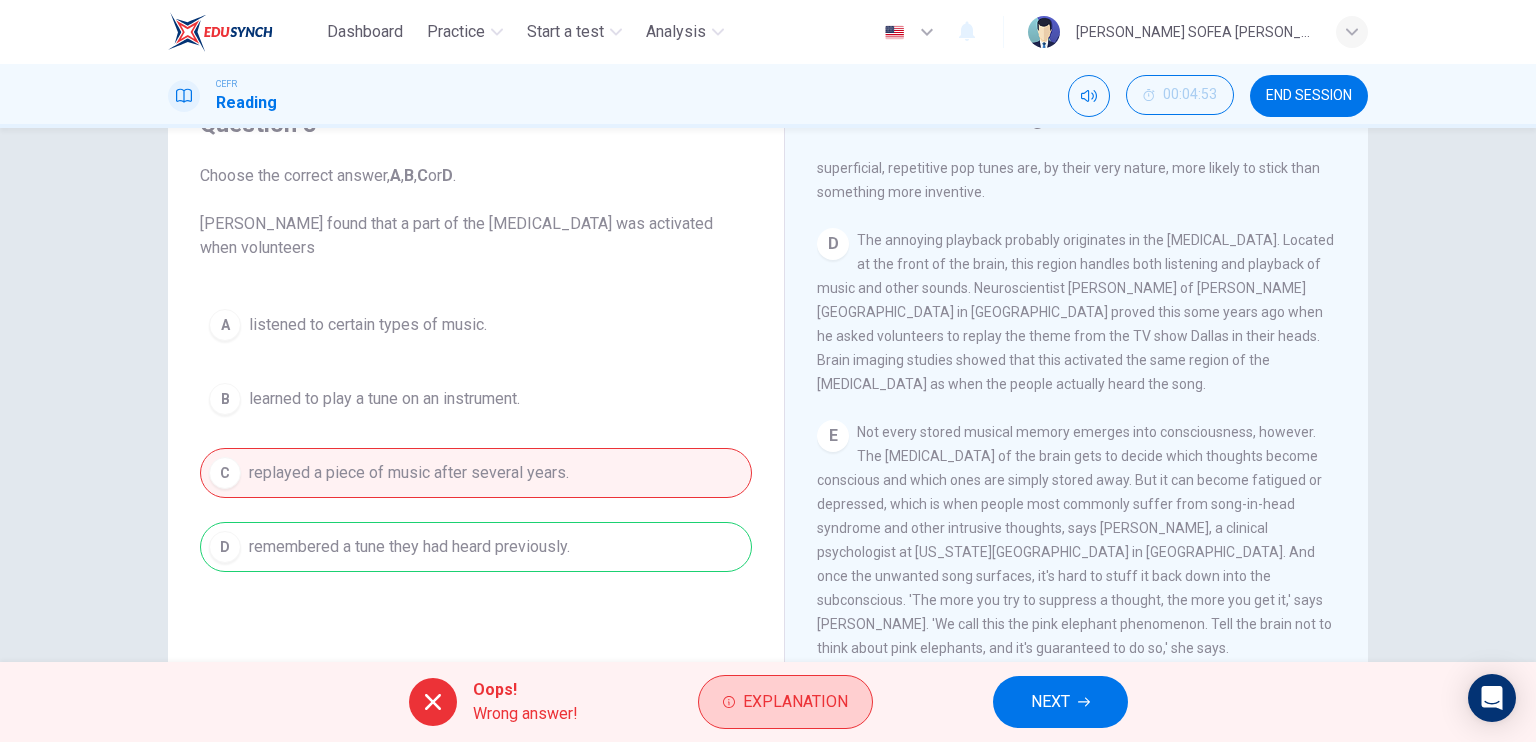 click on "Explanation" at bounding box center (795, 702) 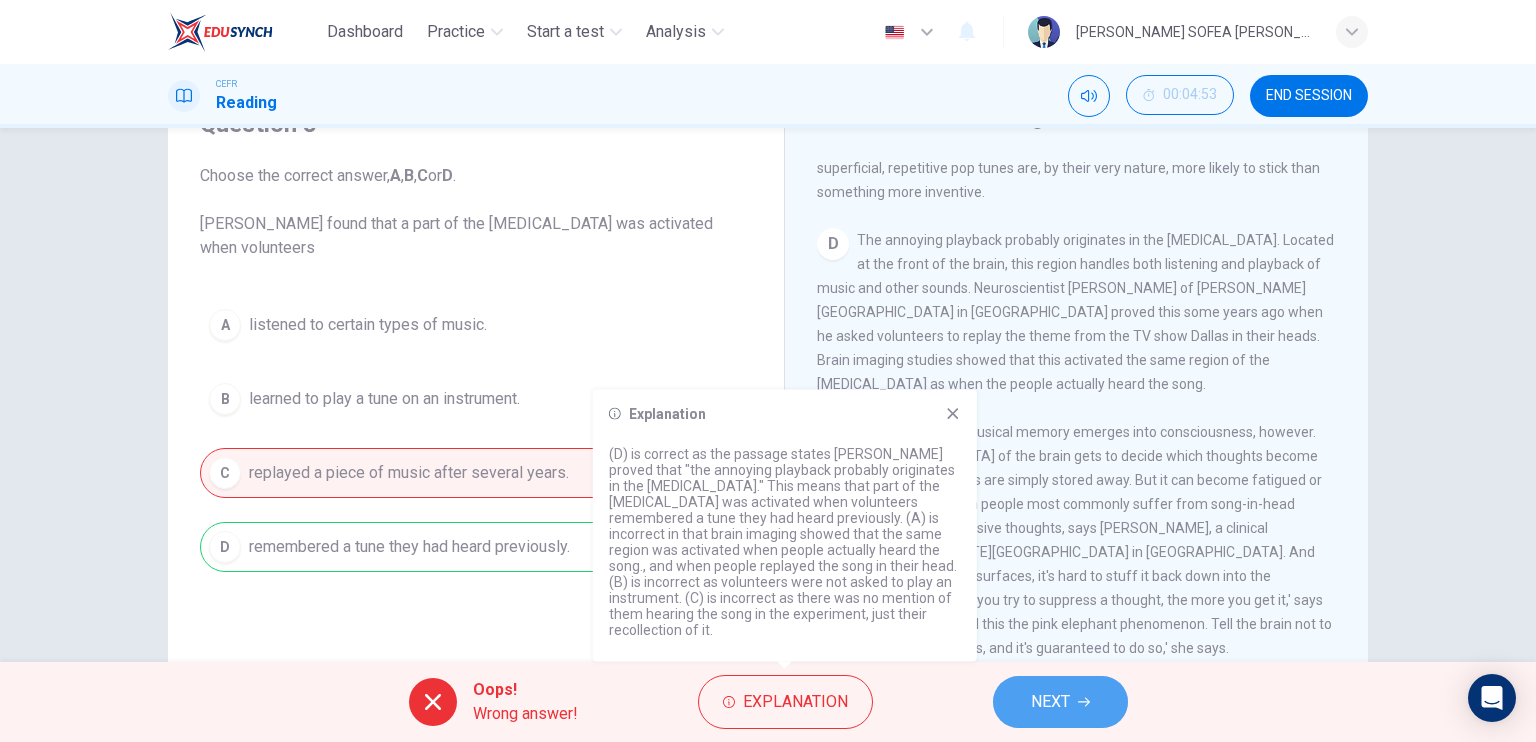 click on "NEXT" at bounding box center [1050, 702] 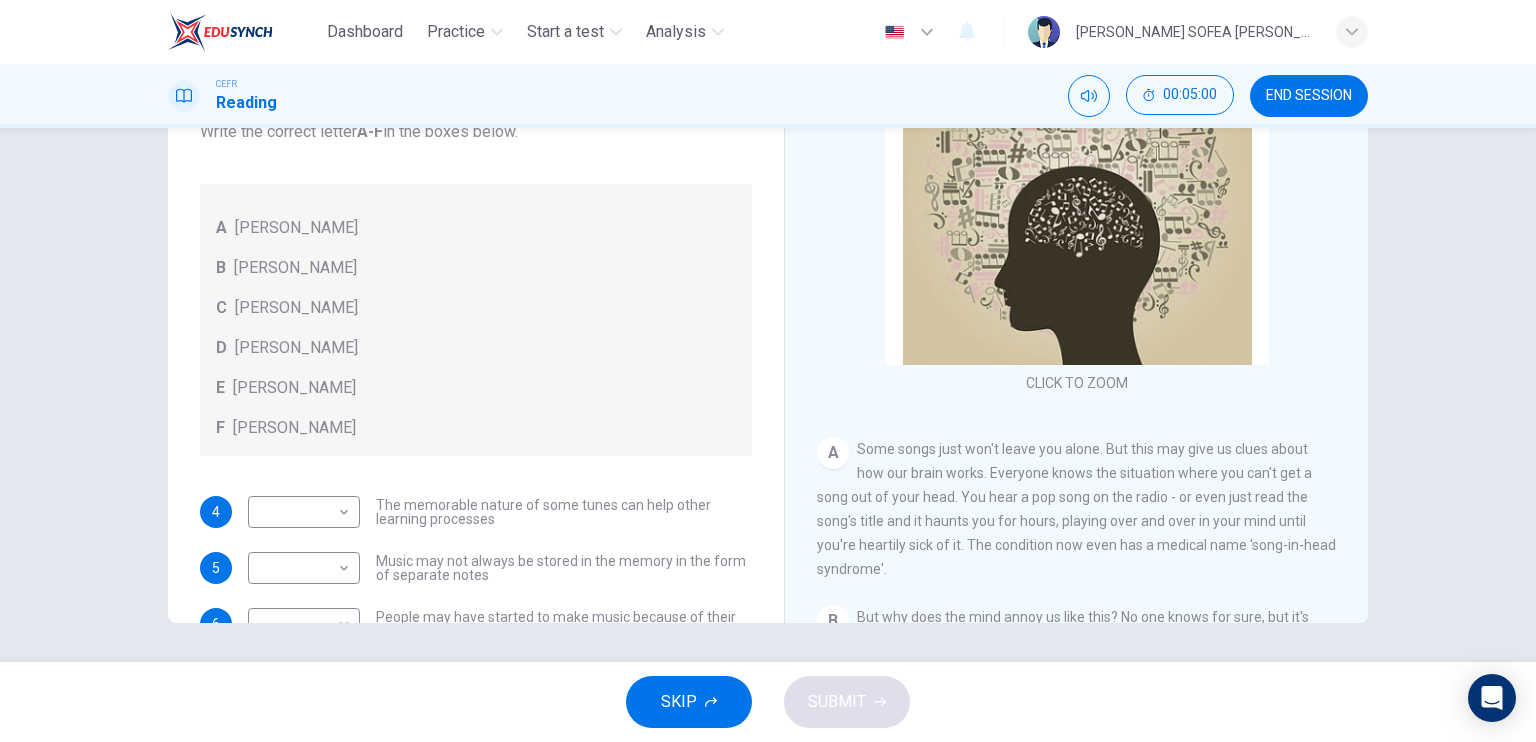 scroll, scrollTop: 240, scrollLeft: 0, axis: vertical 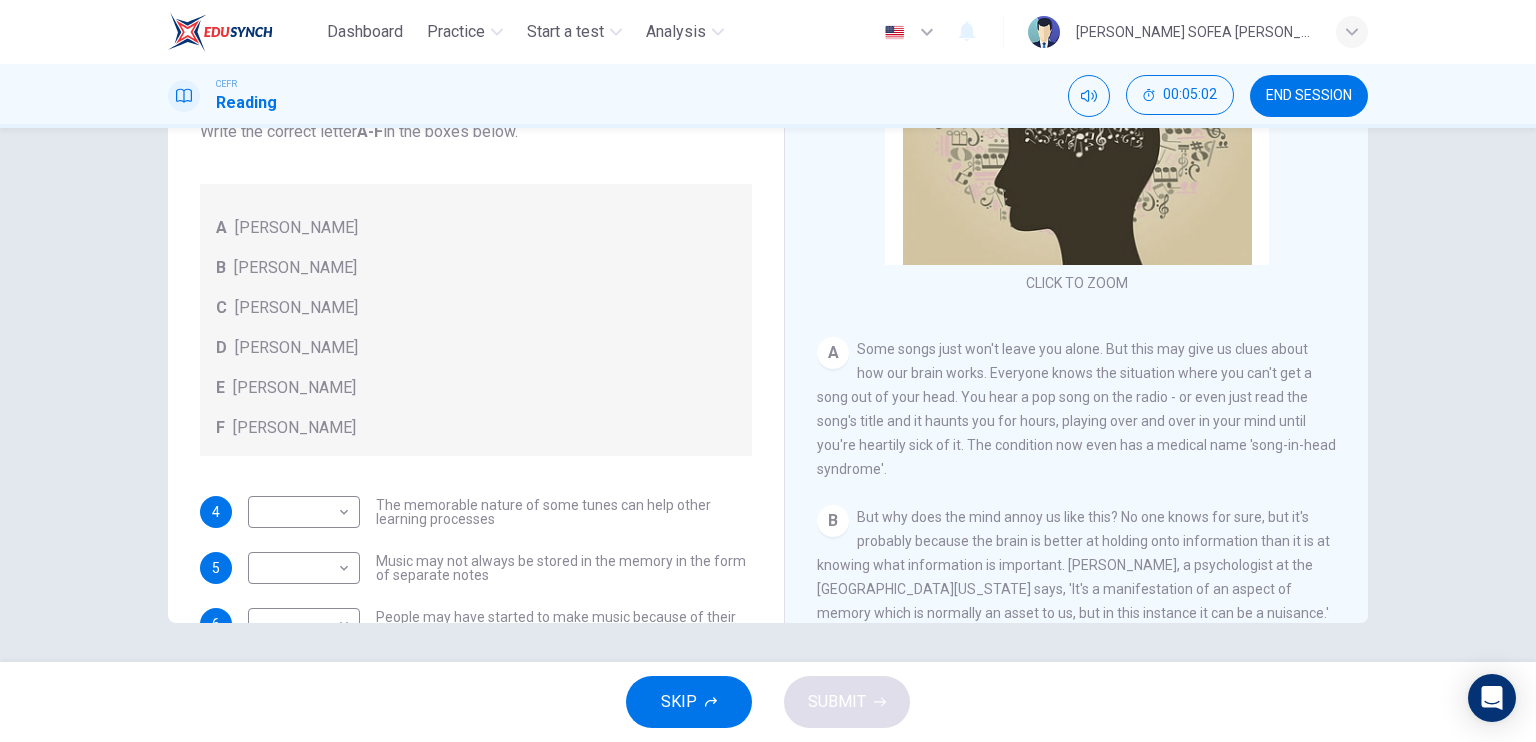 click on "CLICK TO ZOOM Click to Zoom A Some songs just won't leave you alone. But this may give us clues about how our brain works. Everyone knows the situation where you can't get a song out of your head. You hear a pop song on the radio - or even just read the song's title and it haunts you for hours, playing over and over in your mind until you're heartily sick of it. The condition now even has a medical name 'song-in-head syndrome'. B But why does the mind annoy us like this? No one knows for sure, but it's probably because the brain is better at holding onto information than it is at knowing what information is important. Roger Chaffin, a psychologist at the University of Connecticut says, 'It's a manifestation of an aspect of memory which is normally an asset to us, but in this instance it can be a nuisance.' C D E F G H I" at bounding box center (1090, 319) 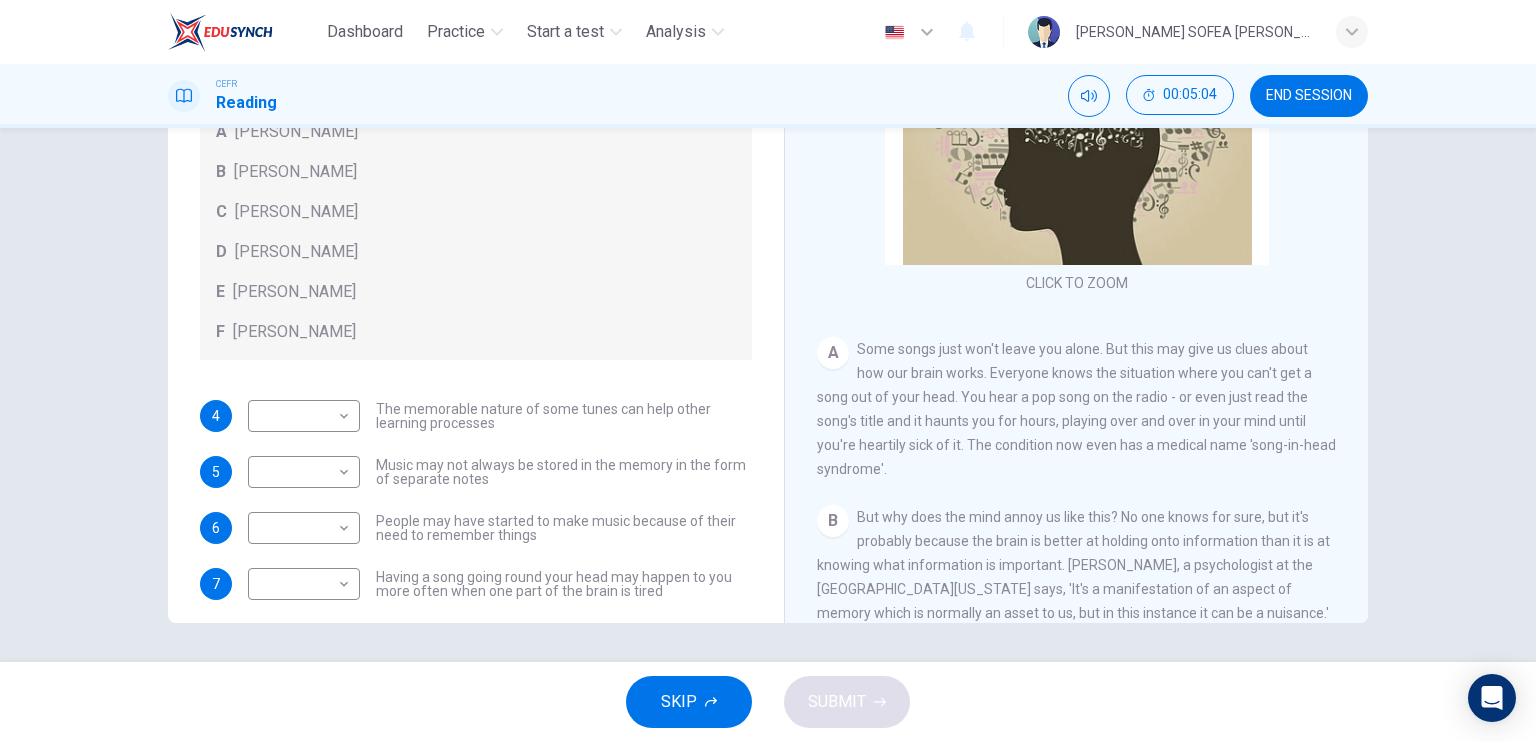 scroll, scrollTop: 112, scrollLeft: 0, axis: vertical 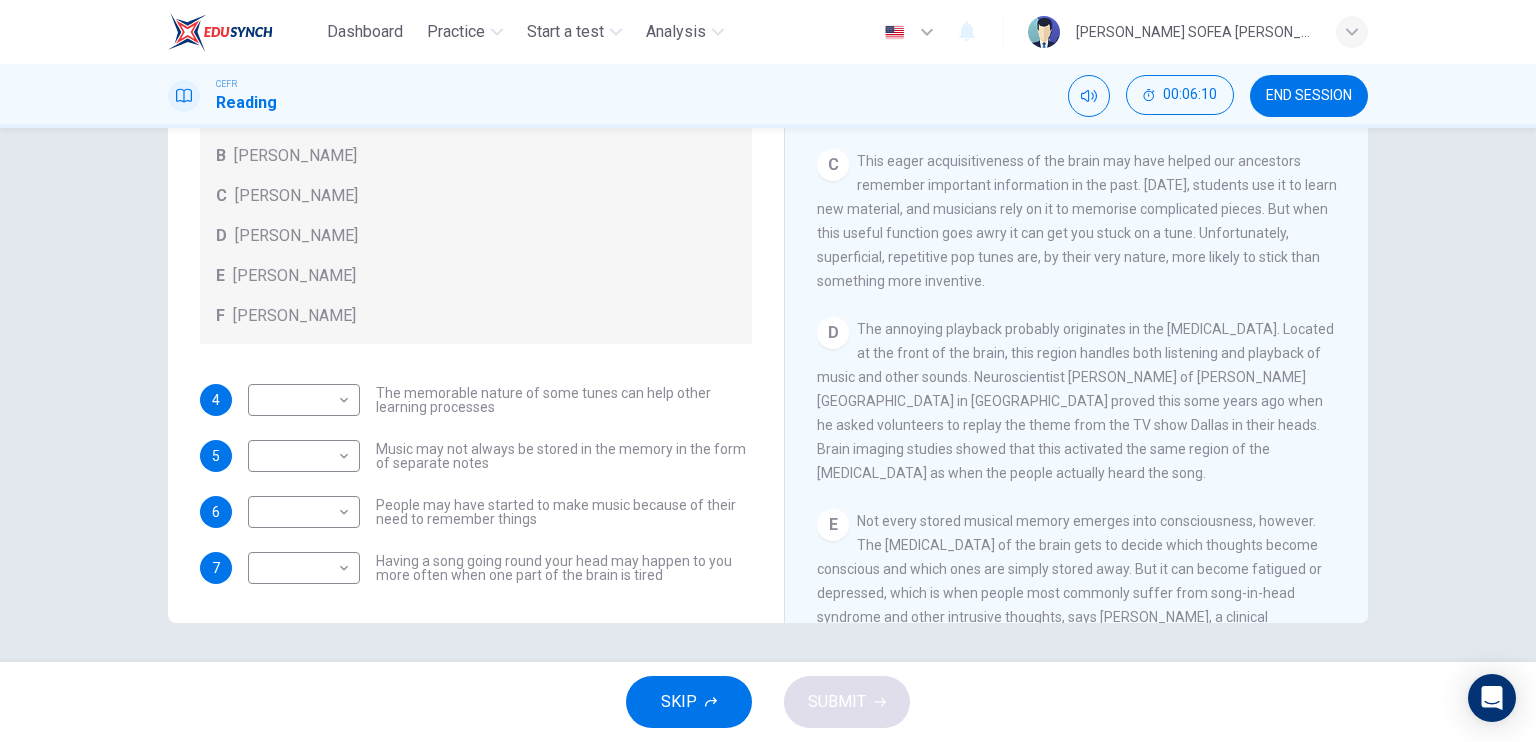 drag, startPoint x: 951, startPoint y: 368, endPoint x: 971, endPoint y: 395, distance: 33.600594 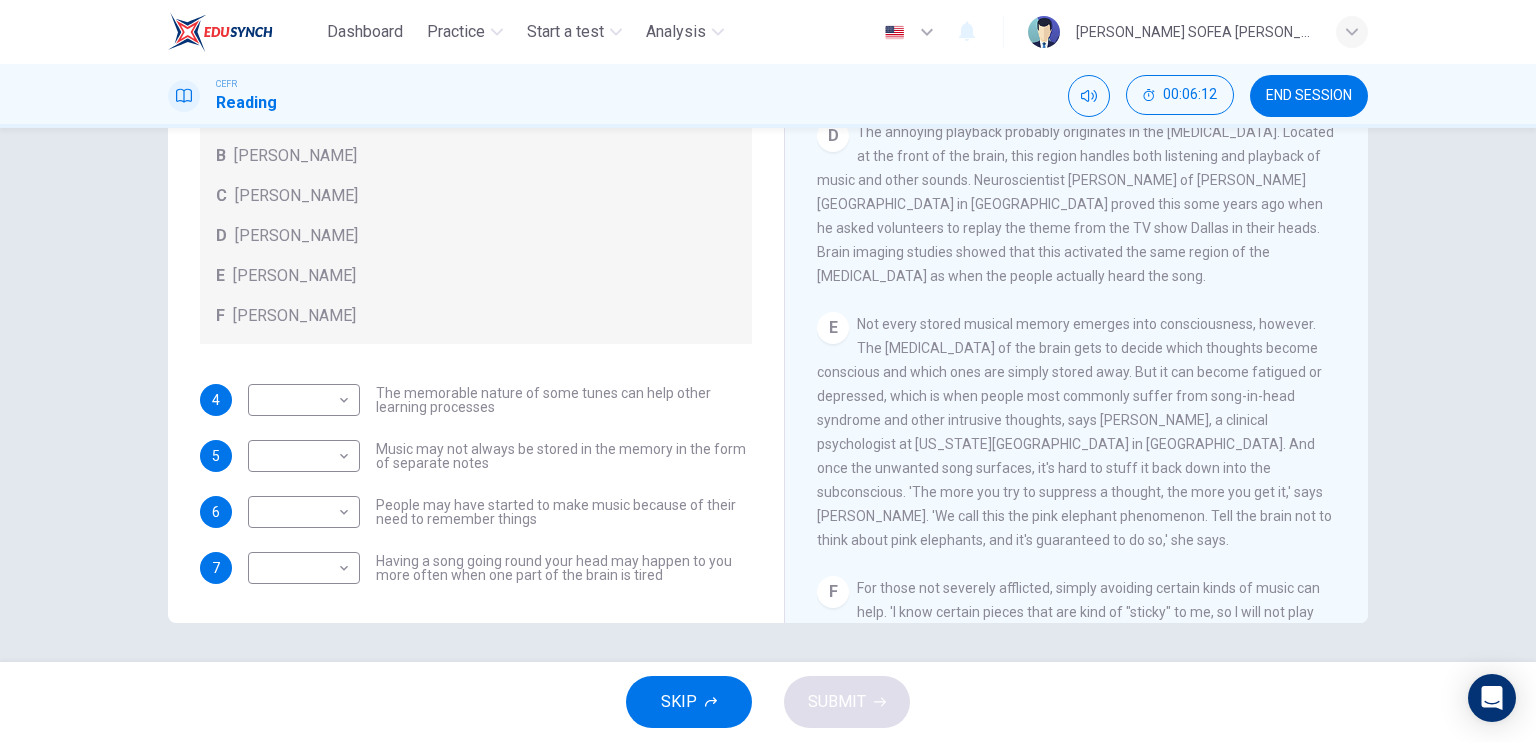scroll, scrollTop: 800, scrollLeft: 0, axis: vertical 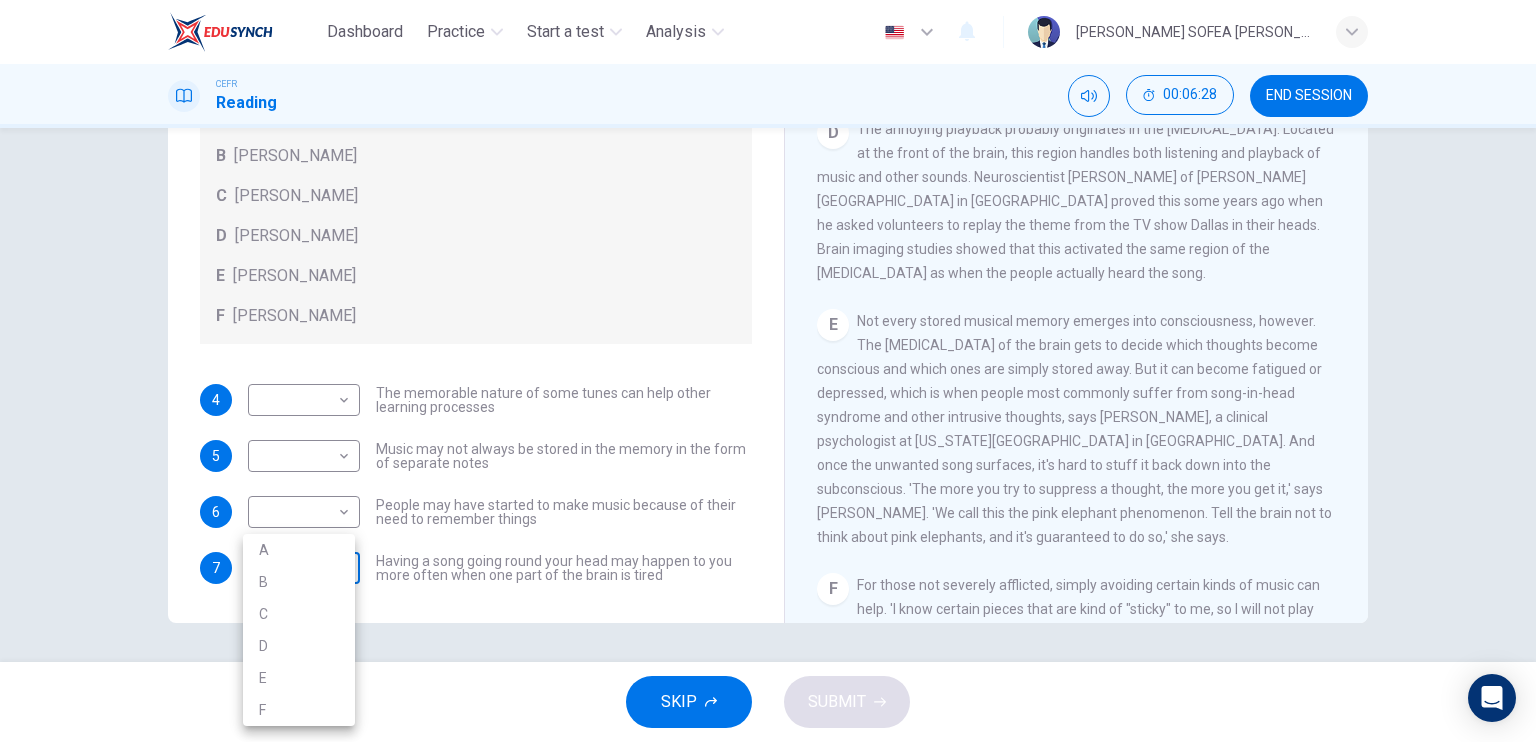 click on "Dashboard Practice Start a test Analysis English en ​ NUR ELISSA SOFEA BINTI TARMIZI CEFR Reading 00:06:28 END SESSION Questions 4 - 7 Look at the following theories and the list of people below.
Match each theory with the person it is credited to.
Write the correct letter  A-F  in the boxes below. A Roger Chaffin B Susan Ball C Steven Brown D Caroline Palmer E Sandra Calvert F Leon James 4 ​ ​ The memorable nature of some tunes can help other learning processes 5 ​ ​ Music may not always be stored in the memory in the form of separate notes 6 ​ ​ People may have started to make music because of their need to remember things 7 ​ ​ Having a song going round your head may happen to you more often when one part of the brain is tired A Song on the Brain CLICK TO ZOOM Click to Zoom A B C D E F G H I SKIP SUBMIT EduSynch - Online Language Proficiency Testing
Dashboard Practice Start a test Analysis Notifications © Copyright  2025 A B C D E F" at bounding box center [768, 371] 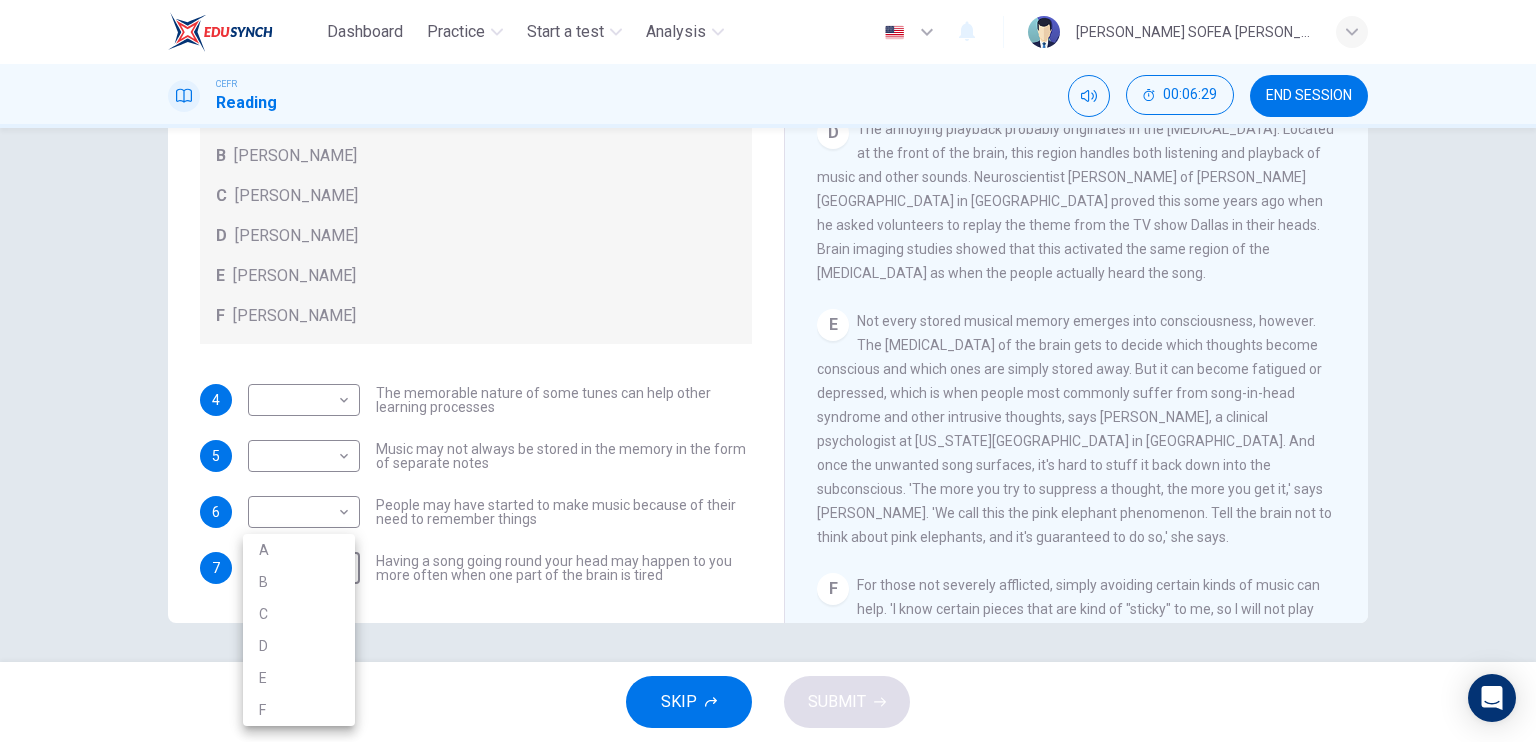click on "B" at bounding box center (299, 582) 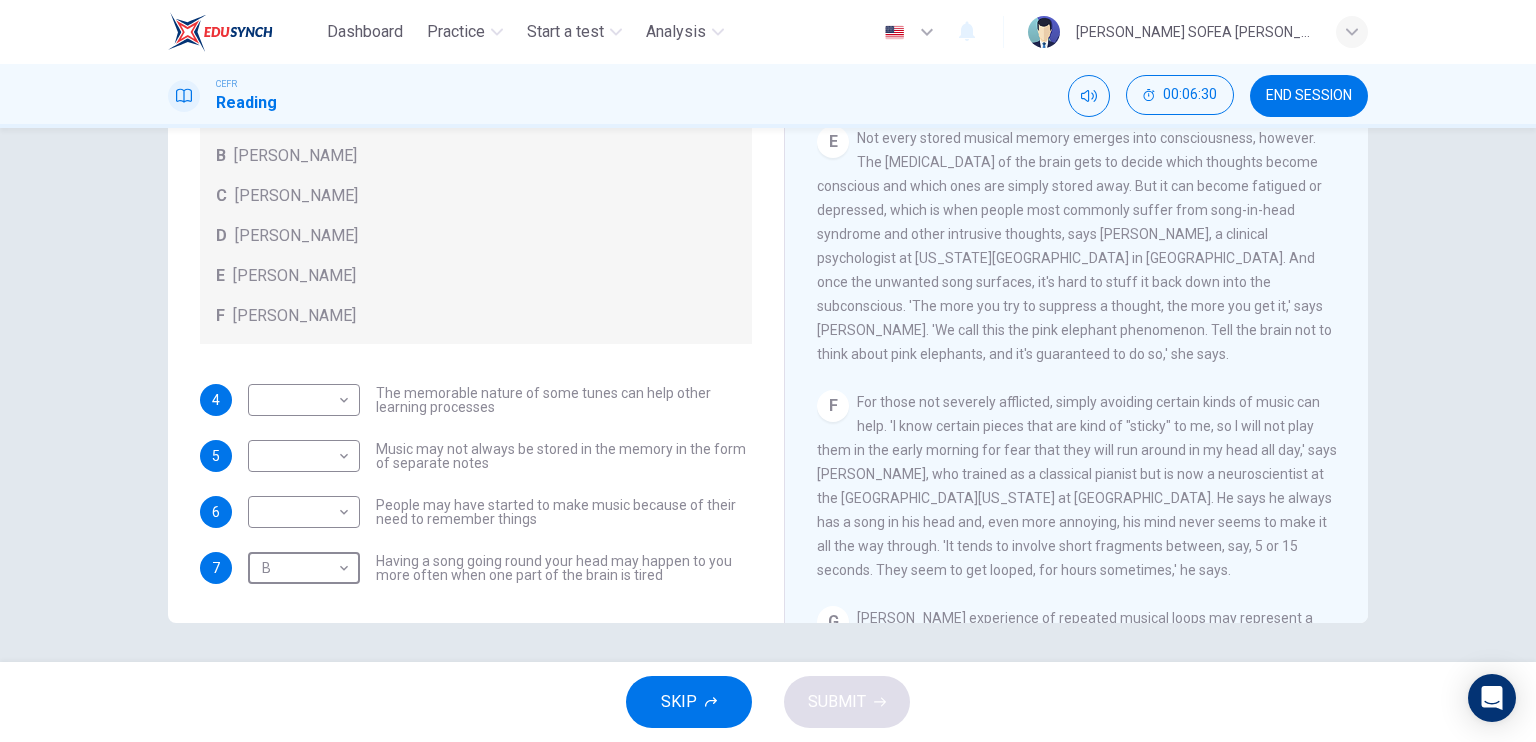 scroll, scrollTop: 1000, scrollLeft: 0, axis: vertical 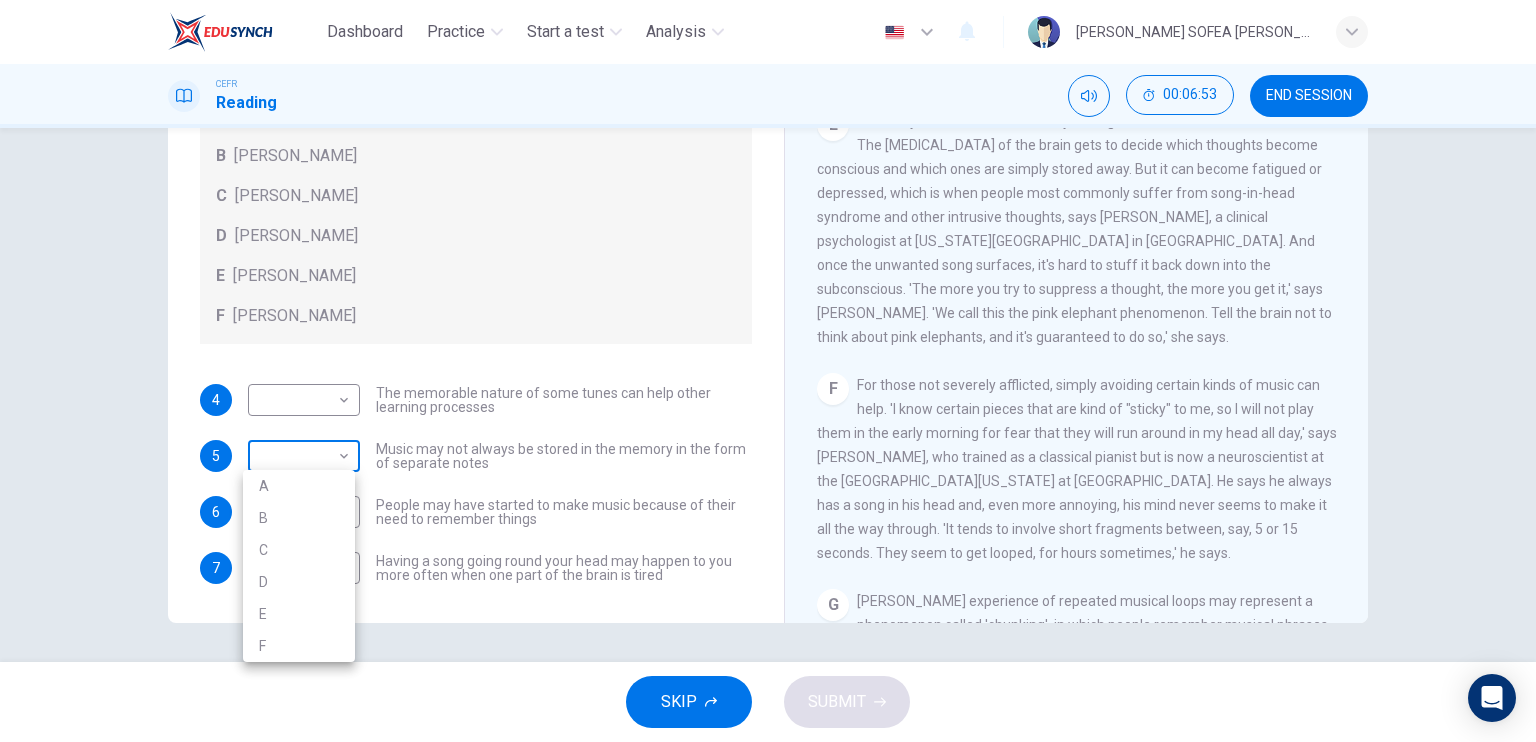 click on "Dashboard Practice Start a test Analysis English en ​ NUR ELISSA SOFEA BINTI TARMIZI CEFR Reading 00:06:53 END SESSION Questions 4 - 7 Look at the following theories and the list of people below.
Match each theory with the person it is credited to.
Write the correct letter  A-F  in the boxes below. A Roger Chaffin B Susan Ball C Steven Brown D Caroline Palmer E Sandra Calvert F Leon James 4 ​ ​ The memorable nature of some tunes can help other learning processes 5 ​ ​ Music may not always be stored in the memory in the form of separate notes 6 ​ ​ People may have started to make music because of their need to remember things 7 B B ​ Having a song going round your head may happen to you more often when one part of the brain is tired A Song on the Brain CLICK TO ZOOM Click to Zoom A B C D E F G H I SKIP SUBMIT EduSynch - Online Language Proficiency Testing
Dashboard Practice Start a test Analysis Notifications © Copyright  2025 A B C D E F" at bounding box center (768, 371) 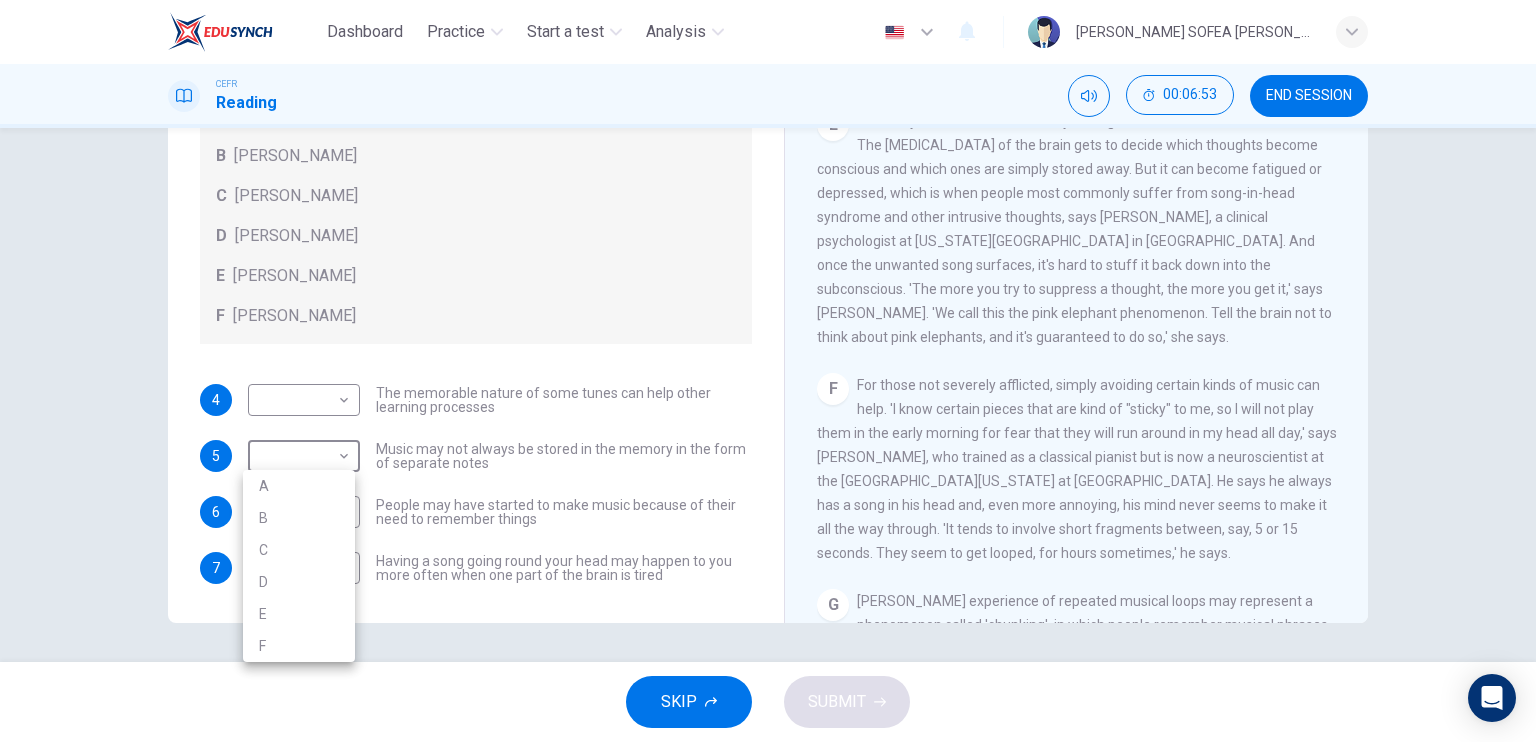 click on "B" at bounding box center [299, 518] 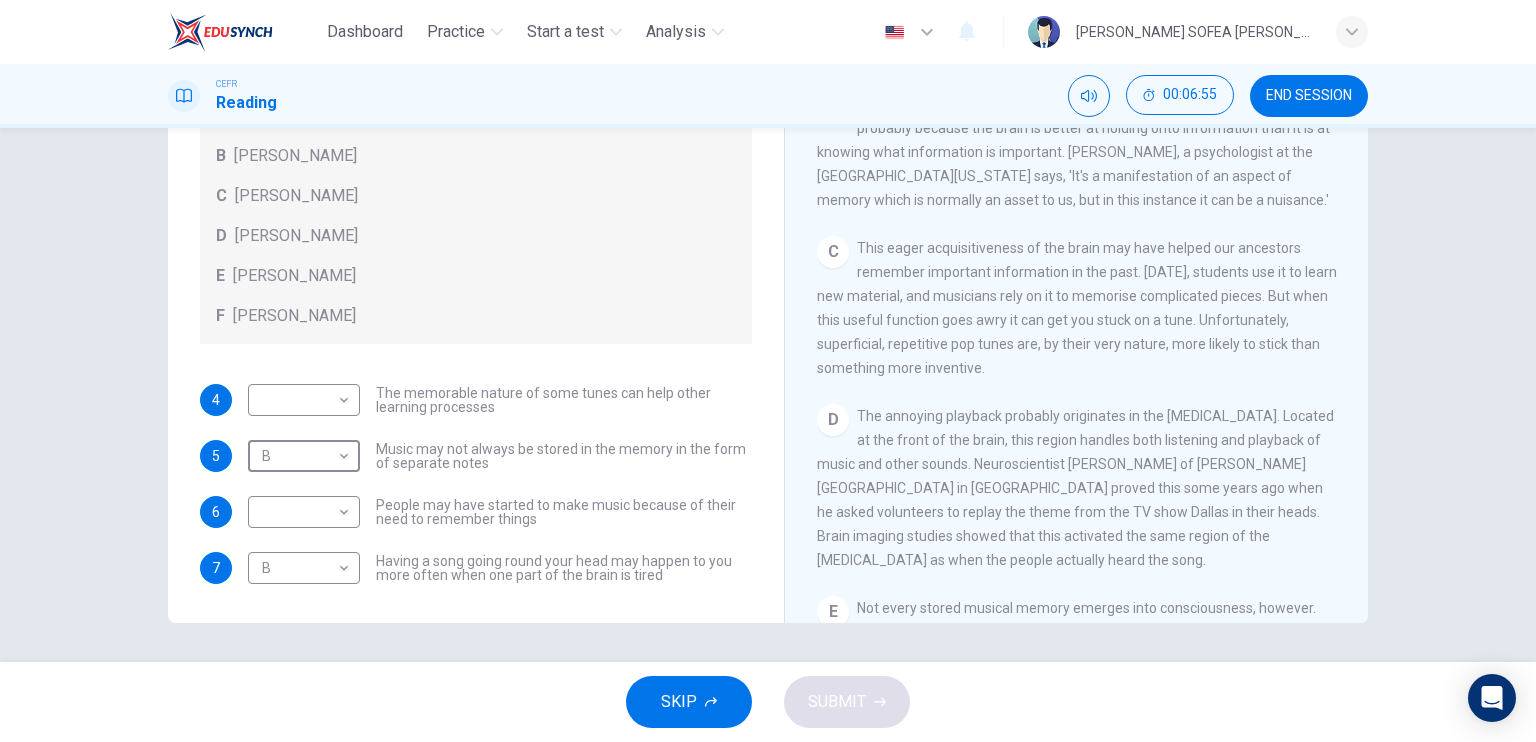 scroll, scrollTop: 500, scrollLeft: 0, axis: vertical 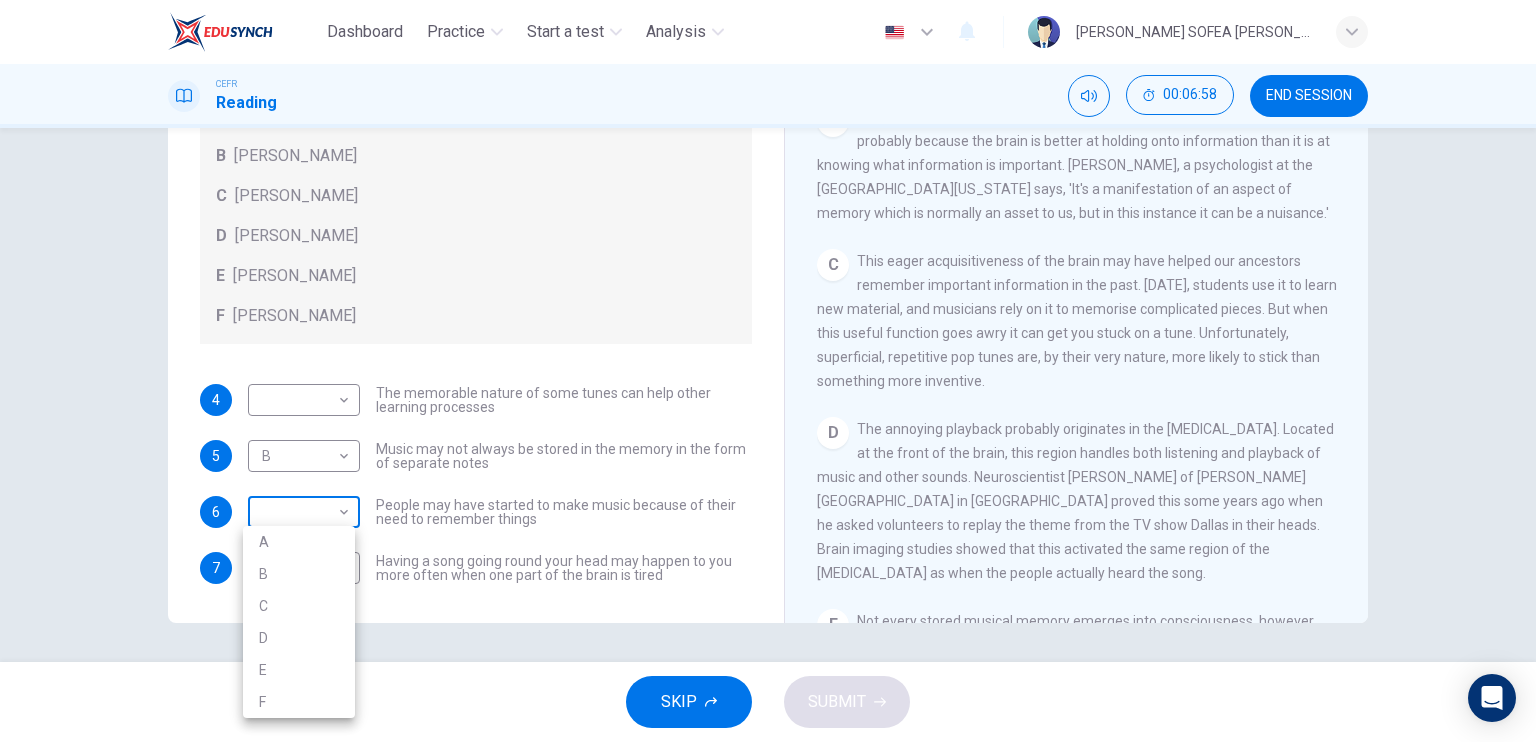 click on "Dashboard Practice Start a test Analysis English en ​ NUR ELISSA SOFEA BINTI TARMIZI CEFR Reading 00:06:58 END SESSION Questions 4 - 7 Look at the following theories and the list of people below.
Match each theory with the person it is credited to.
Write the correct letter  A-F  in the boxes below. A Roger Chaffin B Susan Ball C Steven Brown D Caroline Palmer E Sandra Calvert F Leon James 4 ​ ​ The memorable nature of some tunes can help other learning processes 5 B B ​ Music may not always be stored in the memory in the form of separate notes 6 ​ ​ People may have started to make music because of their need to remember things 7 B B ​ Having a song going round your head may happen to you more often when one part of the brain is tired A Song on the Brain CLICK TO ZOOM Click to Zoom A B C D E F G H I SKIP SUBMIT EduSynch - Online Language Proficiency Testing
Dashboard Practice Start a test Analysis Notifications © Copyright  2025 A B C D E F" at bounding box center (768, 371) 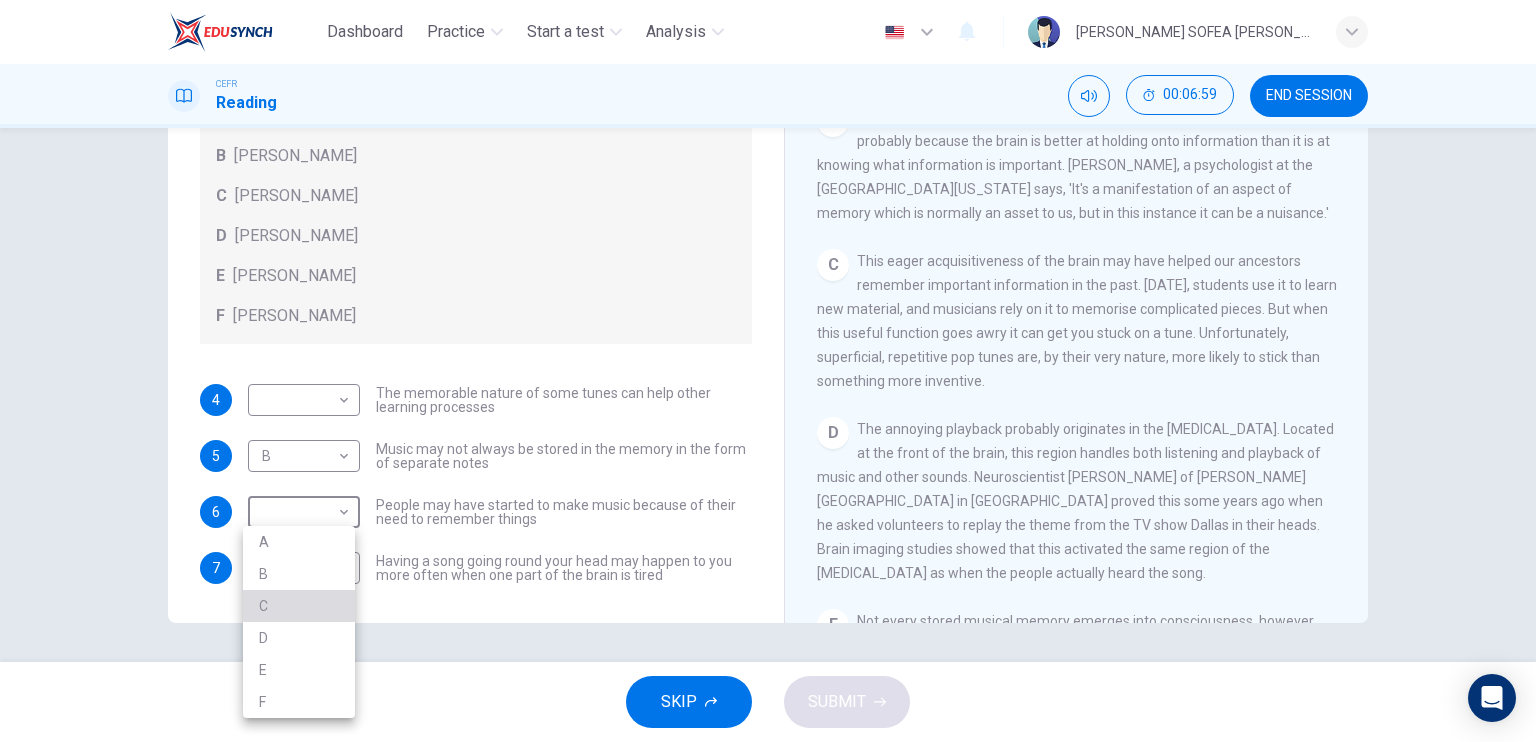 click on "C" at bounding box center (299, 606) 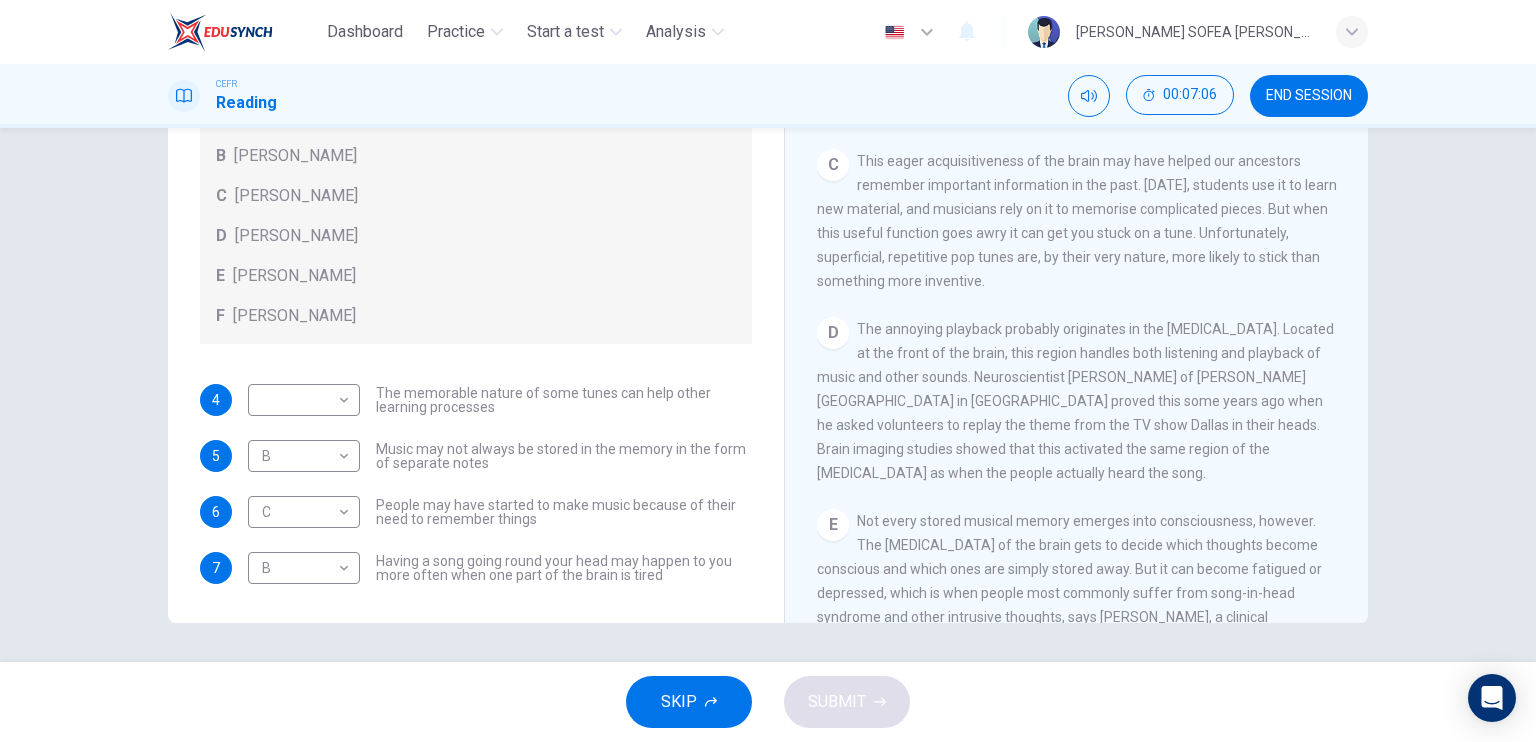 scroll, scrollTop: 1592, scrollLeft: 0, axis: vertical 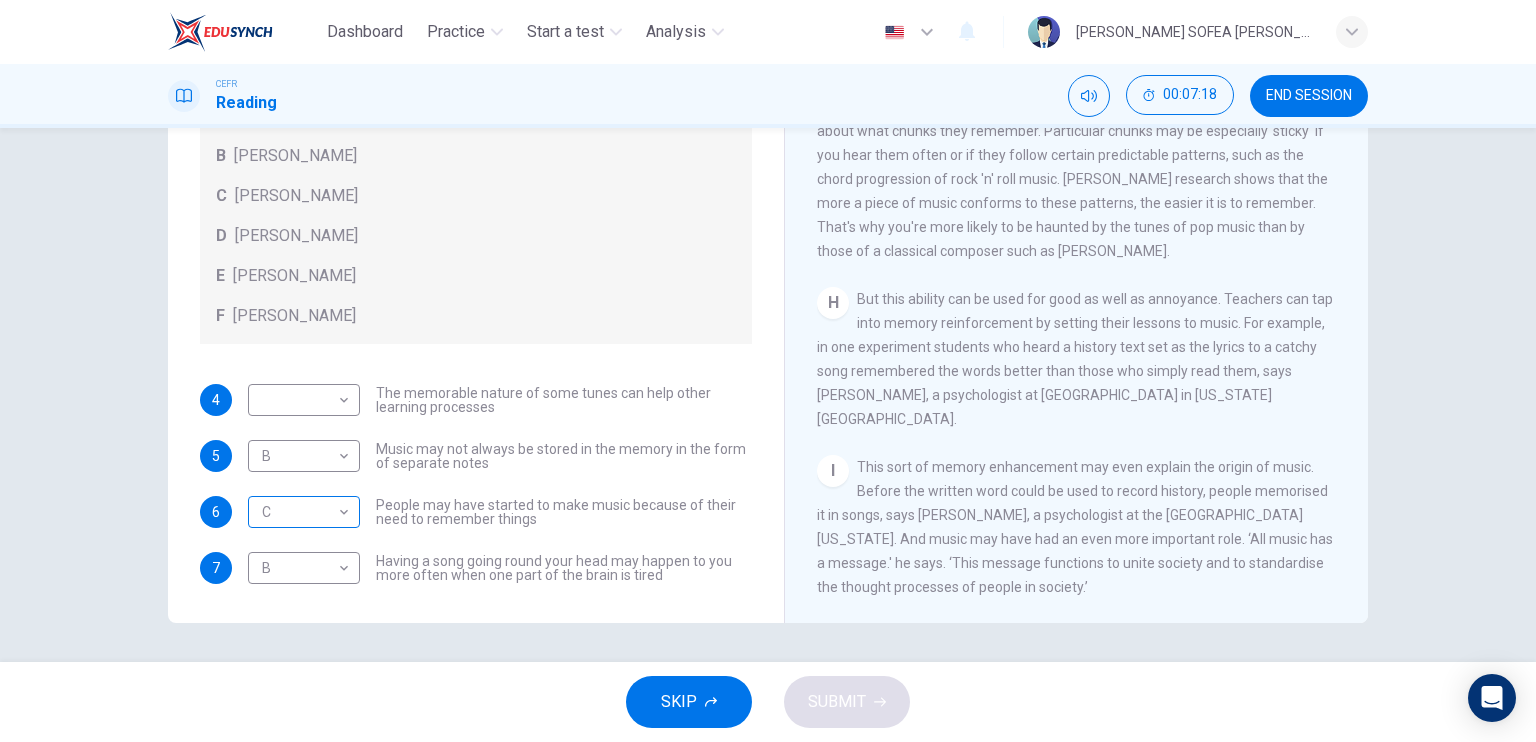click on "Dashboard Practice Start a test Analysis English en ​ NUR ELISSA SOFEA BINTI TARMIZI CEFR Reading 00:07:18 END SESSION Questions 4 - 7 Look at the following theories and the list of people below.
Match each theory with the person it is credited to.
Write the correct letter  A-F  in the boxes below. A Roger Chaffin B Susan Ball C Steven Brown D Caroline Palmer E Sandra Calvert F Leon James 4 ​ ​ The memorable nature of some tunes can help other learning processes 5 B B ​ Music may not always be stored in the memory in the form of separate notes 6 C C ​ People may have started to make music because of their need to remember things 7 B B ​ Having a song going round your head may happen to you more often when one part of the brain is tired A Song on the Brain CLICK TO ZOOM Click to Zoom A B C D E F G H I SKIP SUBMIT EduSynch - Online Language Proficiency Testing
Dashboard Practice Start a test Analysis Notifications © Copyright  2025" at bounding box center (768, 371) 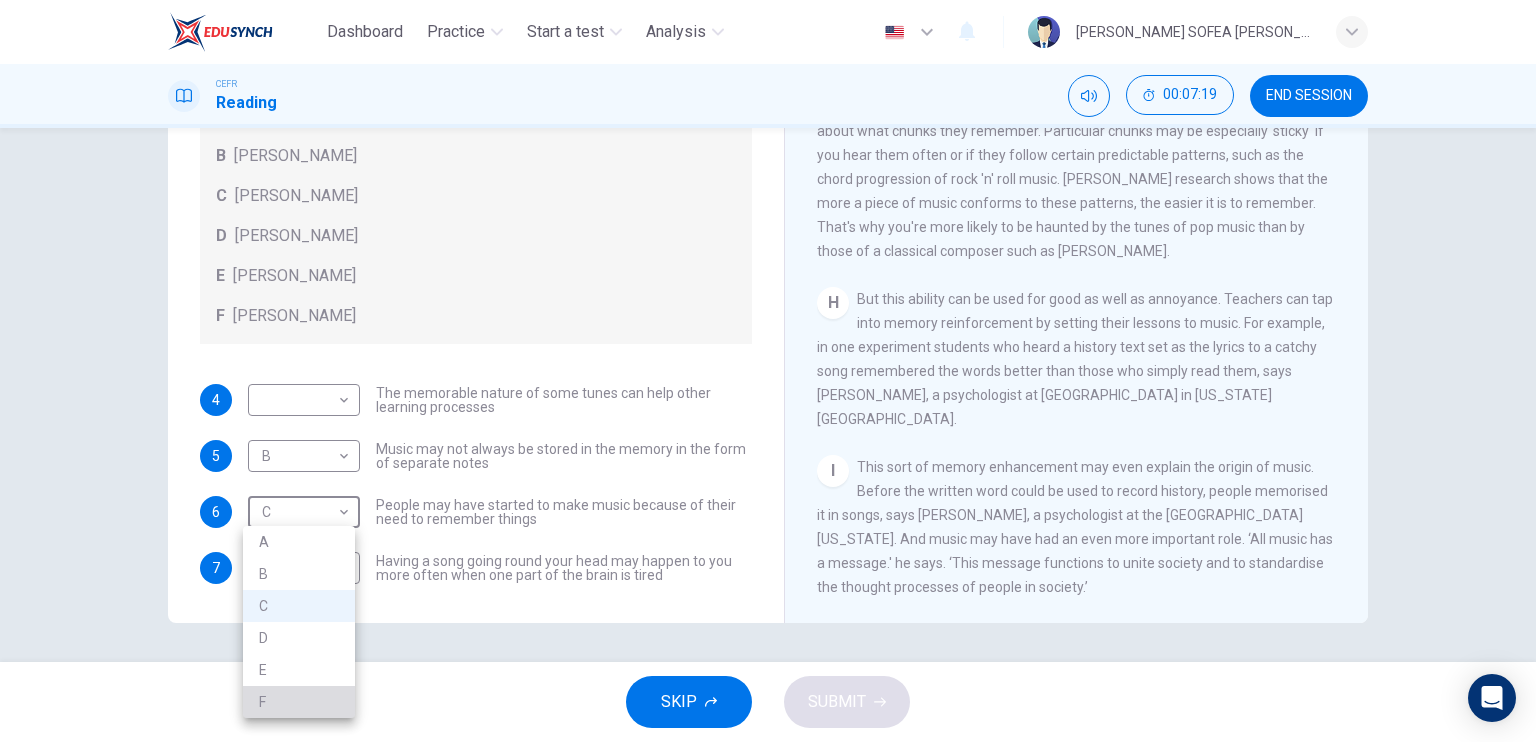 click on "F" at bounding box center [299, 702] 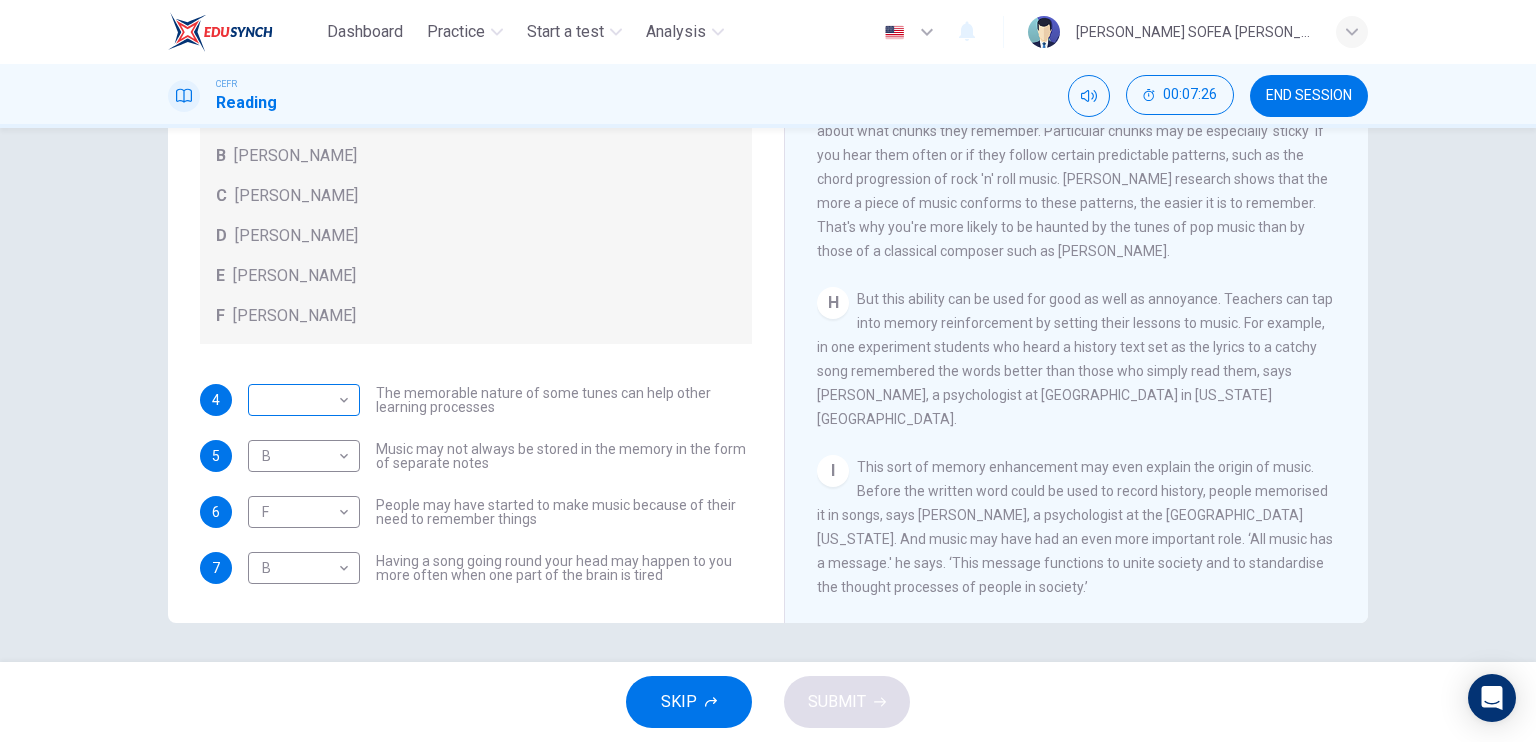 click on "Dashboard Practice Start a test Analysis English en ​ NUR ELISSA SOFEA BINTI TARMIZI CEFR Reading 00:07:26 END SESSION Questions 4 - 7 Look at the following theories and the list of people below.
Match each theory with the person it is credited to.
Write the correct letter  A-F  in the boxes below. A Roger Chaffin B Susan Ball C Steven Brown D Caroline Palmer E Sandra Calvert F Leon James 4 ​ ​ The memorable nature of some tunes can help other learning processes 5 B B ​ Music may not always be stored in the memory in the form of separate notes 6 F F ​ People may have started to make music because of their need to remember things 7 B B ​ Having a song going round your head may happen to you more often when one part of the brain is tired A Song on the Brain CLICK TO ZOOM Click to Zoom A B C D E F G H I SKIP SUBMIT EduSynch - Online Language Proficiency Testing
Dashboard Practice Start a test Analysis Notifications © Copyright  2025" at bounding box center (768, 371) 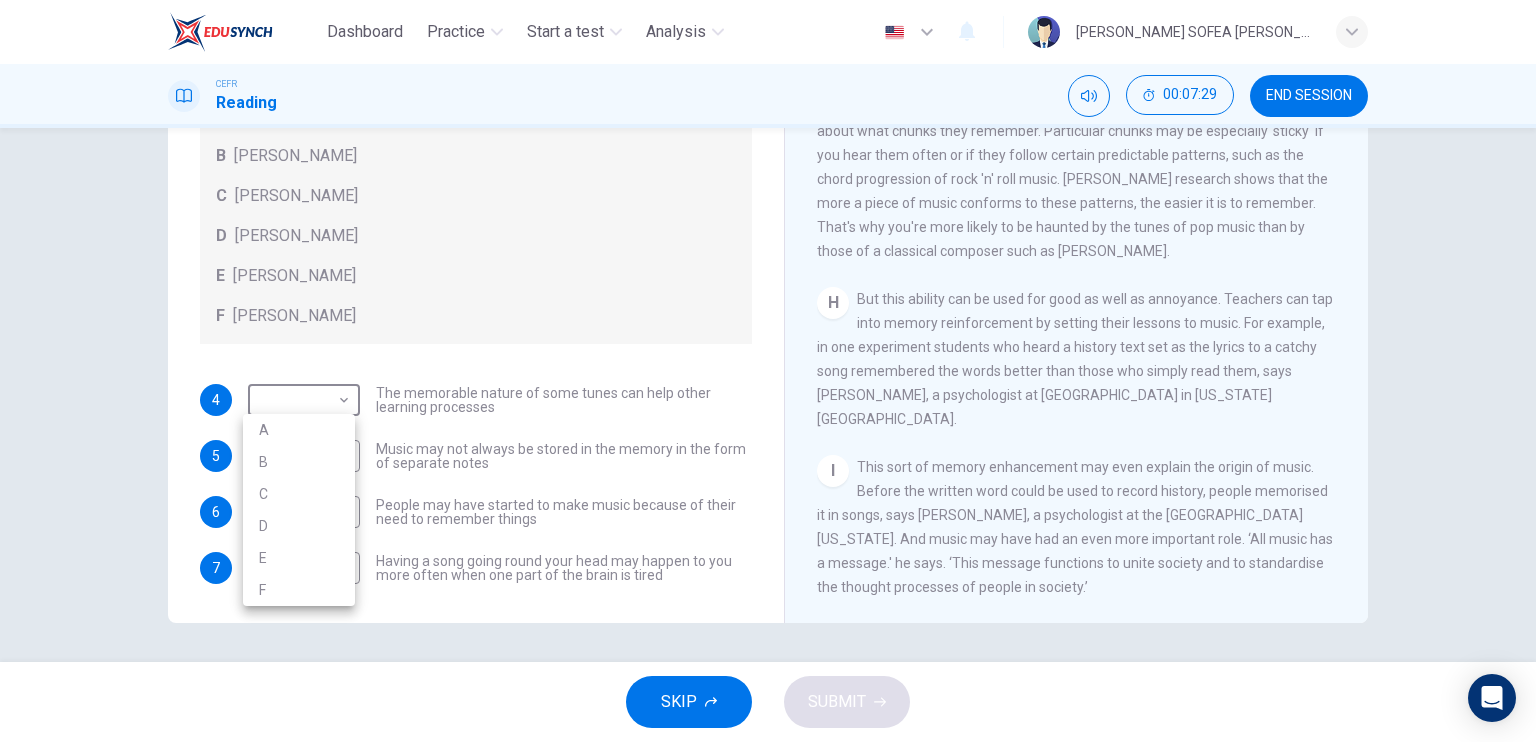 click on "E" at bounding box center [299, 558] 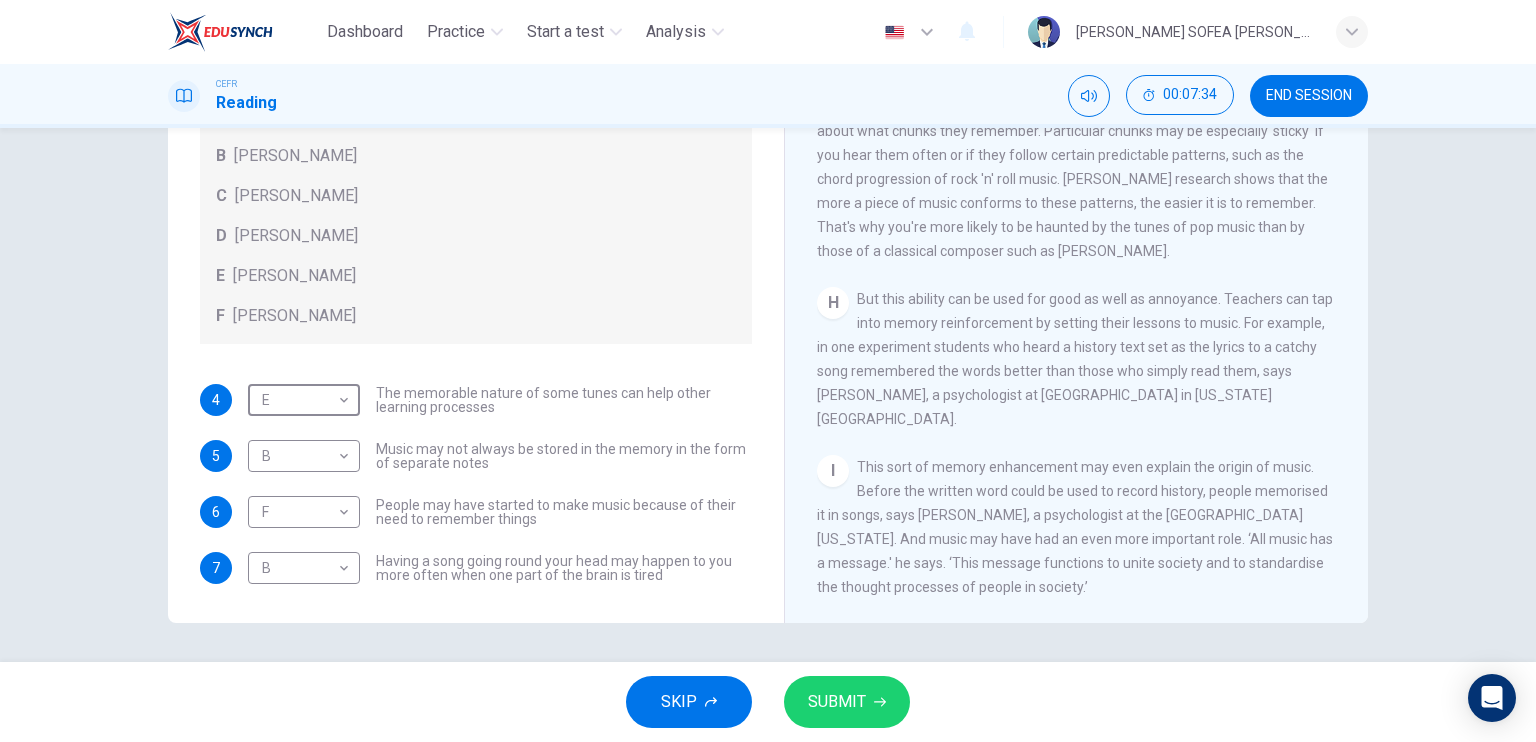click on "SUBMIT" at bounding box center (847, 702) 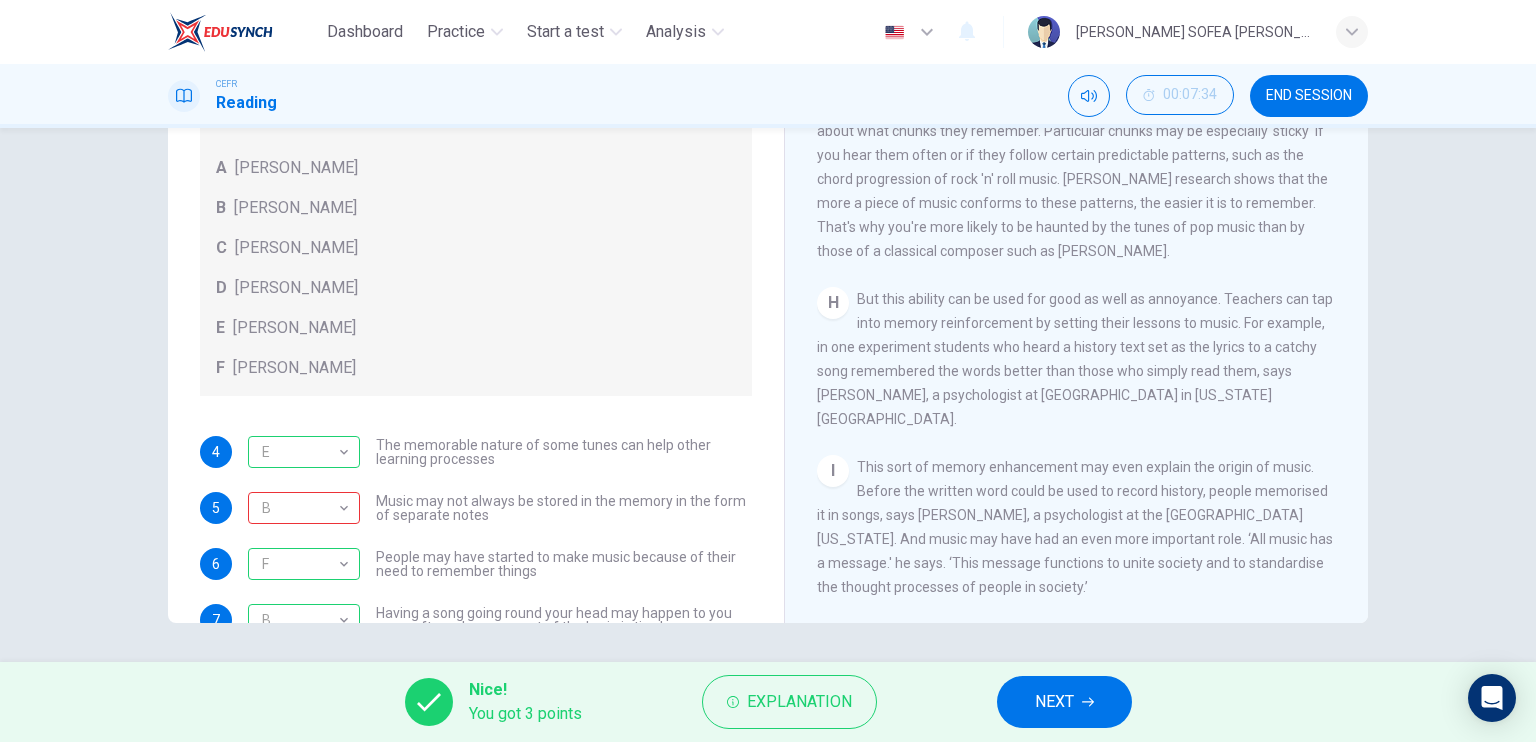 scroll, scrollTop: 112, scrollLeft: 0, axis: vertical 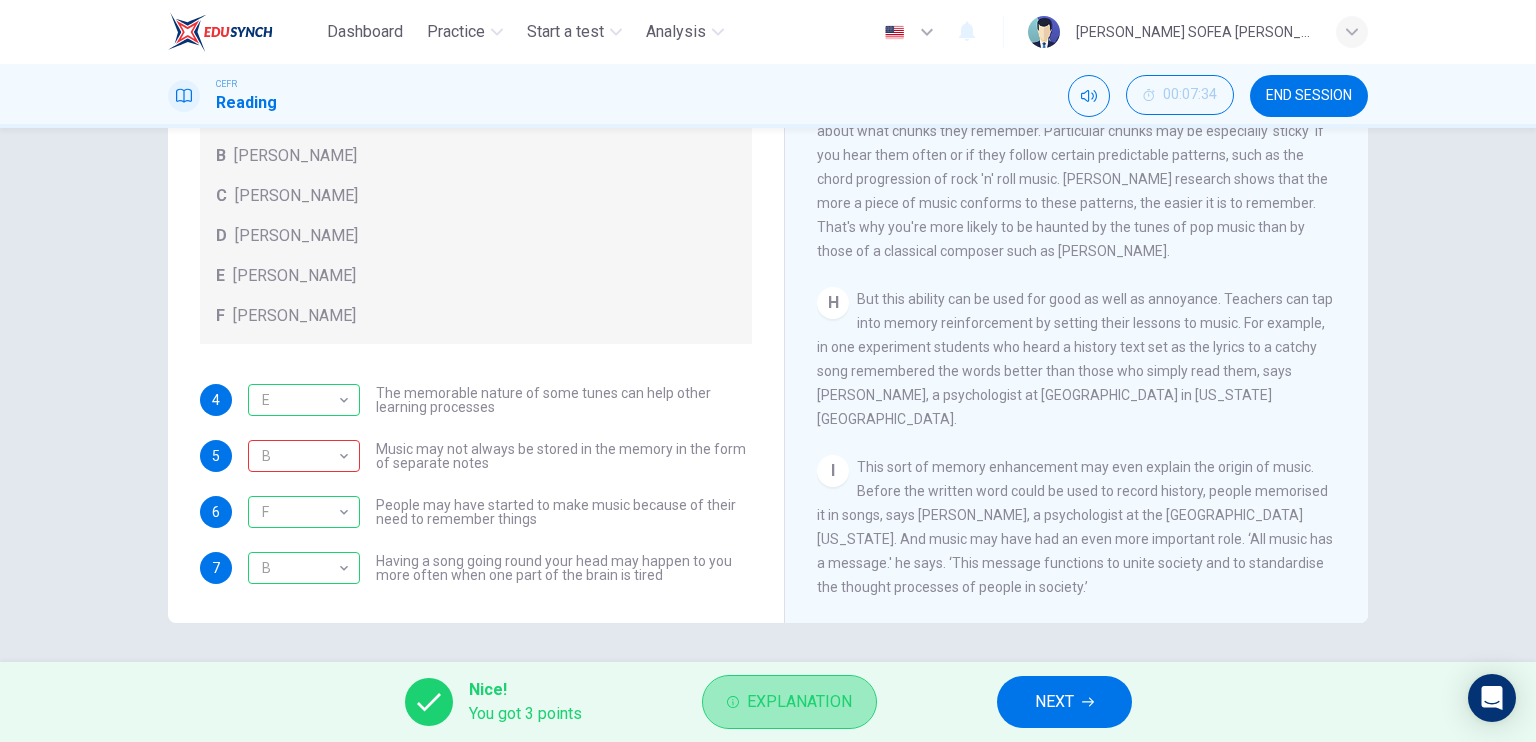 click on "Explanation" at bounding box center (799, 702) 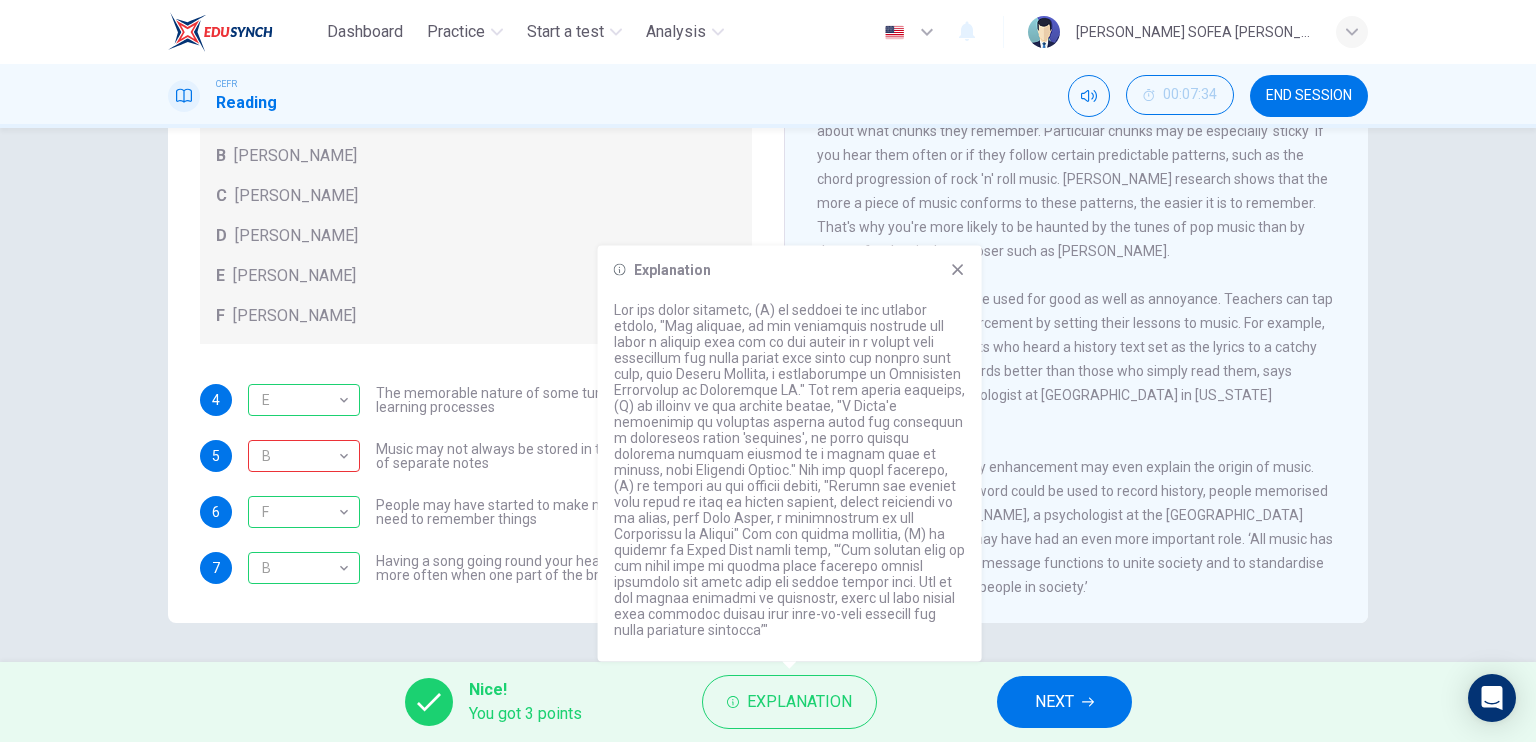 click on "This sort of memory enhancement may even explain the origin of music. Before the written word could be used to record history, people memorised it in songs, says Leon James, a psychologist at the University of Hawaii. And music may have had an even more important role. ‘All music has a message.' he says. ‘This message functions to unite society and to standardise the thought processes of people in society.’" at bounding box center [1075, 527] 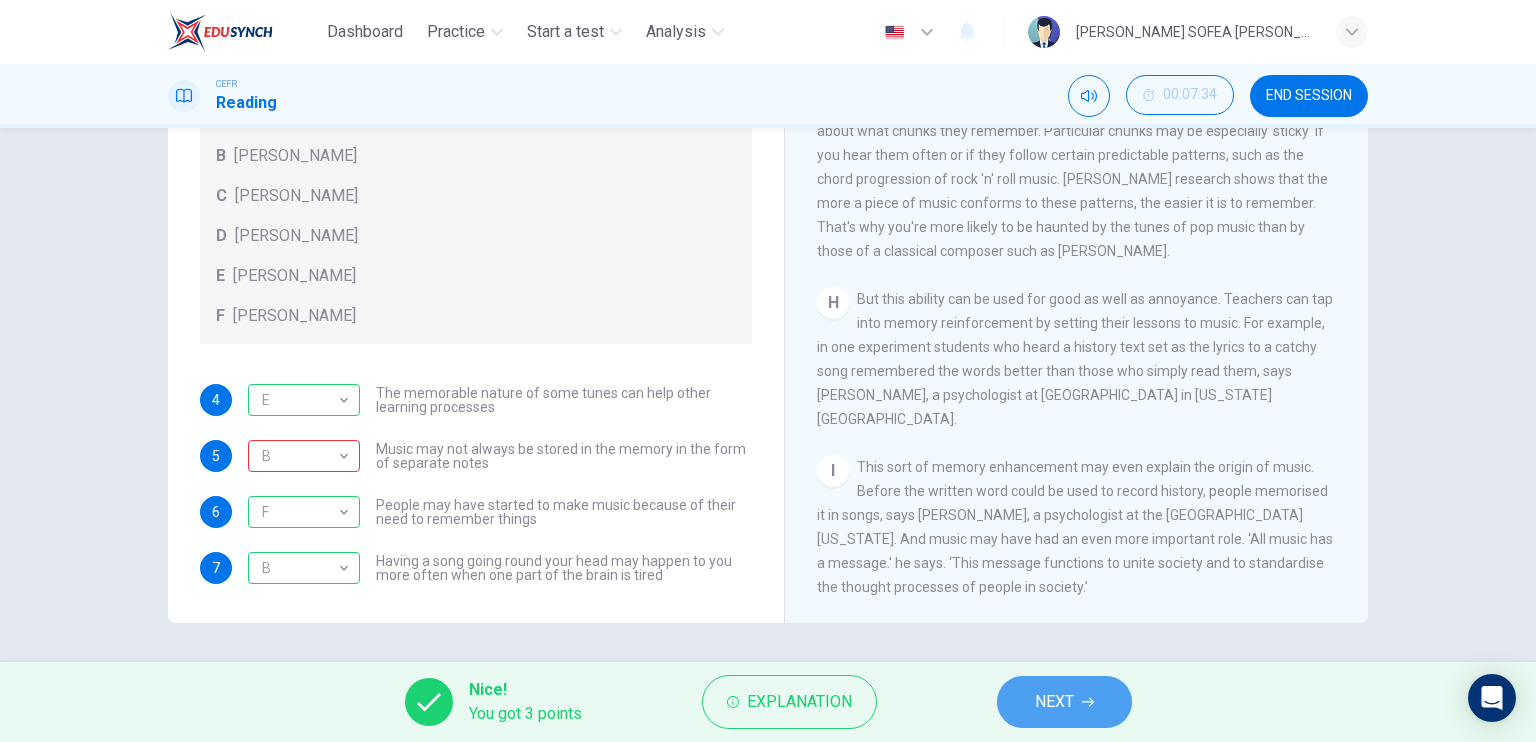 click on "NEXT" at bounding box center [1064, 702] 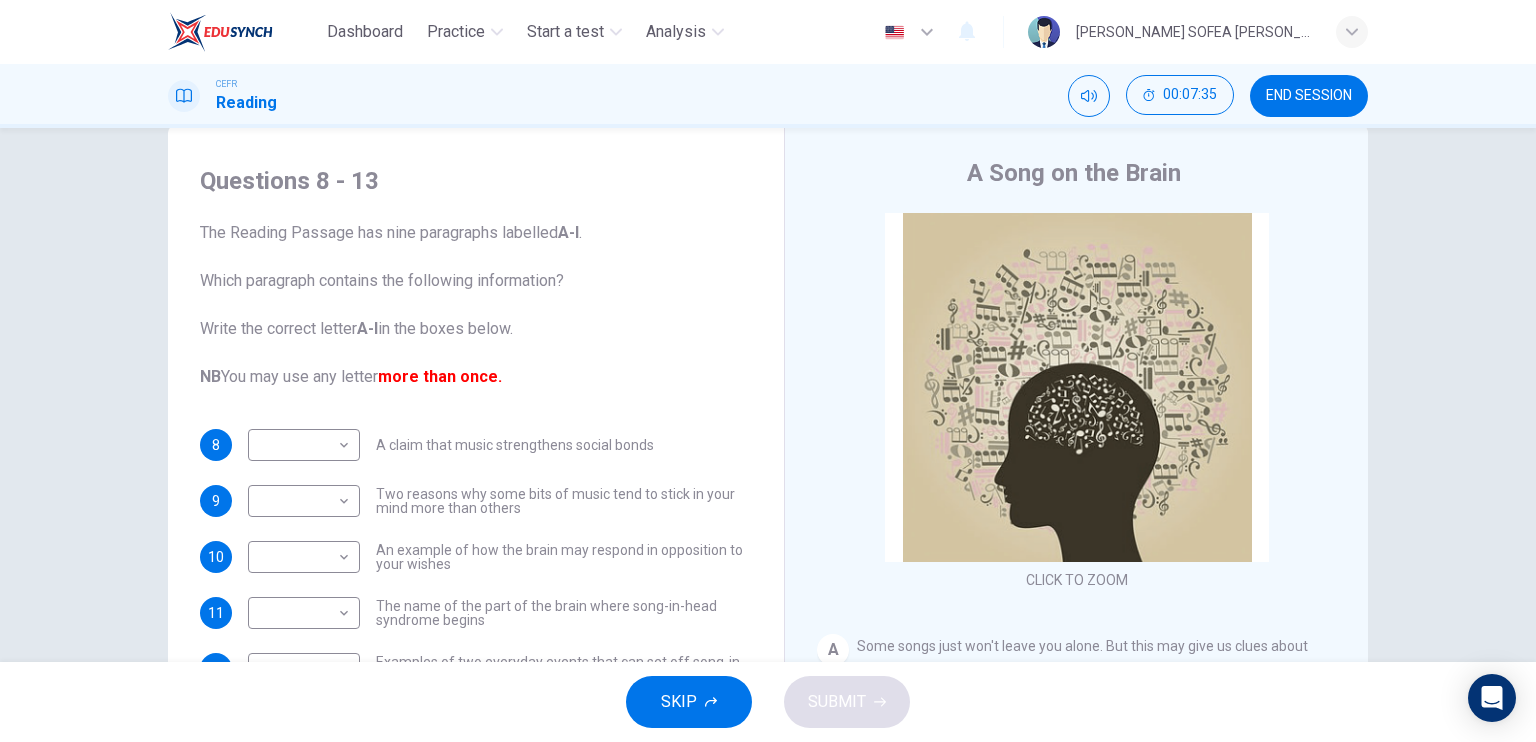 scroll, scrollTop: 40, scrollLeft: 0, axis: vertical 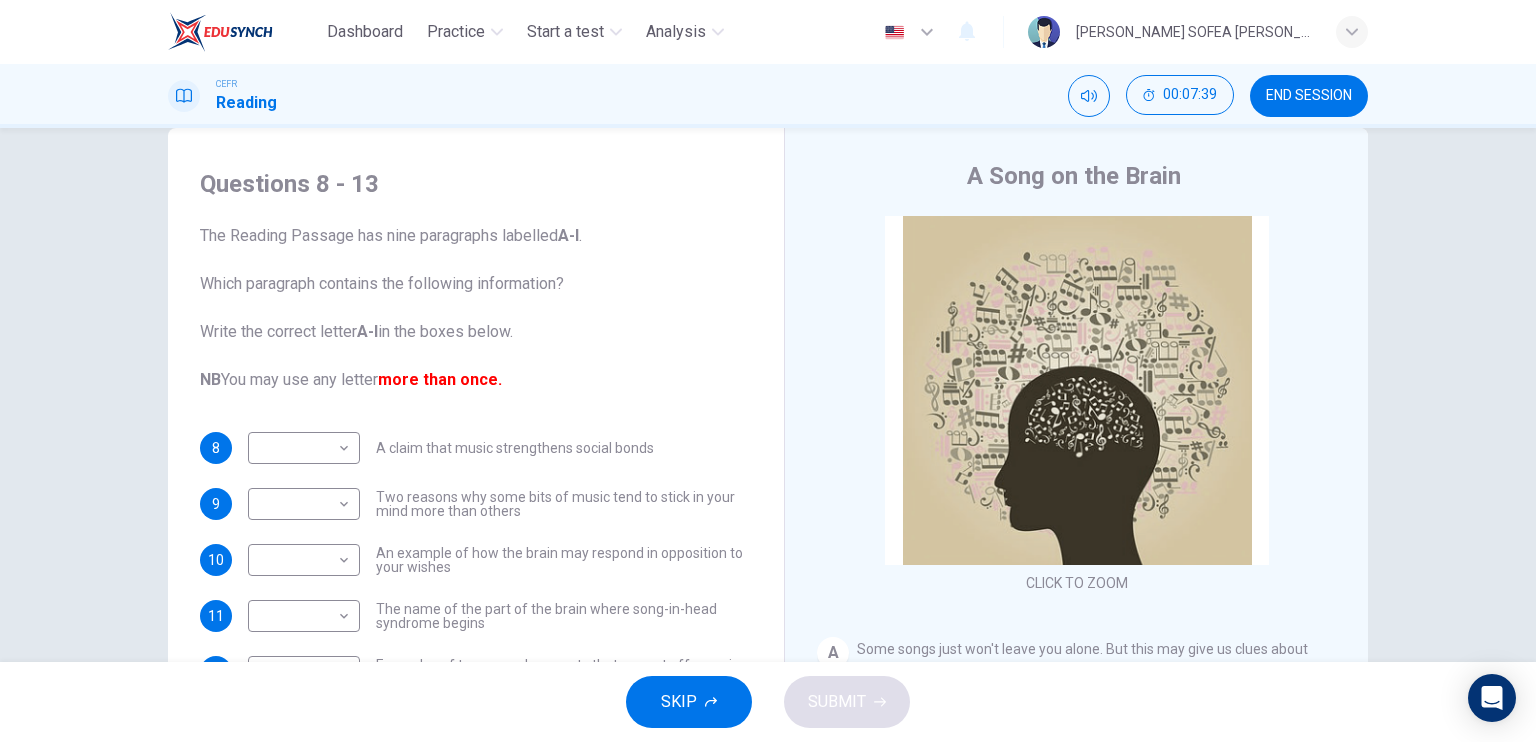 drag, startPoint x: 347, startPoint y: 217, endPoint x: 340, endPoint y: 245, distance: 28.86174 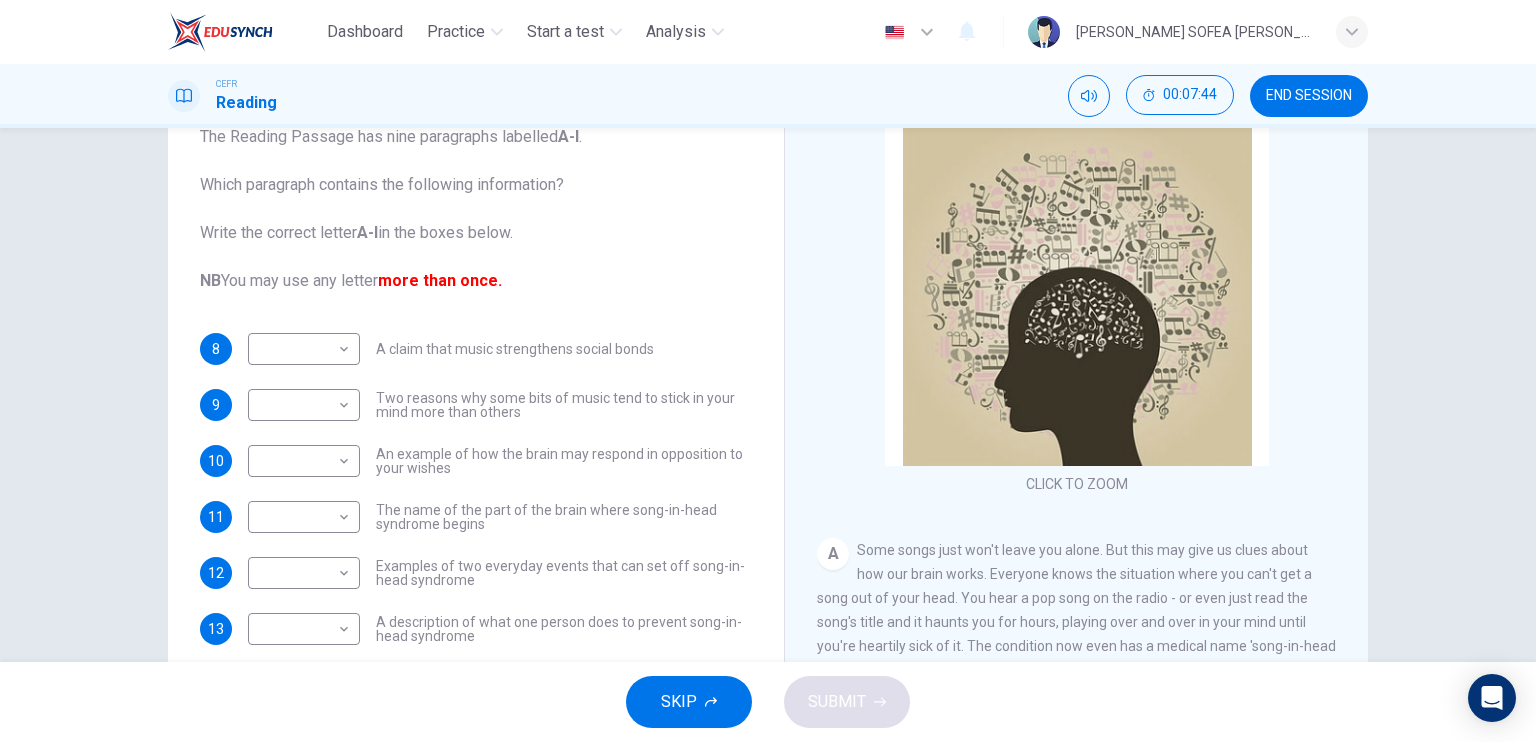 scroll, scrollTop: 140, scrollLeft: 0, axis: vertical 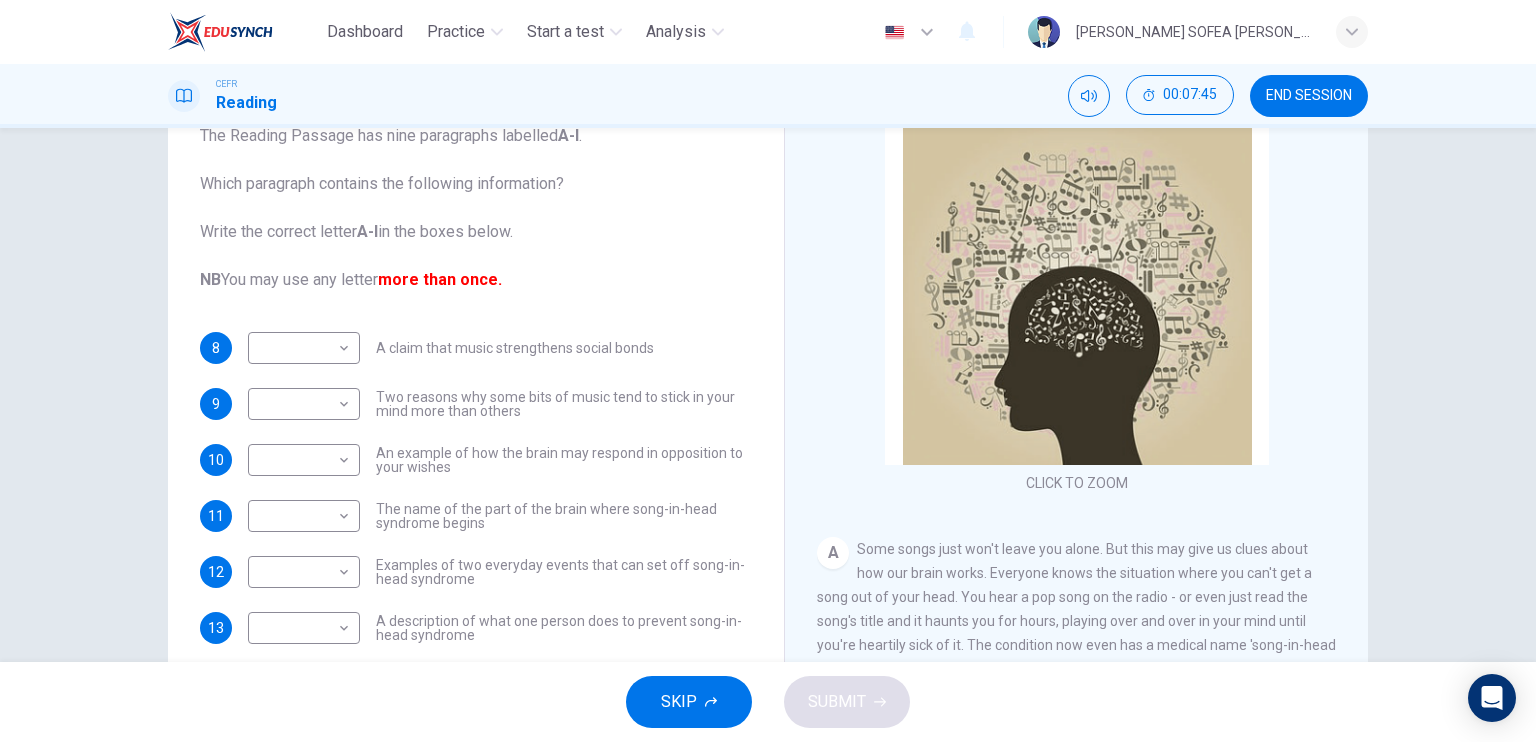 drag, startPoint x: 218, startPoint y: 277, endPoint x: 425, endPoint y: 283, distance: 207.08694 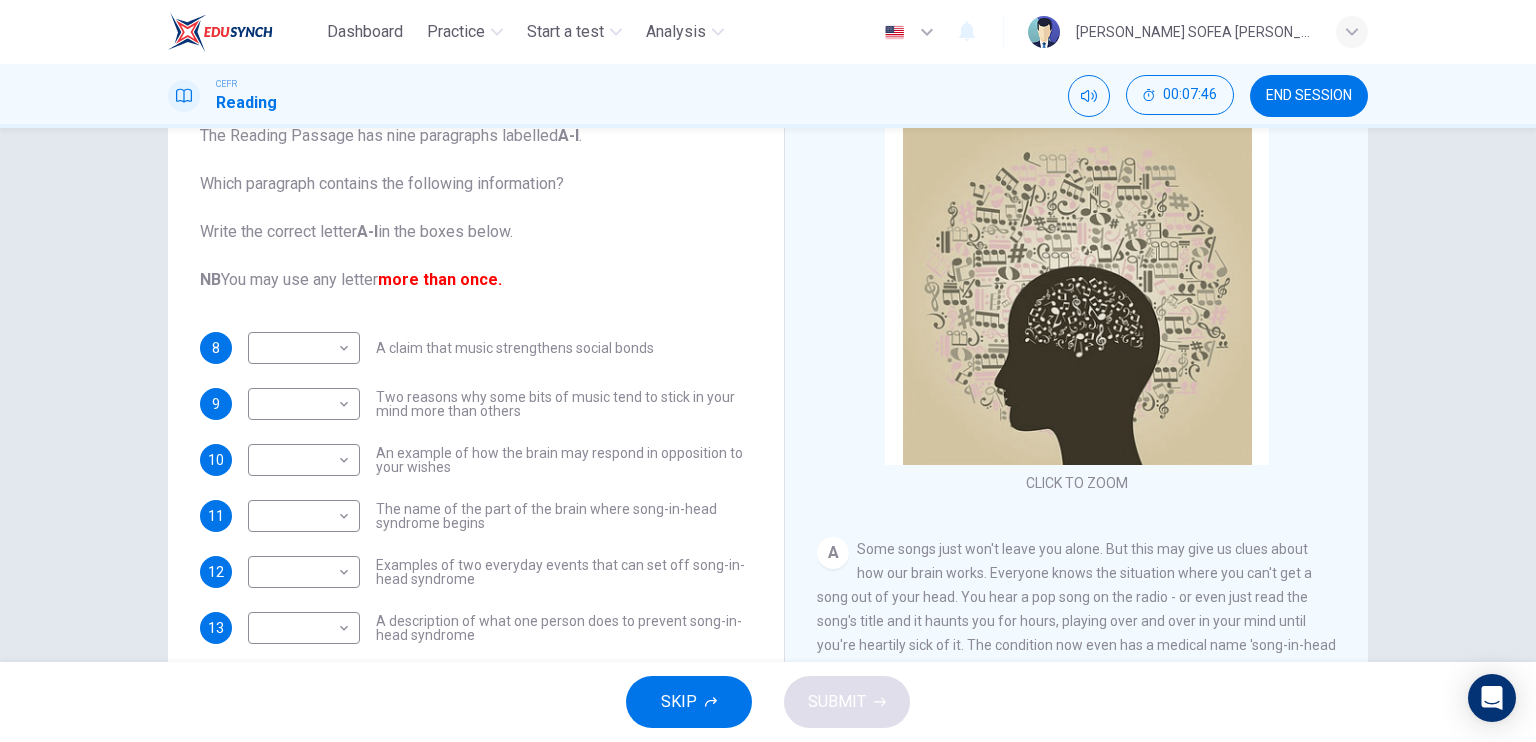 drag, startPoint x: 468, startPoint y: 343, endPoint x: 541, endPoint y: 366, distance: 76.537575 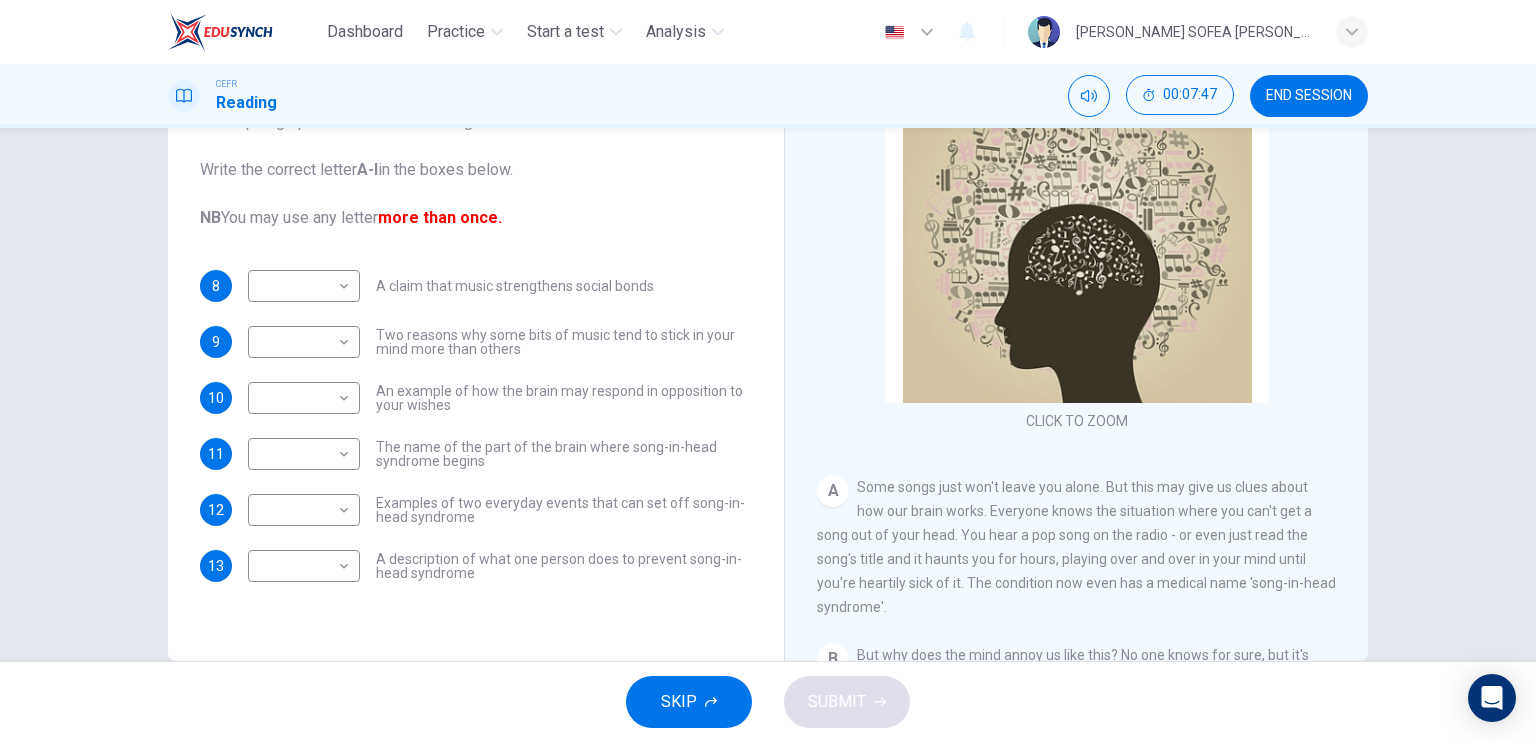 scroll, scrollTop: 240, scrollLeft: 0, axis: vertical 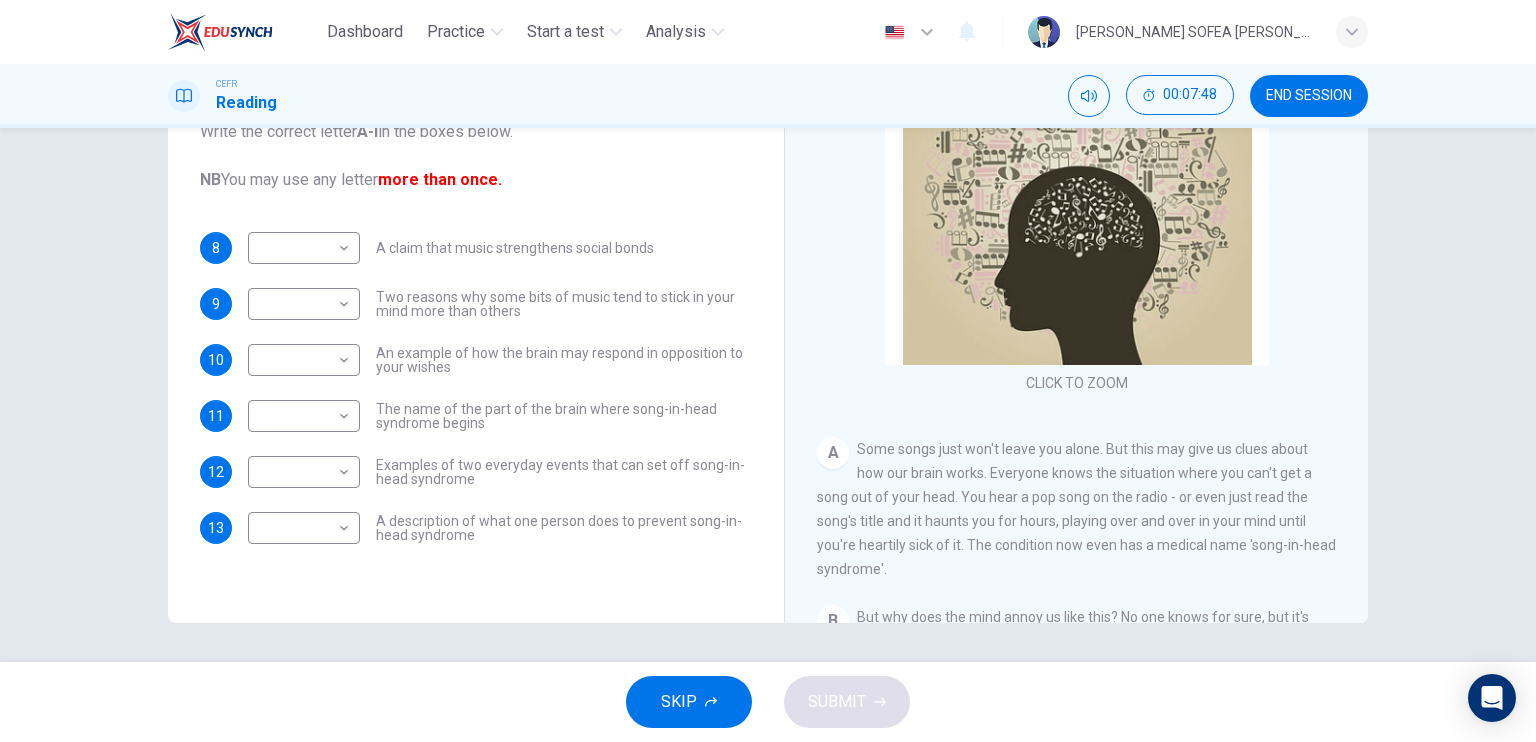 drag, startPoint x: 914, startPoint y: 467, endPoint x: 955, endPoint y: 565, distance: 106.23088 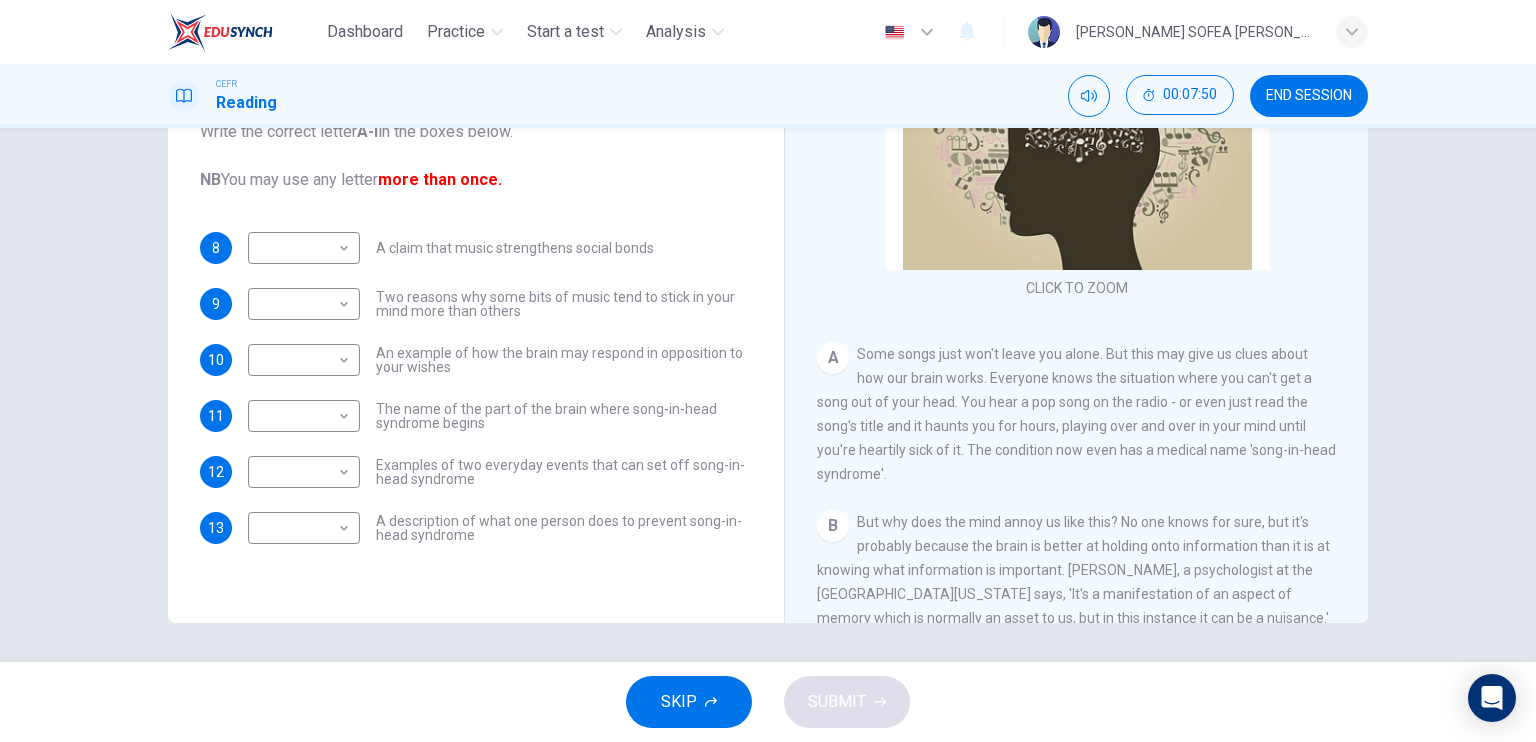 scroll, scrollTop: 100, scrollLeft: 0, axis: vertical 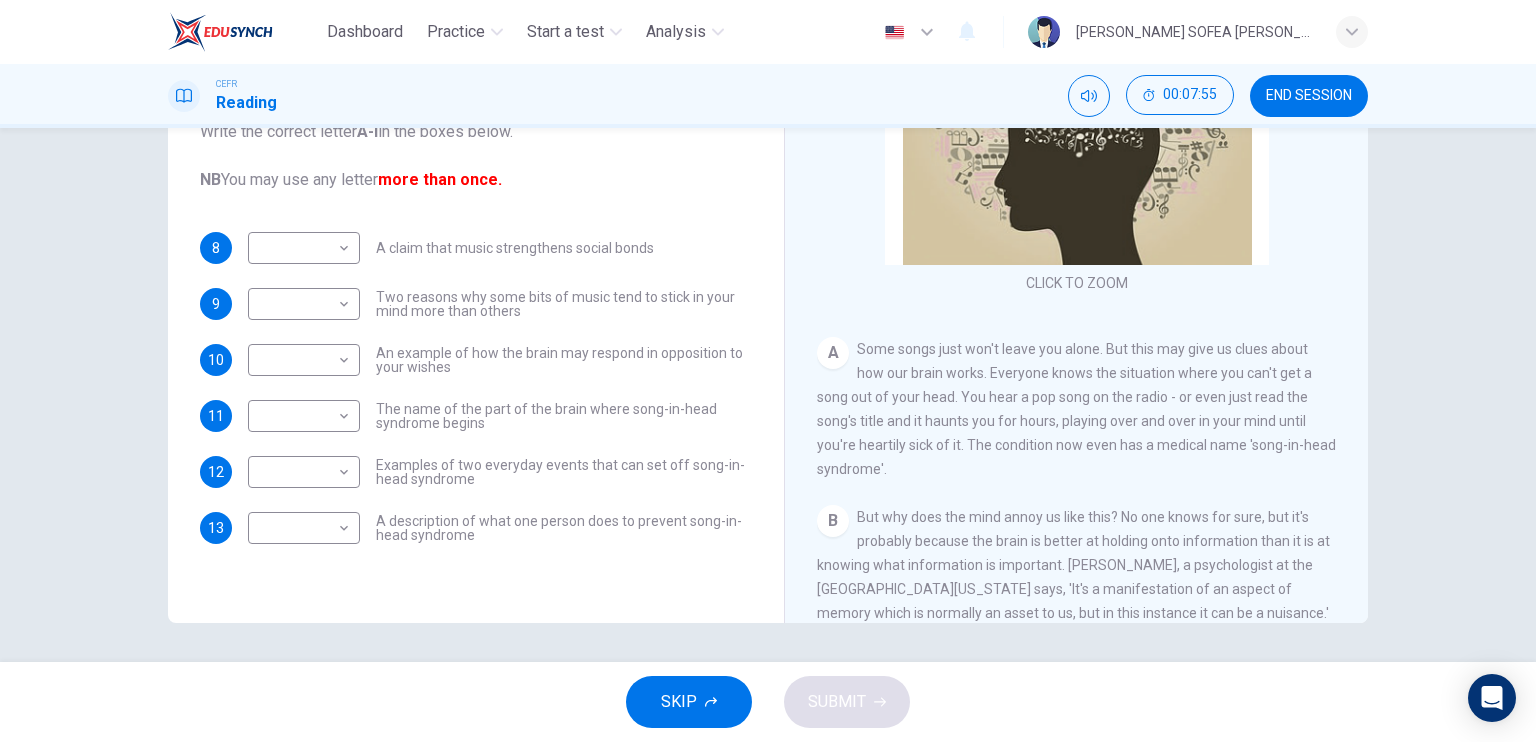 click on "Some songs just won't leave you alone. But this may give us clues about how our brain works. Everyone knows the situation where you can't get a song out of your head. You hear a pop song on the radio - or even just read the song's title and it haunts you for hours, playing over and over in your mind until you're heartily sick of it. The condition now even has a medical name 'song-in-head syndrome'." at bounding box center [1076, 409] 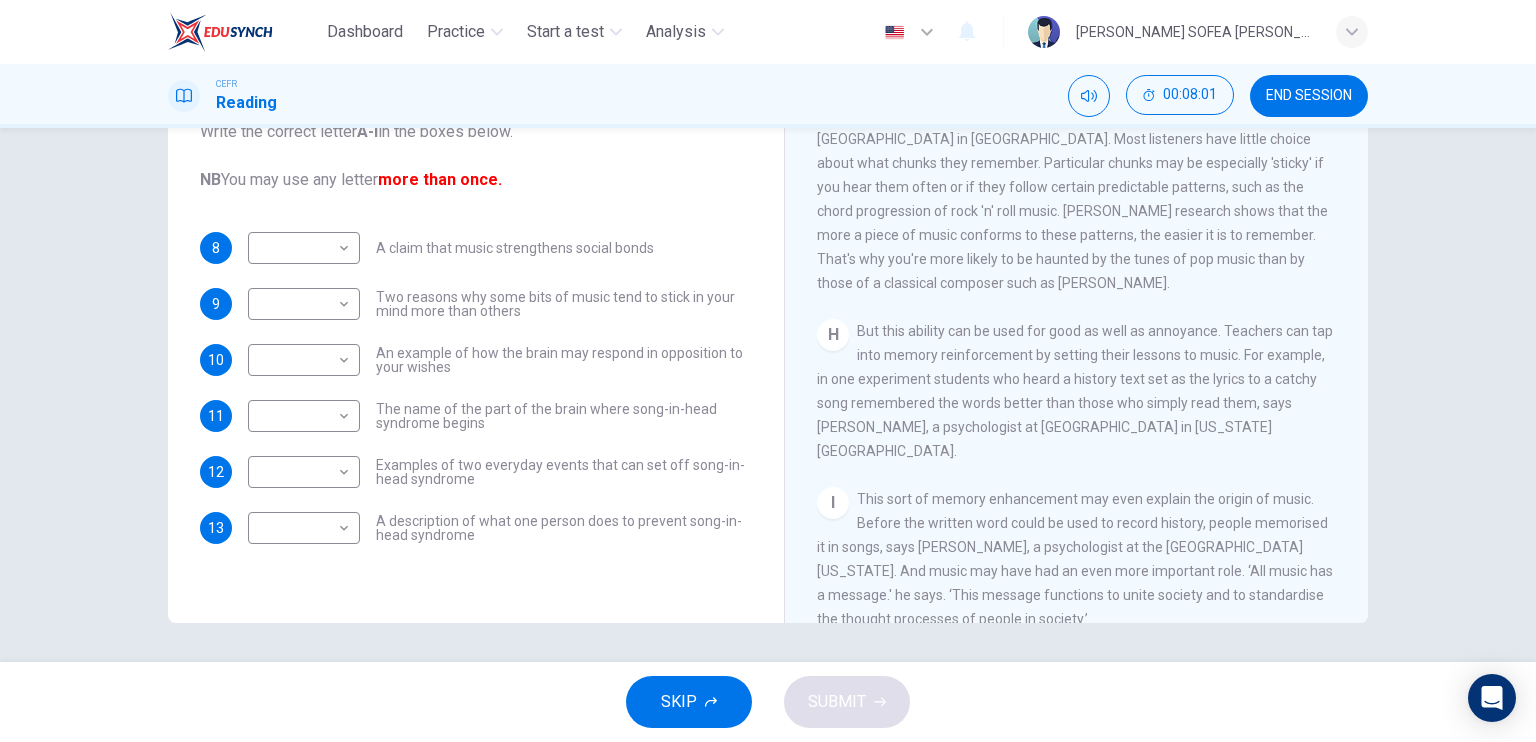 scroll, scrollTop: 1592, scrollLeft: 0, axis: vertical 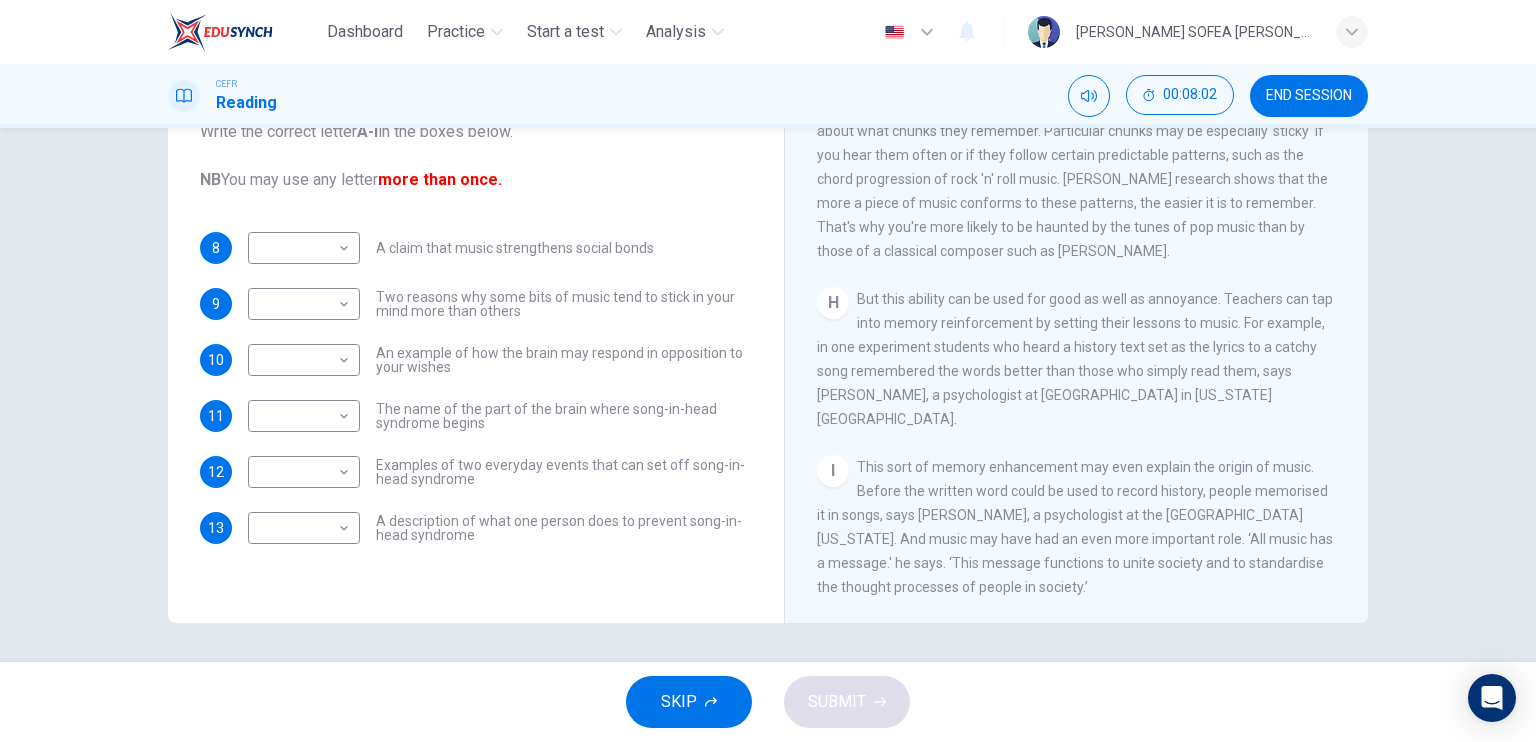 click on "This sort of memory enhancement may even explain the origin of music. Before the written word could be used to record history, people memorised it in songs, says Leon James, a psychologist at the University of Hawaii. And music may have had an even more important role. ‘All music has a message.' he says. ‘This message functions to unite society and to standardise the thought processes of people in society.’" at bounding box center [1075, 527] 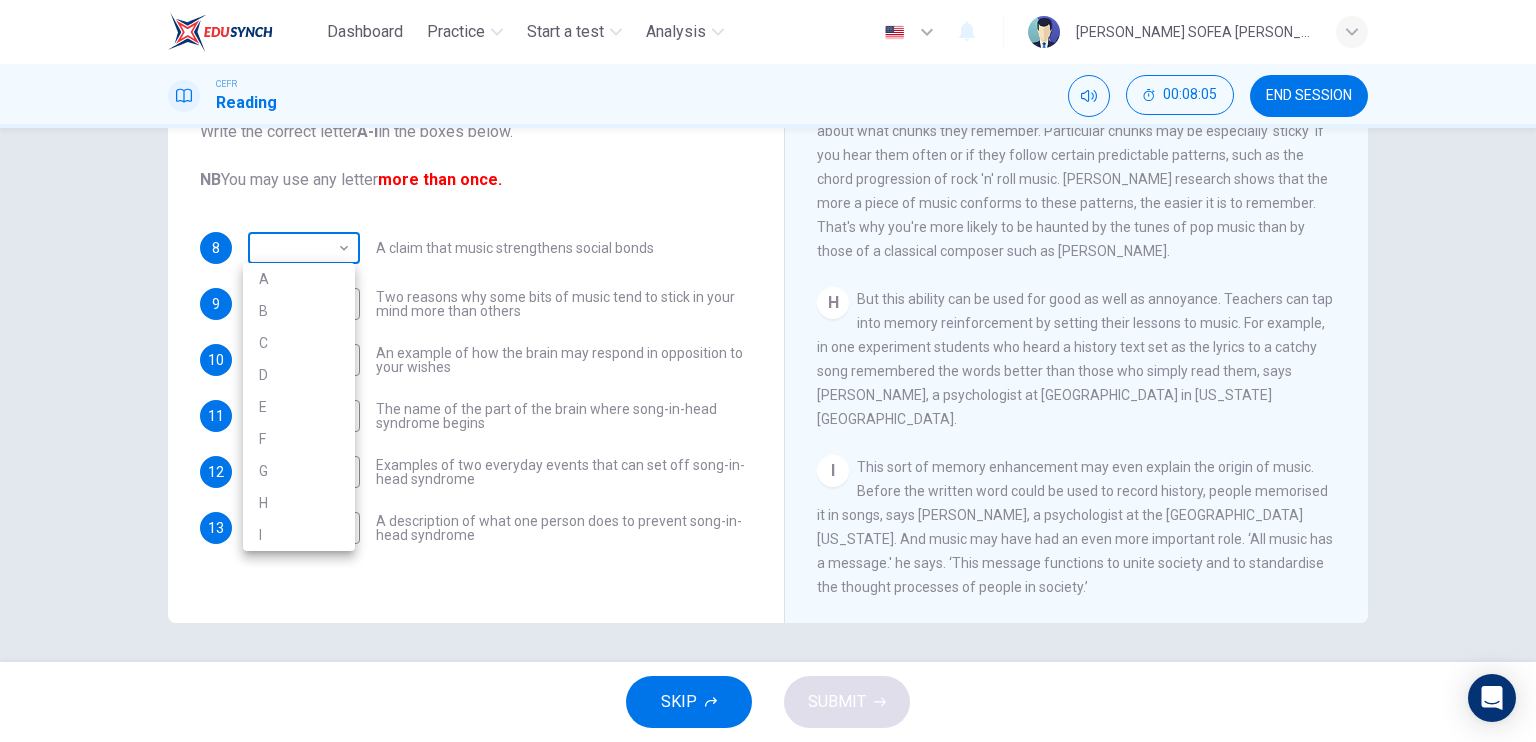 click on "Dashboard Practice Start a test Analysis English en ​ NUR ELISSA SOFEA BINTI TARMIZI CEFR Reading 00:08:05 END SESSION Questions 8 - 13 The Reading Passage has nine paragraphs labelled  A-l .
Which paragraph contains the following information?
Write the correct letter  A-l  in the boxes below.
NB  You may use any letter  more than once. 8 ​ ​ A claim that music strengthens social bonds 9 ​ ​ Two reasons why some bits of music tend to stick in your mind more than others 10 ​ ​ An example of how the brain may respond in opposition to your wishes 11 ​ ​ The name of the part of the brain where song-in-head syndrome begins 12 ​ ​ Examples of two everyday events that can set off song-in-head syndrome 13 ​ ​ A description of what one person does to prevent song-in-head syndrome A Song on the Brain CLICK TO ZOOM Click to Zoom A B C D E F G H I SKIP SUBMIT EduSynch - Online Language Proficiency Testing
Dashboard Practice Start a test Analysis Notifications © Copyright  2025 A B C" at bounding box center (768, 371) 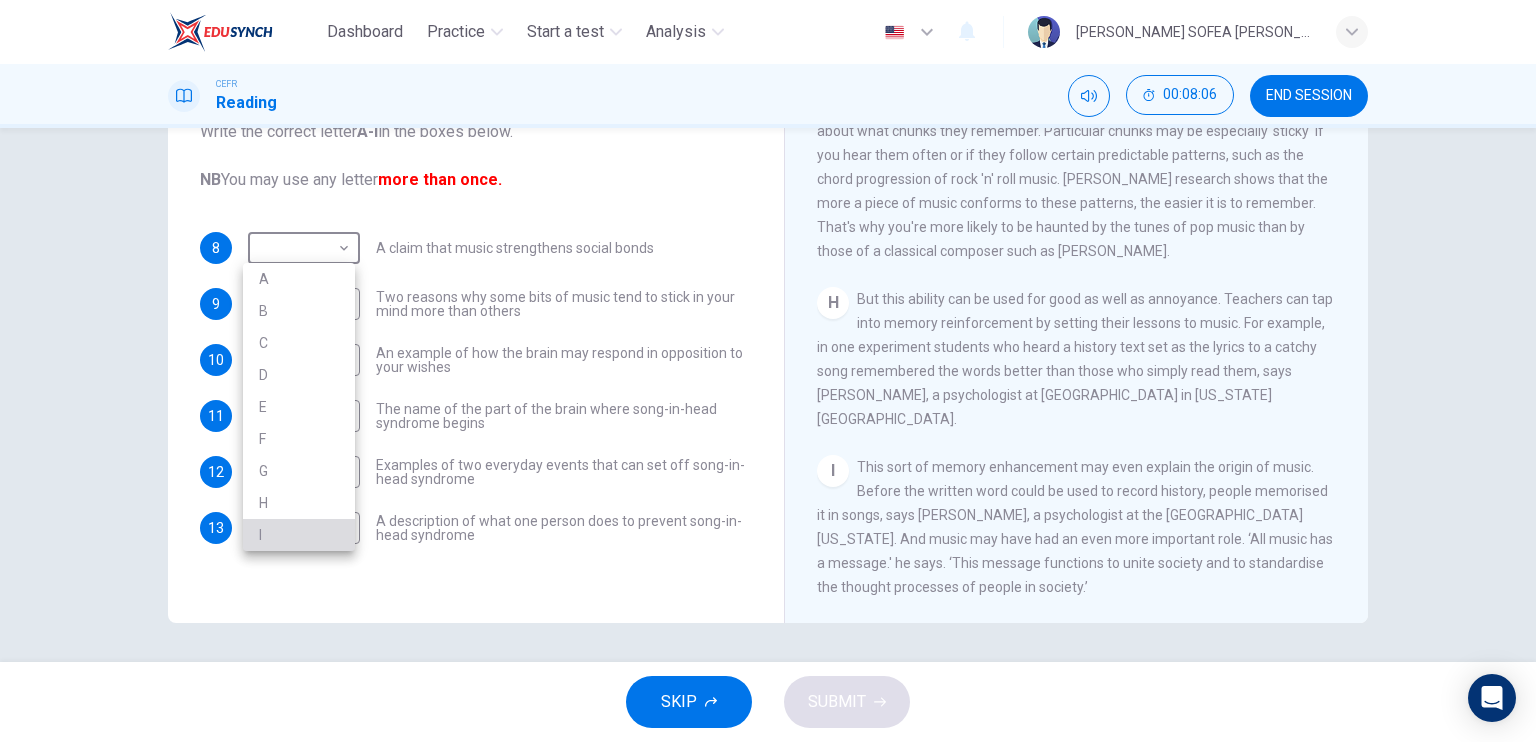 click on "I" at bounding box center [299, 535] 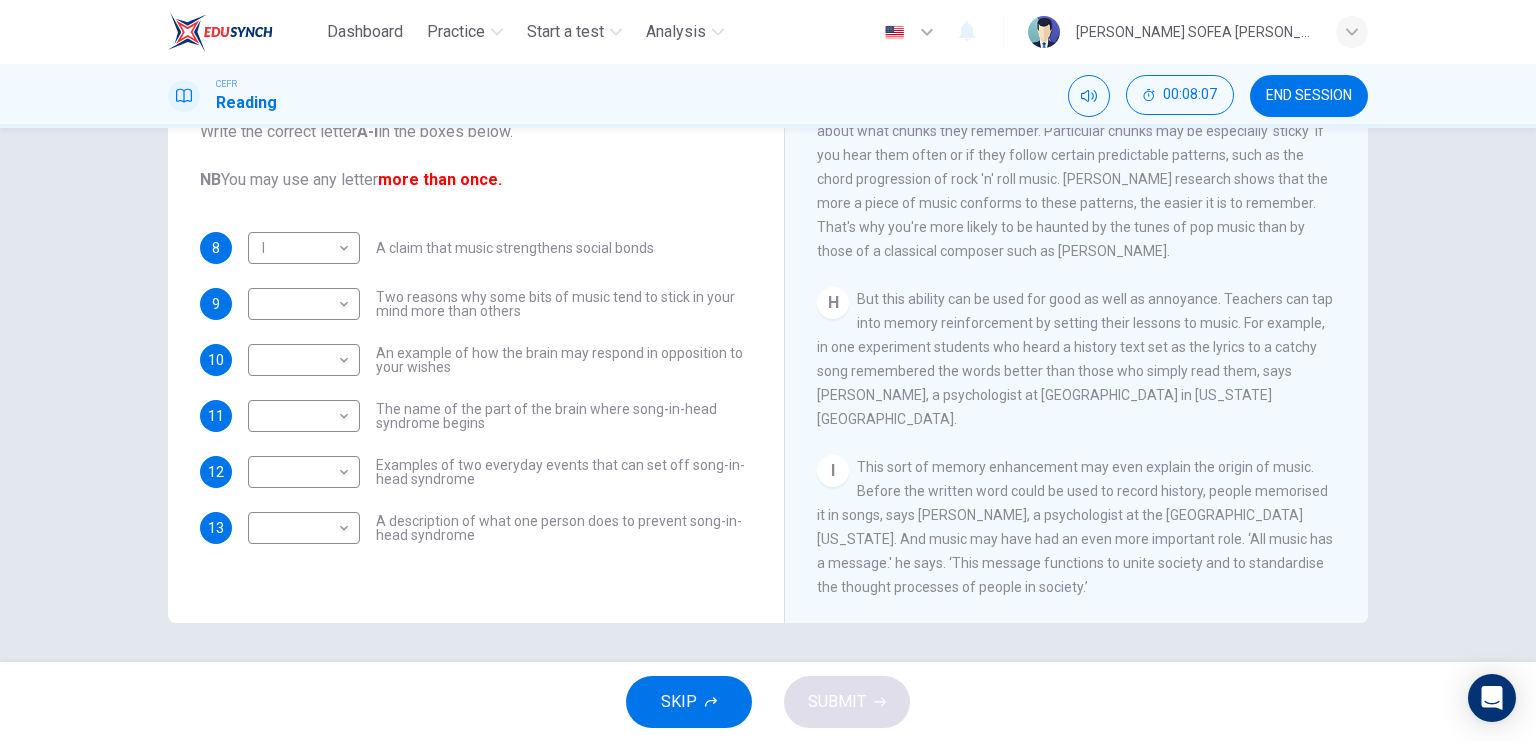 click on "But this ability can be used for good as well as annoyance. Teachers can tap into memory reinforcement by setting their lessons to music. For example, in one experiment students who heard a history text set as the lyrics to a catchy song remembered the words better than those who simply read them, says Sandra Calvert, a psychologist at Georgetown University in Washington DC." at bounding box center [1075, 359] 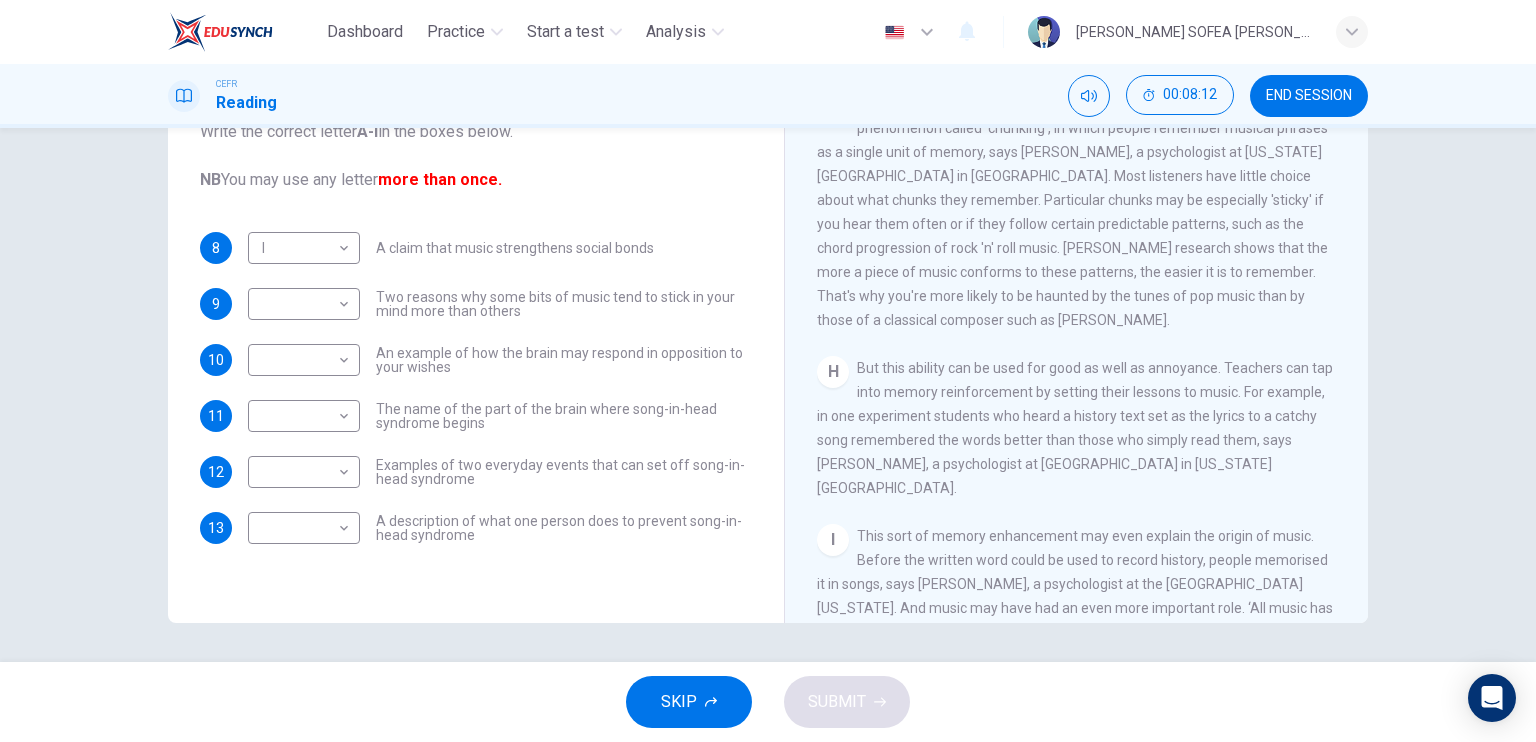 scroll, scrollTop: 1492, scrollLeft: 0, axis: vertical 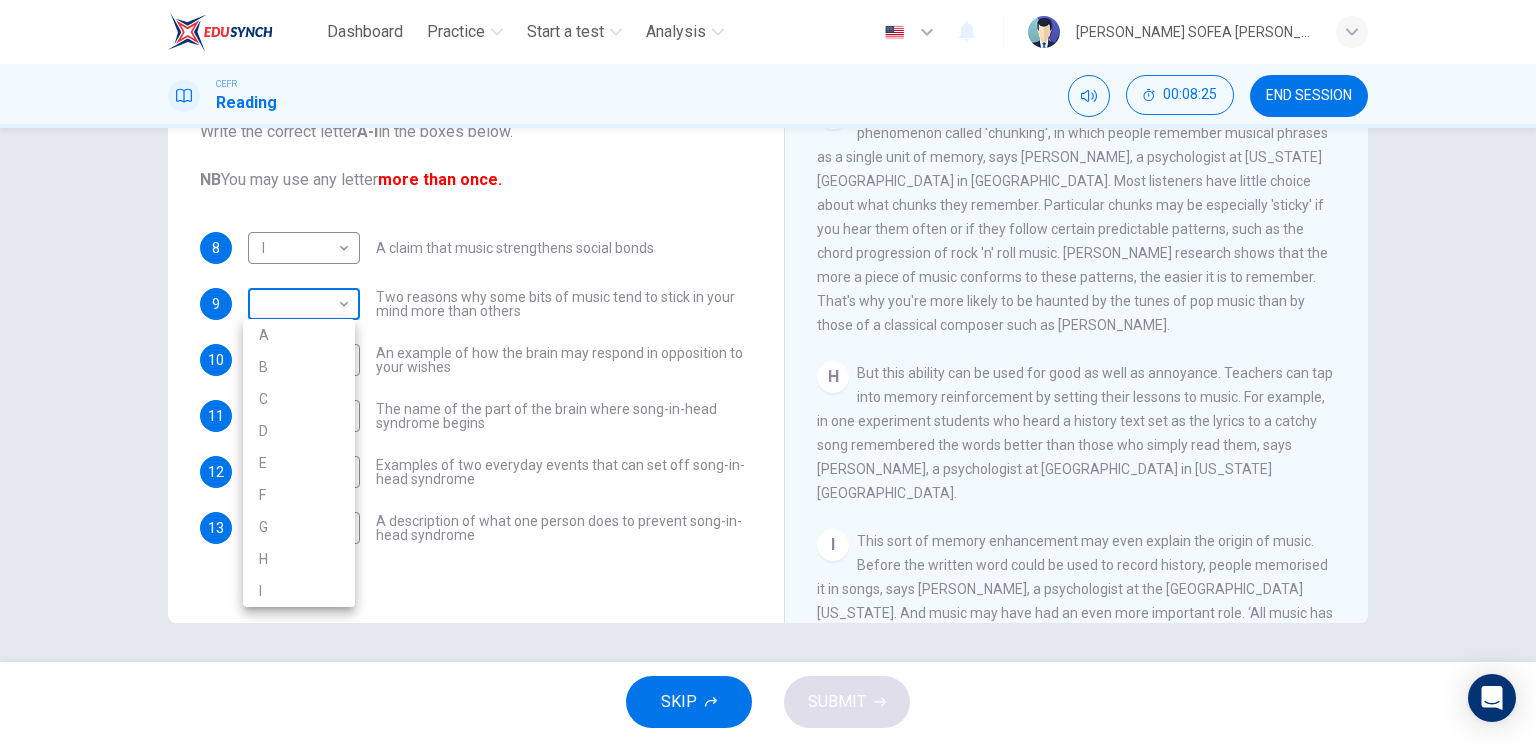 click on "Dashboard Practice Start a test Analysis English en ​ NUR ELISSA SOFEA BINTI TARMIZI CEFR Reading 00:08:25 END SESSION Questions 8 - 13 The Reading Passage has nine paragraphs labelled  A-l .
Which paragraph contains the following information?
Write the correct letter  A-l  in the boxes below.
NB  You may use any letter  more than once. 8 I I ​ A claim that music strengthens social bonds 9 ​ ​ Two reasons why some bits of music tend to stick in your mind more than others 10 ​ ​ An example of how the brain may respond in opposition to your wishes 11 ​ ​ The name of the part of the brain where song-in-head syndrome begins 12 ​ ​ Examples of two everyday events that can set off song-in-head syndrome 13 ​ ​ A description of what one person does to prevent song-in-head syndrome A Song on the Brain CLICK TO ZOOM Click to Zoom A B C D E F G H I SKIP SUBMIT EduSynch - Online Language Proficiency Testing
Dashboard Practice Start a test Analysis Notifications © Copyright  2025 A B C" at bounding box center [768, 371] 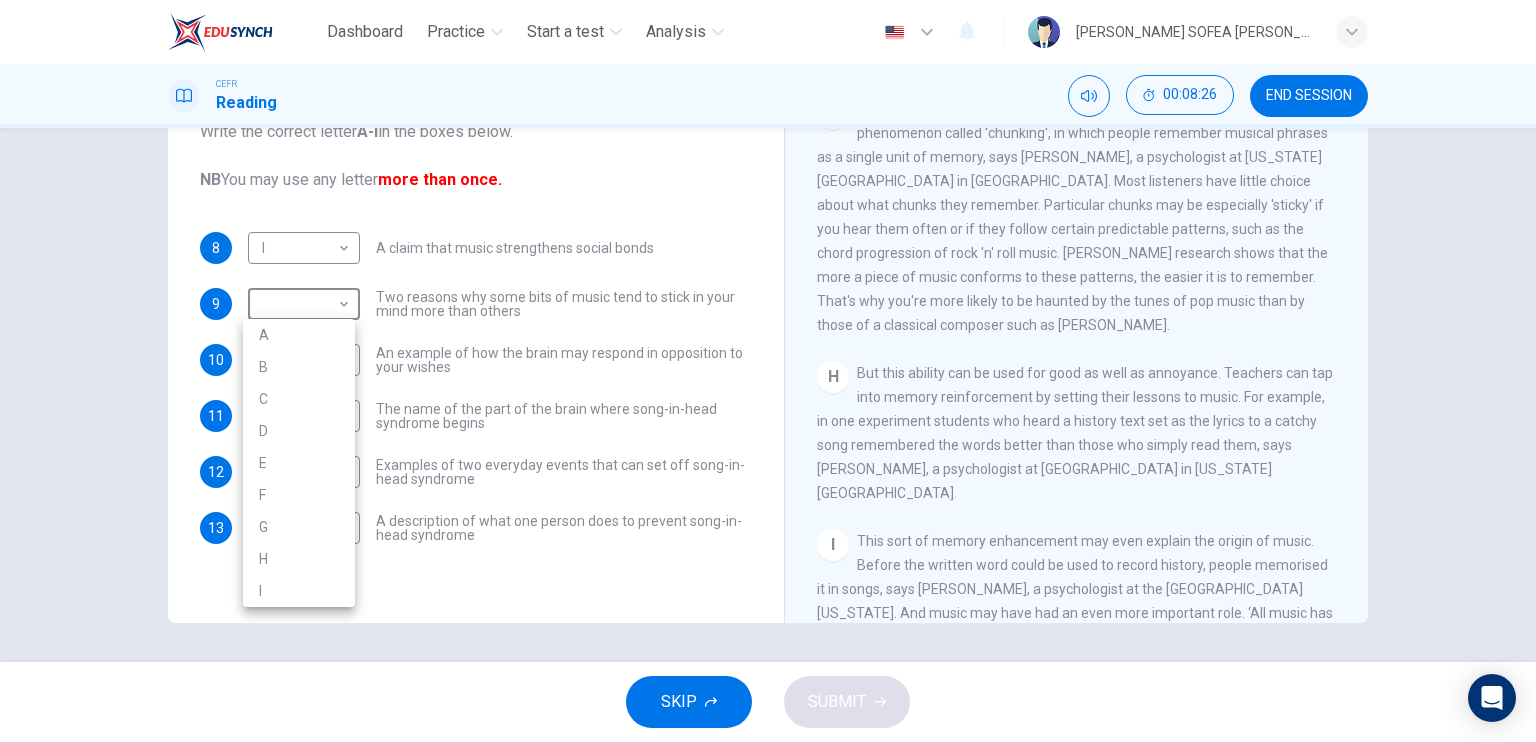 click on "G" at bounding box center (299, 527) 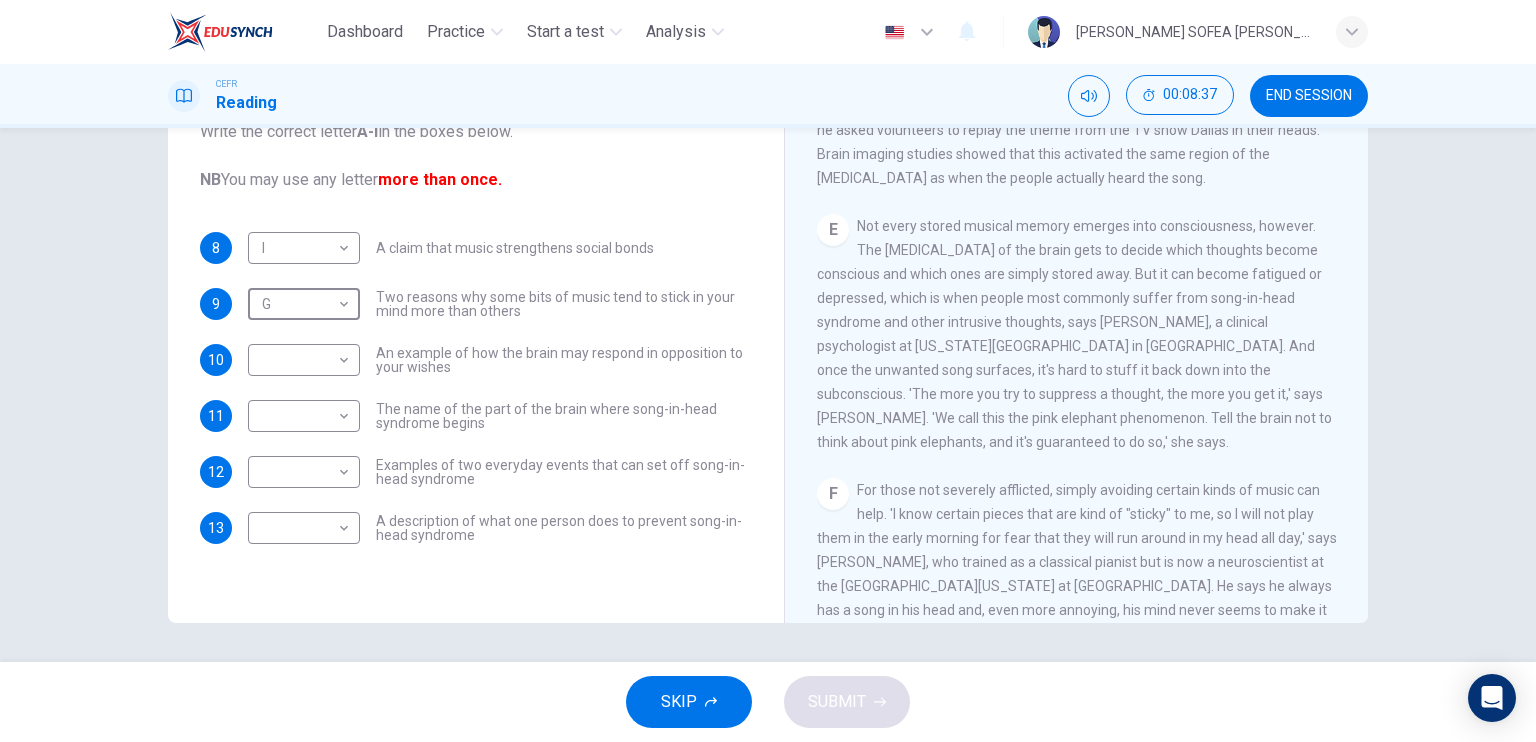 scroll, scrollTop: 892, scrollLeft: 0, axis: vertical 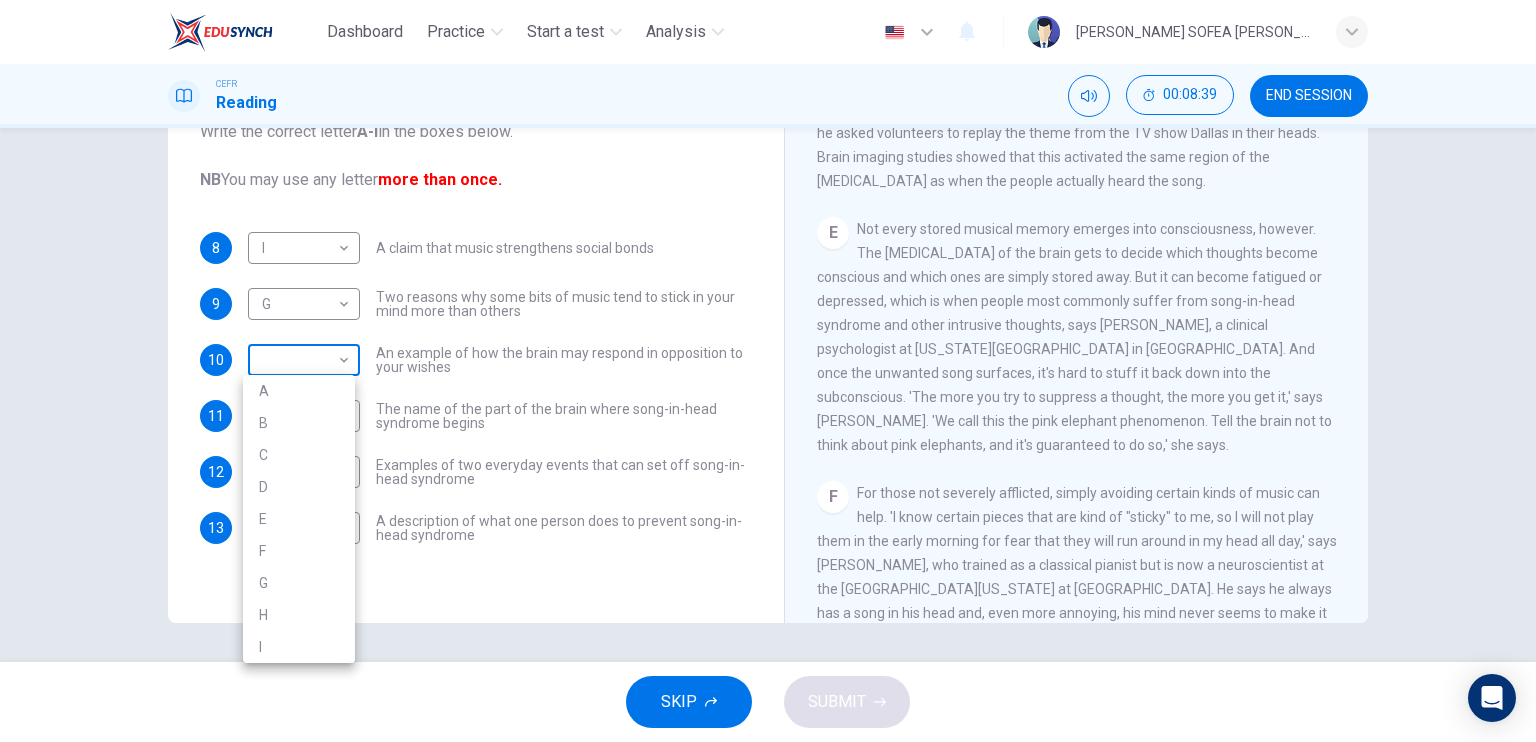 click on "Dashboard Practice Start a test Analysis English en ​ NUR ELISSA SOFEA BINTI TARMIZI CEFR Reading 00:08:39 END SESSION Questions 8 - 13 The Reading Passage has nine paragraphs labelled  A-l .
Which paragraph contains the following information?
Write the correct letter  A-l  in the boxes below.
NB  You may use any letter  more than once. 8 I I ​ A claim that music strengthens social bonds 9 G G ​ Two reasons why some bits of music tend to stick in your mind more than others 10 ​ ​ An example of how the brain may respond in opposition to your wishes 11 ​ ​ The name of the part of the brain where song-in-head syndrome begins 12 ​ ​ Examples of two everyday events that can set off song-in-head syndrome 13 ​ ​ A description of what one person does to prevent song-in-head syndrome A Song on the Brain CLICK TO ZOOM Click to Zoom A B C D E F G H I SKIP SUBMIT EduSynch - Online Language Proficiency Testing
Dashboard Practice Start a test Analysis Notifications © Copyright  2025 A B C" at bounding box center [768, 371] 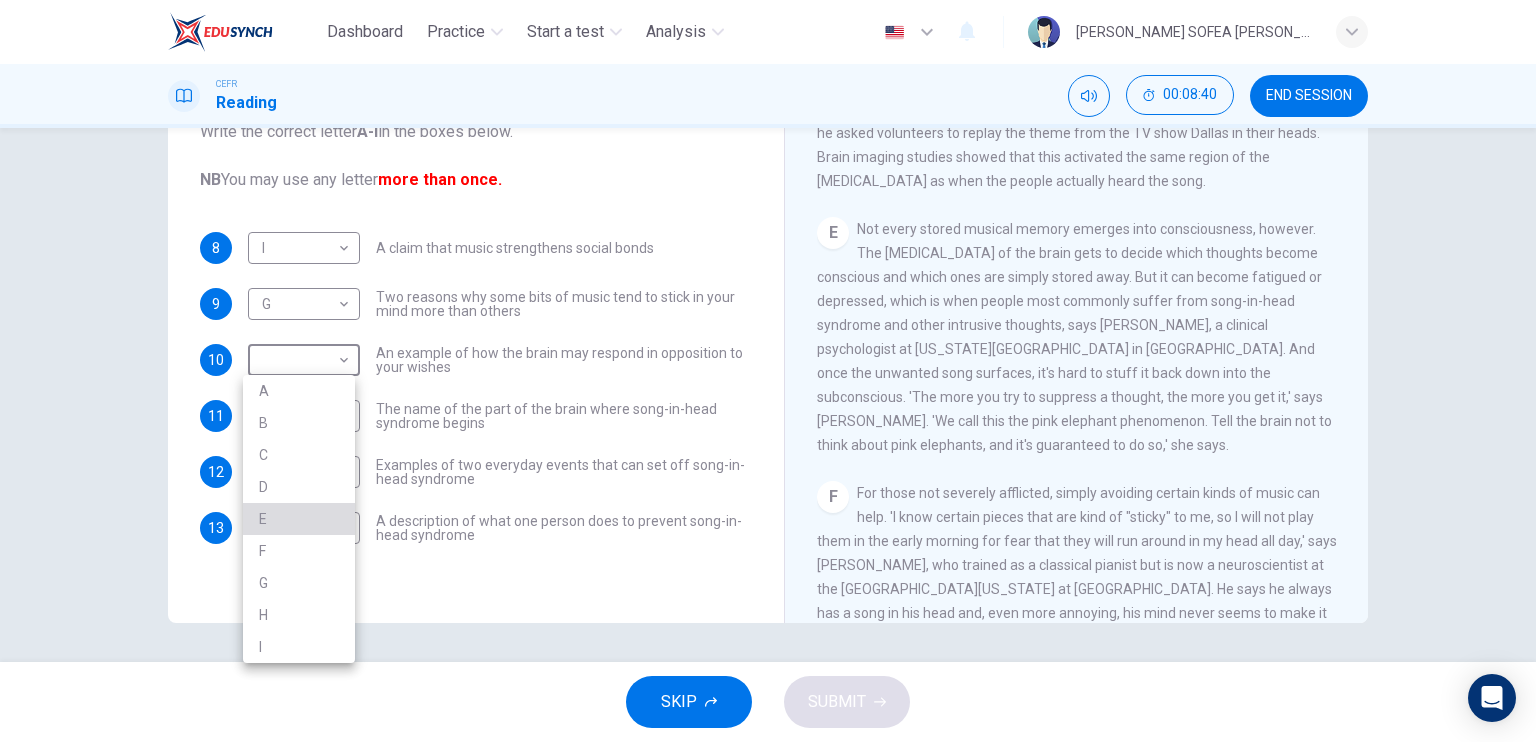 click on "E" at bounding box center (299, 519) 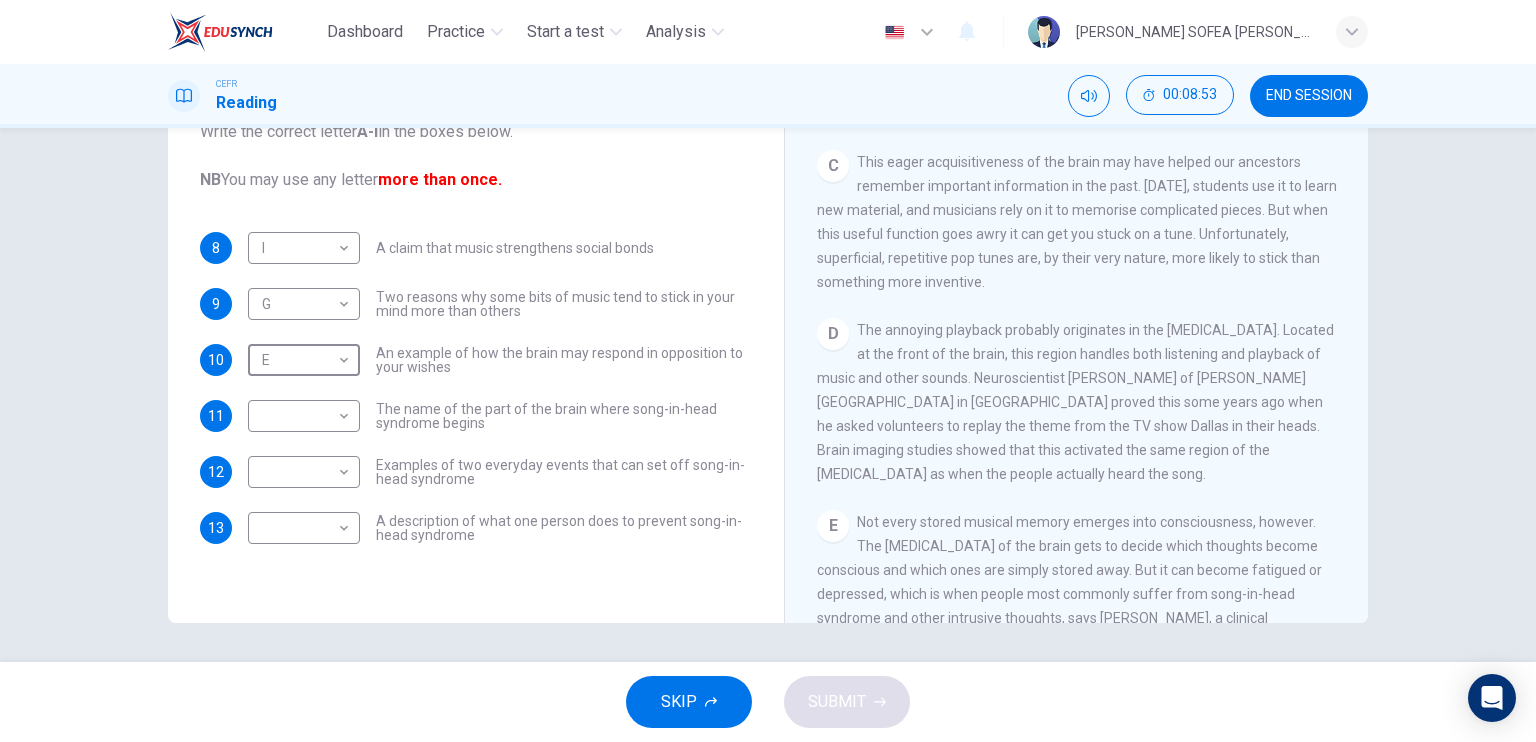 scroll, scrollTop: 600, scrollLeft: 0, axis: vertical 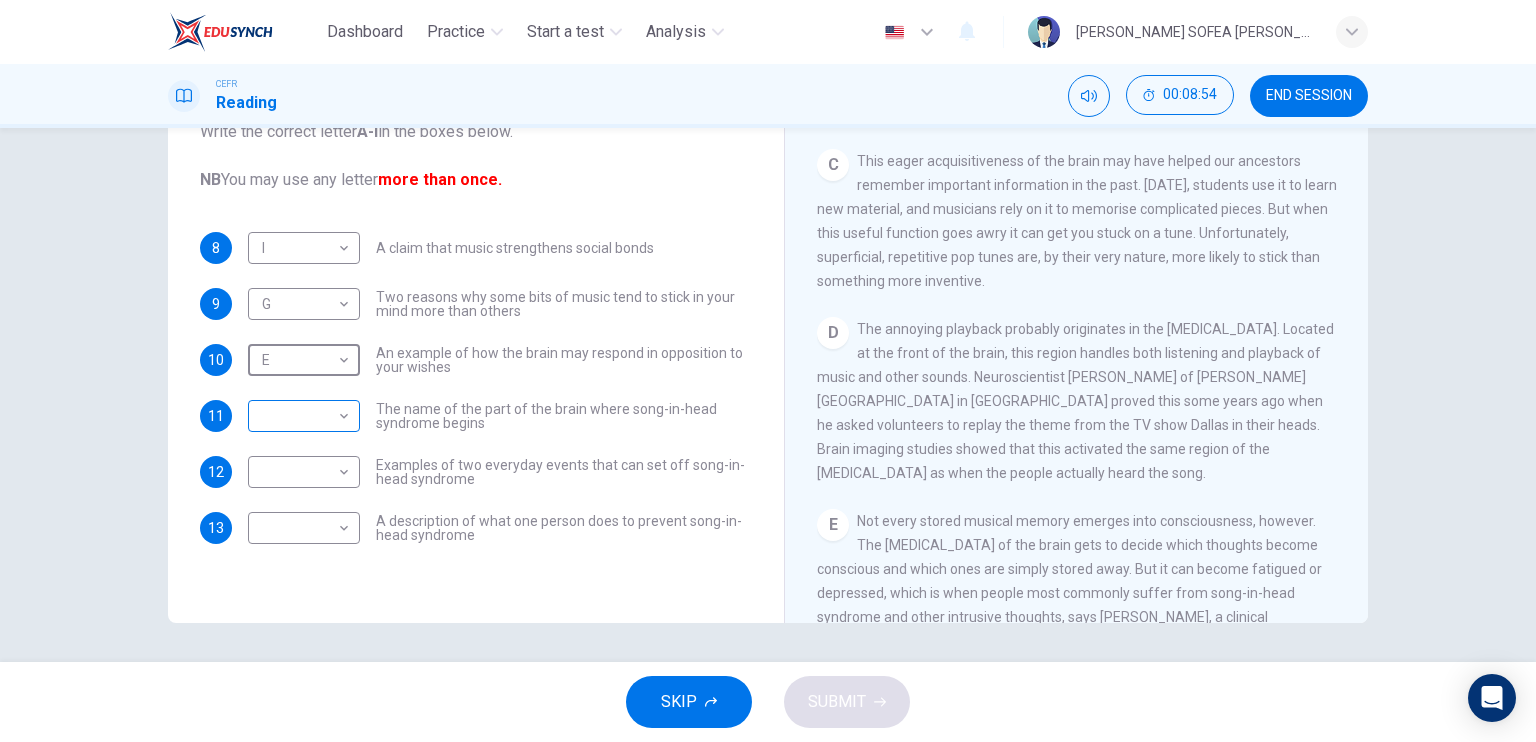 click on "Dashboard Practice Start a test Analysis English en ​ NUR ELISSA SOFEA BINTI TARMIZI CEFR Reading 00:08:54 END SESSION Questions 8 - 13 The Reading Passage has nine paragraphs labelled  A-l .
Which paragraph contains the following information?
Write the correct letter  A-l  in the boxes below.
NB  You may use any letter  more than once. 8 I I ​ A claim that music strengthens social bonds 9 G G ​ Two reasons why some bits of music tend to stick in your mind more than others 10 E E ​ An example of how the brain may respond in opposition to your wishes 11 ​ ​ The name of the part of the brain where song-in-head syndrome begins 12 ​ ​ Examples of two everyday events that can set off song-in-head syndrome 13 ​ ​ A description of what one person does to prevent song-in-head syndrome A Song on the Brain CLICK TO ZOOM Click to Zoom A B C D E F G H I SKIP SUBMIT EduSynch - Online Language Proficiency Testing
Dashboard Practice Start a test Analysis Notifications © Copyright  2025" at bounding box center [768, 371] 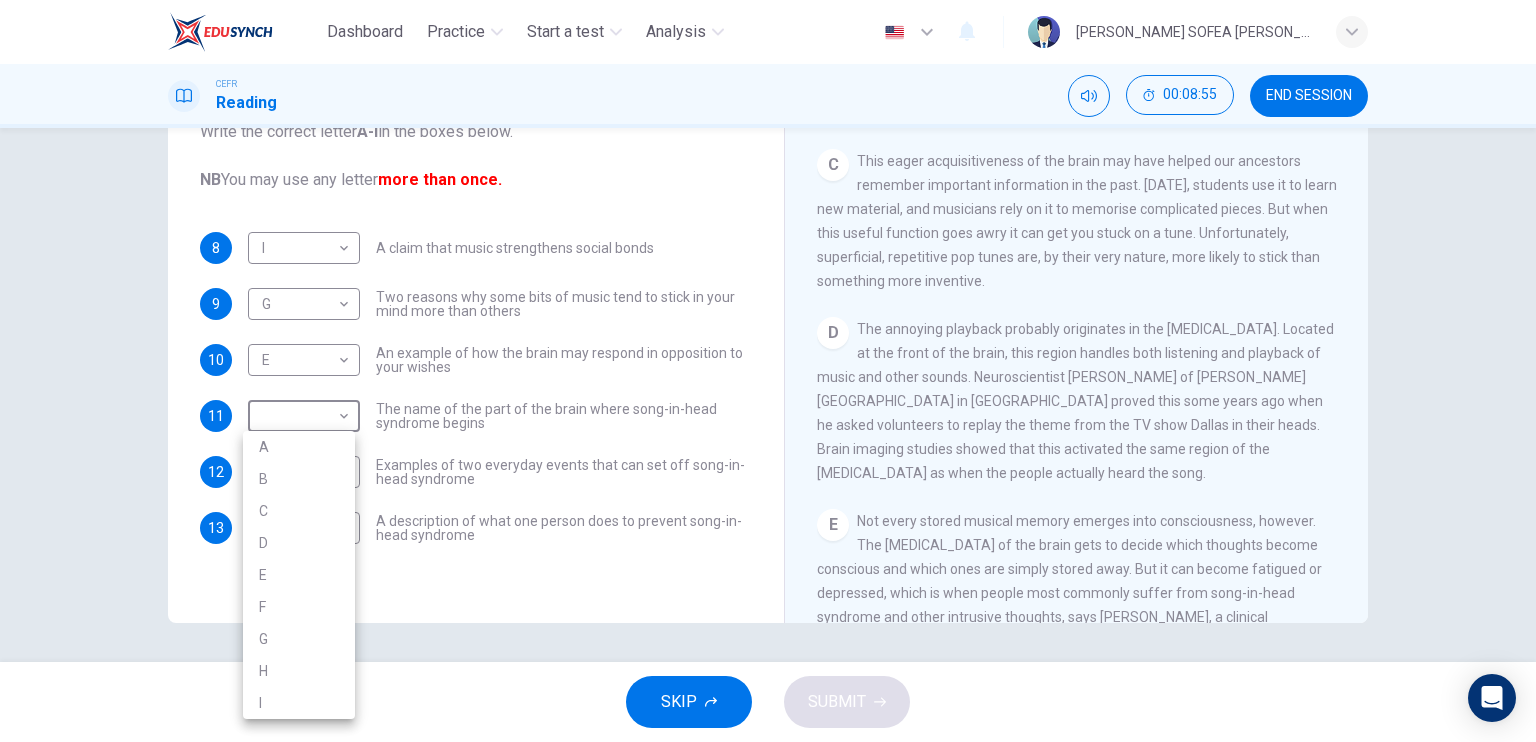 click on "D" at bounding box center [299, 543] 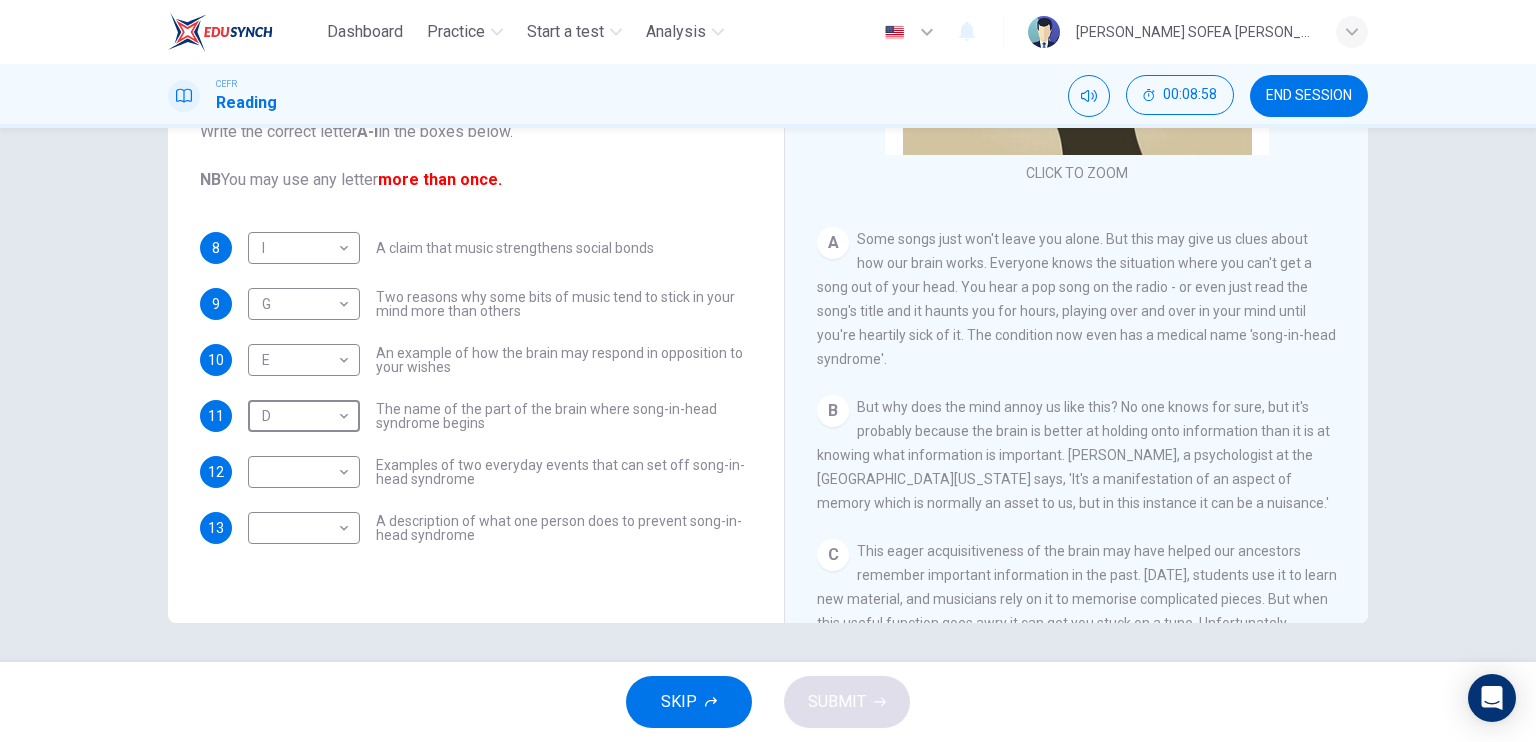 scroll, scrollTop: 200, scrollLeft: 0, axis: vertical 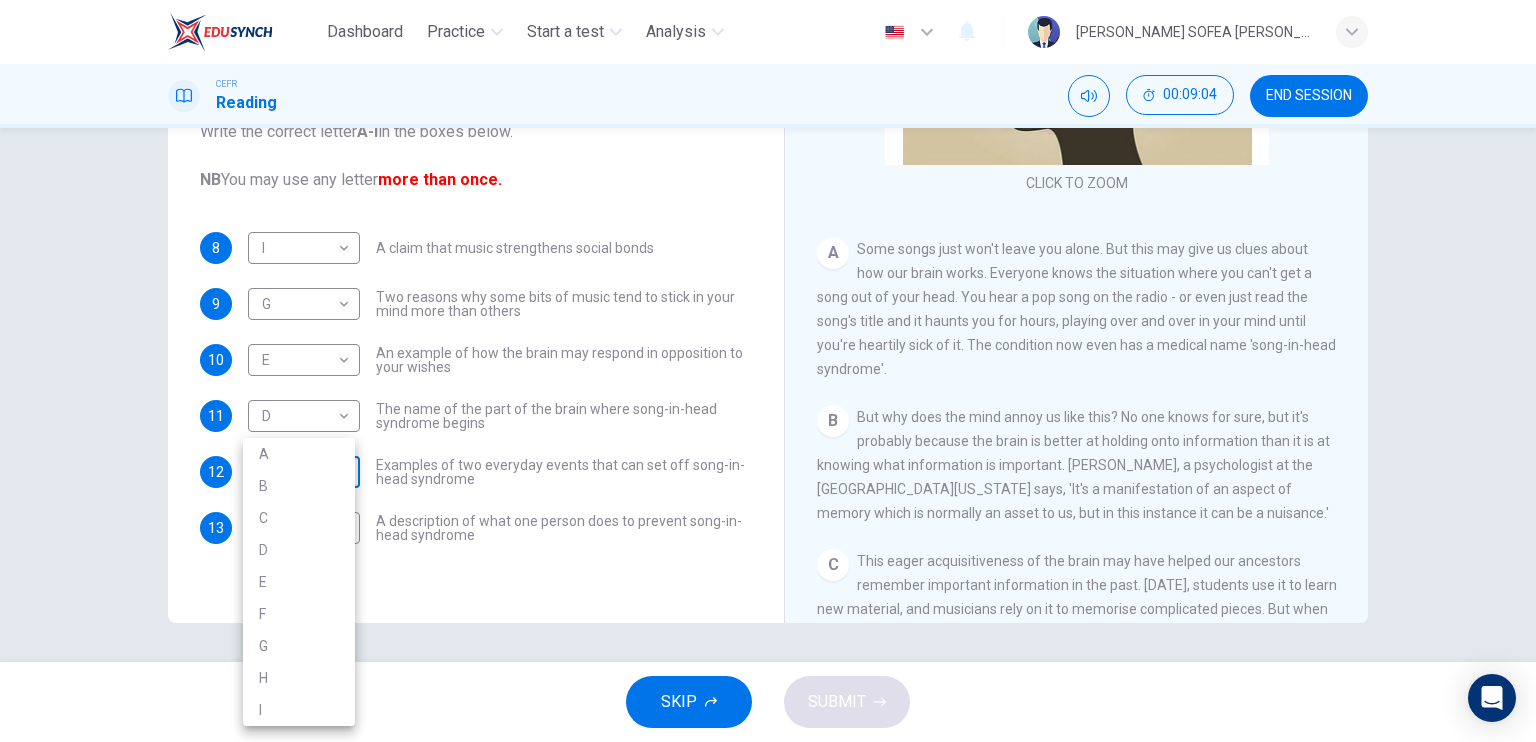click on "Dashboard Practice Start a test Analysis English en ​ NUR ELISSA SOFEA BINTI TARMIZI CEFR Reading 00:09:04 END SESSION Questions 8 - 13 The Reading Passage has nine paragraphs labelled  A-l .
Which paragraph contains the following information?
Write the correct letter  A-l  in the boxes below.
NB  You may use any letter  more than once. 8 I I ​ A claim that music strengthens social bonds 9 G G ​ Two reasons why some bits of music tend to stick in your mind more than others 10 E E ​ An example of how the brain may respond in opposition to your wishes 11 D D ​ The name of the part of the brain where song-in-head syndrome begins 12 ​ ​ Examples of two everyday events that can set off song-in-head syndrome 13 ​ ​ A description of what one person does to prevent song-in-head syndrome A Song on the Brain CLICK TO ZOOM Click to Zoom A B C D E F G H I SKIP SUBMIT EduSynch - Online Language Proficiency Testing
Dashboard Practice Start a test Analysis Notifications © Copyright  2025 A B C" at bounding box center (768, 371) 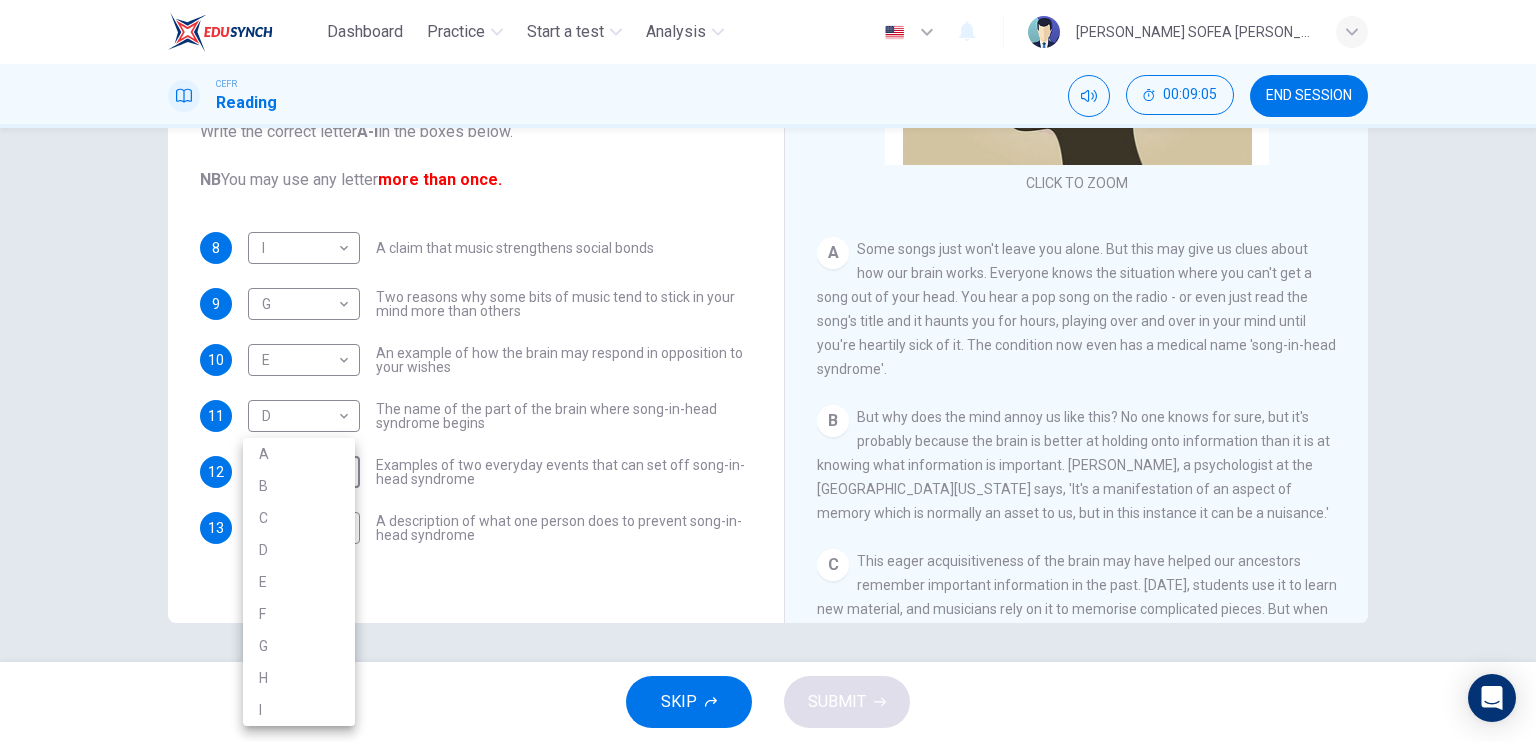 click on "A" at bounding box center [299, 454] 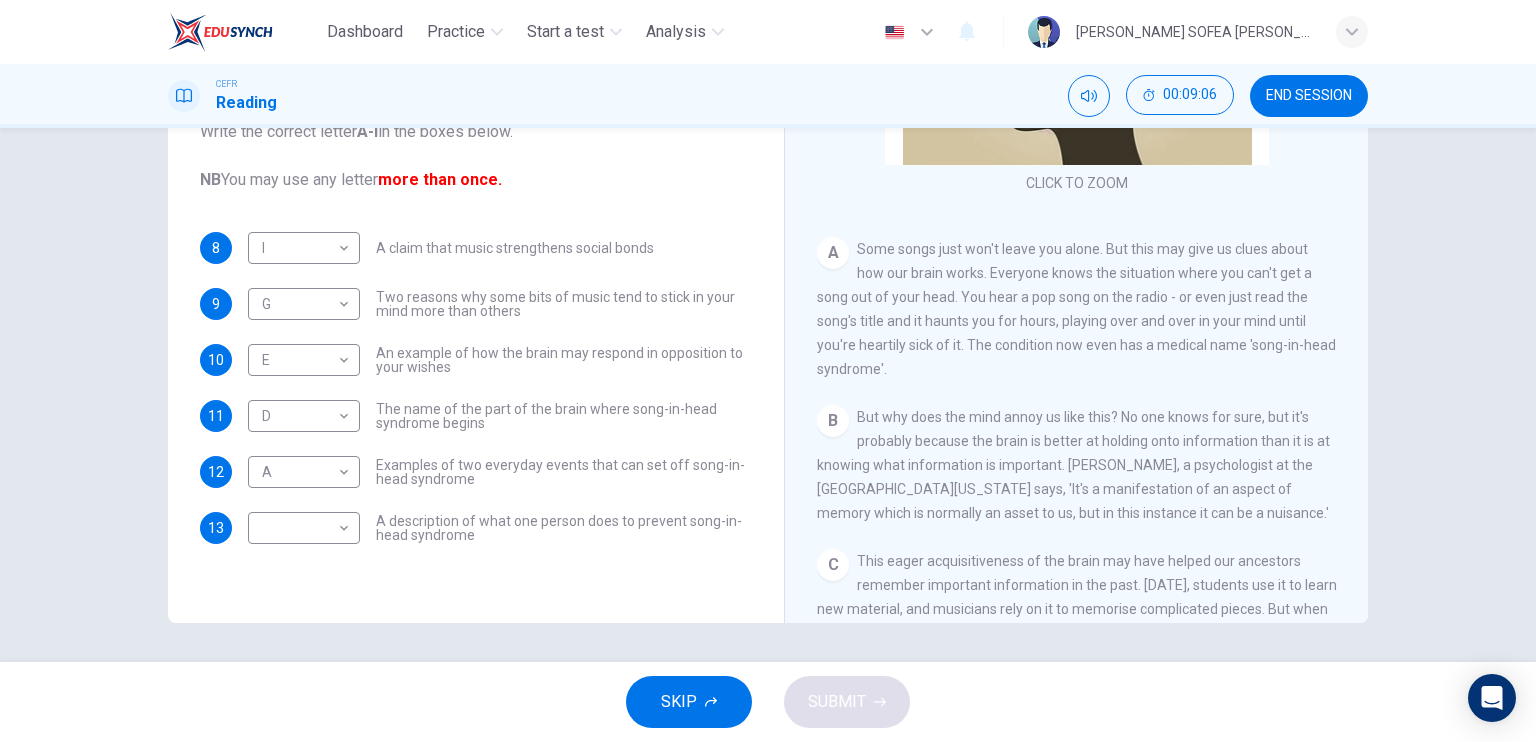 click on "Questions 8 - 13 The Reading Passage has nine paragraphs labelled  A-l .
Which paragraph contains the following information?
Write the correct letter  A-l  in the boxes below.
NB  You may use any letter  more than once. 8 I I ​ A claim that music strengthens social bonds 9 G G ​ Two reasons why some bits of music tend to stick in your mind more than others 10 E E ​ An example of how the brain may respond in opposition to your wishes 11 D D ​ The name of the part of the brain where song-in-head syndrome begins 12 A A ​ Examples of two everyday events that can set off song-in-head syndrome 13 ​ ​ A description of what one person does to prevent song-in-head syndrome" at bounding box center (476, 256) 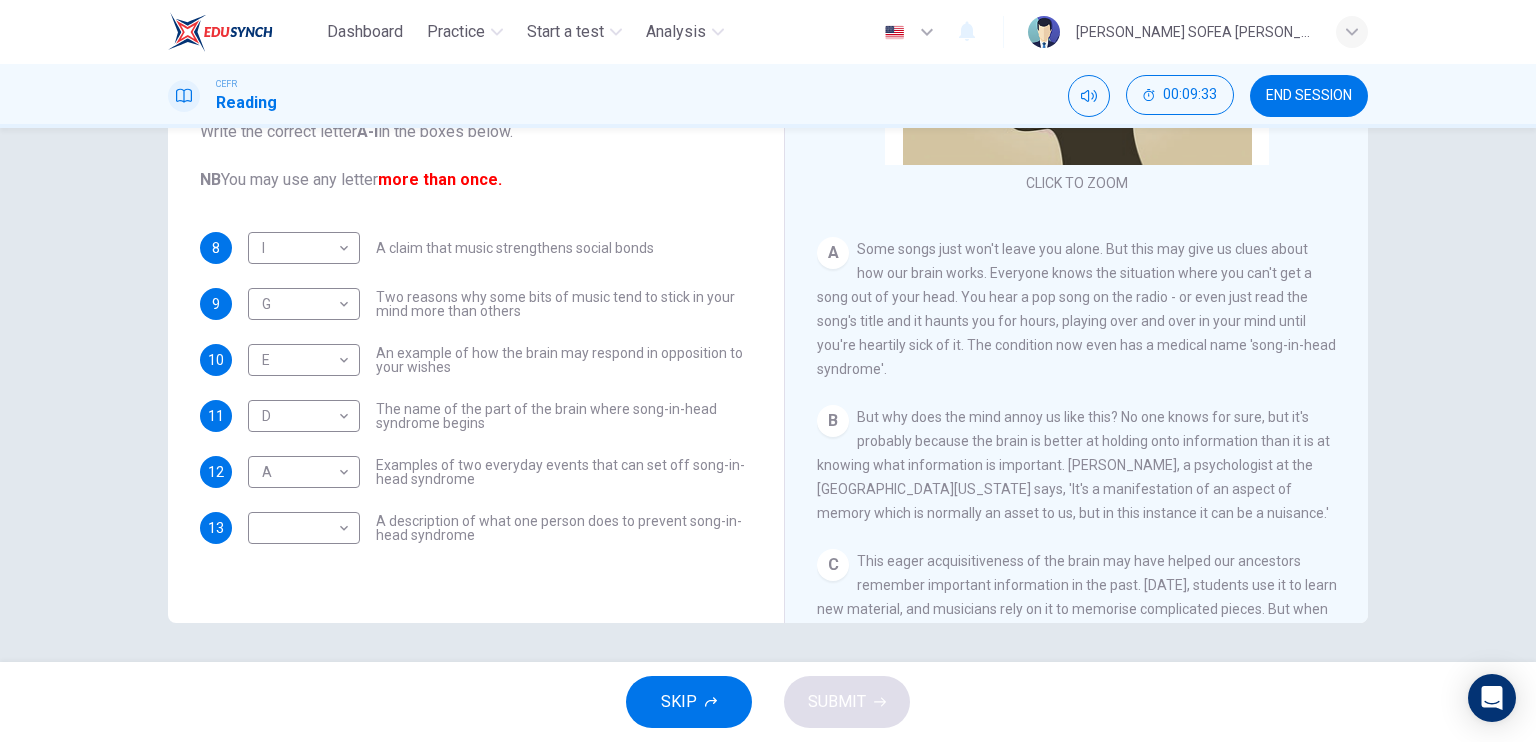 scroll, scrollTop: 896, scrollLeft: 0, axis: vertical 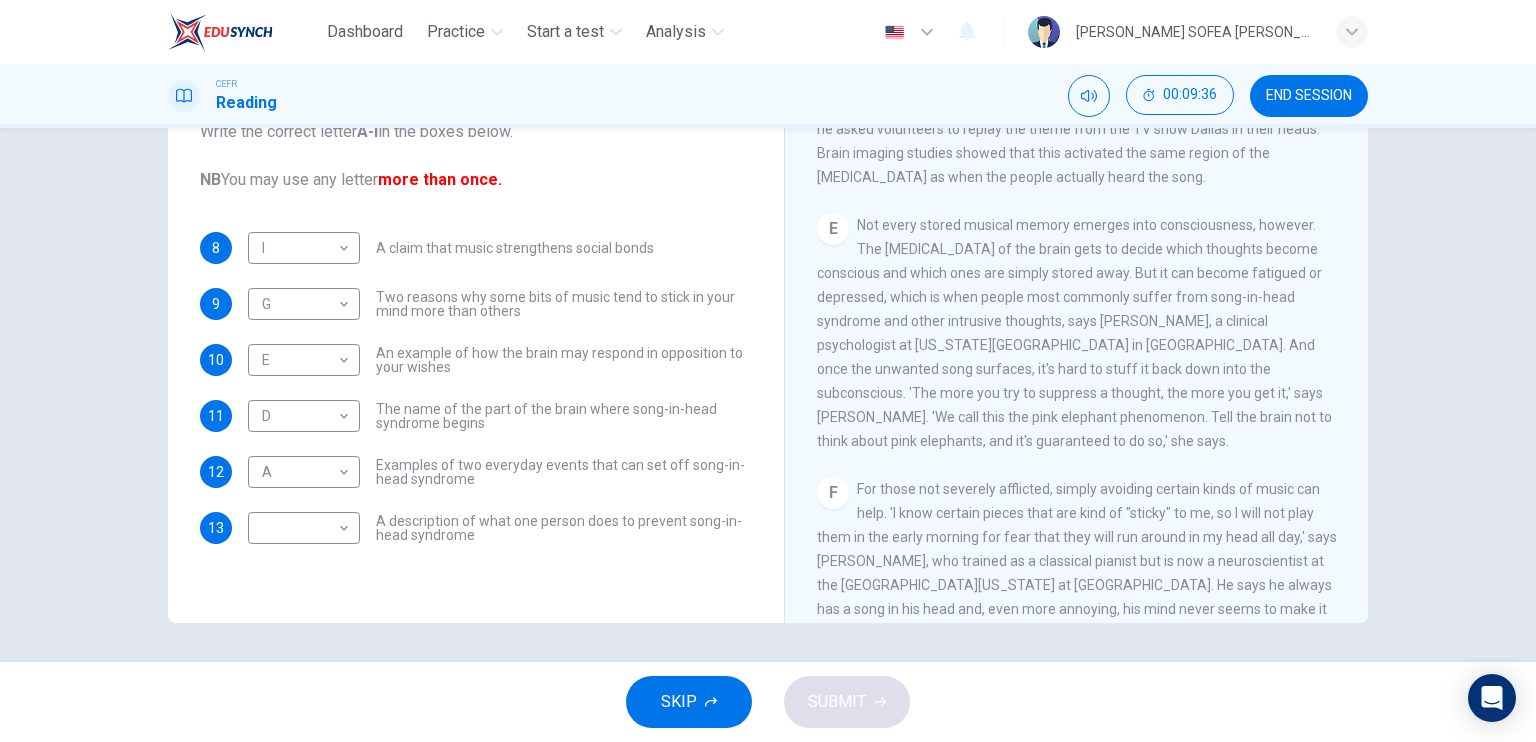 drag, startPoint x: 946, startPoint y: 318, endPoint x: 956, endPoint y: 345, distance: 28.79236 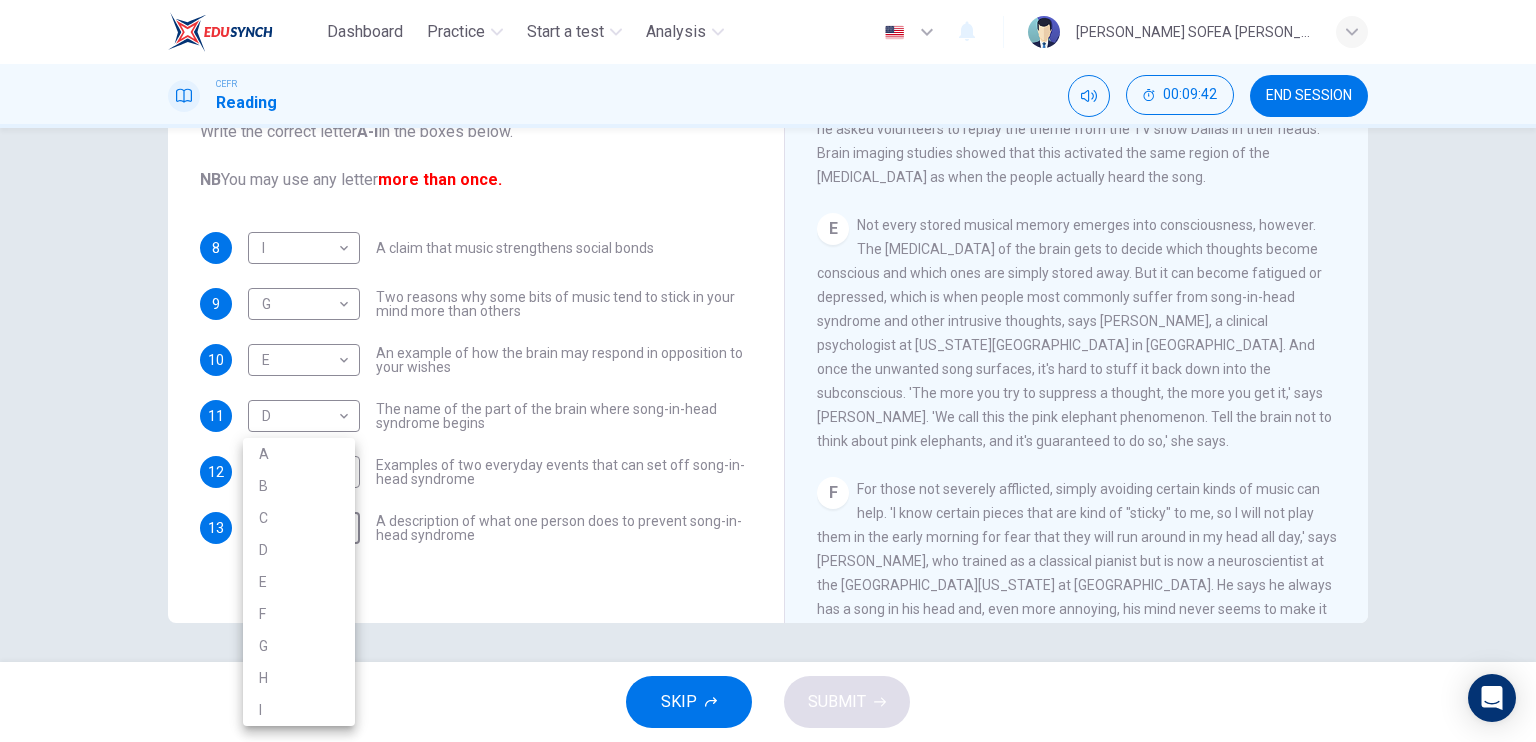 click on "Dashboard Practice Start a test Analysis English en ​ NUR ELISSA SOFEA BINTI TARMIZI CEFR Reading 00:09:42 END SESSION Questions 8 - 13 The Reading Passage has nine paragraphs labelled  A-l .
Which paragraph contains the following information?
Write the correct letter  A-l  in the boxes below.
NB  You may use any letter  more than once. 8 I I ​ A claim that music strengthens social bonds 9 G G ​ Two reasons why some bits of music tend to stick in your mind more than others 10 E E ​ An example of how the brain may respond in opposition to your wishes 11 D D ​ The name of the part of the brain where song-in-head syndrome begins 12 A A ​ Examples of two everyday events that can set off song-in-head syndrome 13 ​ ​ A description of what one person does to prevent song-in-head syndrome A Song on the Brain CLICK TO ZOOM Click to Zoom A B C D E F G H I SKIP SUBMIT EduSynch - Online Language Proficiency Testing
Dashboard Practice Start a test Analysis Notifications © Copyright  2025 A B C" at bounding box center (768, 371) 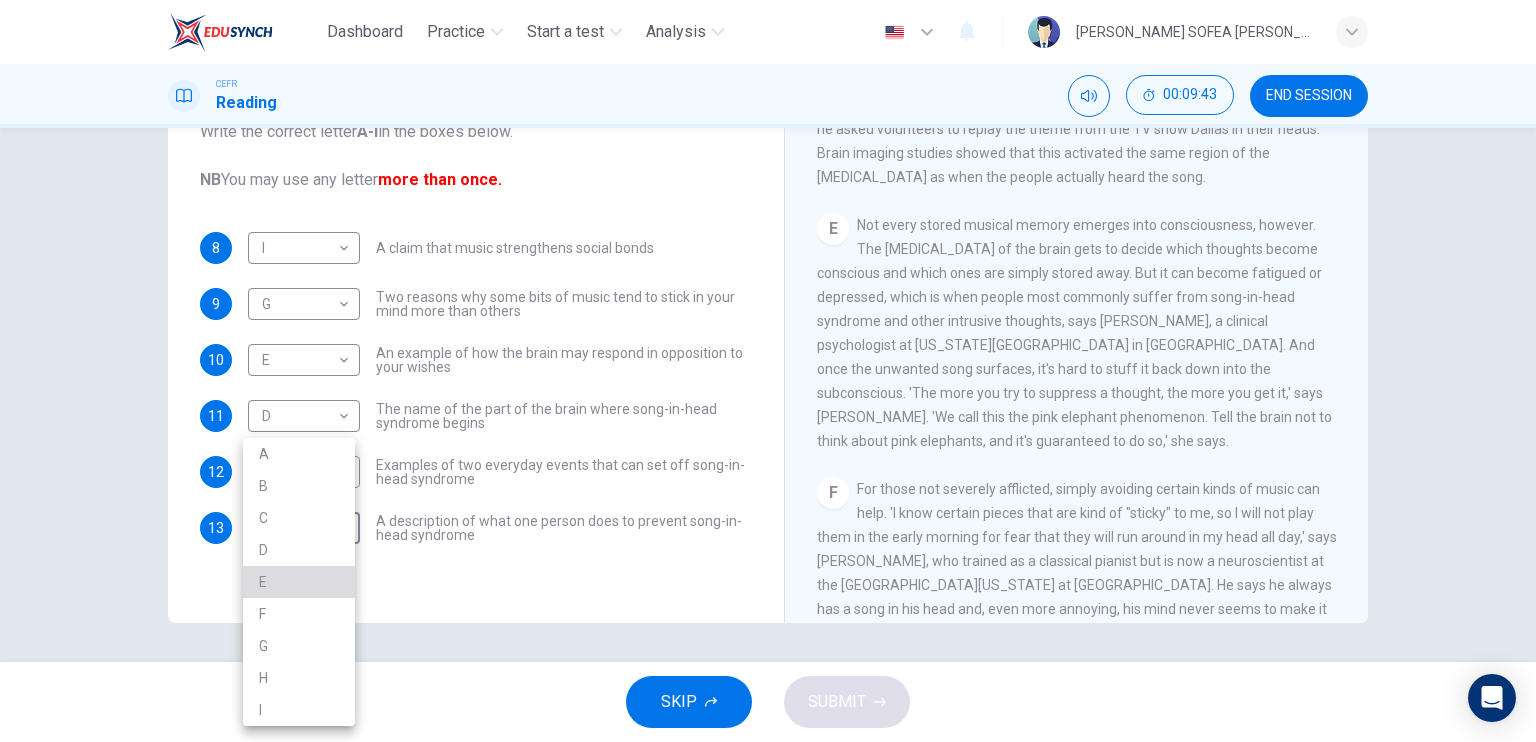 click on "E" at bounding box center (299, 582) 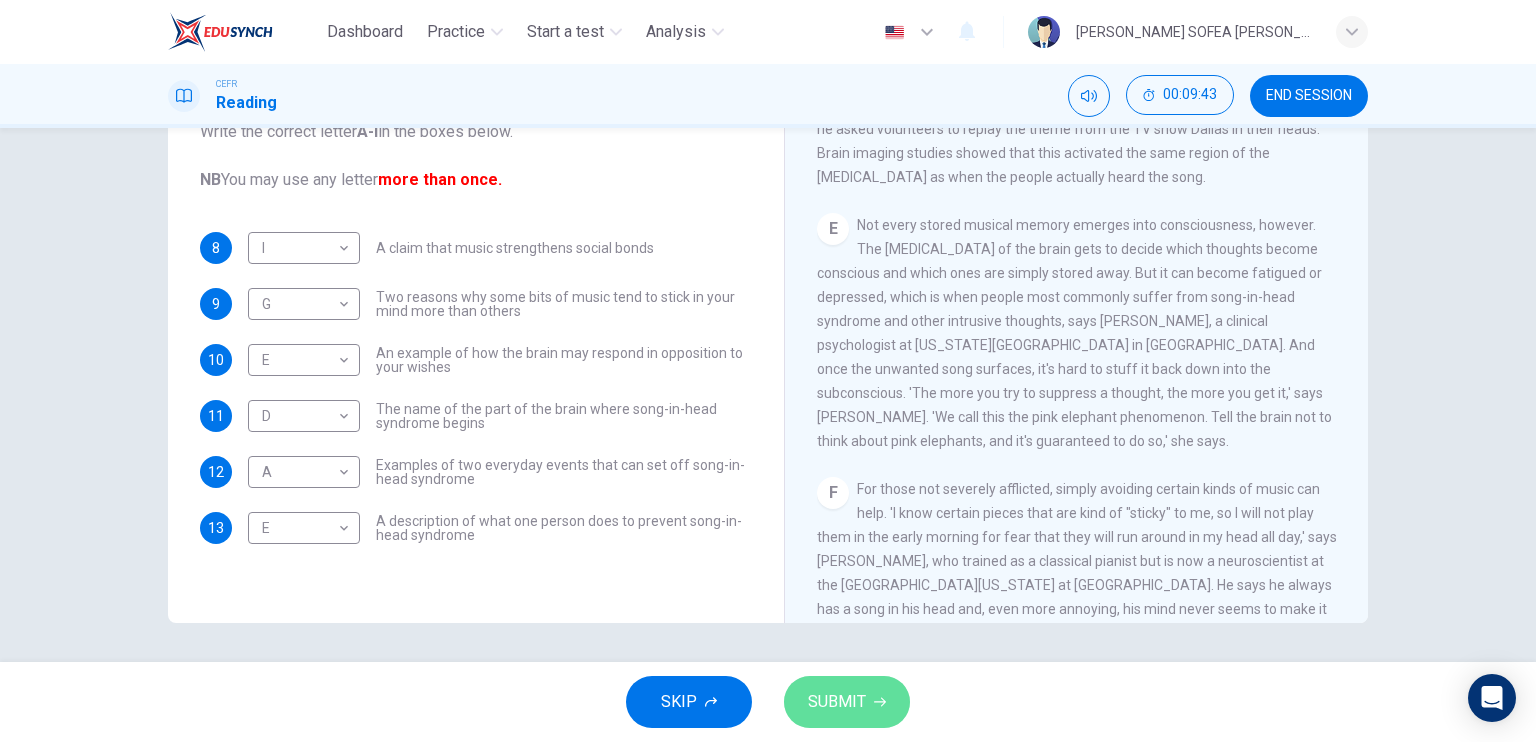 click on "SUBMIT" at bounding box center (837, 702) 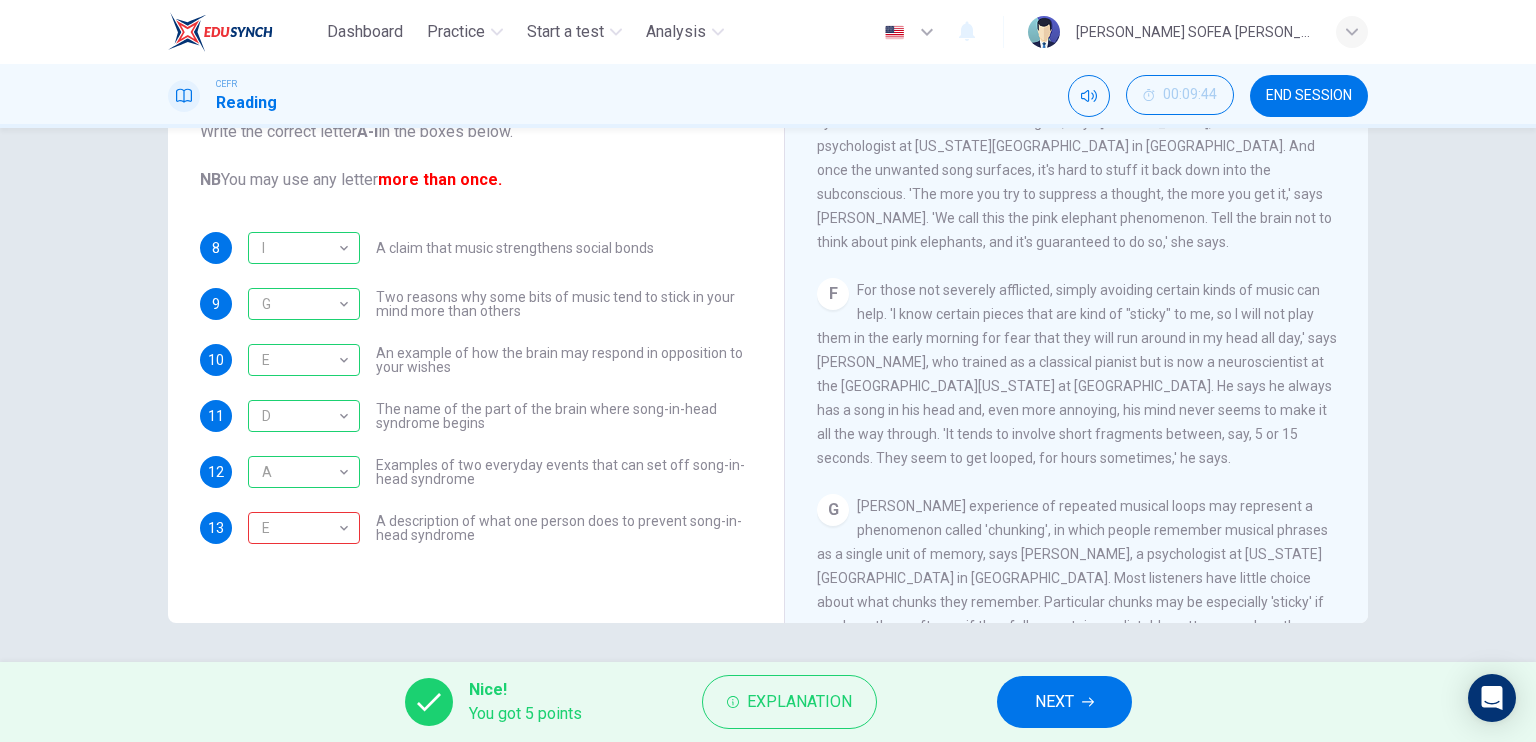 scroll, scrollTop: 1096, scrollLeft: 0, axis: vertical 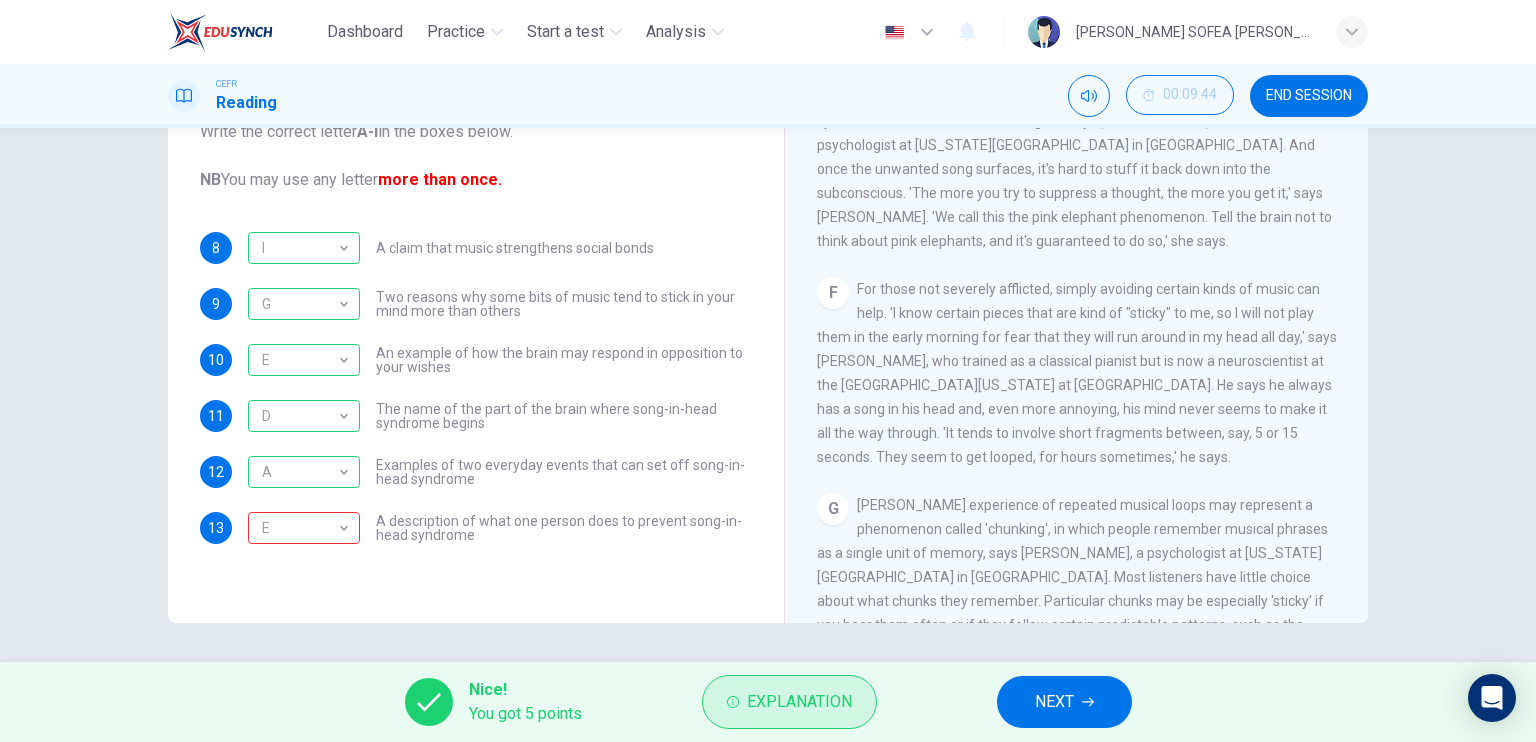 click on "Explanation" at bounding box center (799, 702) 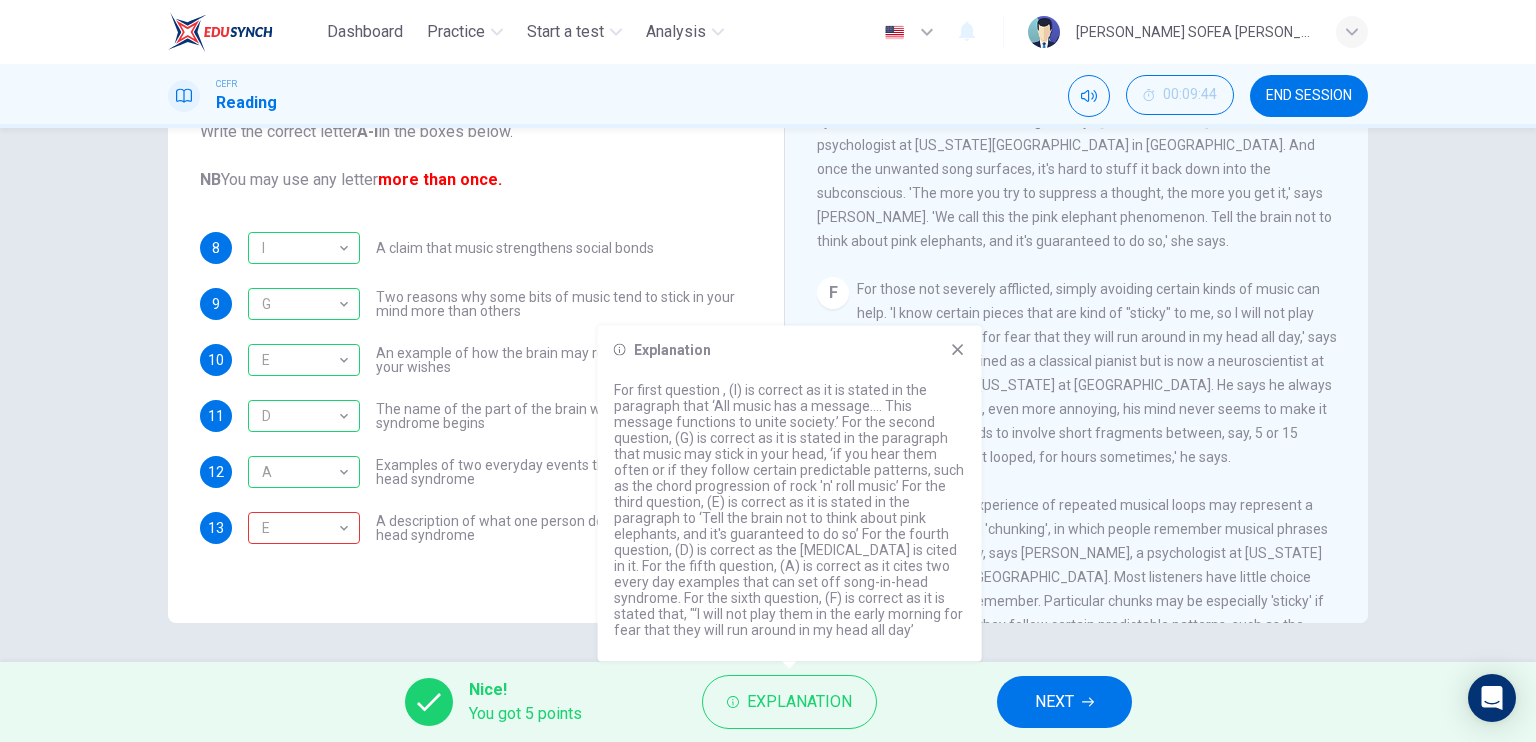 click on "F For those not severely afflicted, simply avoiding certain kinds of music can help. 'I know certain pieces that are kind of "sticky" to me, so I will not play them in the early morning for fear that they will run around in my head all day,' says Steven Brown, who trained as a classical pianist but is now a neuroscientist at the University of Texas Health Science Center at San Antonio. He says he always has a song in his head and, even more annoying, his mind never seems to make it all the way through. 'It tends to involve short fragments between, say, 5 or 15 seconds. They seem to get looped, for hours sometimes,' he says." at bounding box center [1077, 373] 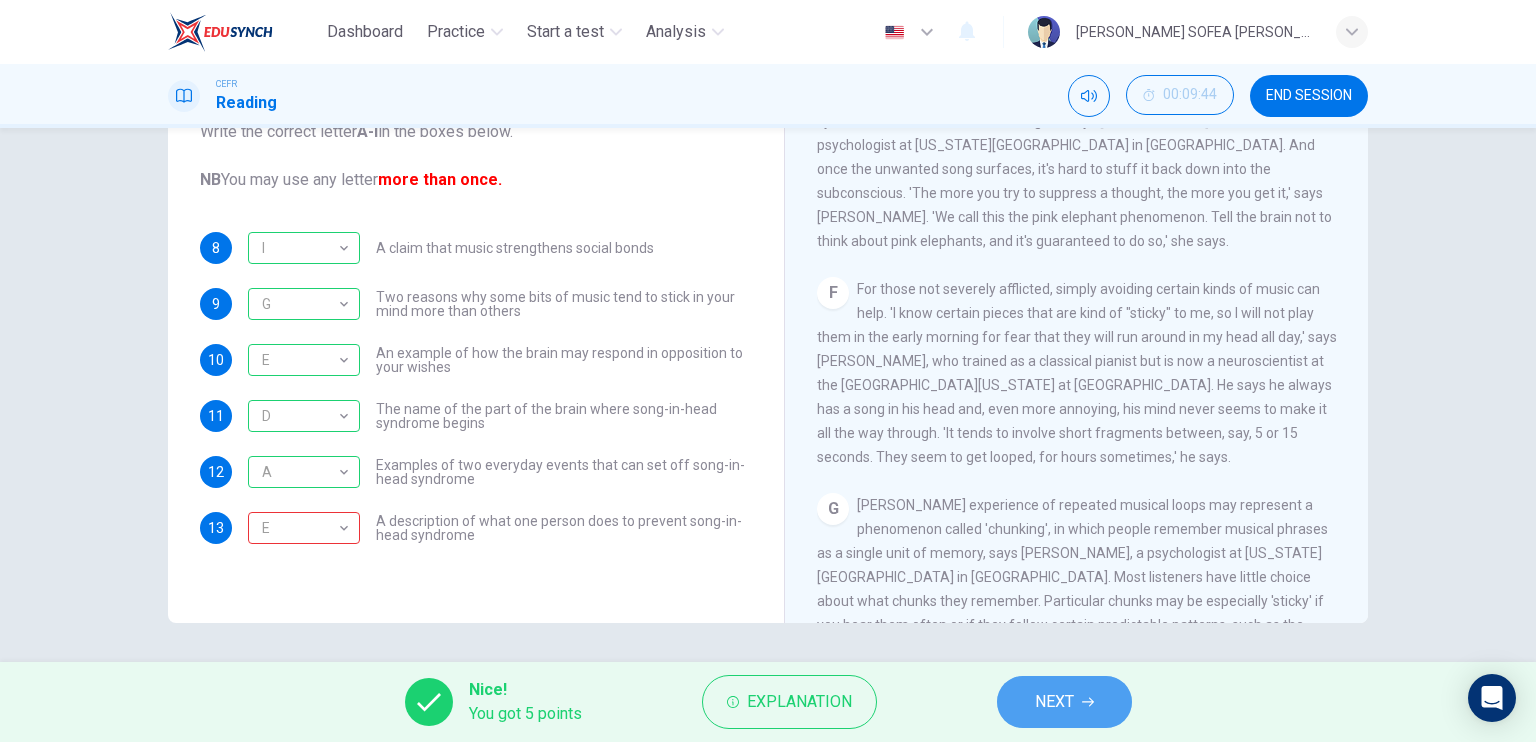click on "NEXT" at bounding box center [1054, 702] 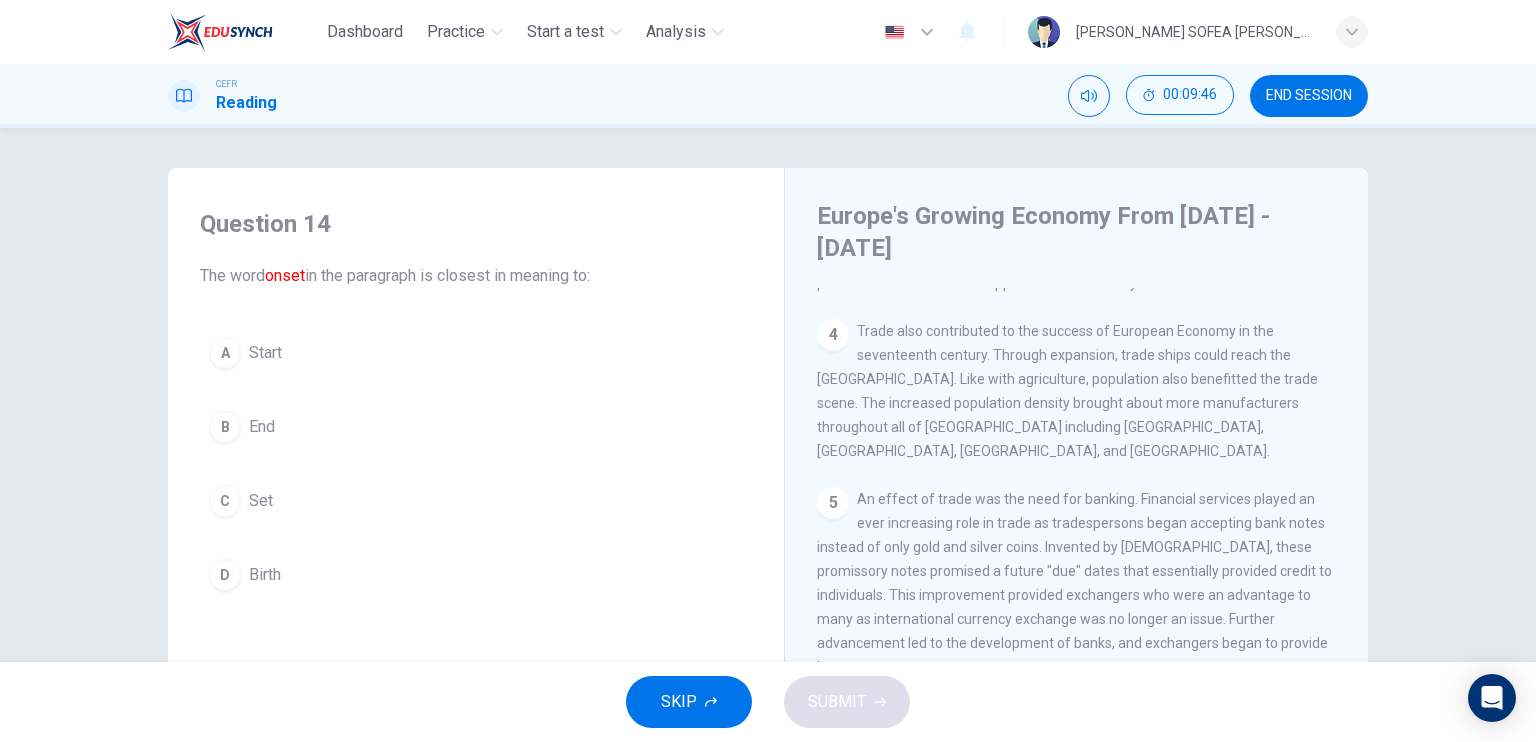 scroll, scrollTop: 652, scrollLeft: 0, axis: vertical 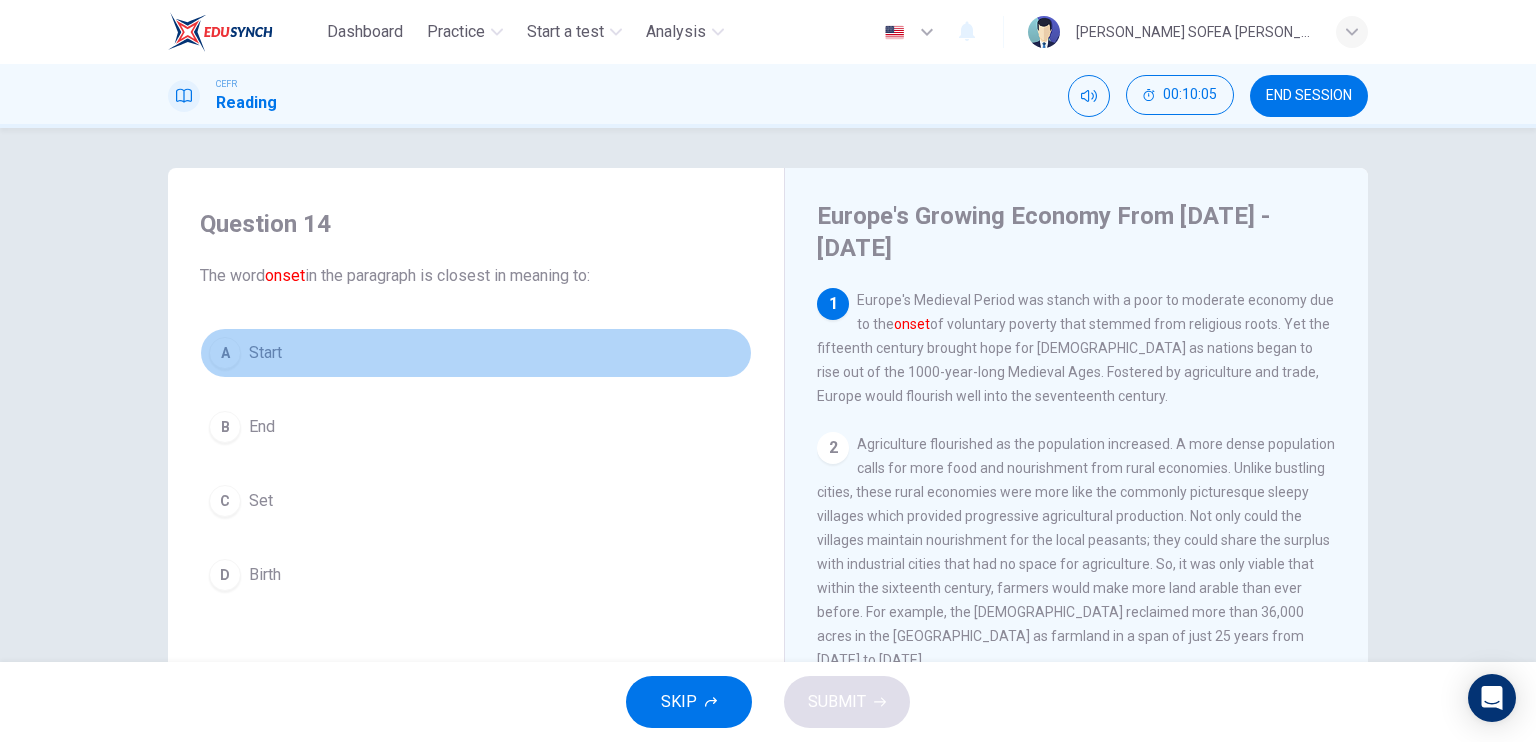 click on "A" at bounding box center [225, 353] 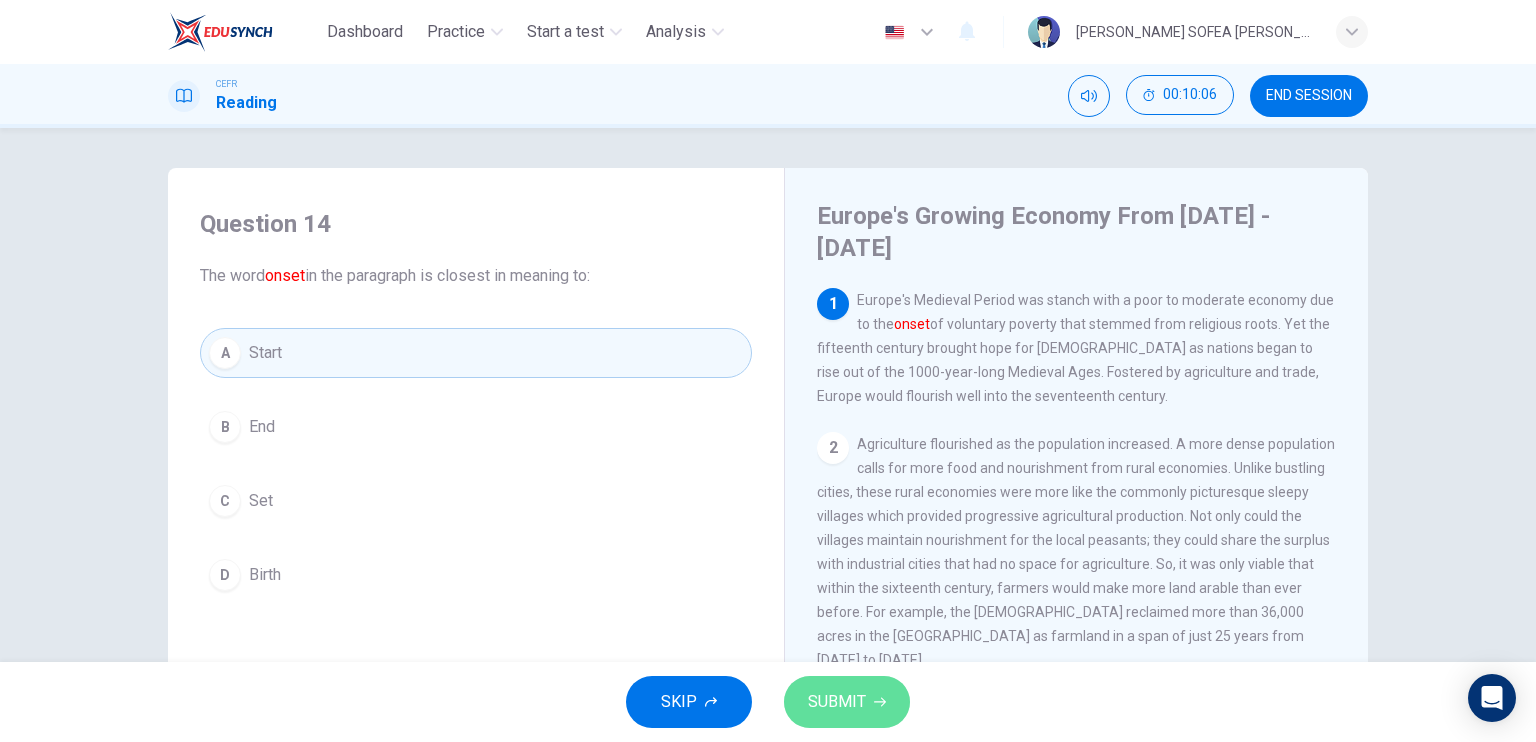 click on "SUBMIT" at bounding box center [847, 702] 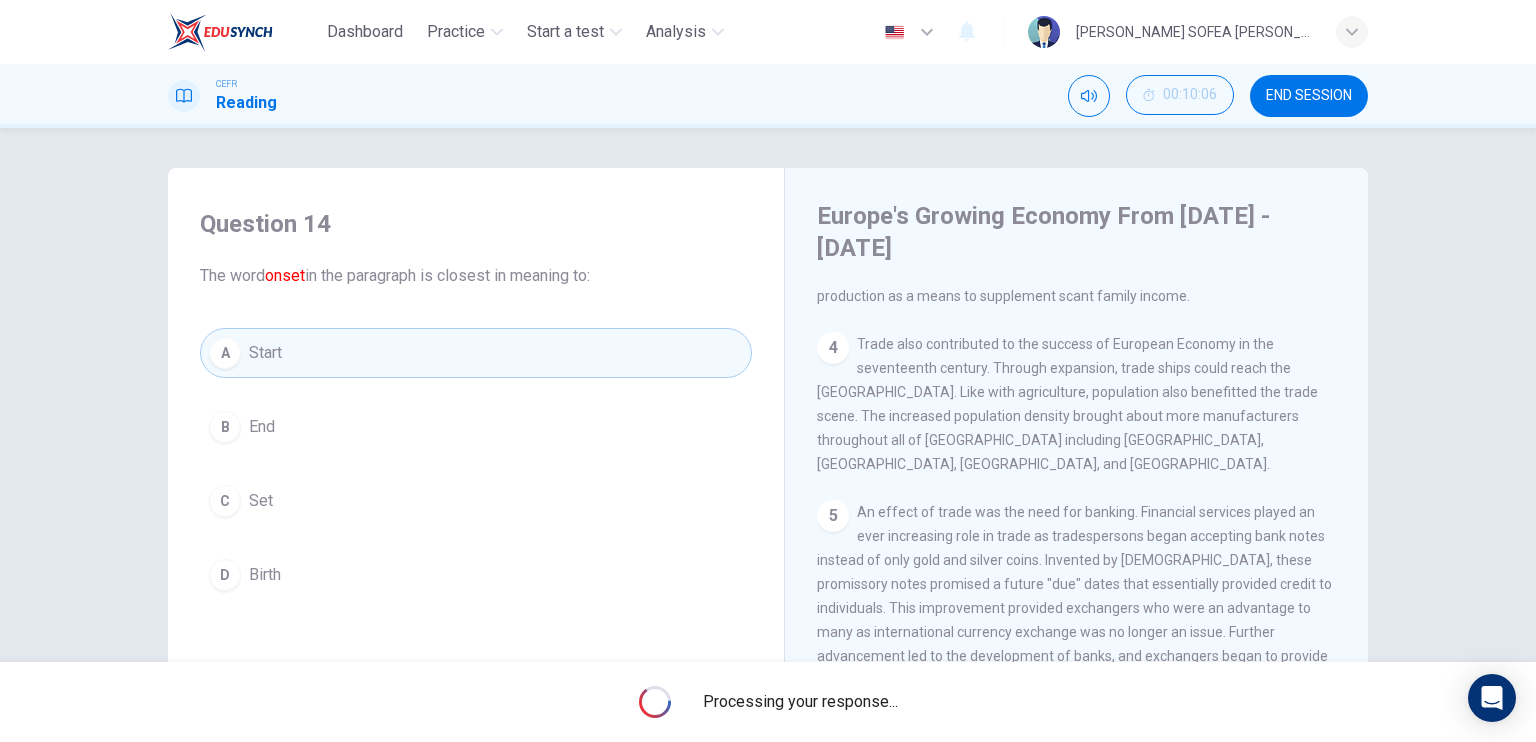 scroll, scrollTop: 652, scrollLeft: 0, axis: vertical 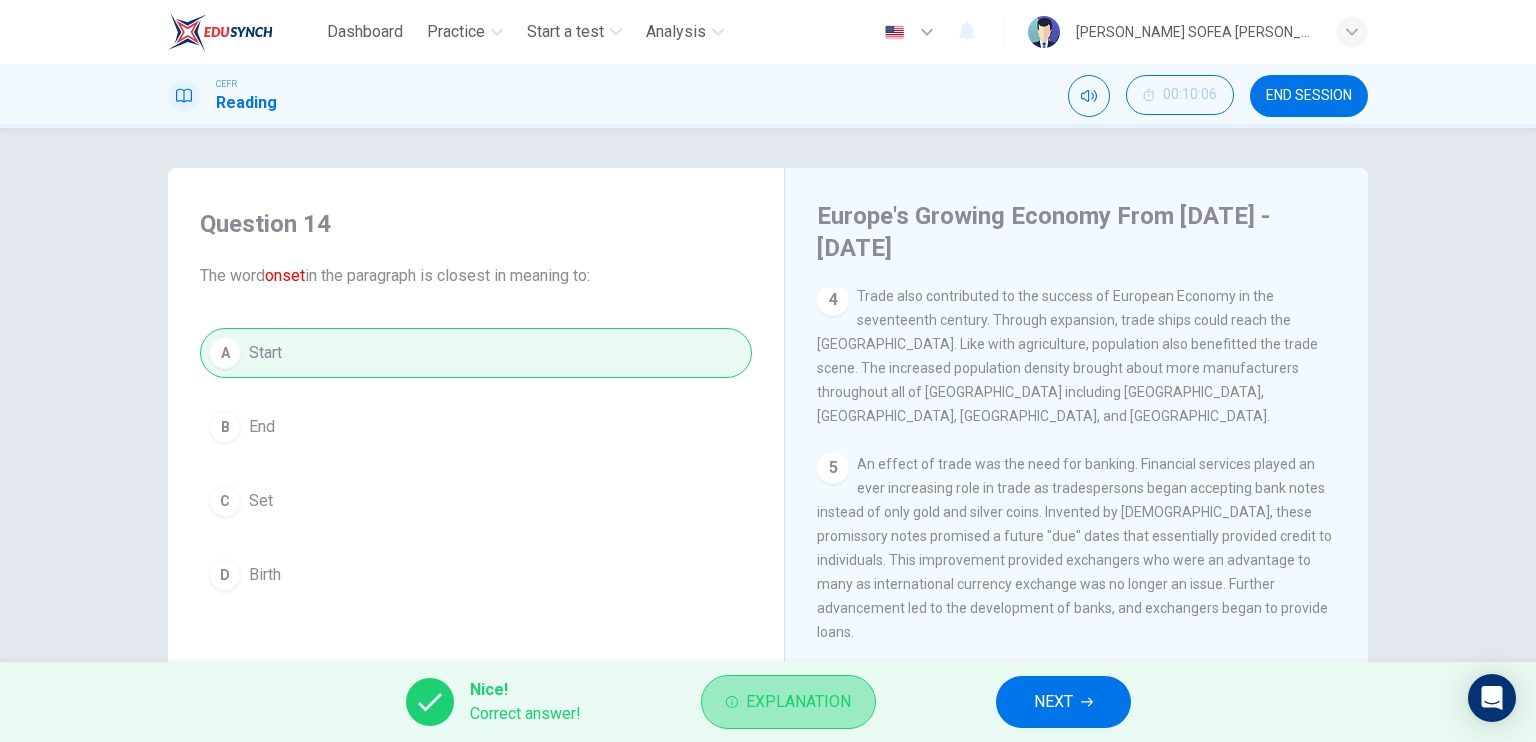 click on "Explanation" at bounding box center (798, 702) 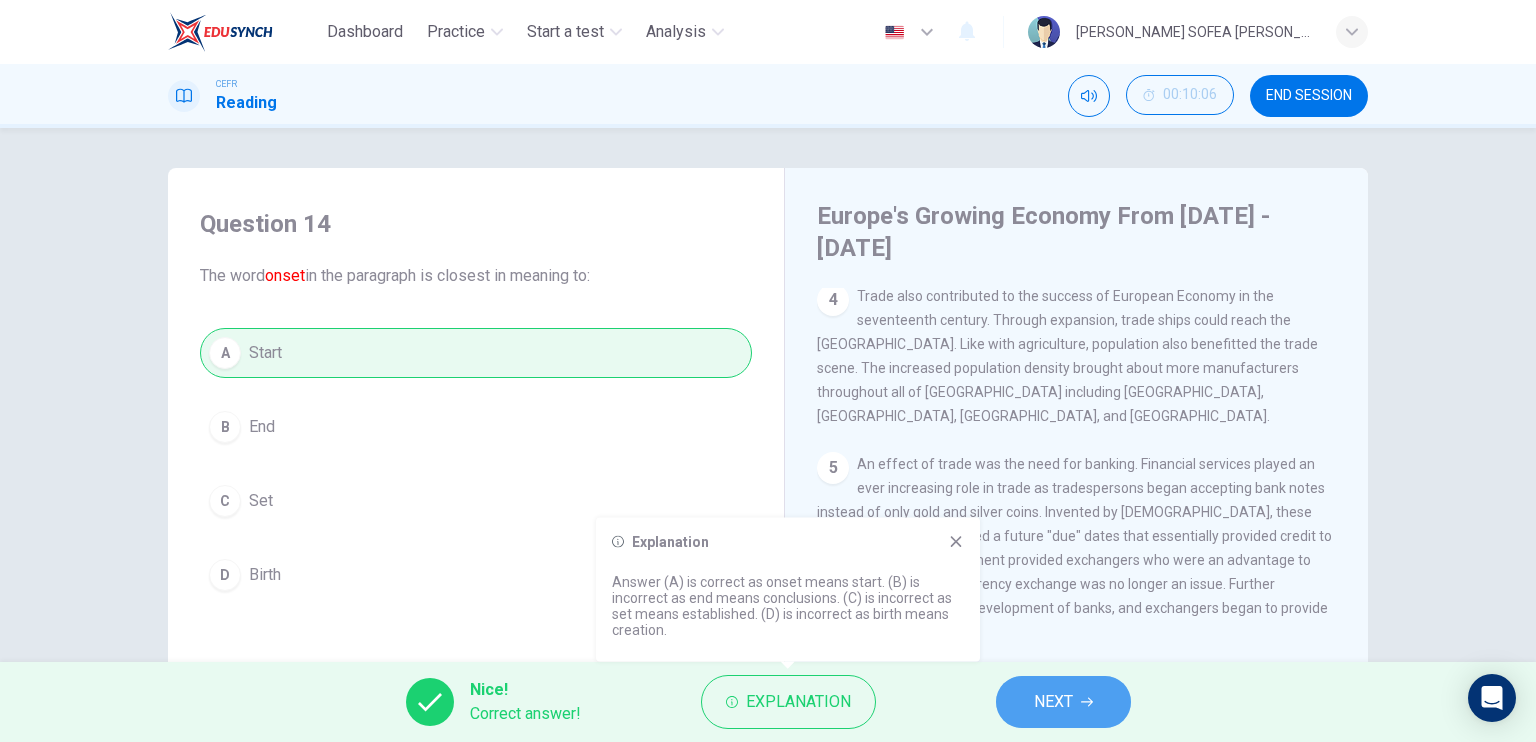click on "NEXT" at bounding box center (1053, 702) 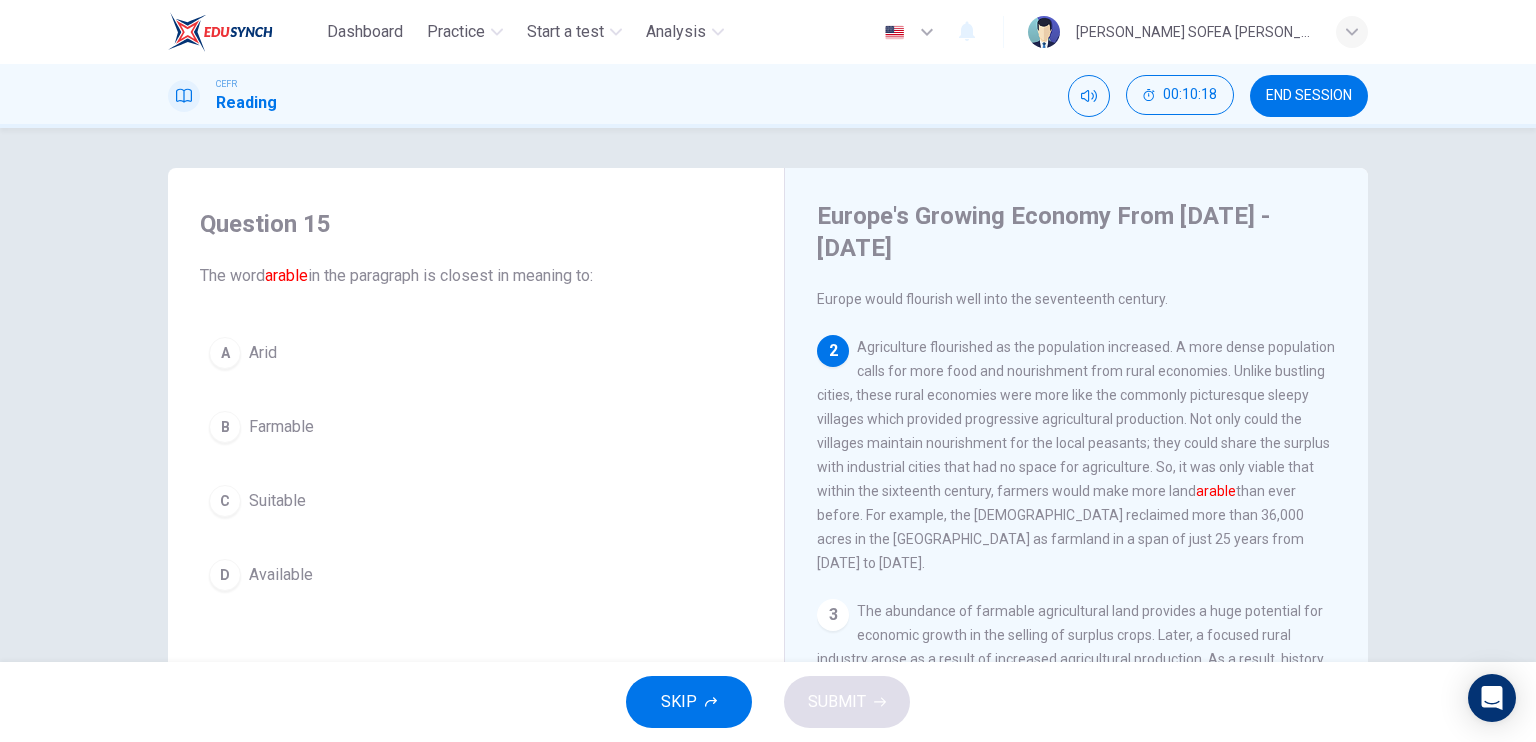 scroll, scrollTop: 100, scrollLeft: 0, axis: vertical 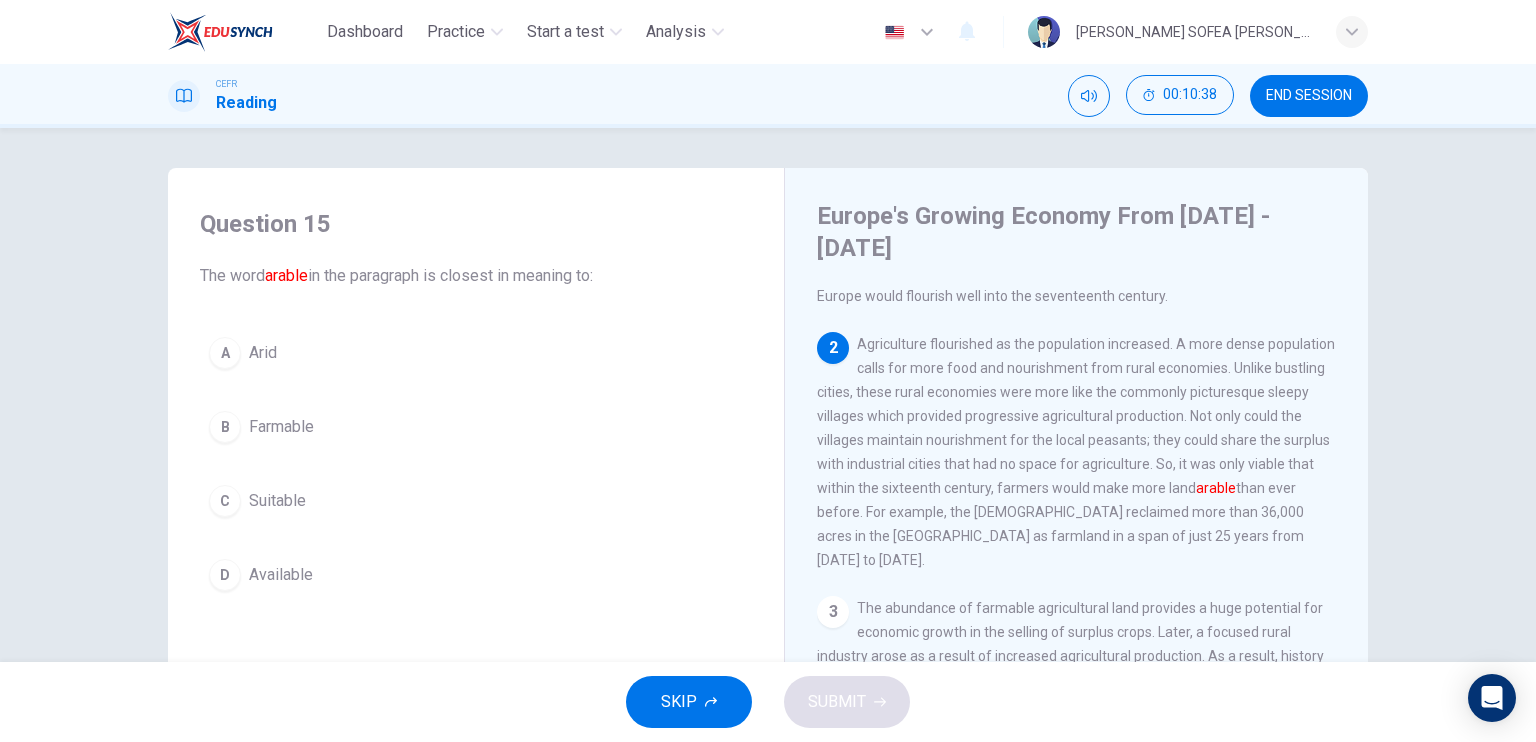 click on "Farmable" at bounding box center (281, 427) 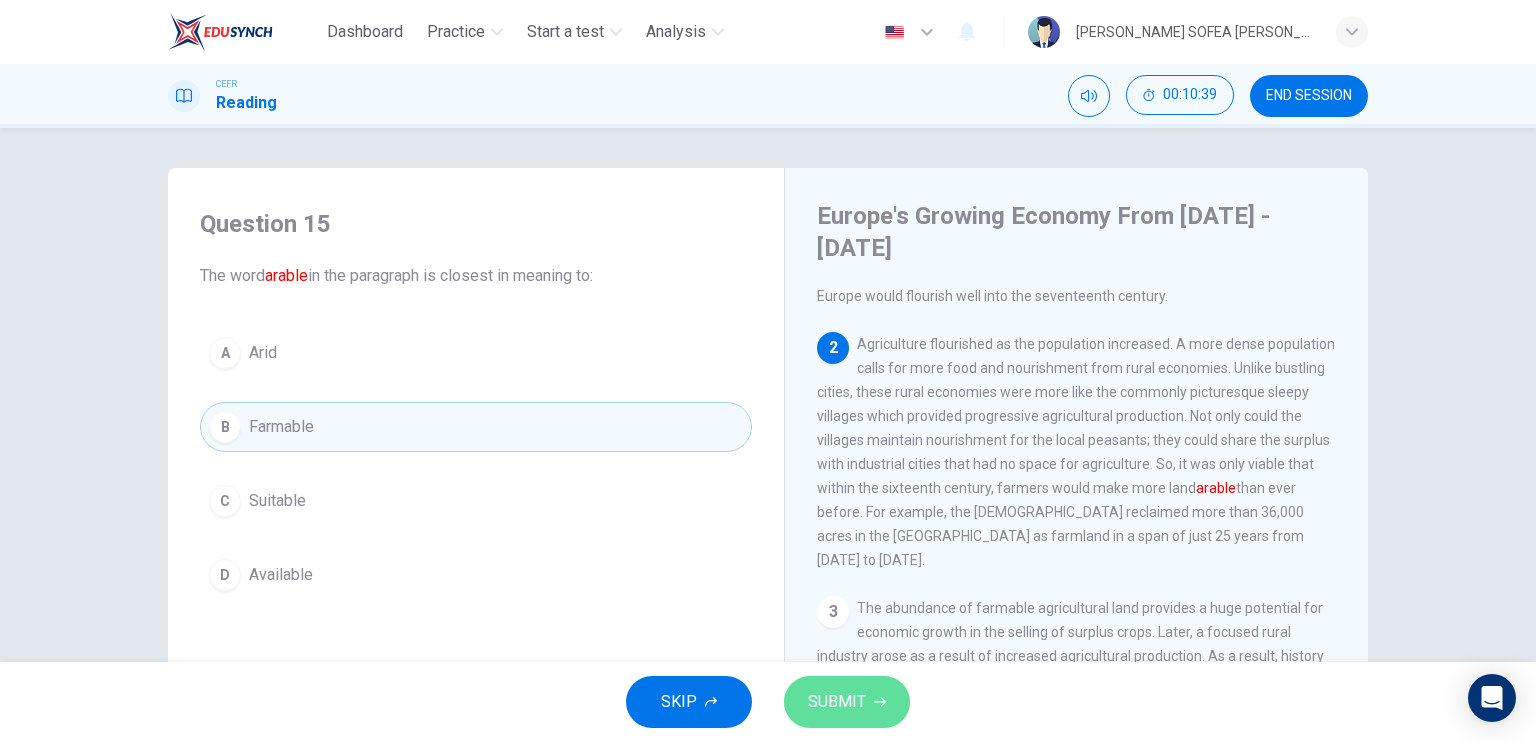 click on "SUBMIT" at bounding box center (837, 702) 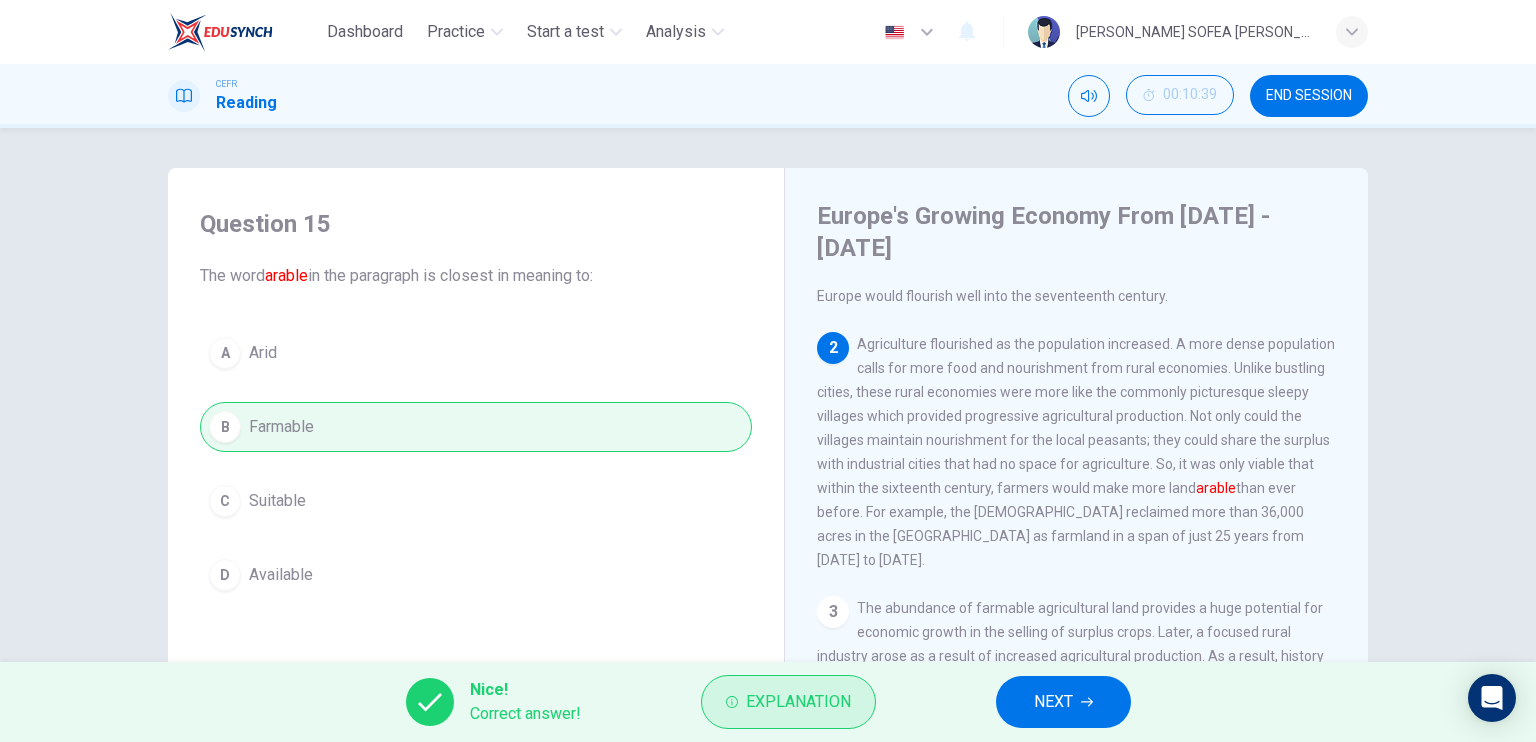 click on "Explanation" at bounding box center [798, 702] 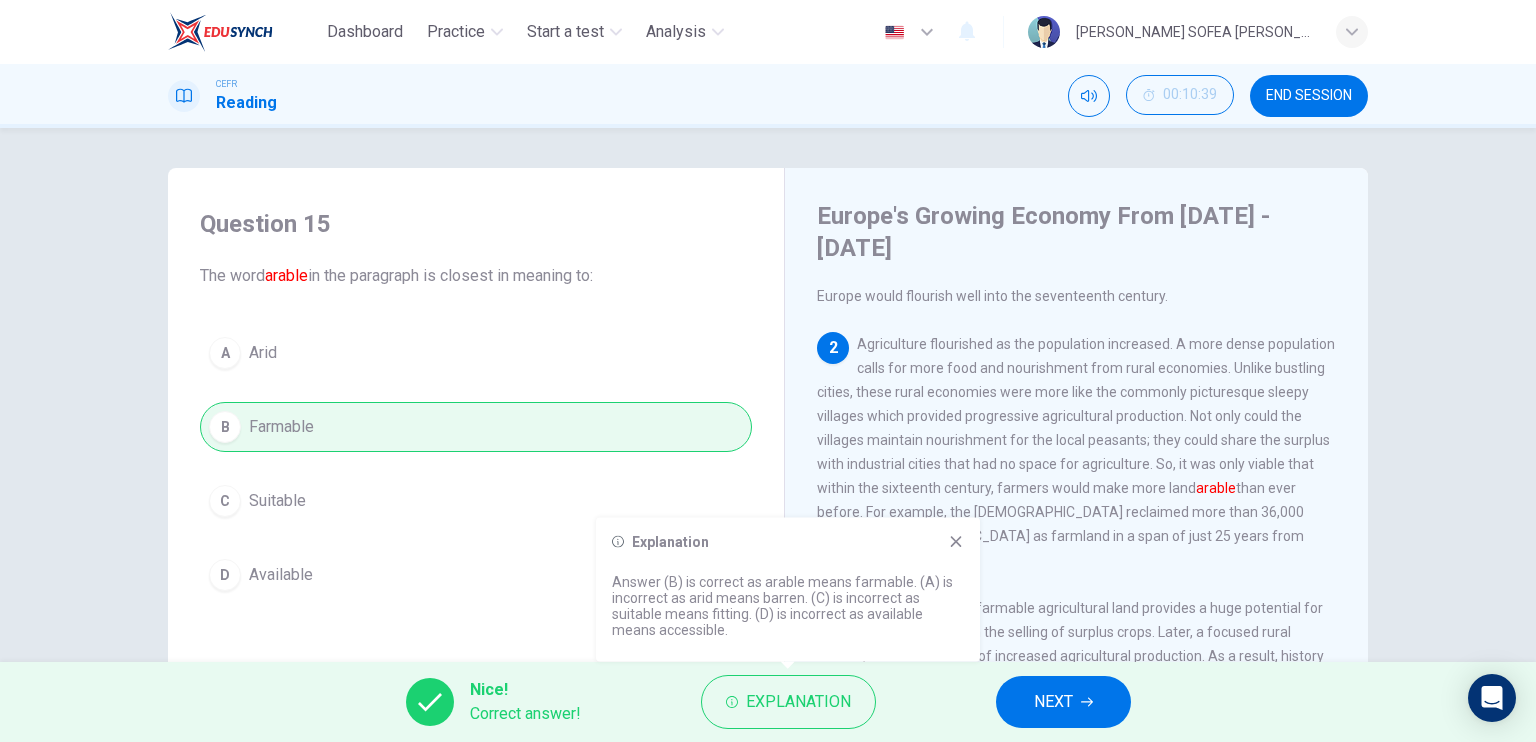click on "NEXT" at bounding box center (1053, 702) 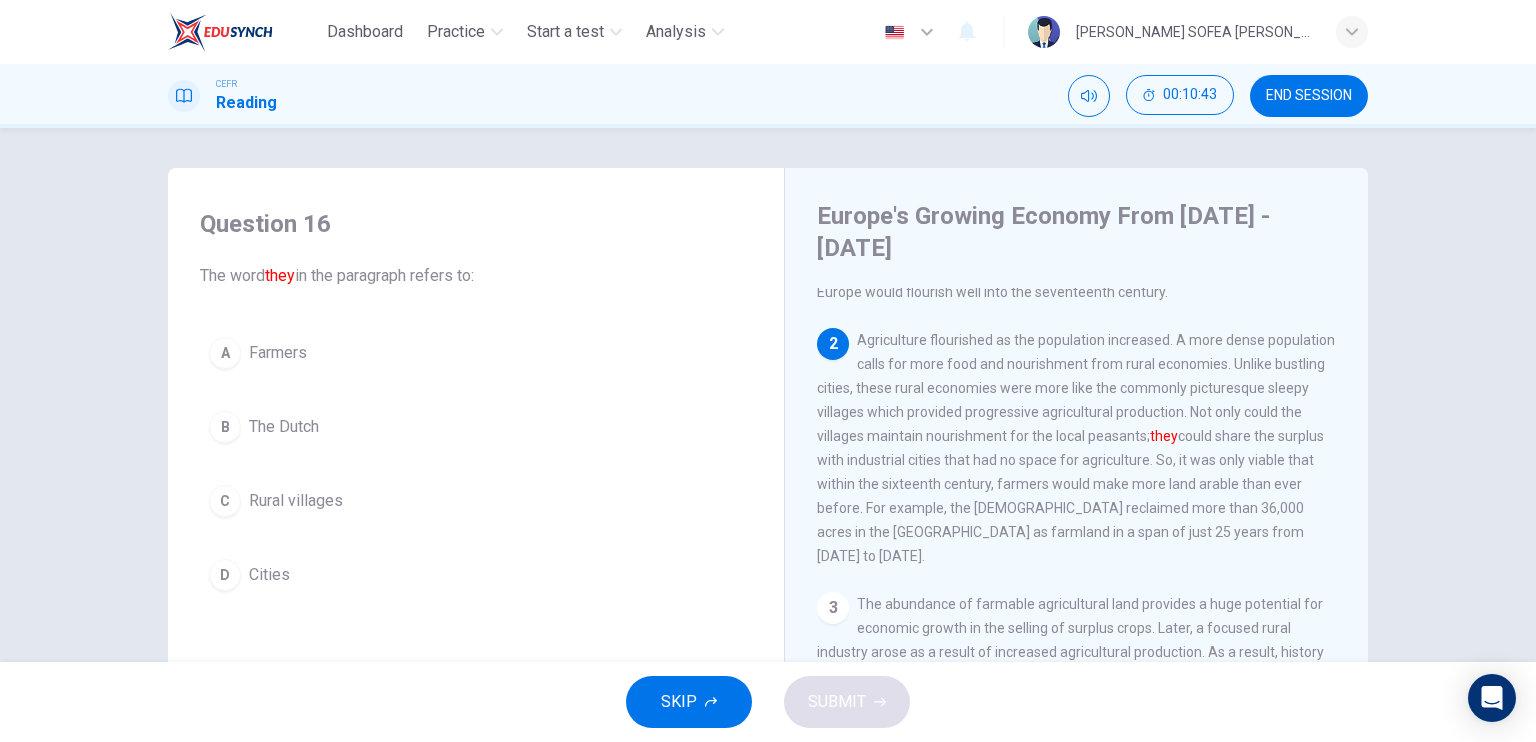 scroll, scrollTop: 100, scrollLeft: 0, axis: vertical 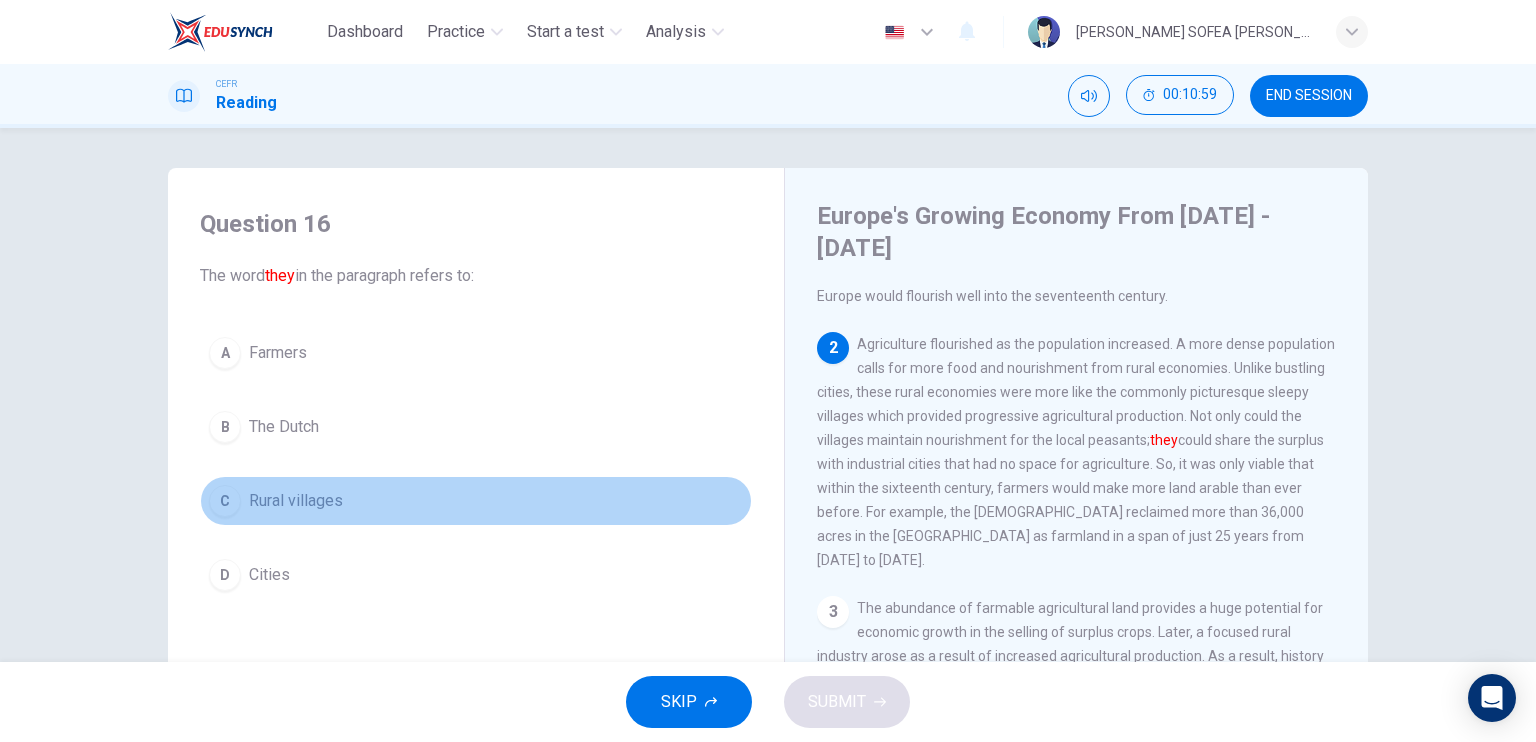 click on "Rural villages" at bounding box center [296, 501] 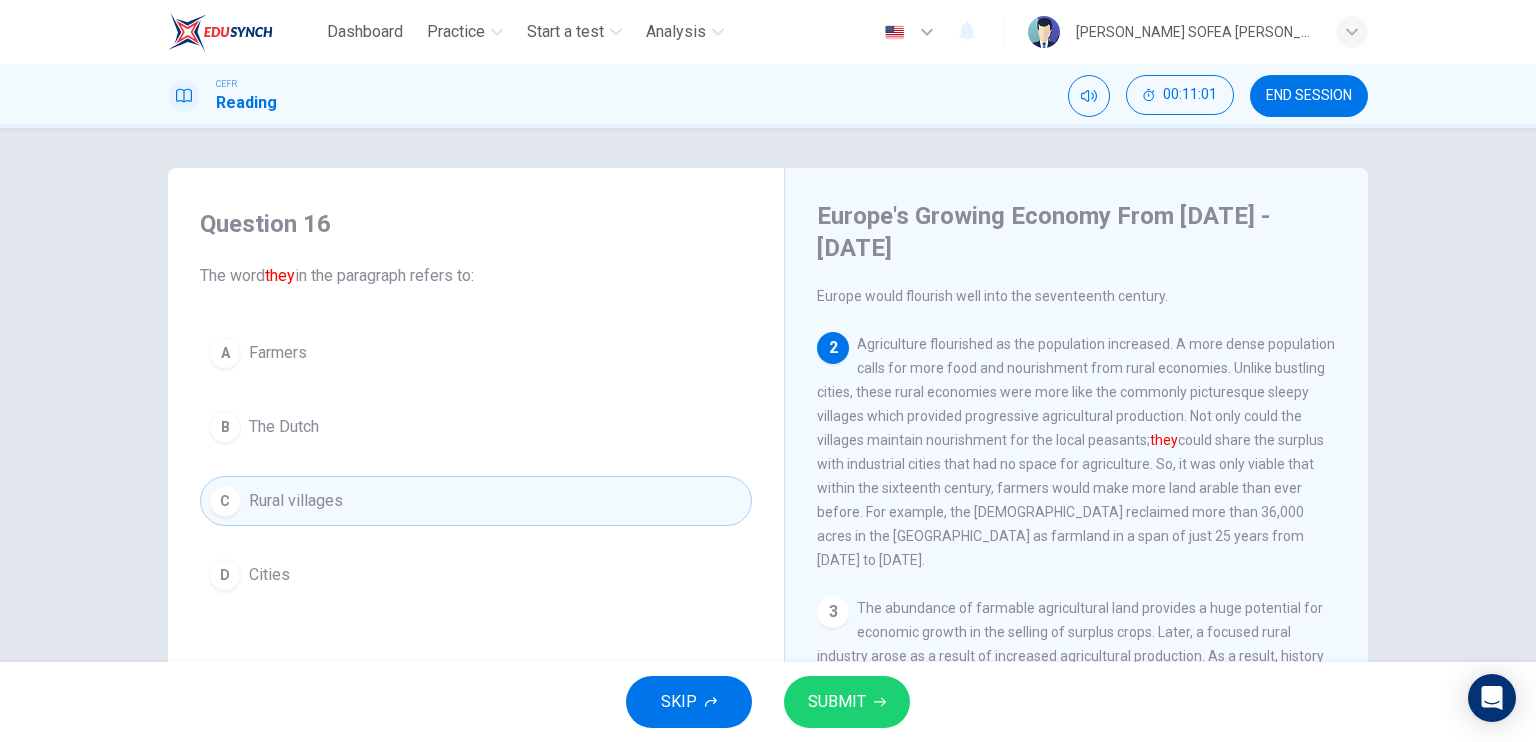 click on "SUBMIT" at bounding box center [837, 702] 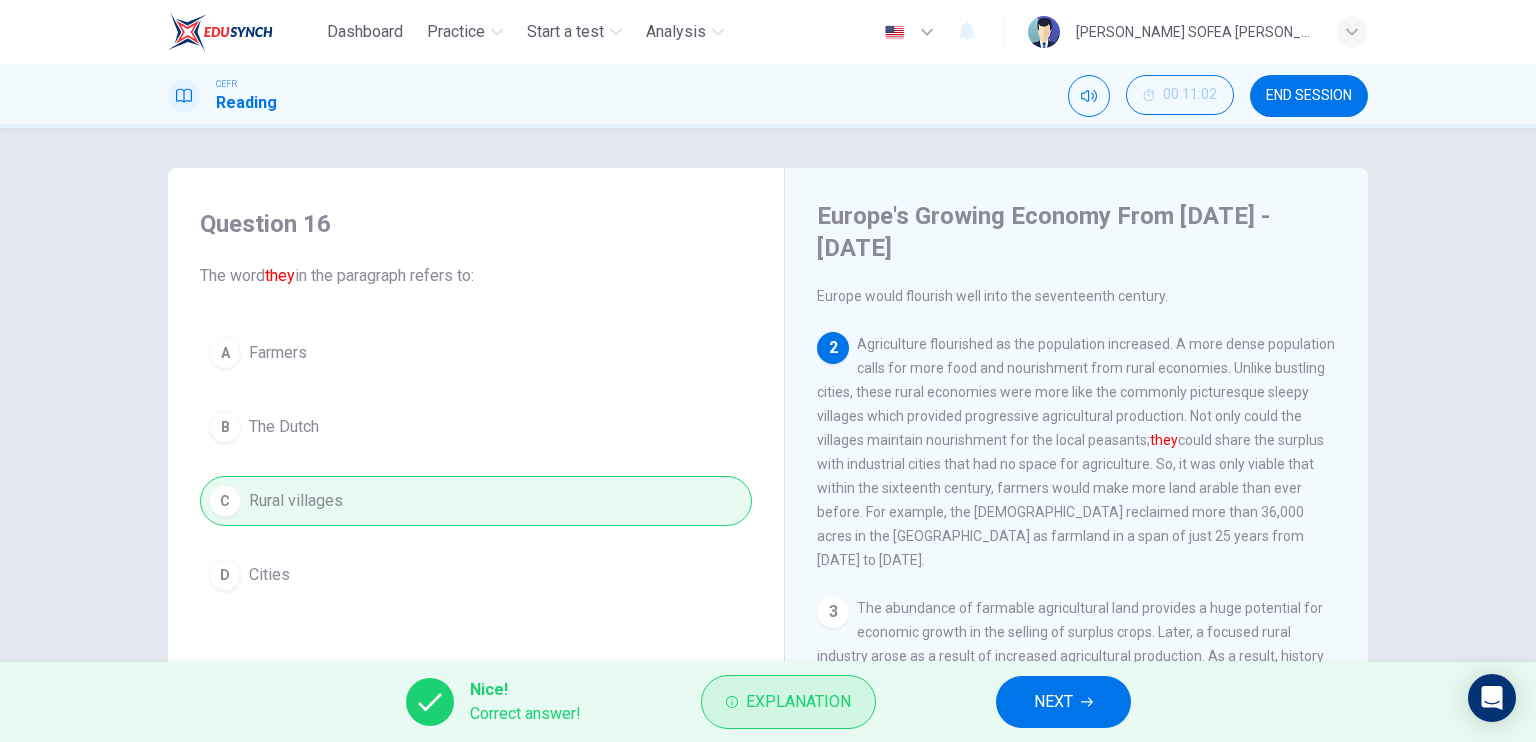 click on "Explanation" at bounding box center [798, 702] 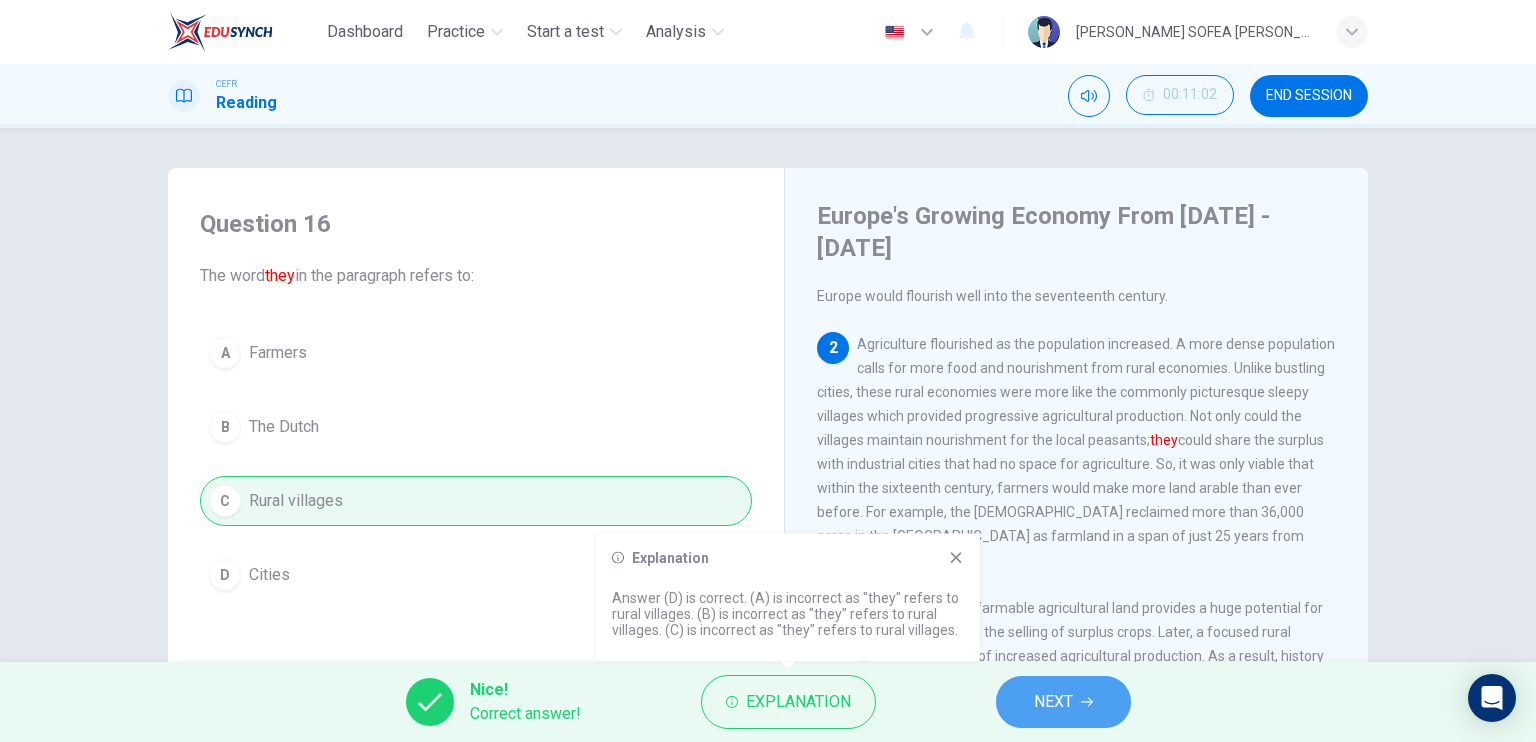 click on "NEXT" at bounding box center (1053, 702) 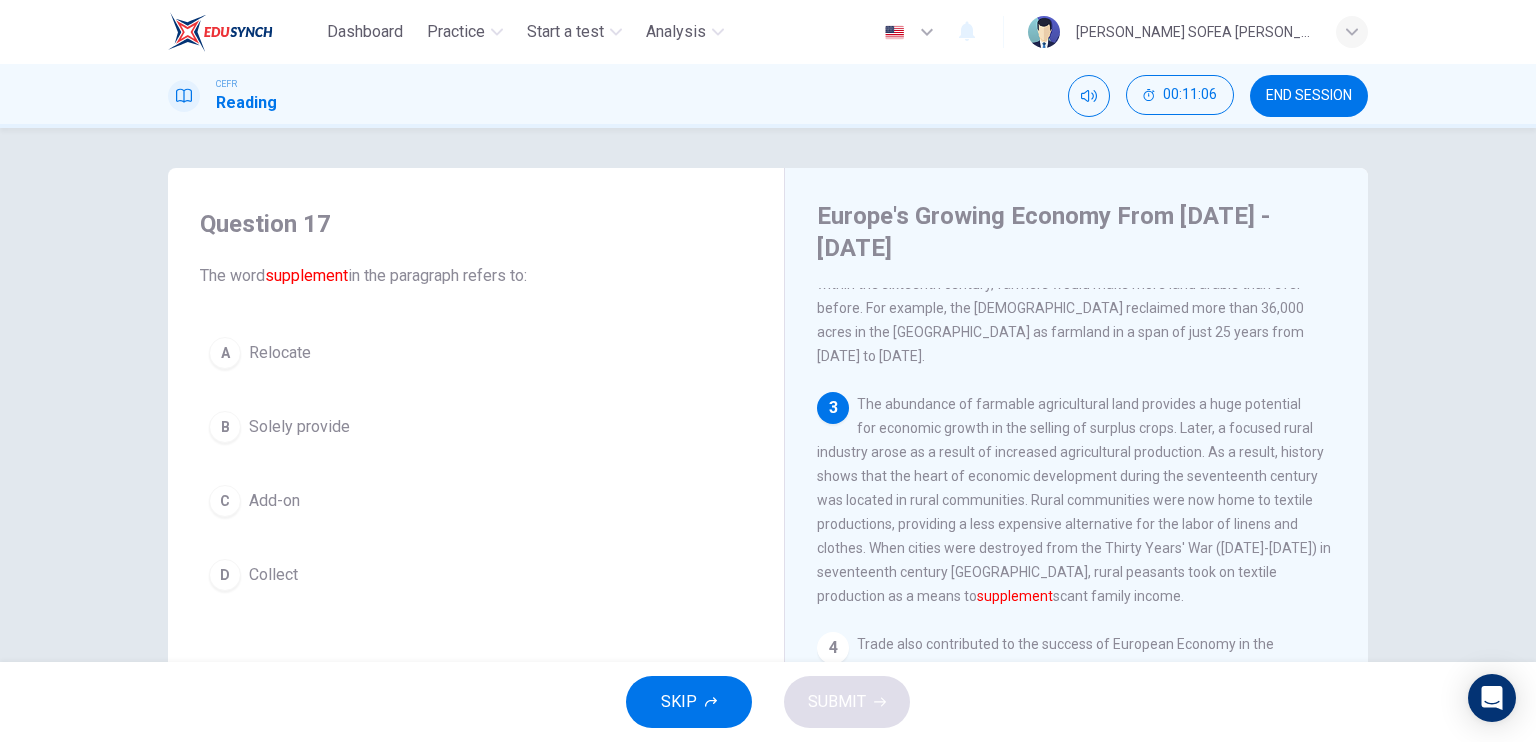 scroll, scrollTop: 300, scrollLeft: 0, axis: vertical 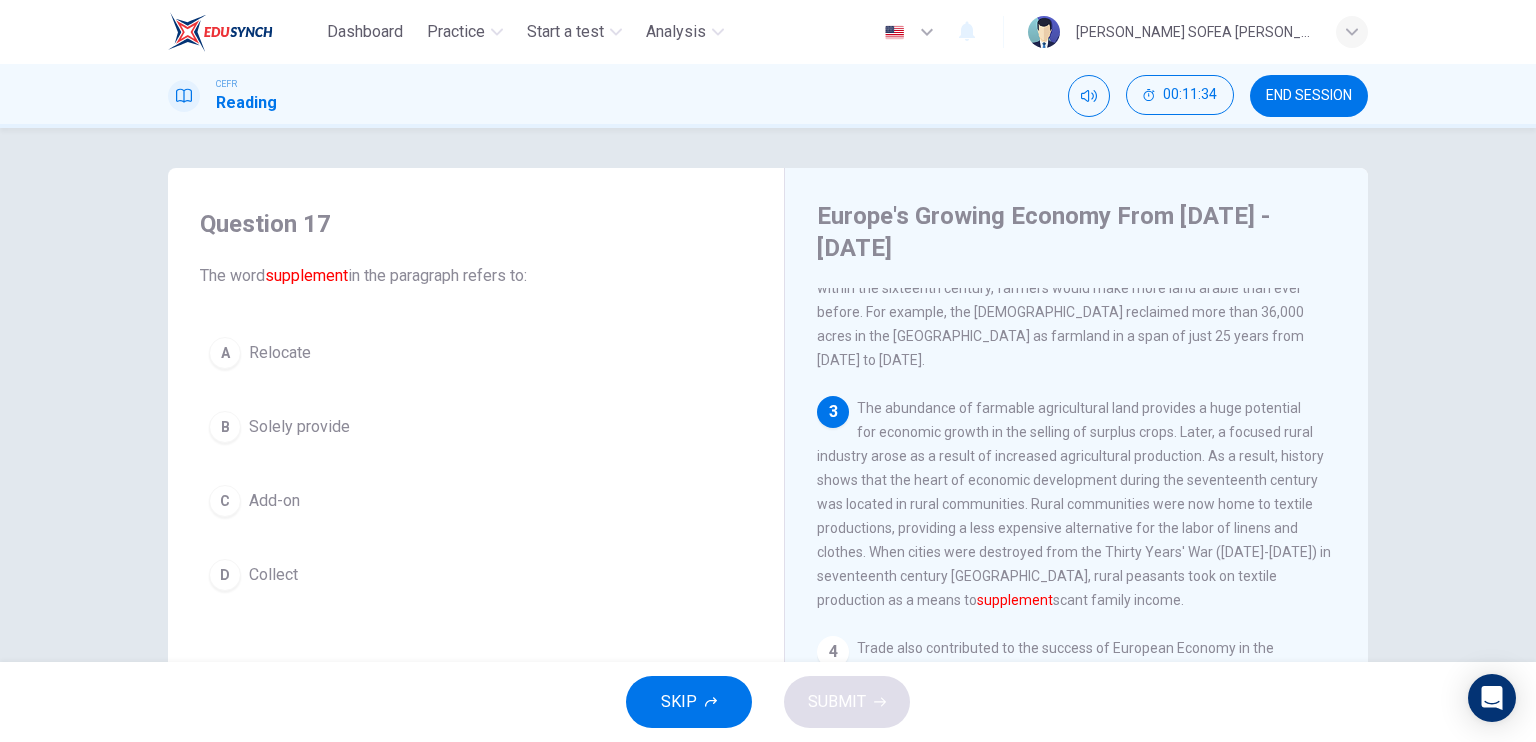 click on "Add-on" at bounding box center [274, 501] 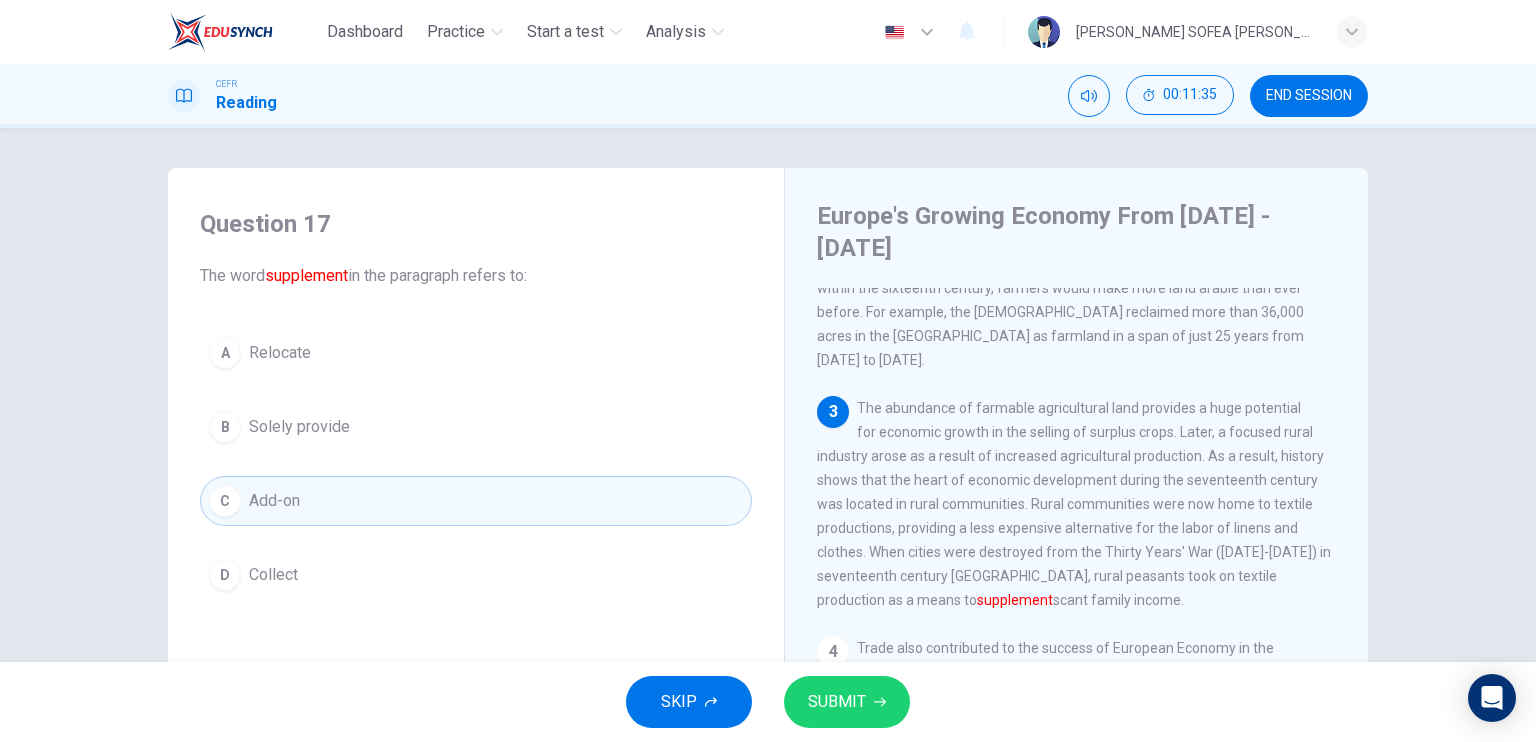 click on "SUBMIT" at bounding box center [837, 702] 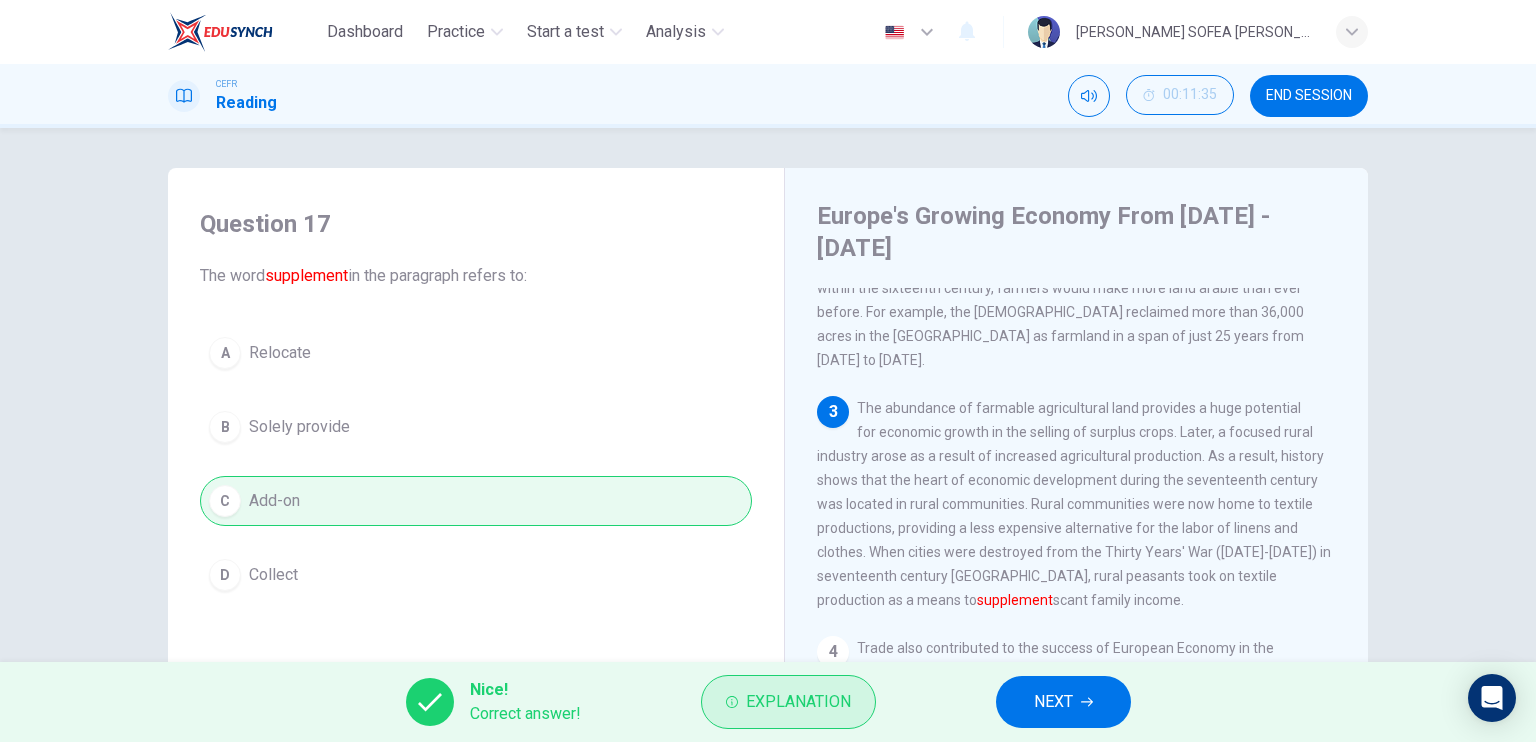 click on "Explanation" at bounding box center [798, 702] 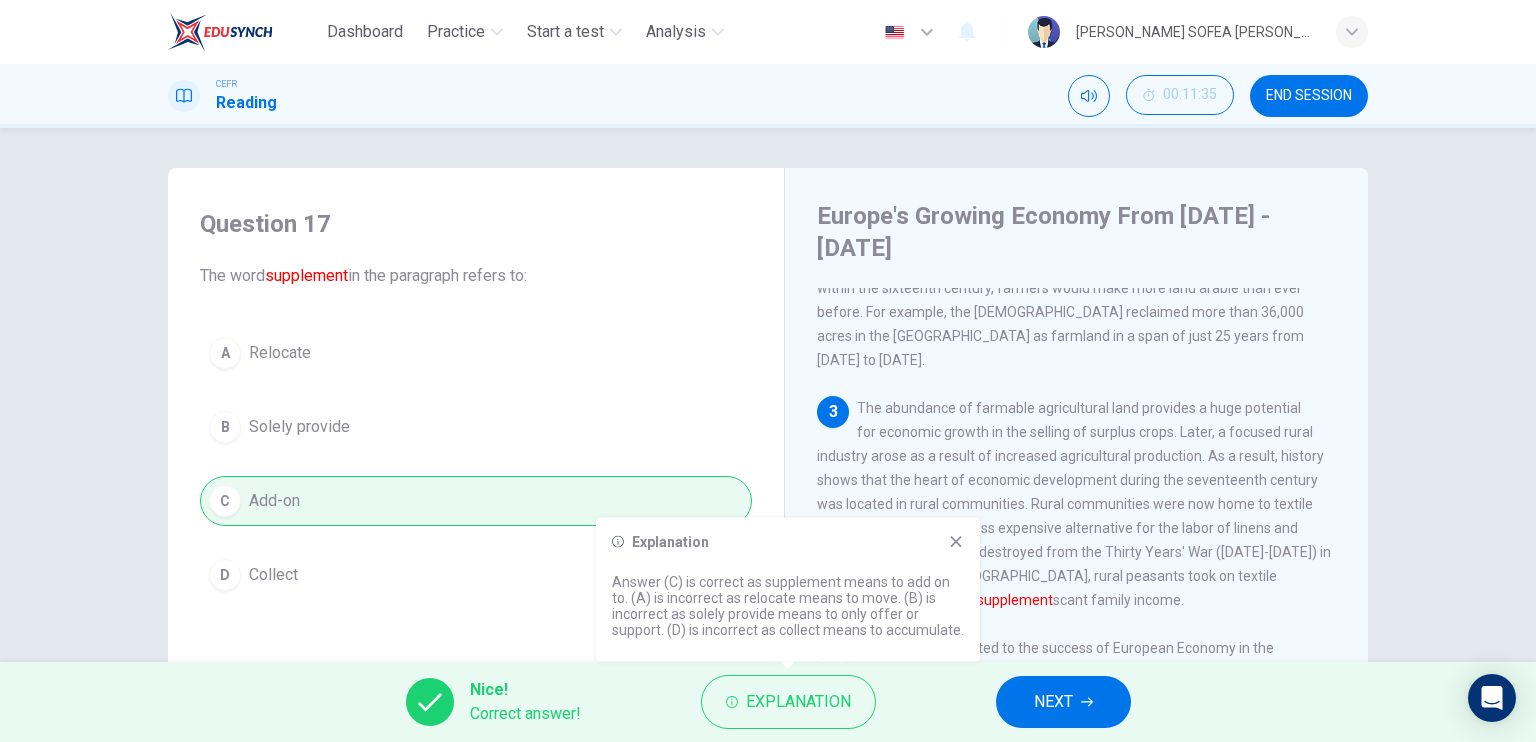 click on "NEXT" at bounding box center (1053, 702) 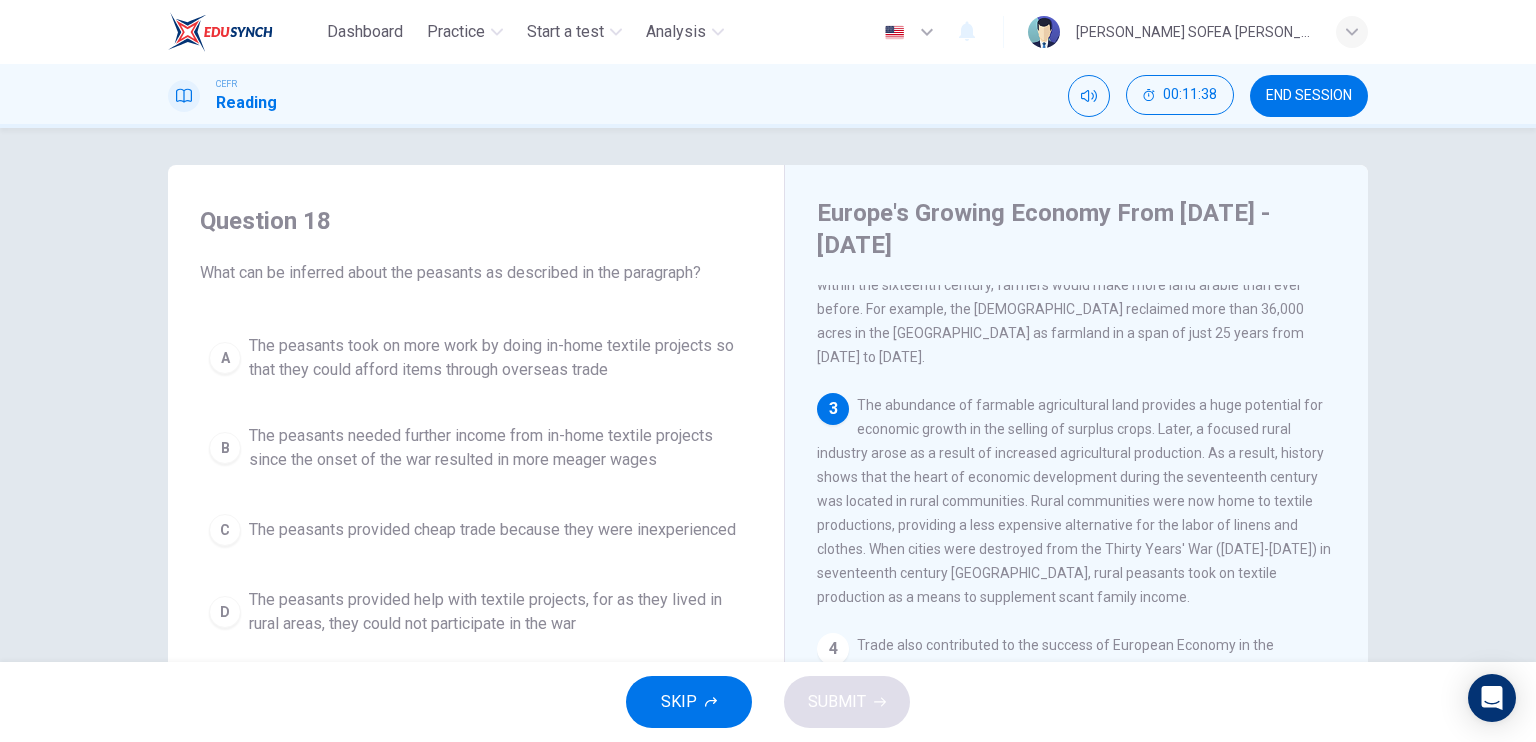 scroll, scrollTop: 0, scrollLeft: 0, axis: both 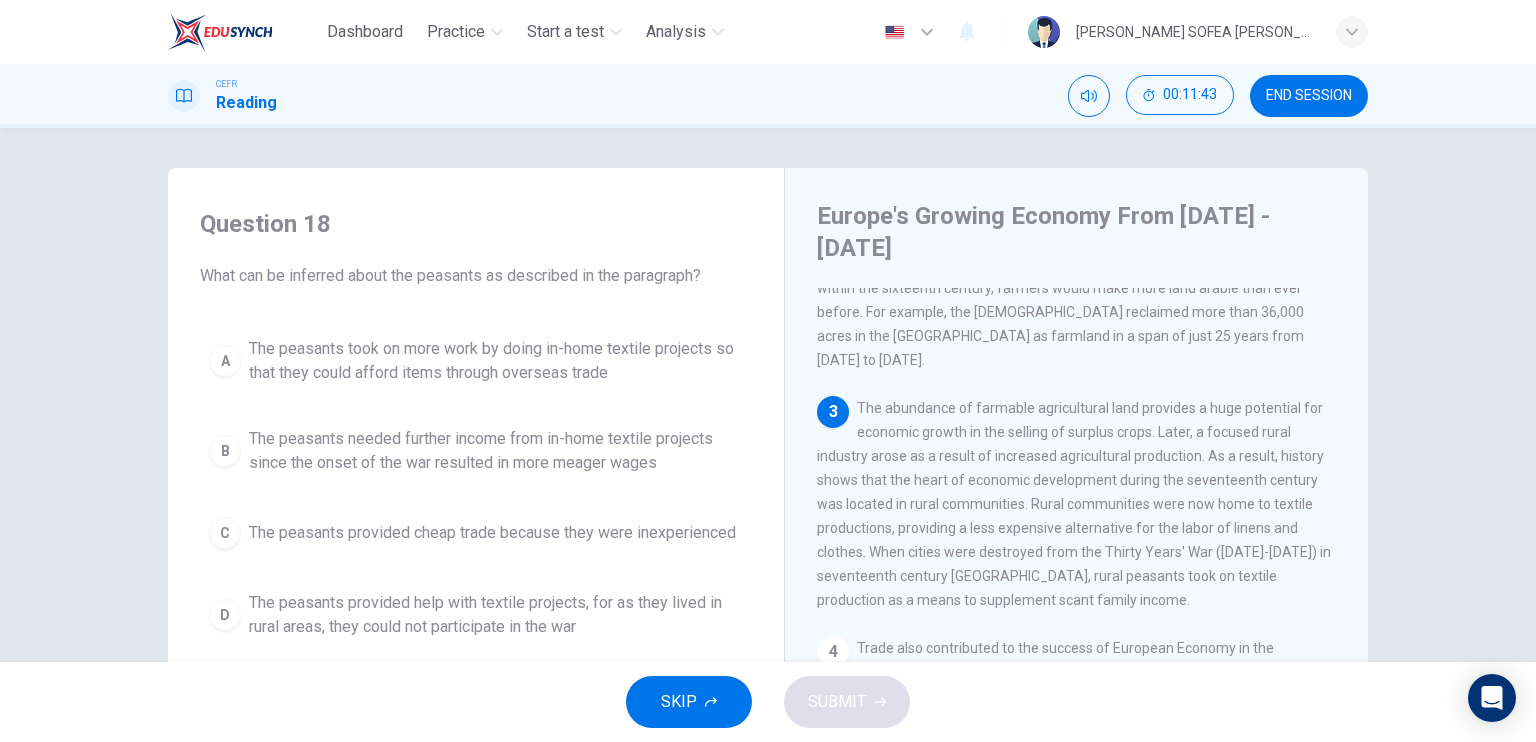 drag, startPoint x: 860, startPoint y: 366, endPoint x: 902, endPoint y: 381, distance: 44.598206 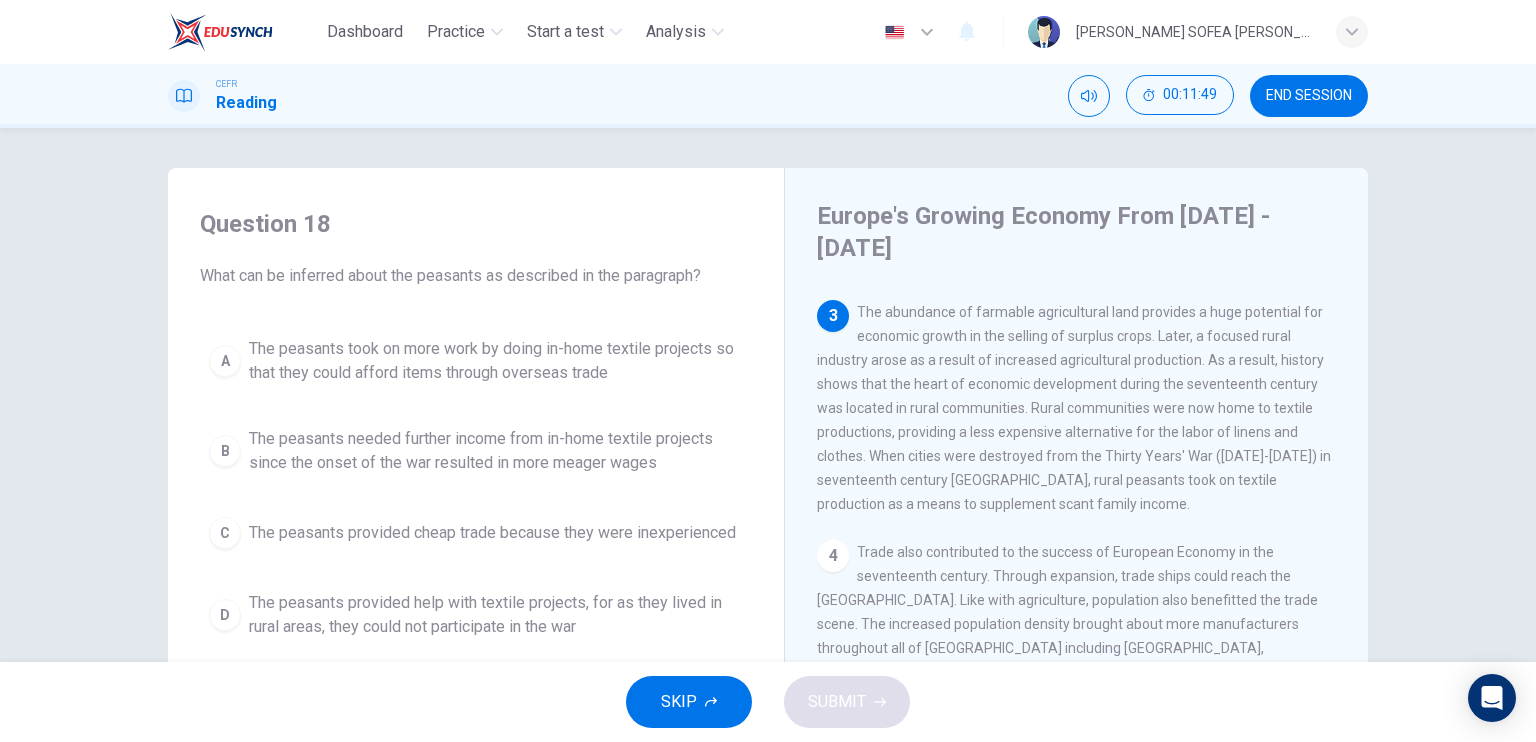 scroll, scrollTop: 400, scrollLeft: 0, axis: vertical 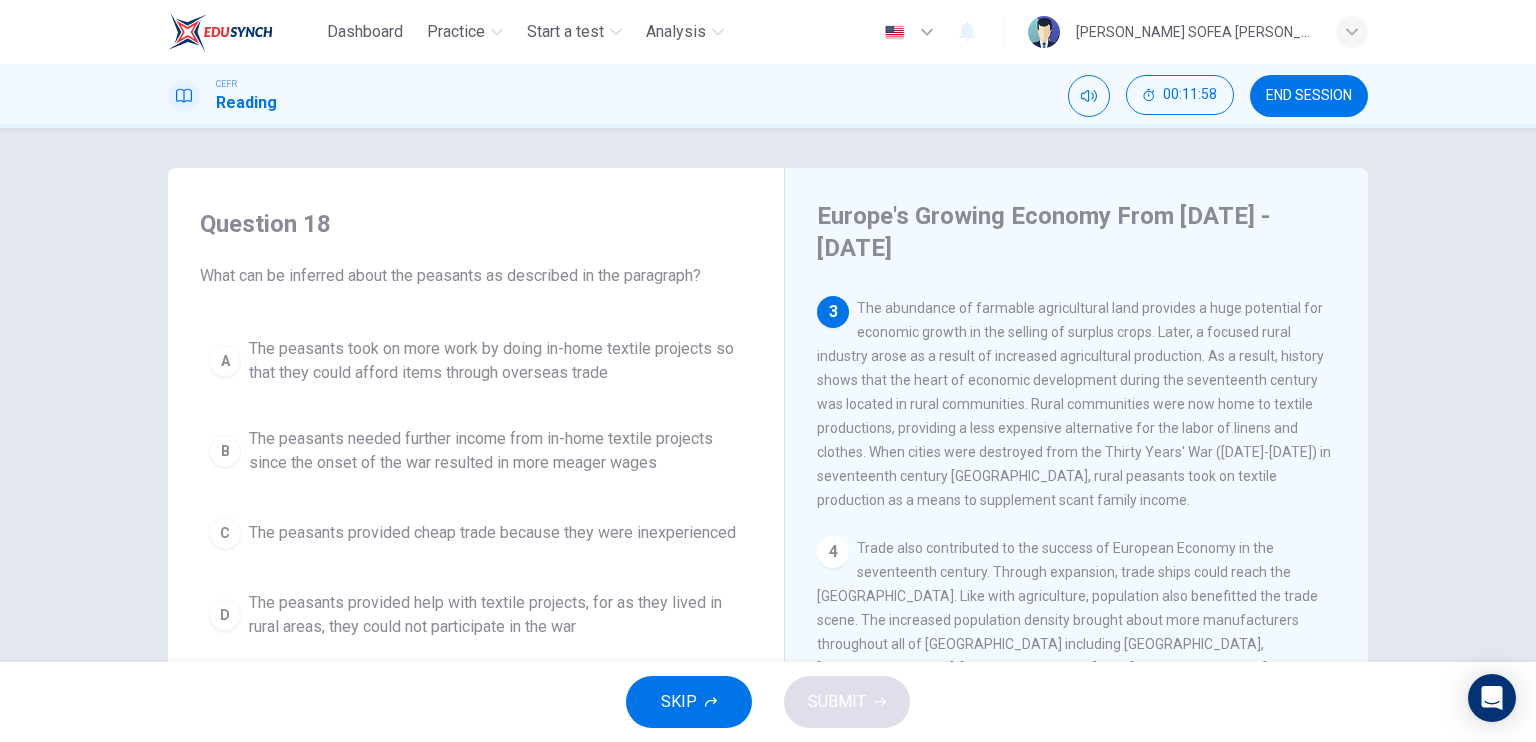 drag, startPoint x: 1022, startPoint y: 364, endPoint x: 1042, endPoint y: 384, distance: 28.284271 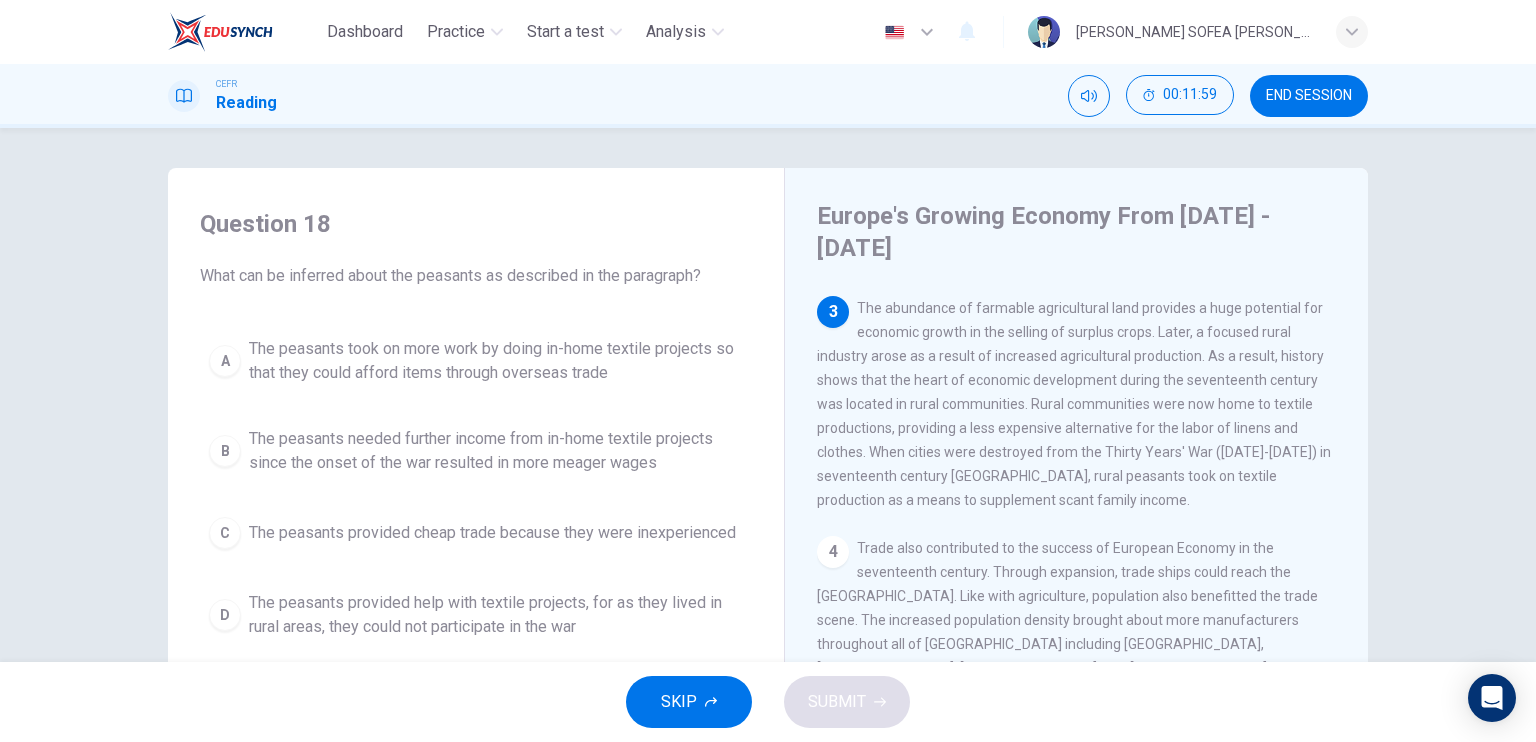 click on "The abundance of farmable agricultural land provides a huge potential for economic growth in the selling of surplus crops. Later, a focused rural industry arose as a result of increased agricultural production. As a result, history shows that the heart of economic development during the seventeenth century was located in rural communities. Rural communities were now home to textile productions, providing a less expensive alternative for the labor of linens and clothes. When cities were destroyed from the Thirty Years' War (1618-1648) in seventeenth century Germany, rural peasants took on textile production as a means to supplement scant family income." at bounding box center [1074, 404] 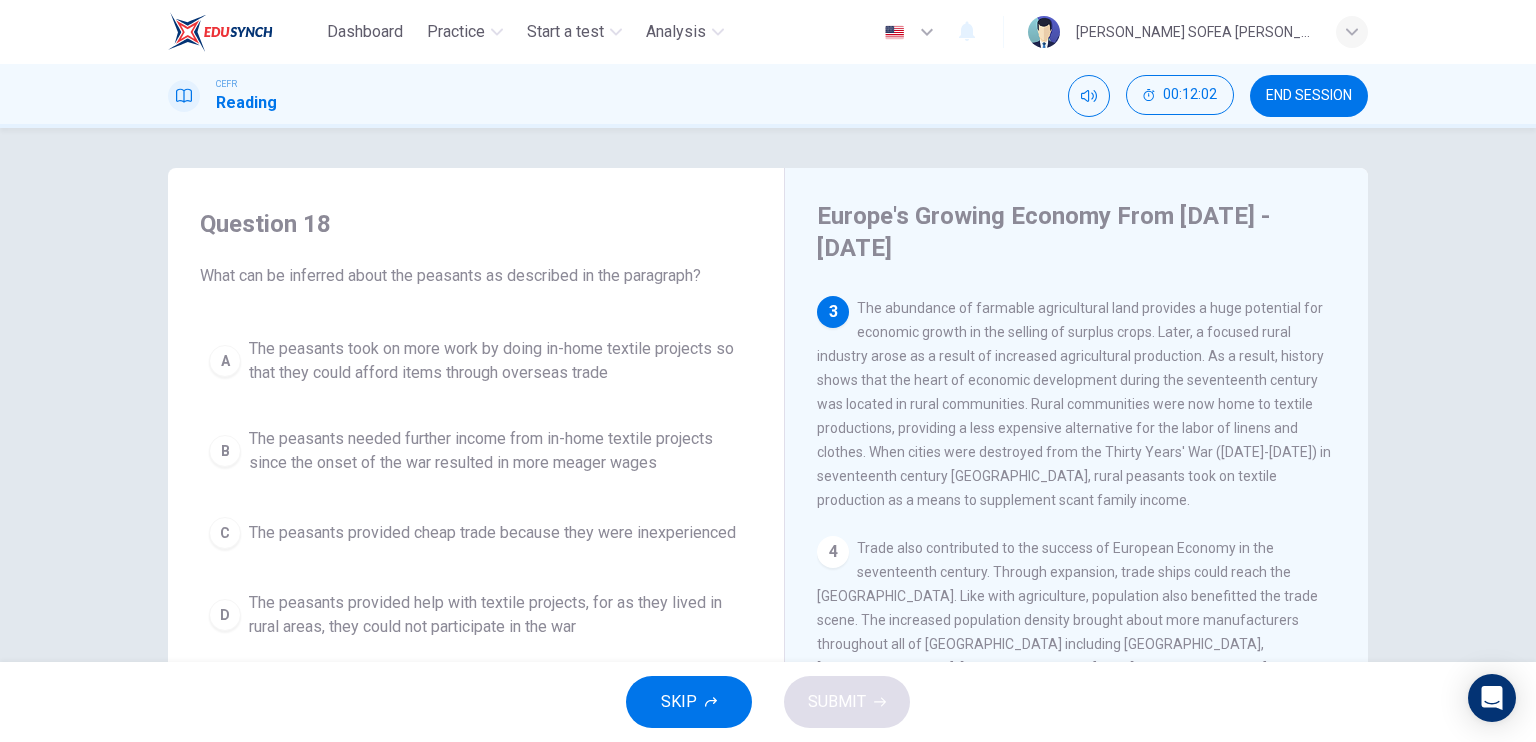 drag, startPoint x: 1026, startPoint y: 359, endPoint x: 1052, endPoint y: 394, distance: 43.60046 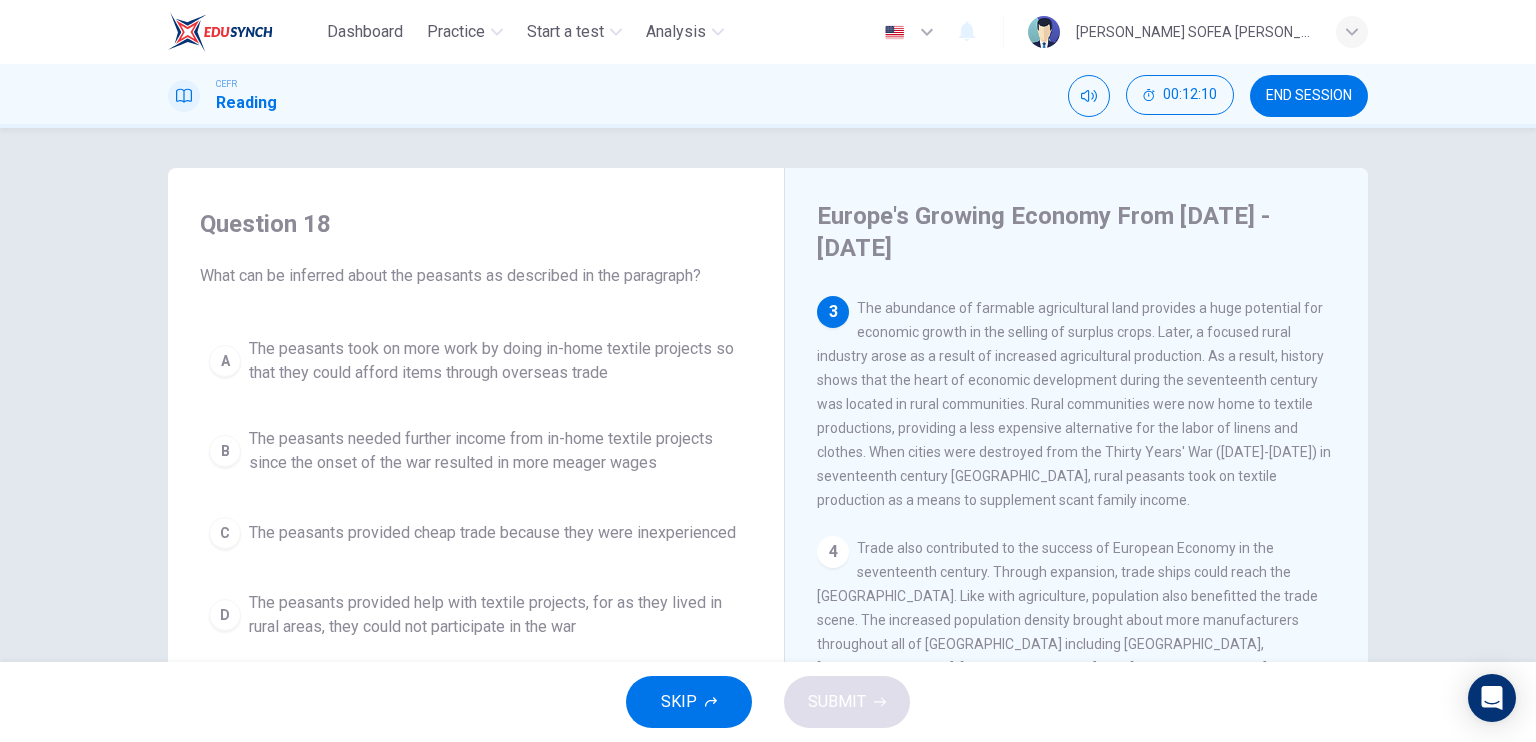 scroll, scrollTop: 100, scrollLeft: 0, axis: vertical 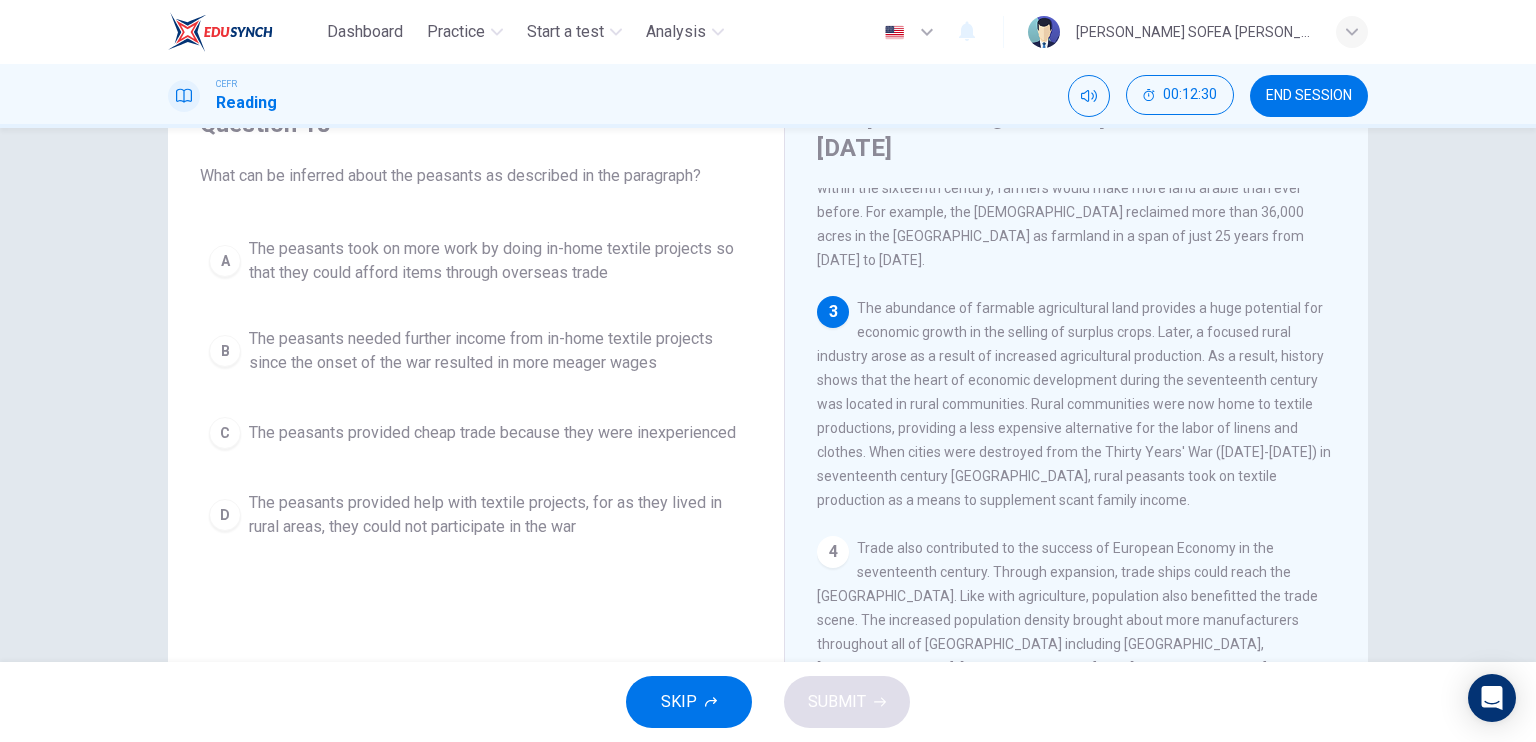 click on "The peasants needed further income from in-home textile projects since the onset of the war resulted in more meager wages" at bounding box center [496, 351] 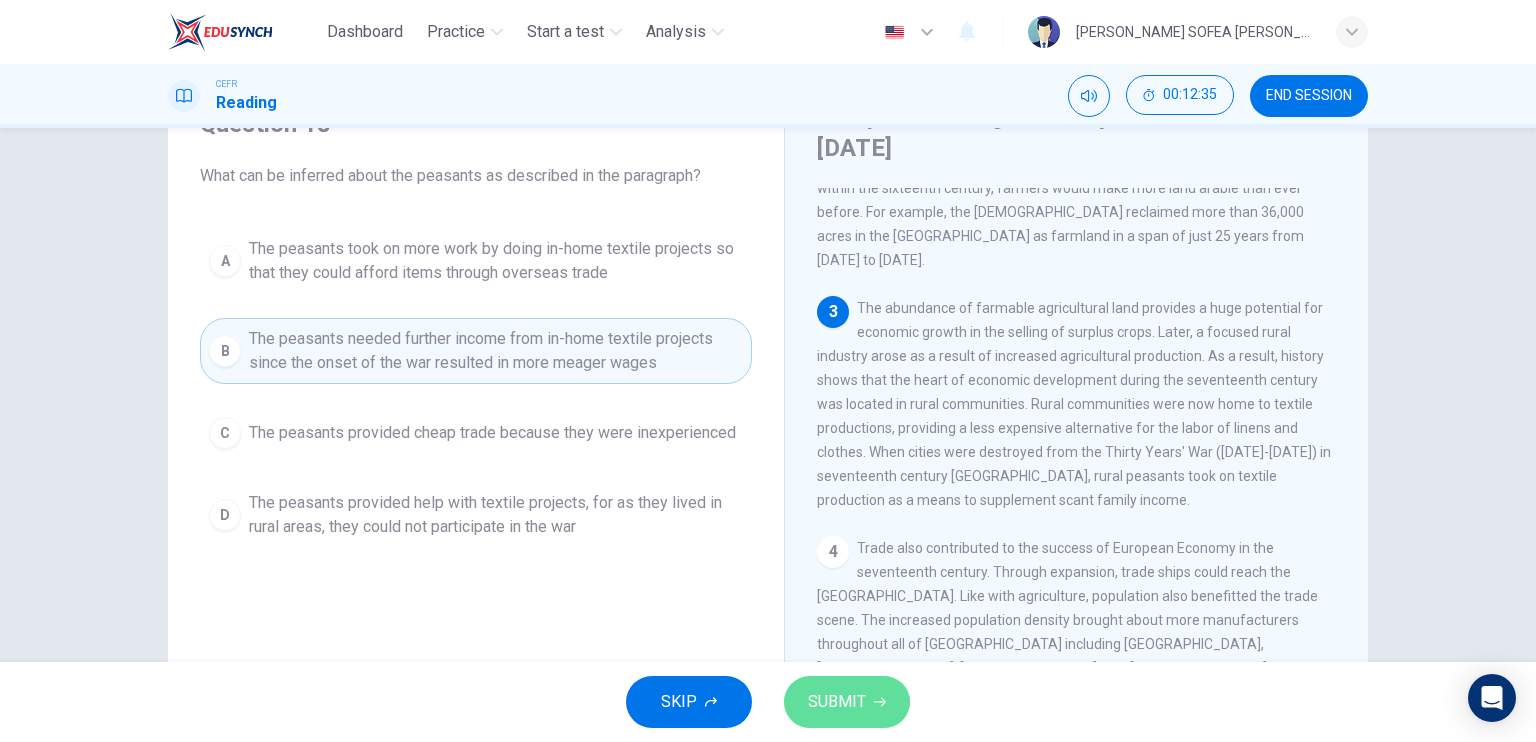click on "SUBMIT" at bounding box center (837, 702) 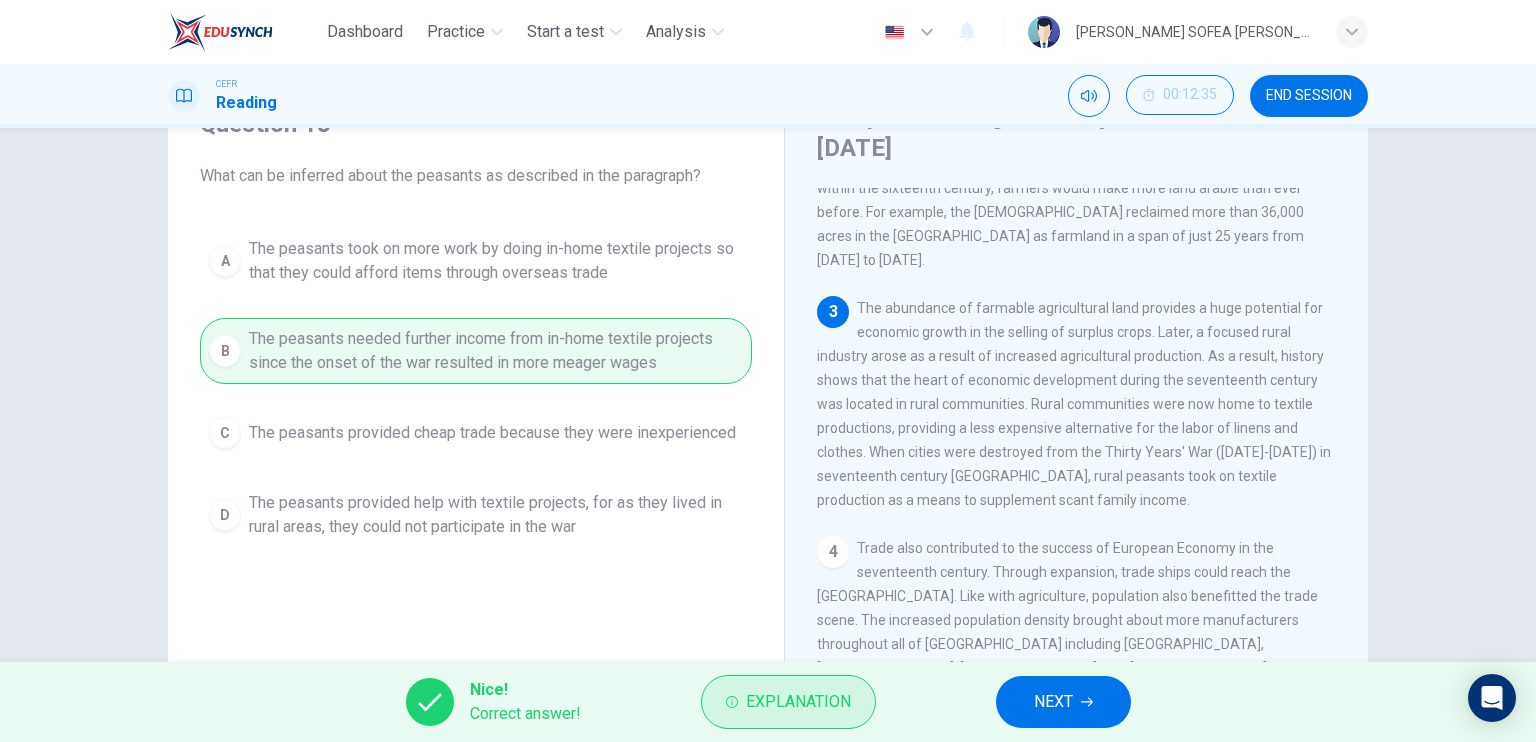 click on "Explanation" at bounding box center (798, 702) 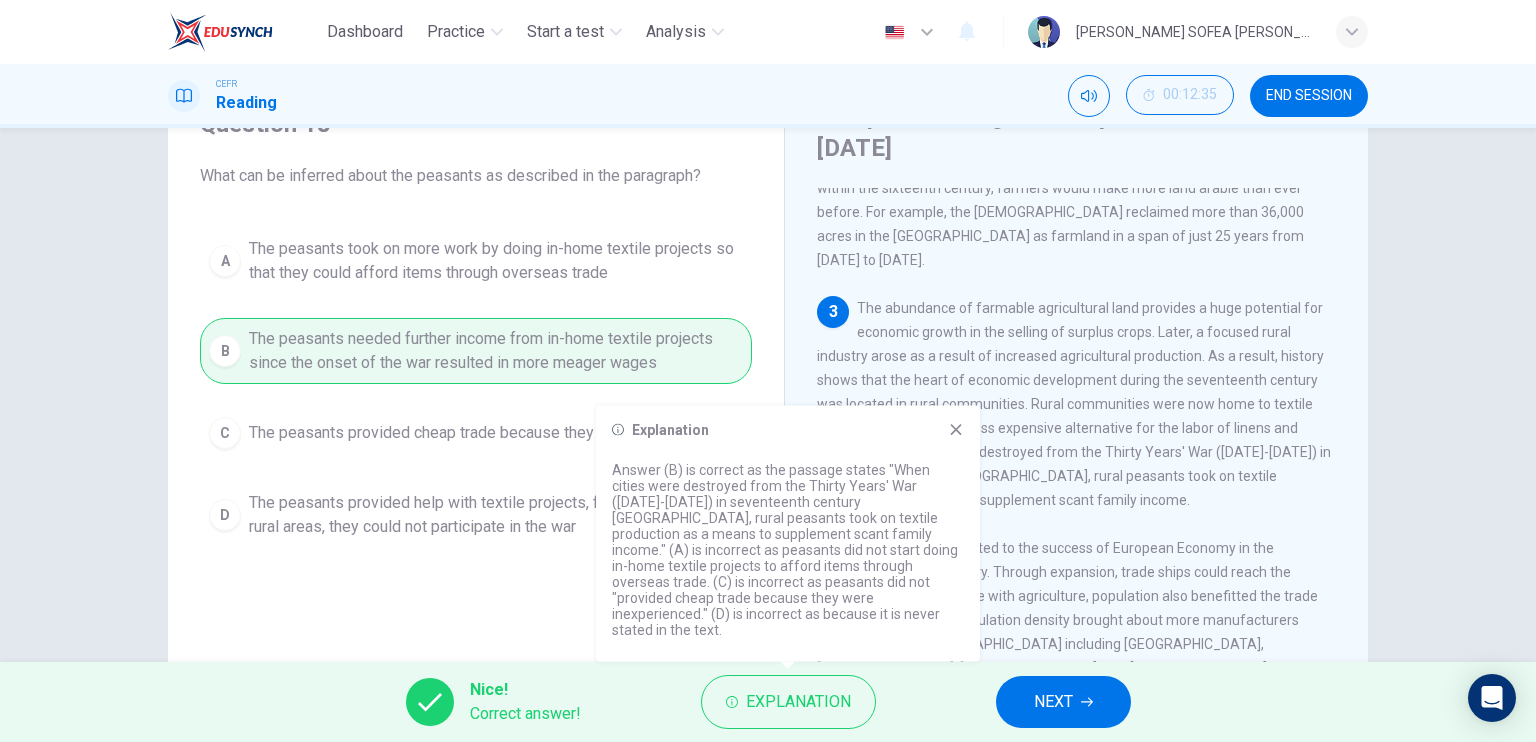 click on "NEXT" at bounding box center (1053, 702) 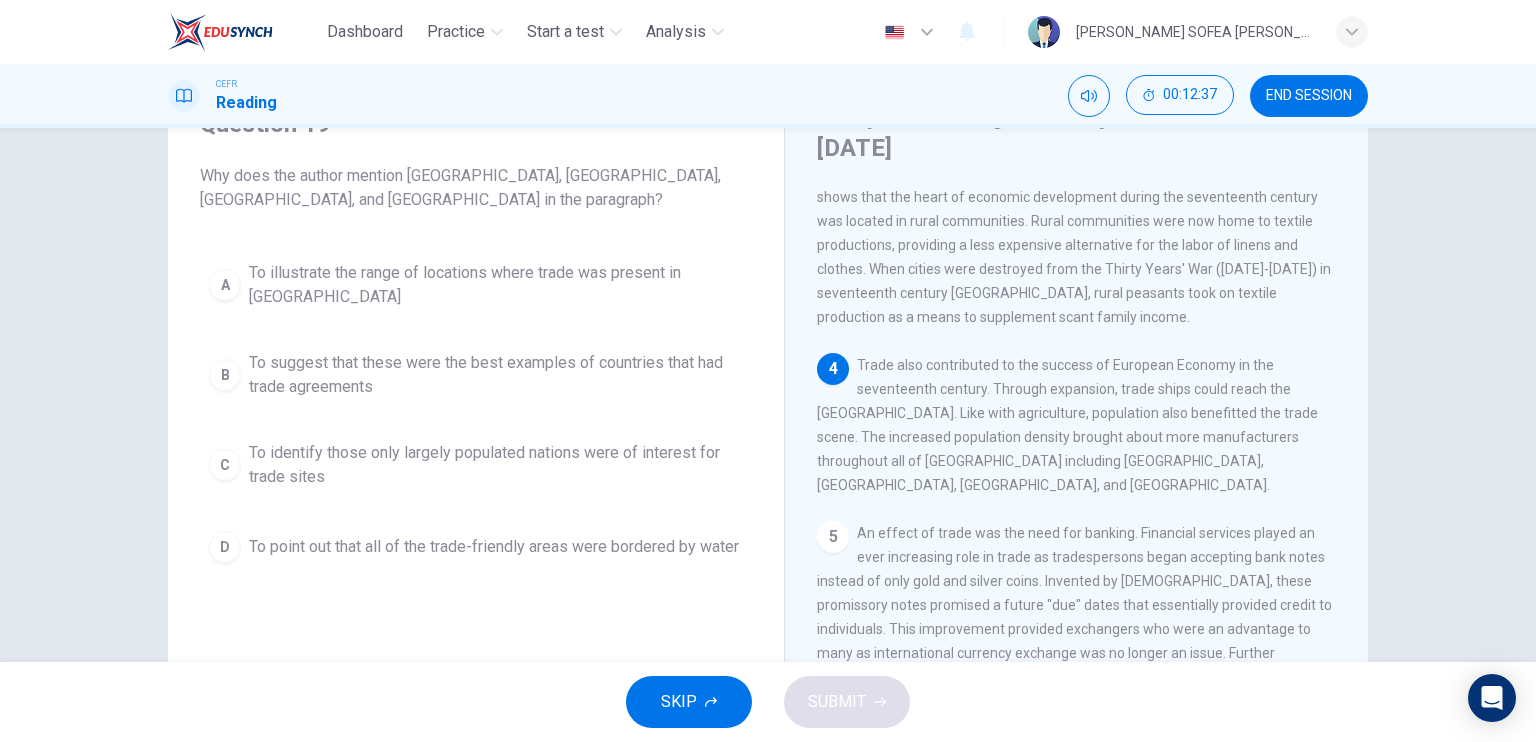 scroll, scrollTop: 500, scrollLeft: 0, axis: vertical 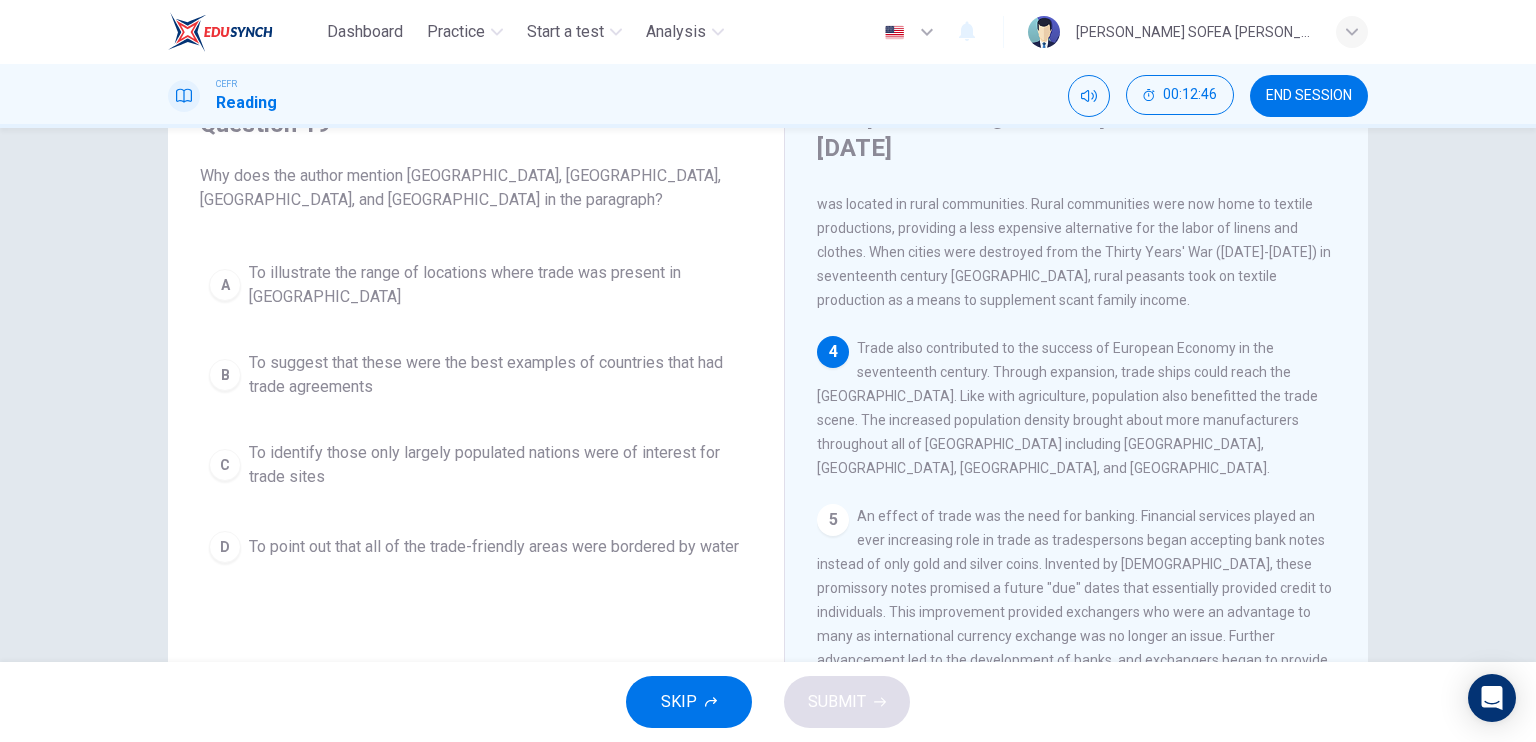 drag, startPoint x: 986, startPoint y: 375, endPoint x: 1038, endPoint y: 408, distance: 61.587337 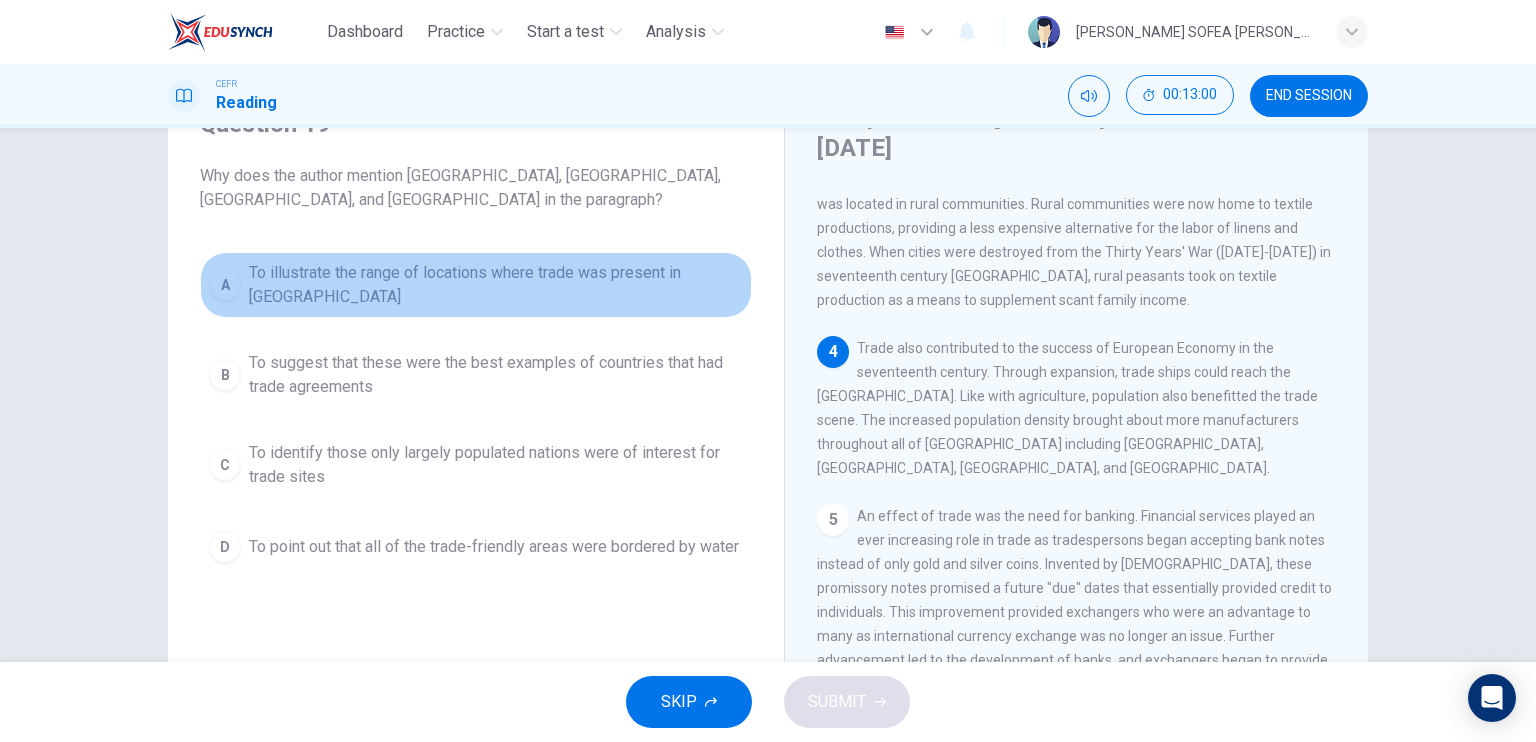 click on "To illustrate the range of locations where trade was present in Europe" at bounding box center (496, 285) 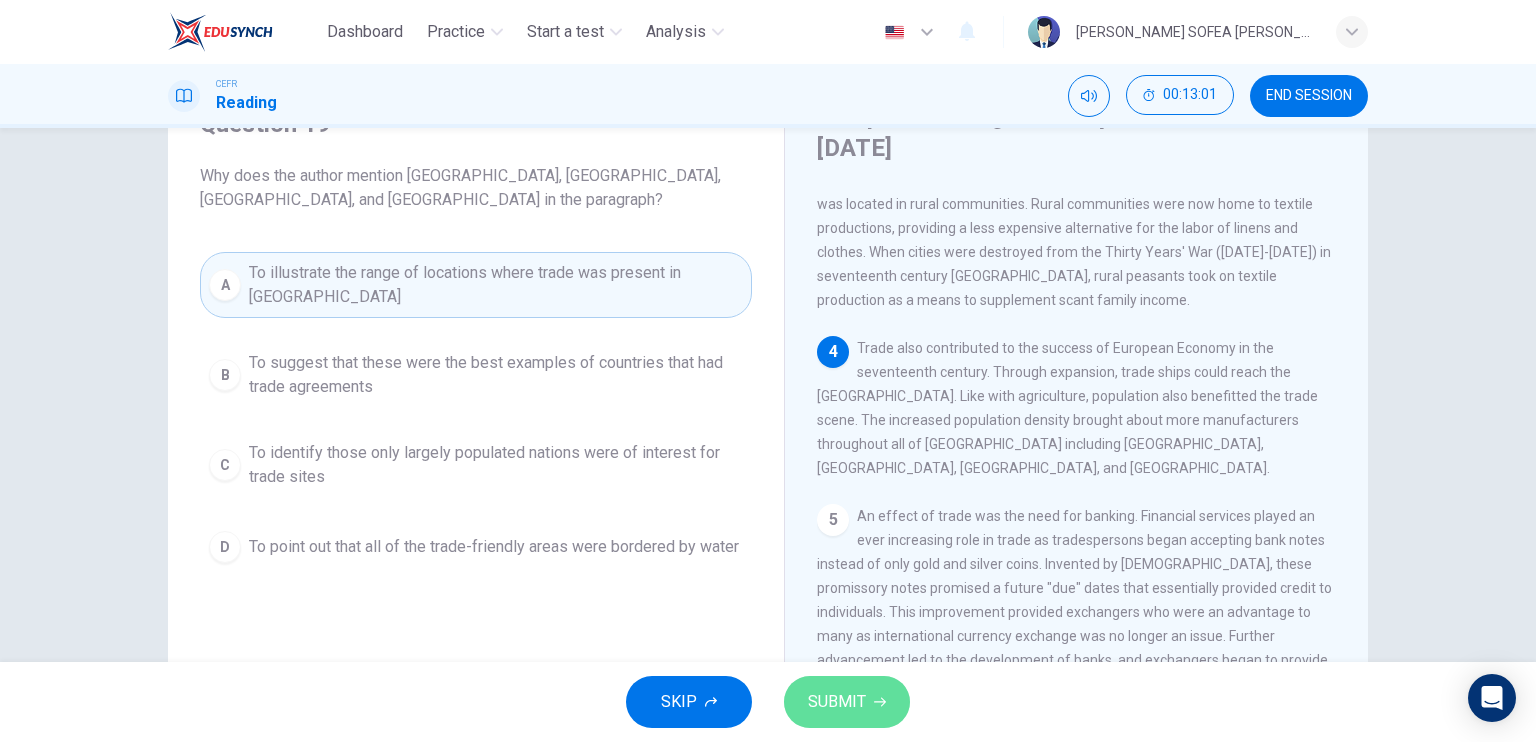 click on "SUBMIT" at bounding box center (837, 702) 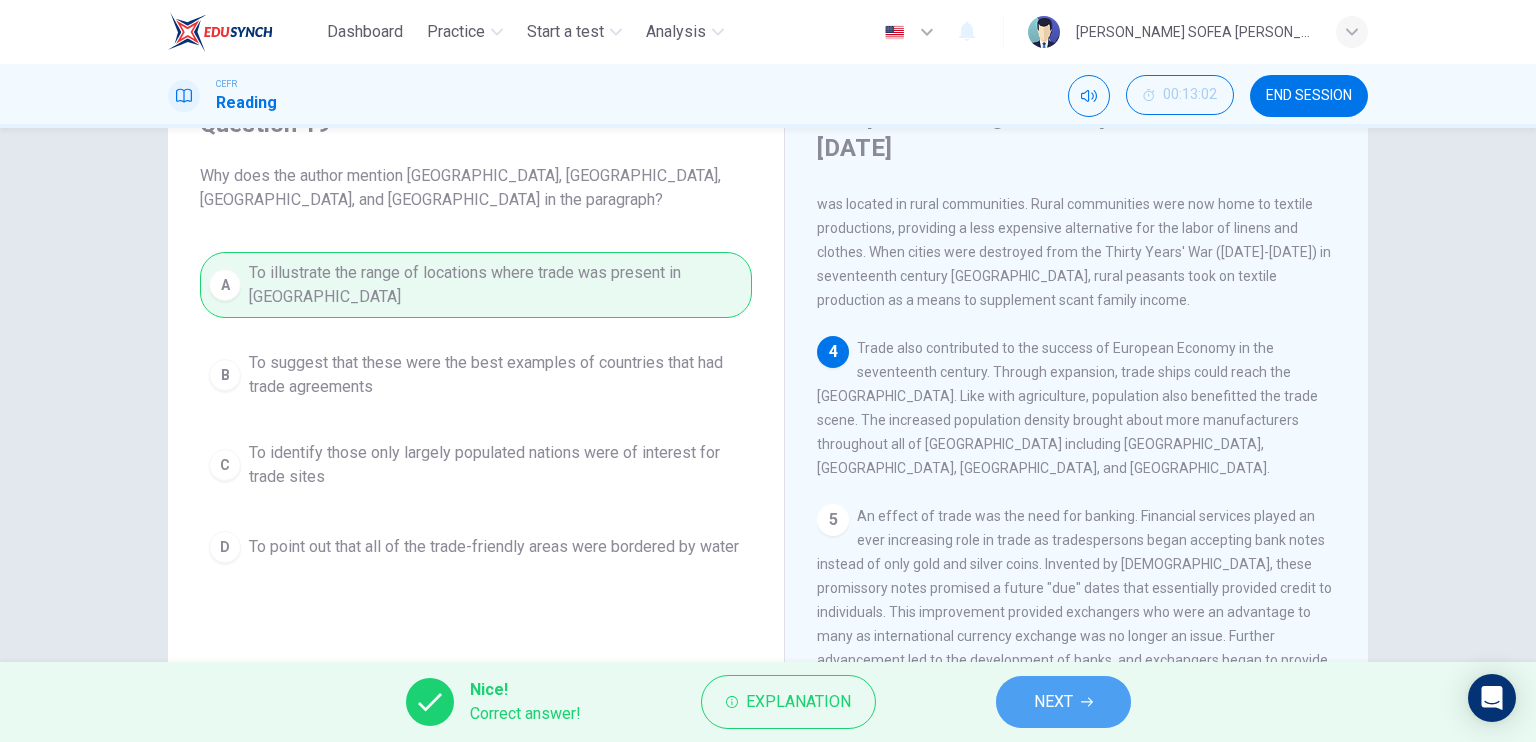 click on "NEXT" at bounding box center [1063, 702] 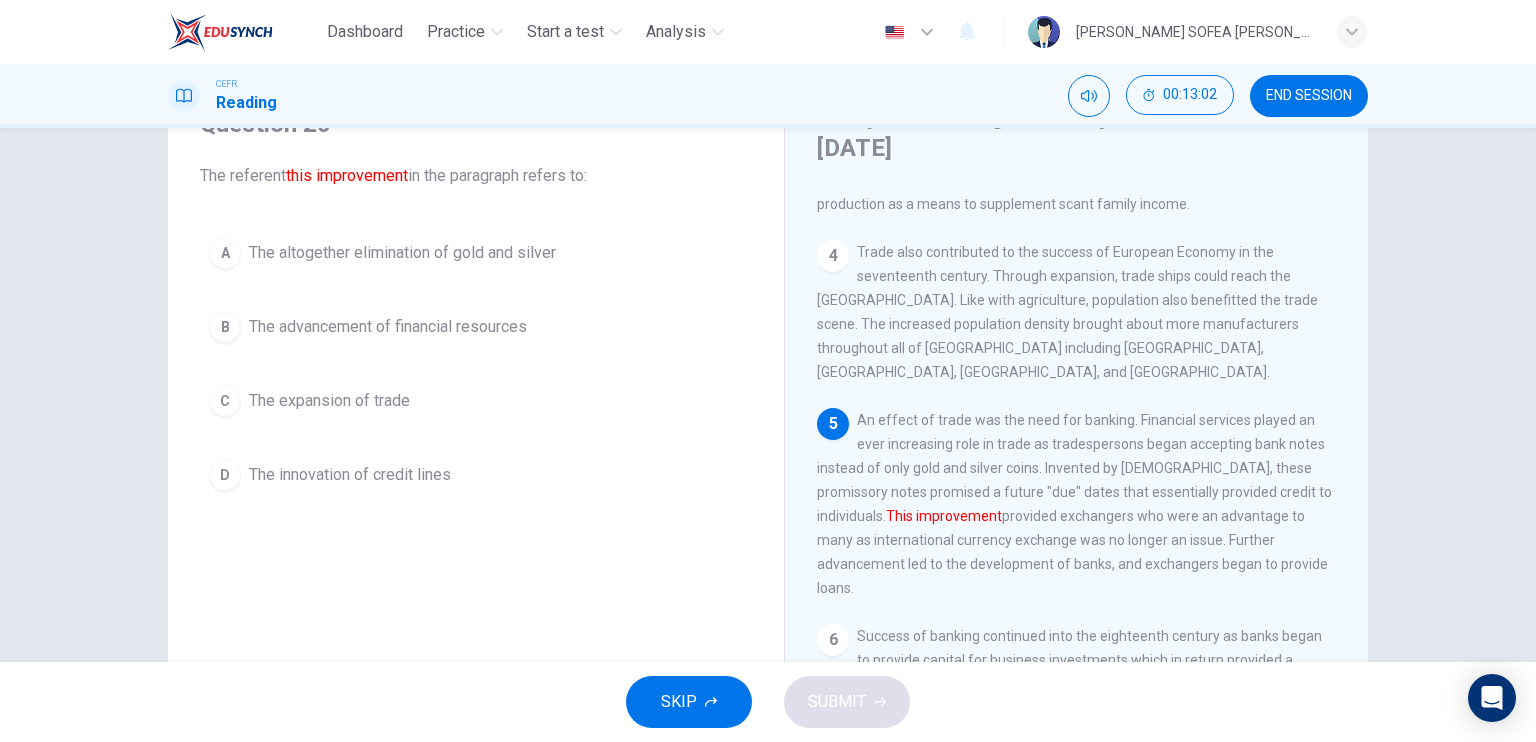 scroll, scrollTop: 600, scrollLeft: 0, axis: vertical 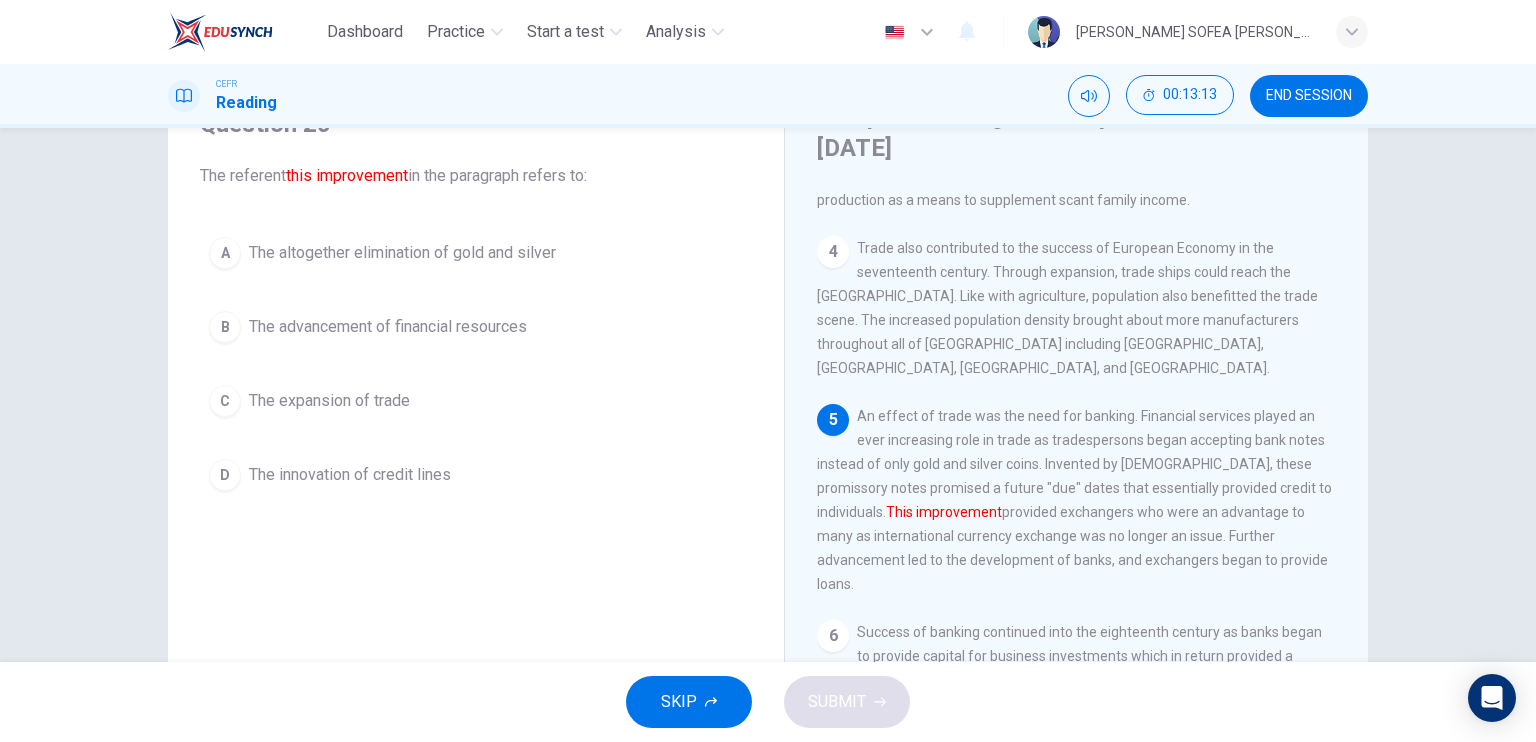 drag, startPoint x: 877, startPoint y: 408, endPoint x: 1003, endPoint y: 414, distance: 126.14278 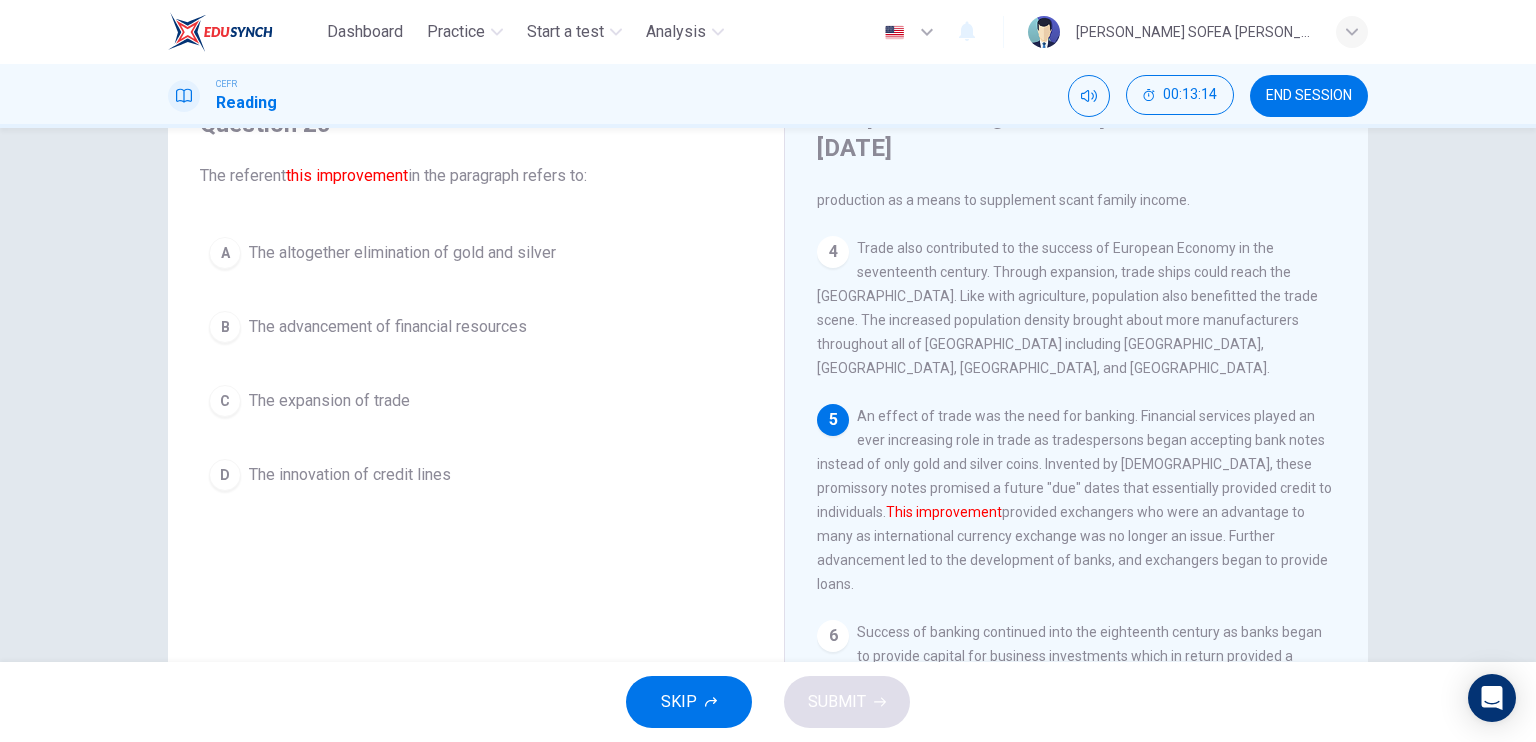 drag, startPoint x: 1256, startPoint y: 510, endPoint x: 960, endPoint y: 403, distance: 314.74594 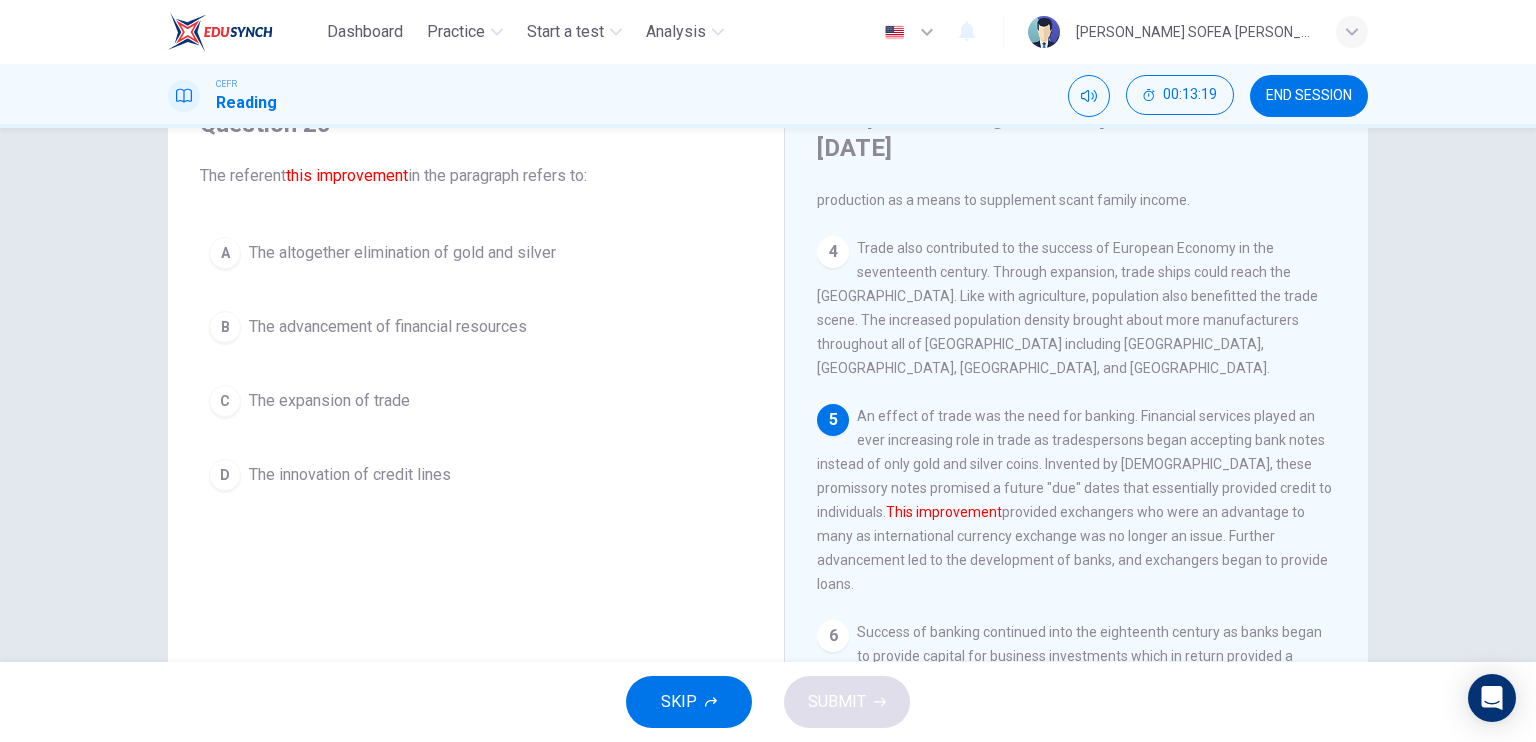 drag, startPoint x: 855, startPoint y: 359, endPoint x: 1136, endPoint y: 445, distance: 293.8656 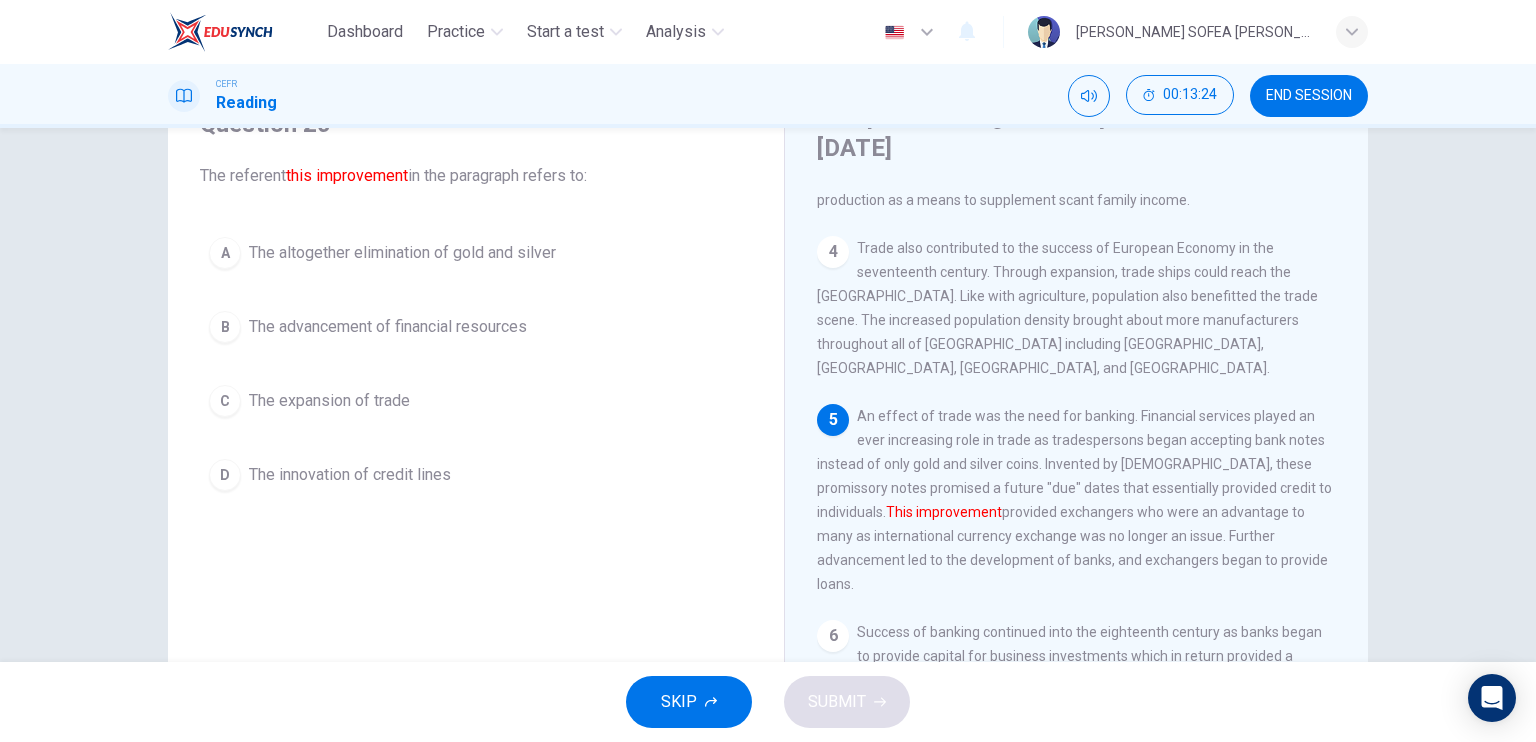 drag, startPoint x: 1260, startPoint y: 505, endPoint x: 744, endPoint y: 335, distance: 543.2826 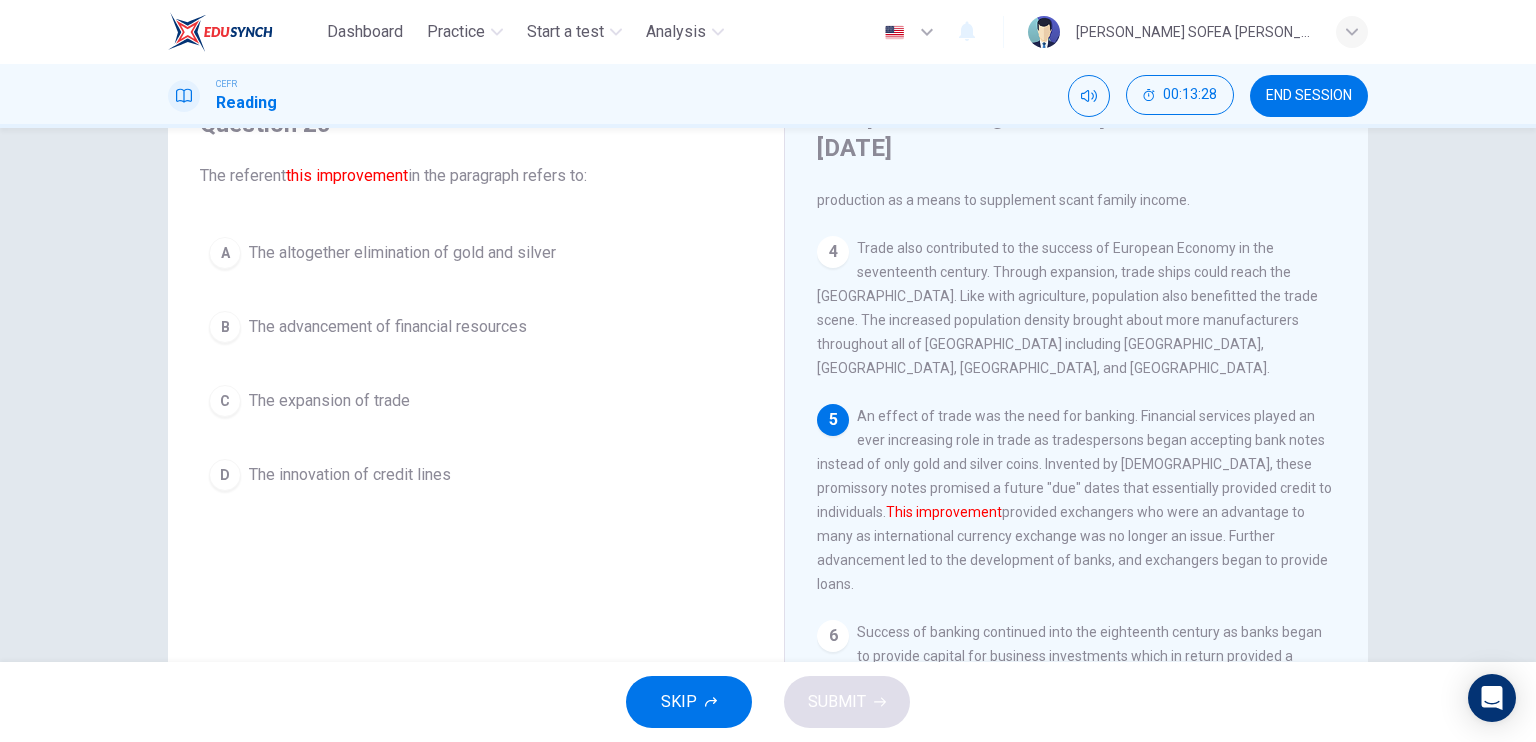 click on "An effect of trade was the need for banking. Financial services played an ever increasing role in trade as tradespersons began accepting bank notes instead of only gold and silver coins. Invented by Italians, these promissory notes promised a future "due" dates that essentially provided credit to individuals.  This improvement  provided exchangers who were an advantage to many as international currency exchange was no longer an issue. Further advancement led to the development of banks, and exchangers began to provide loans." at bounding box center [1074, 500] 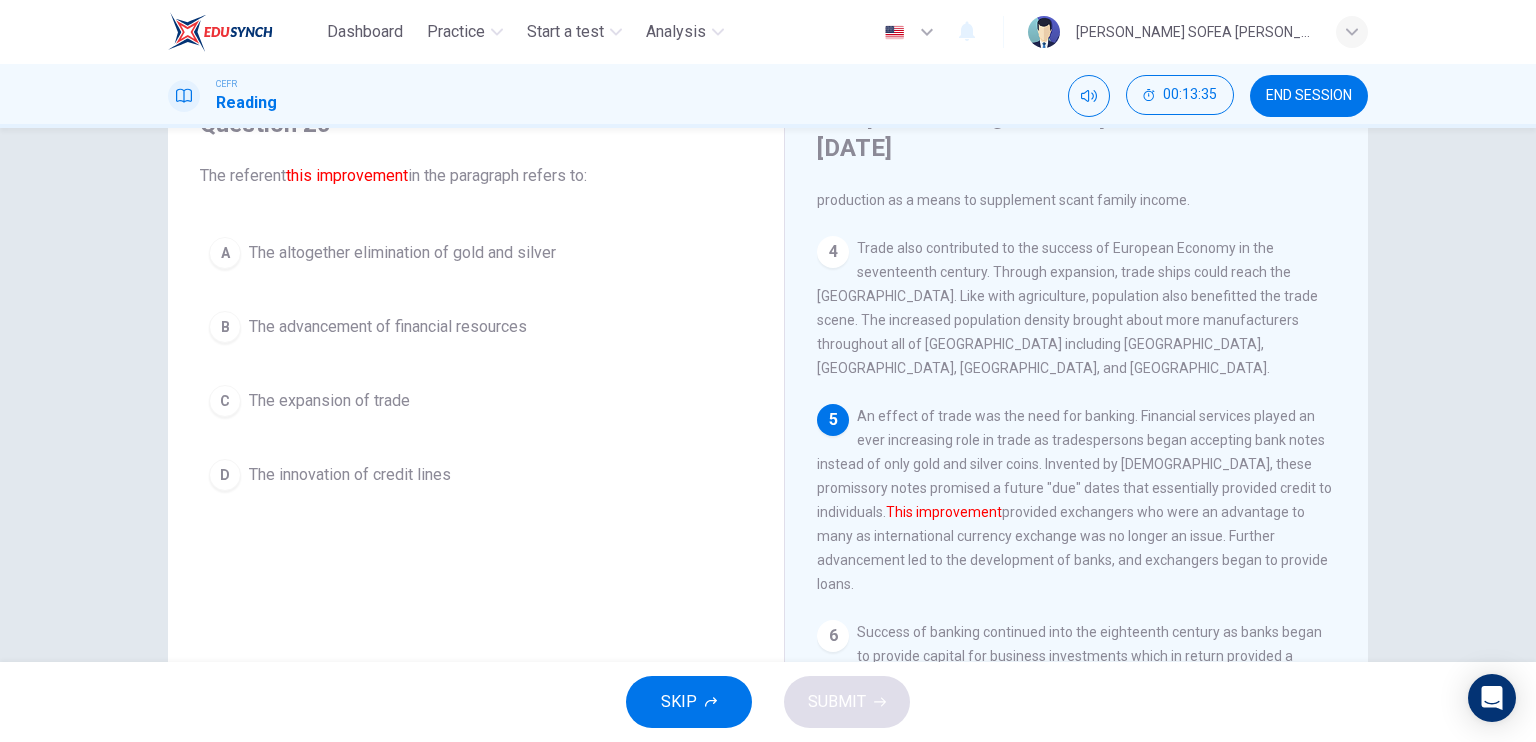 click on "The advancement of financial resources" at bounding box center [388, 327] 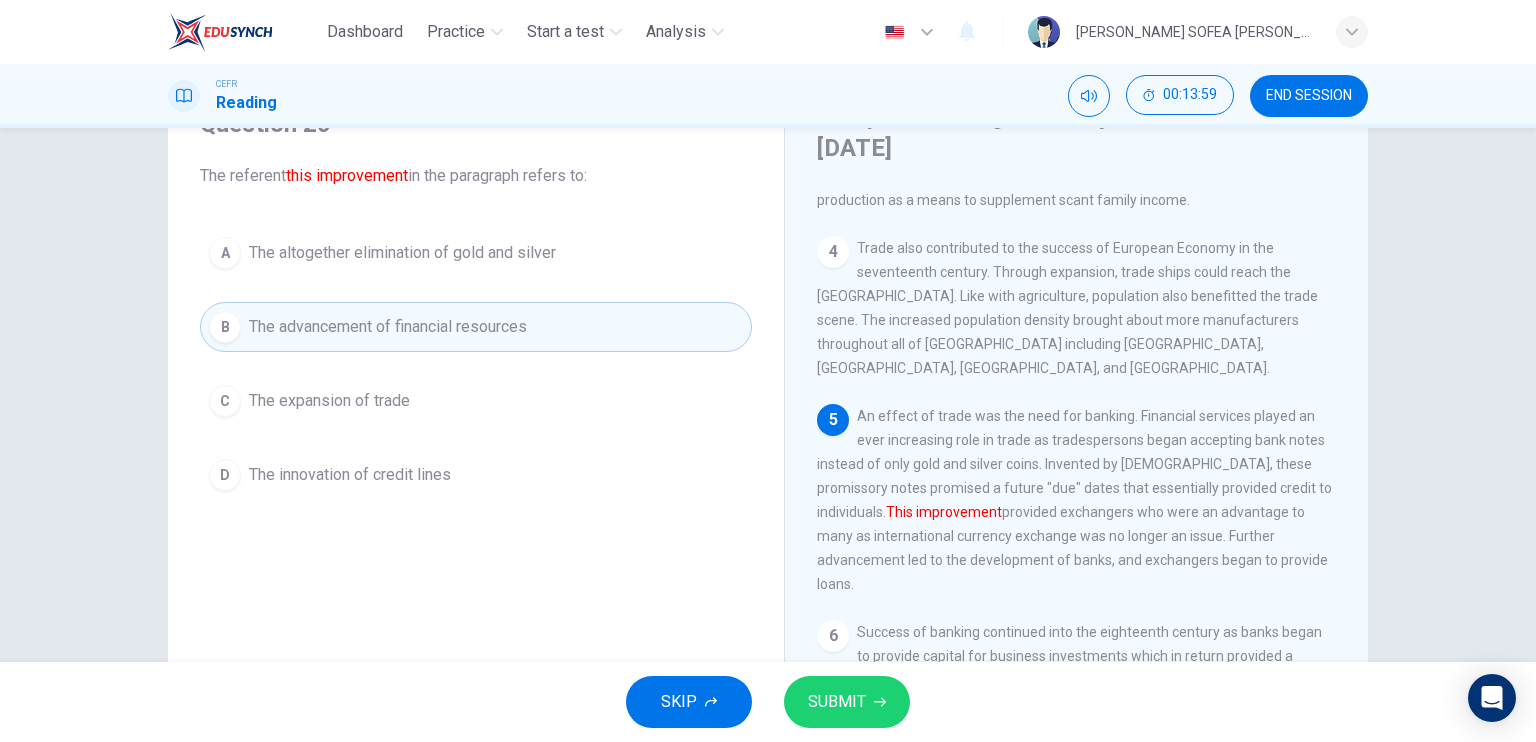 click on "A The altogether elimination of gold and silver B The advancement of financial resources C The expansion of trade D The innovation of credit lines" at bounding box center (476, 364) 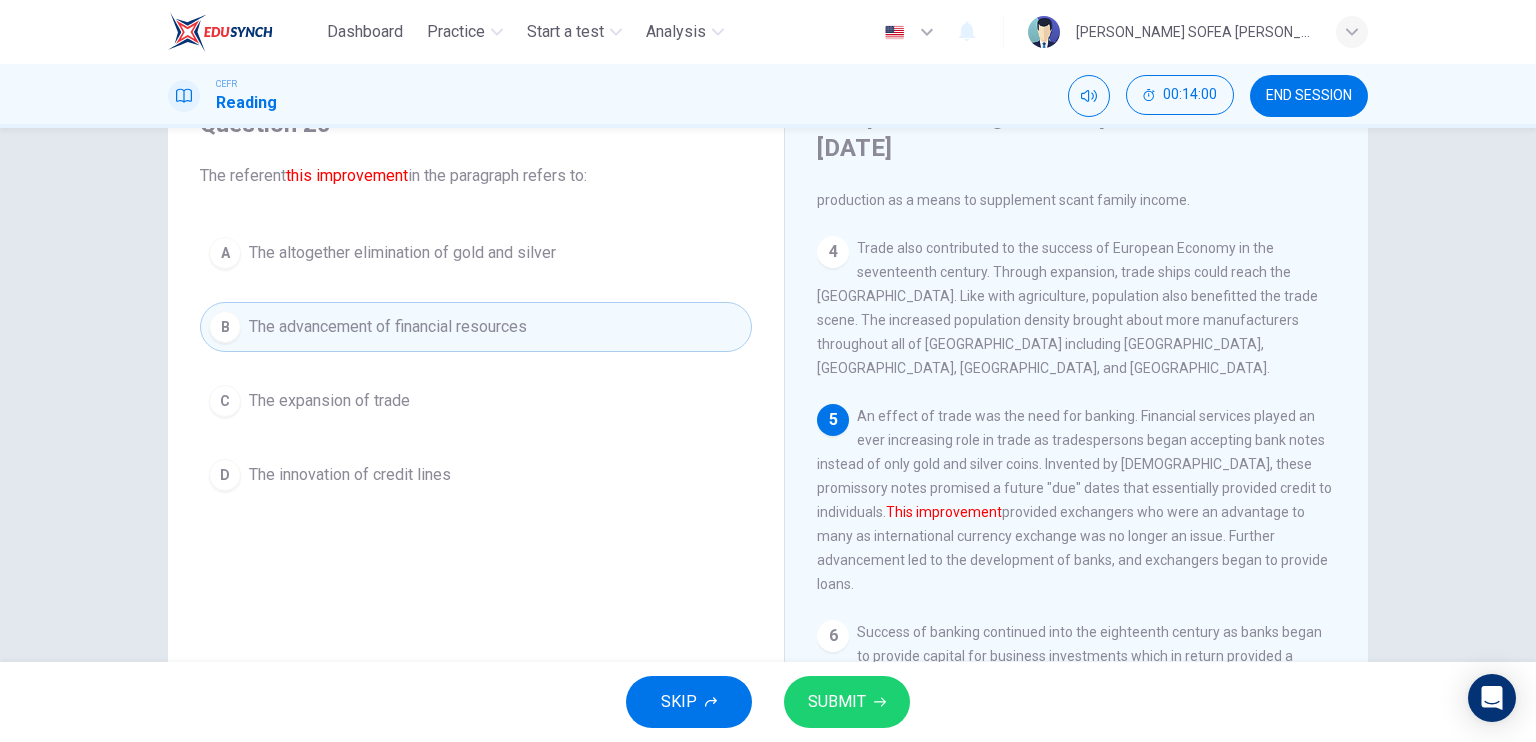 click on "The altogether elimination of gold and silver" at bounding box center [402, 253] 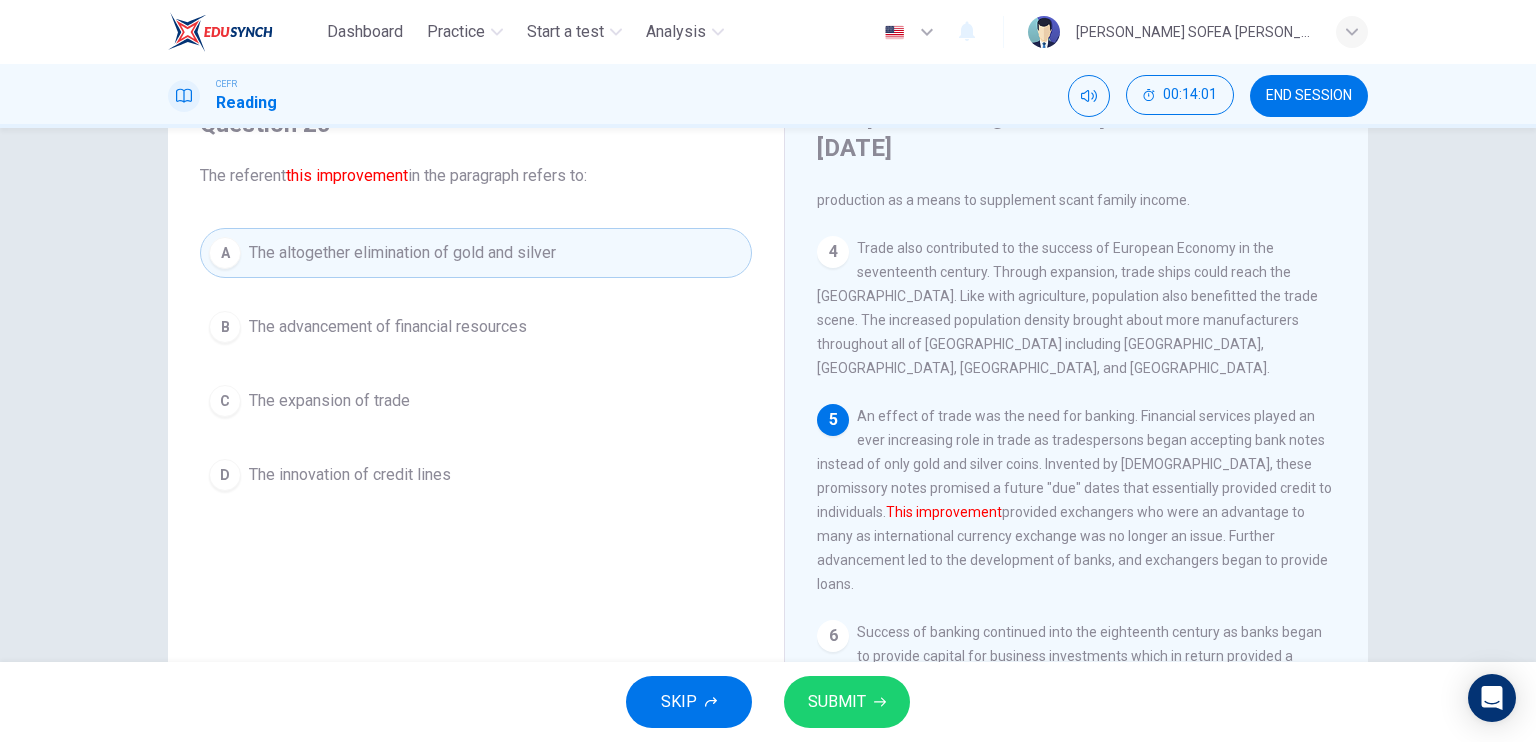 click on "SUBMIT" at bounding box center (837, 702) 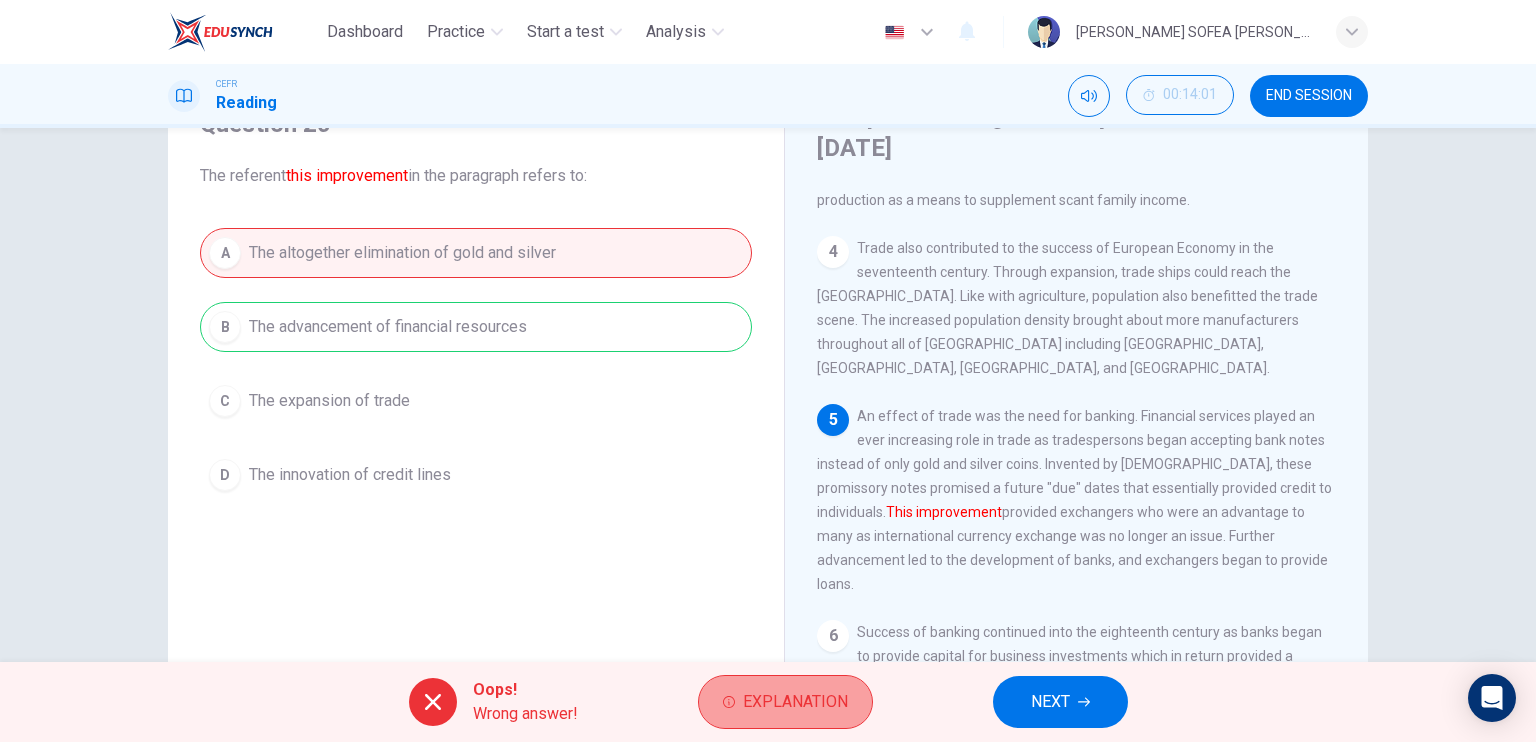 click on "Explanation" at bounding box center [795, 702] 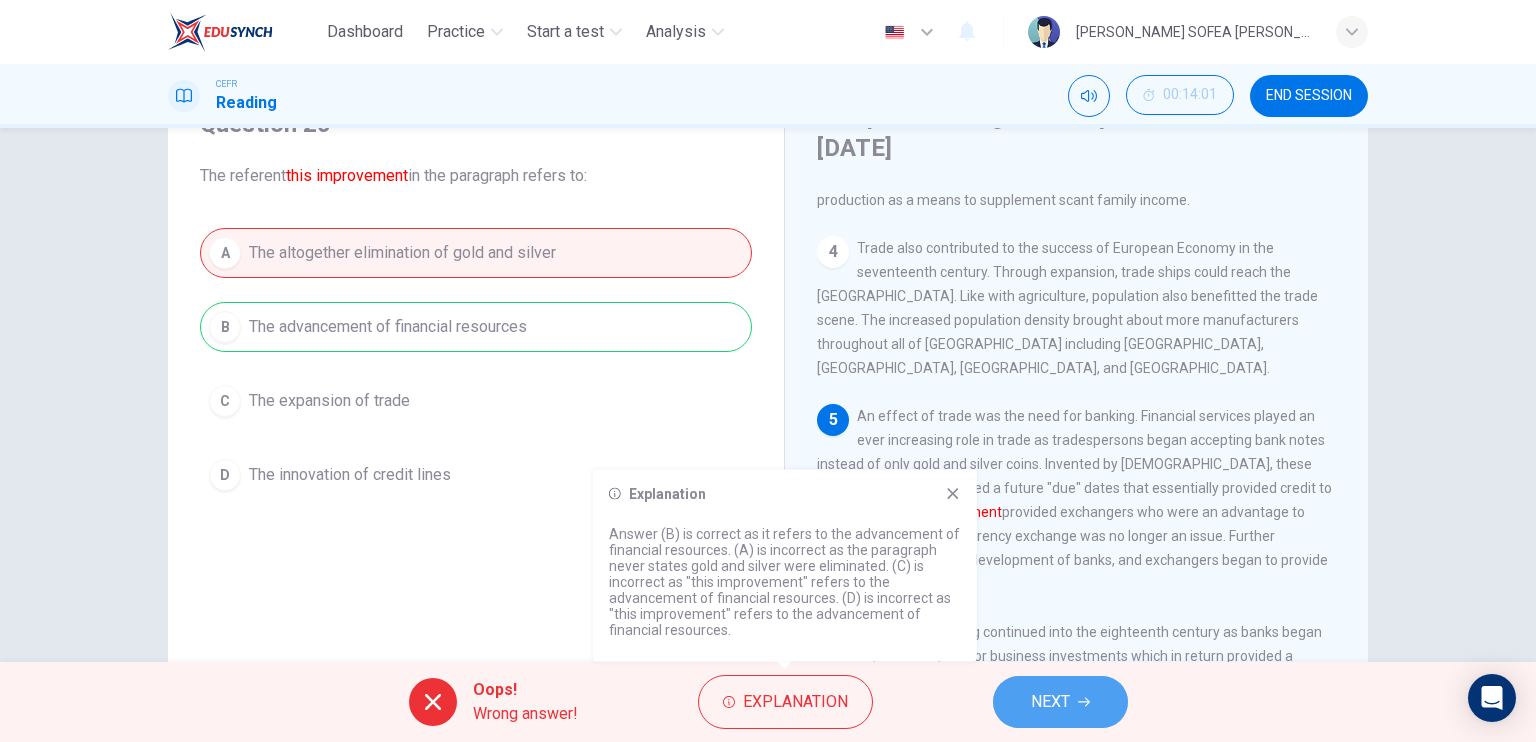 click on "NEXT" at bounding box center (1050, 702) 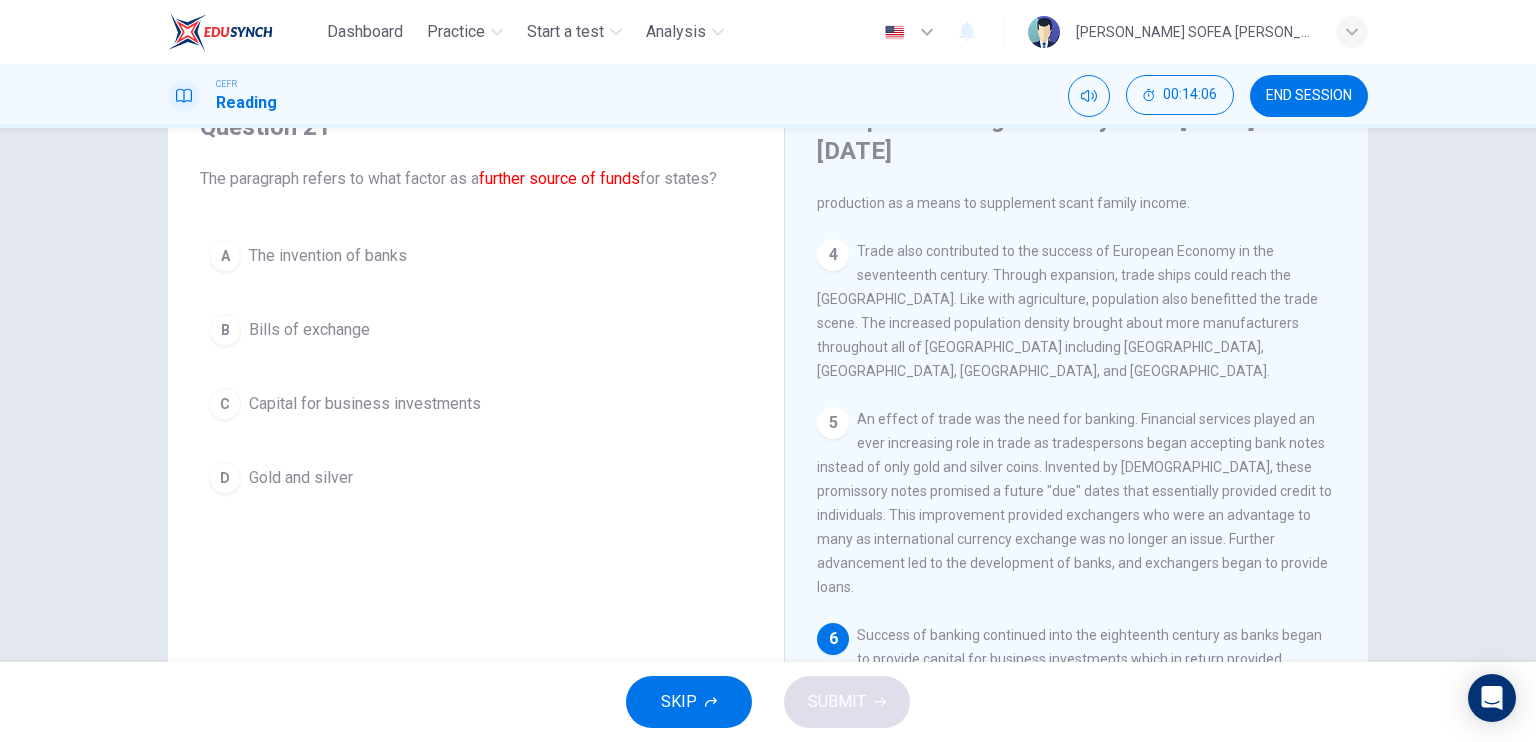 scroll, scrollTop: 100, scrollLeft: 0, axis: vertical 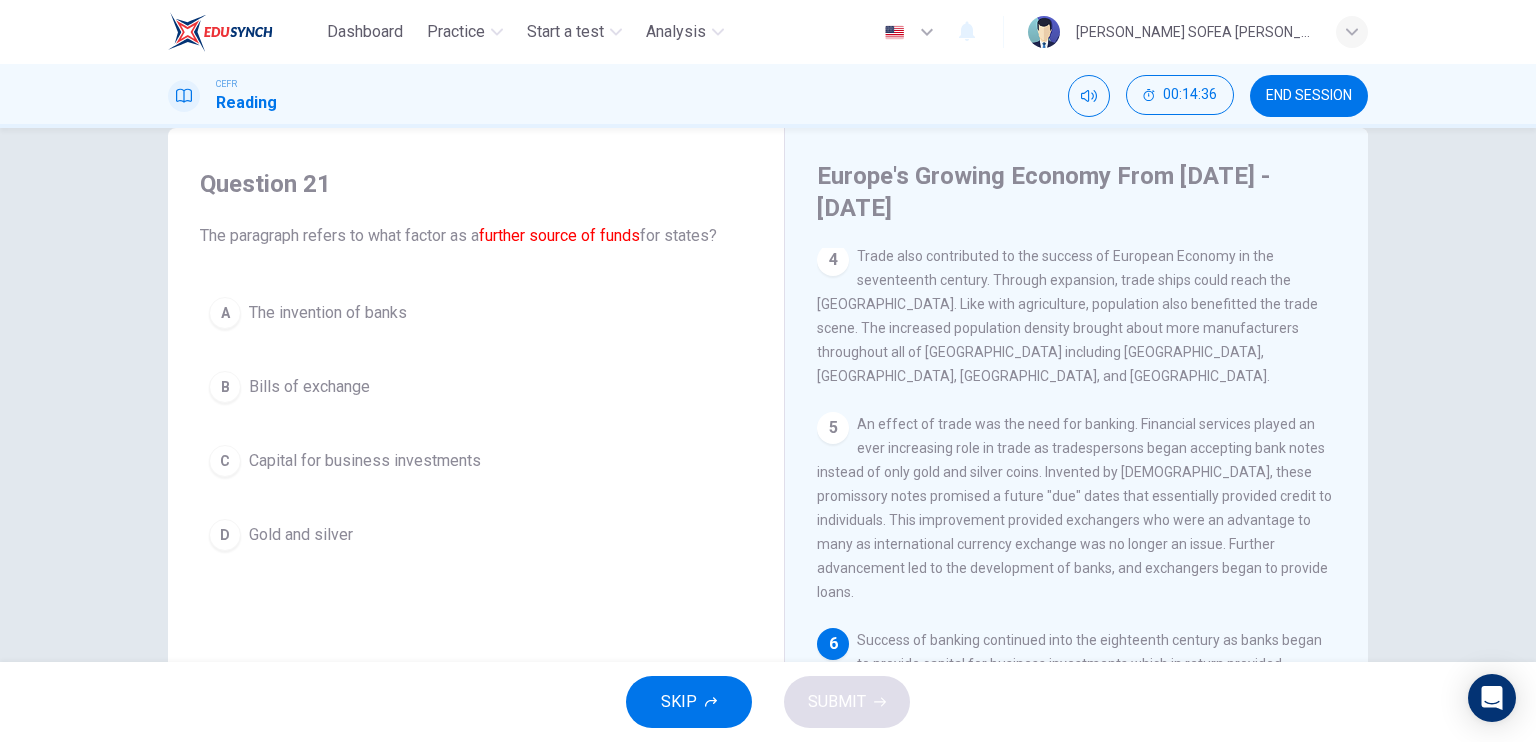 click on "A The invention of banks B Bills of exchange C Capital for business investments D Gold and silver" at bounding box center [476, 424] 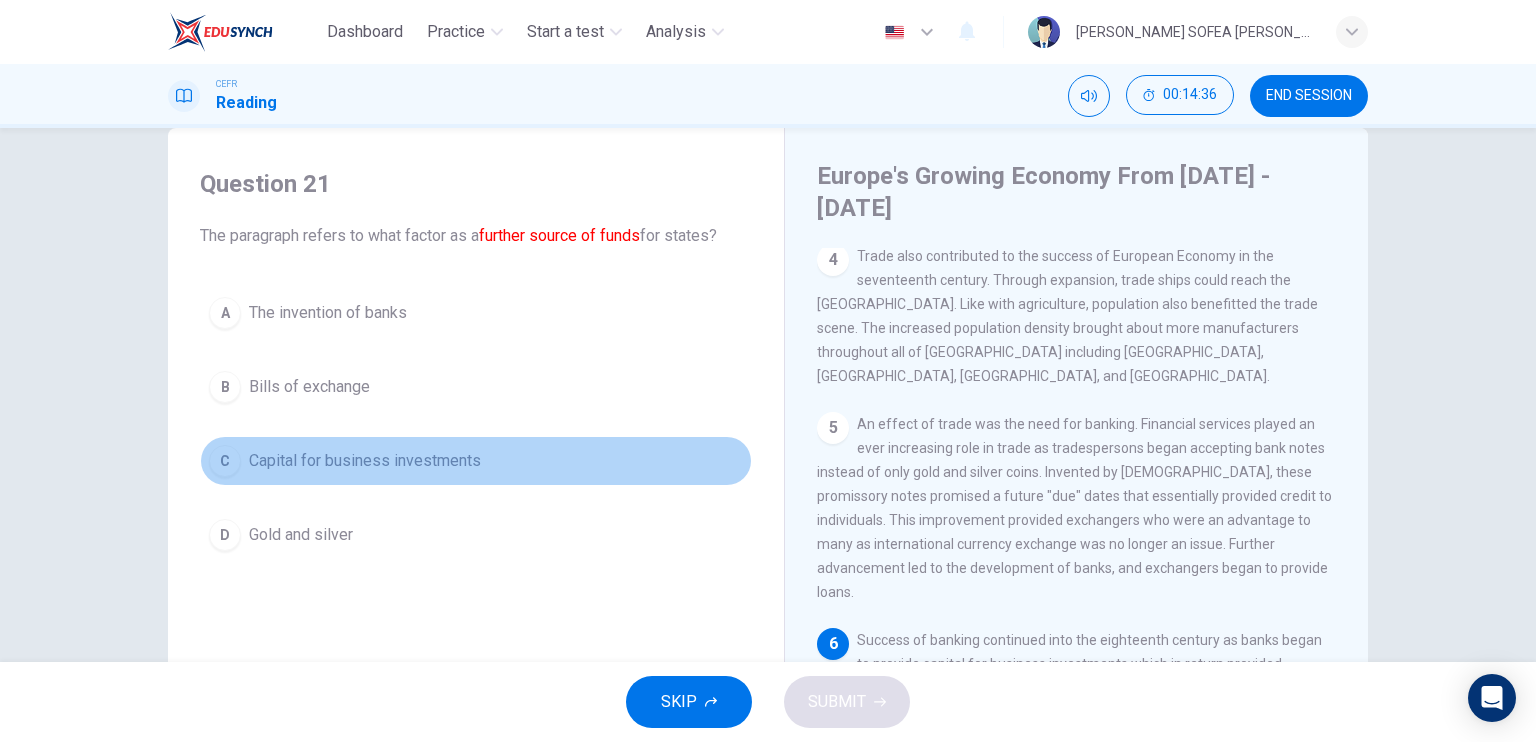 click on "Capital for business investments" at bounding box center [365, 461] 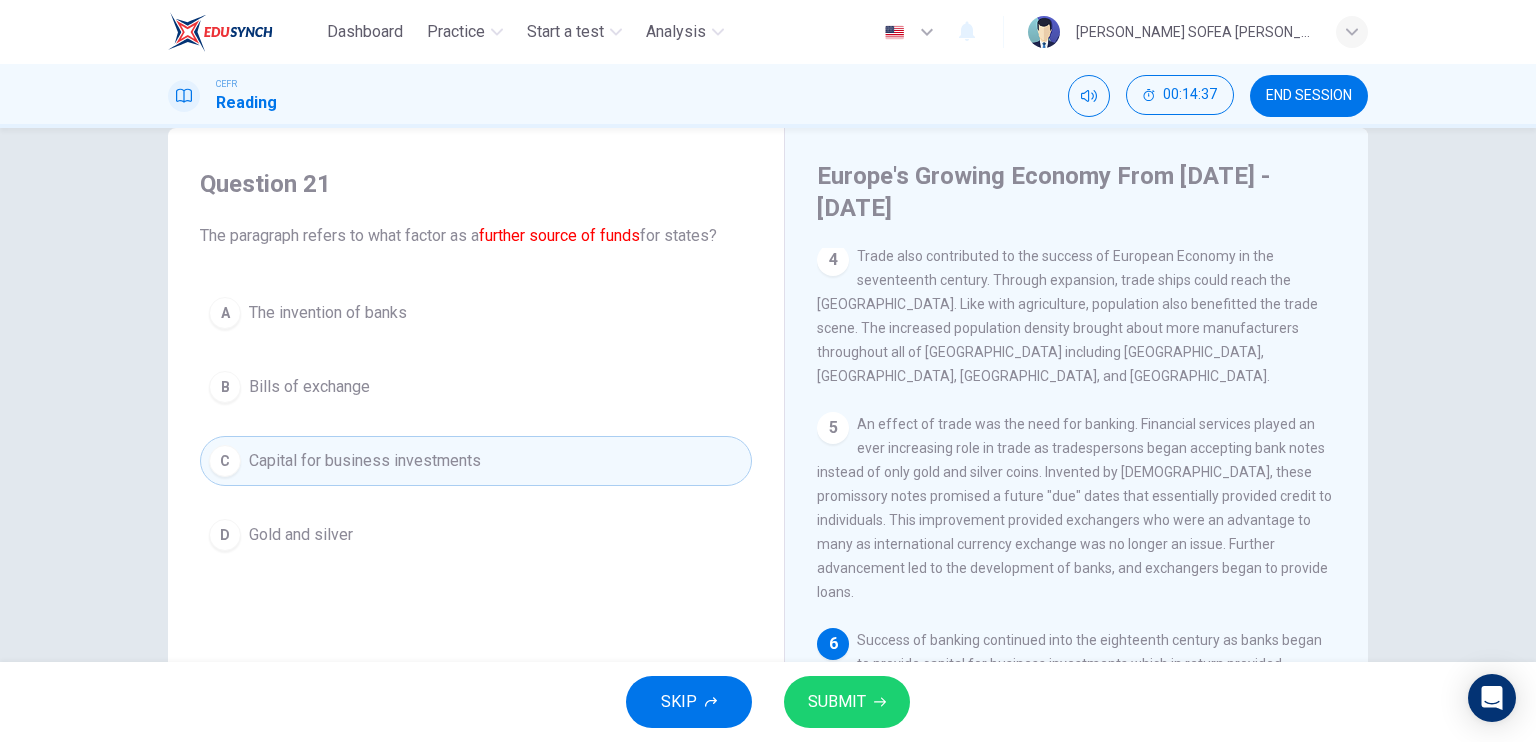 click on "SUBMIT" at bounding box center (837, 702) 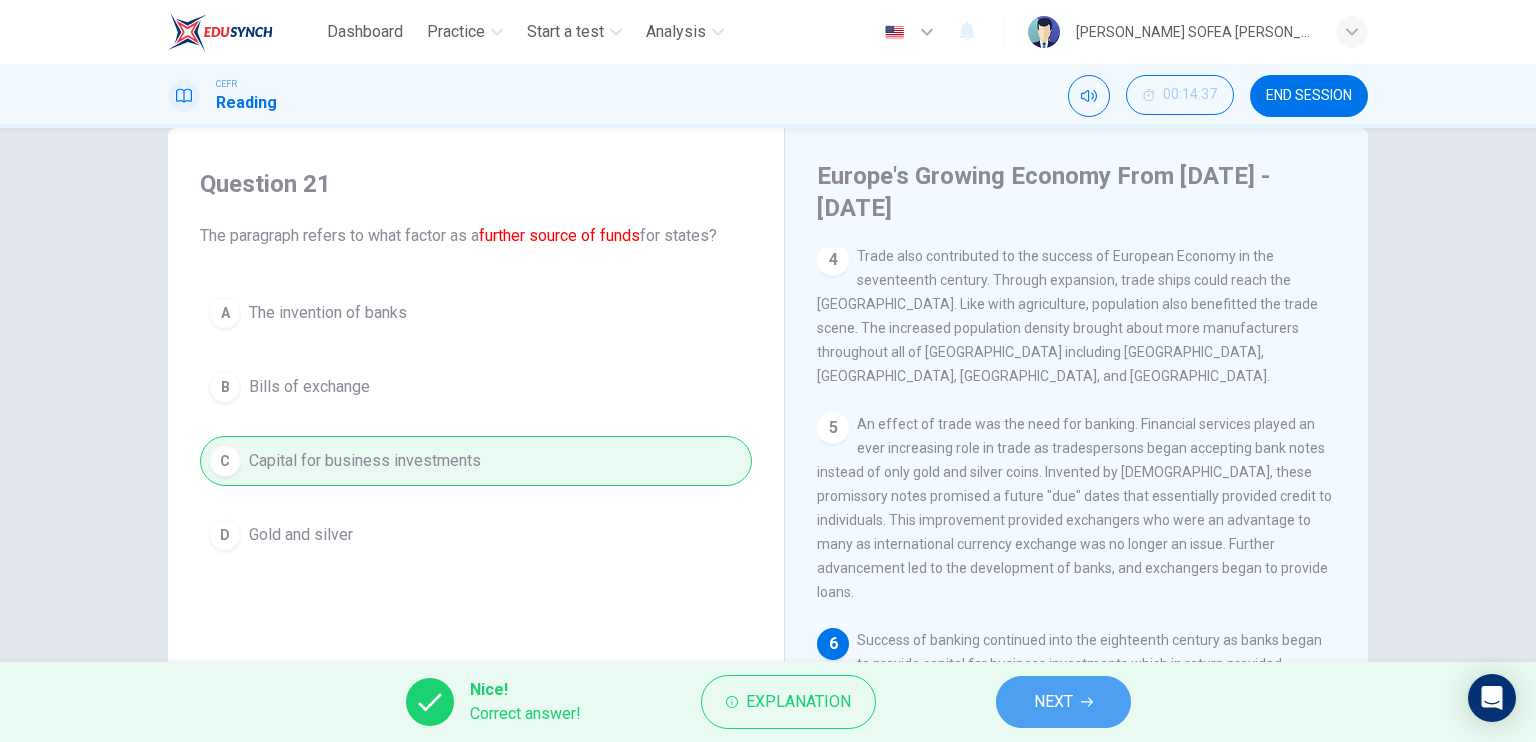 click on "NEXT" at bounding box center (1053, 702) 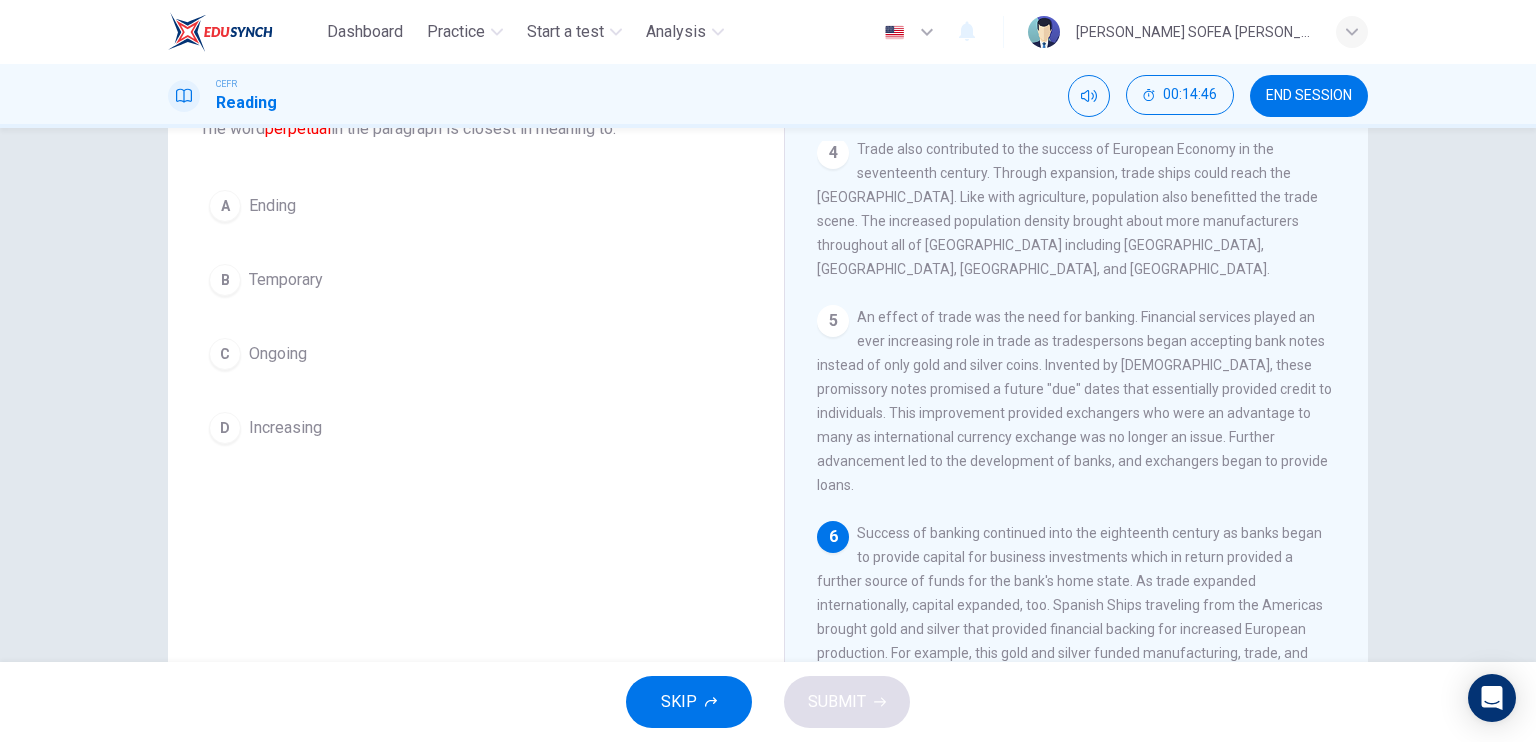 scroll, scrollTop: 140, scrollLeft: 0, axis: vertical 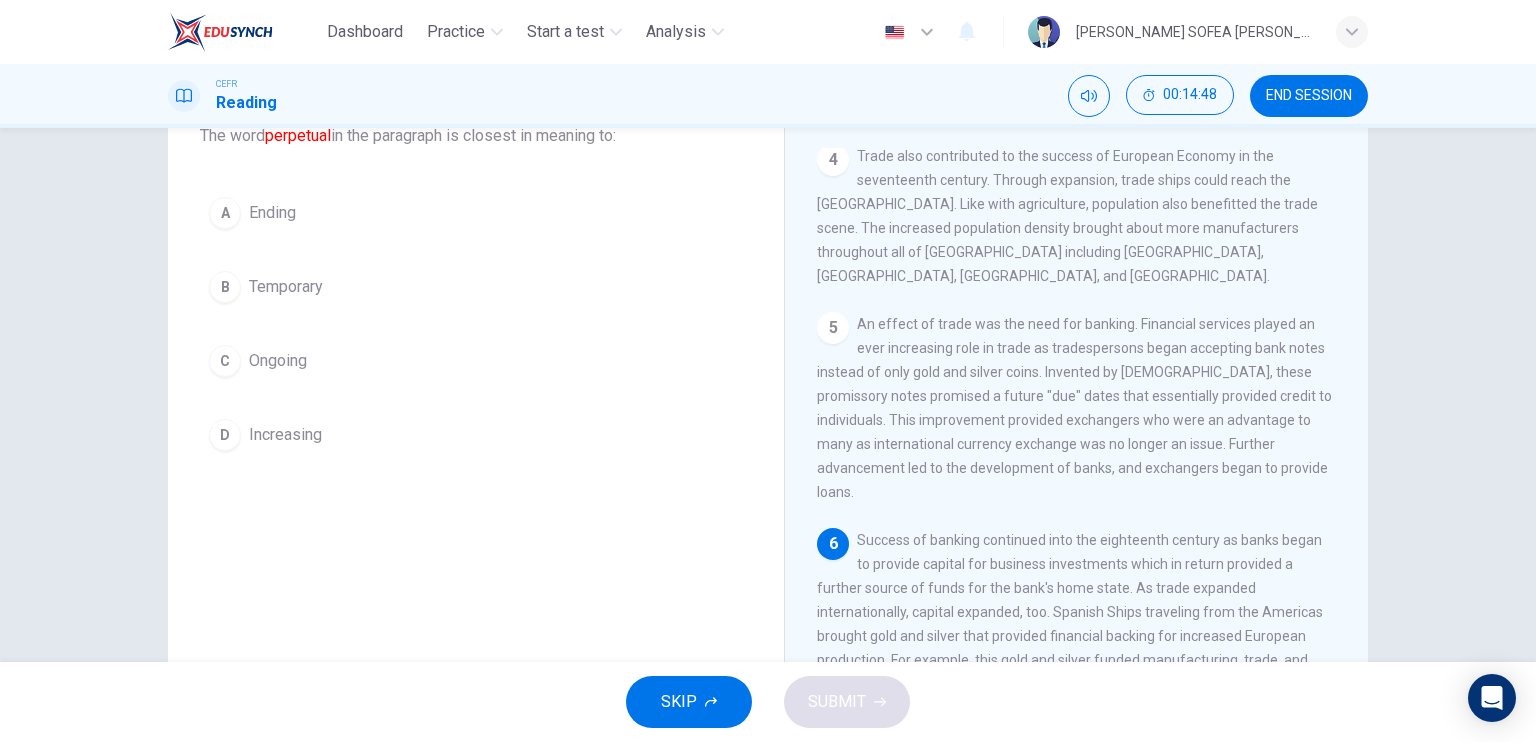click on "Increasing" at bounding box center (285, 435) 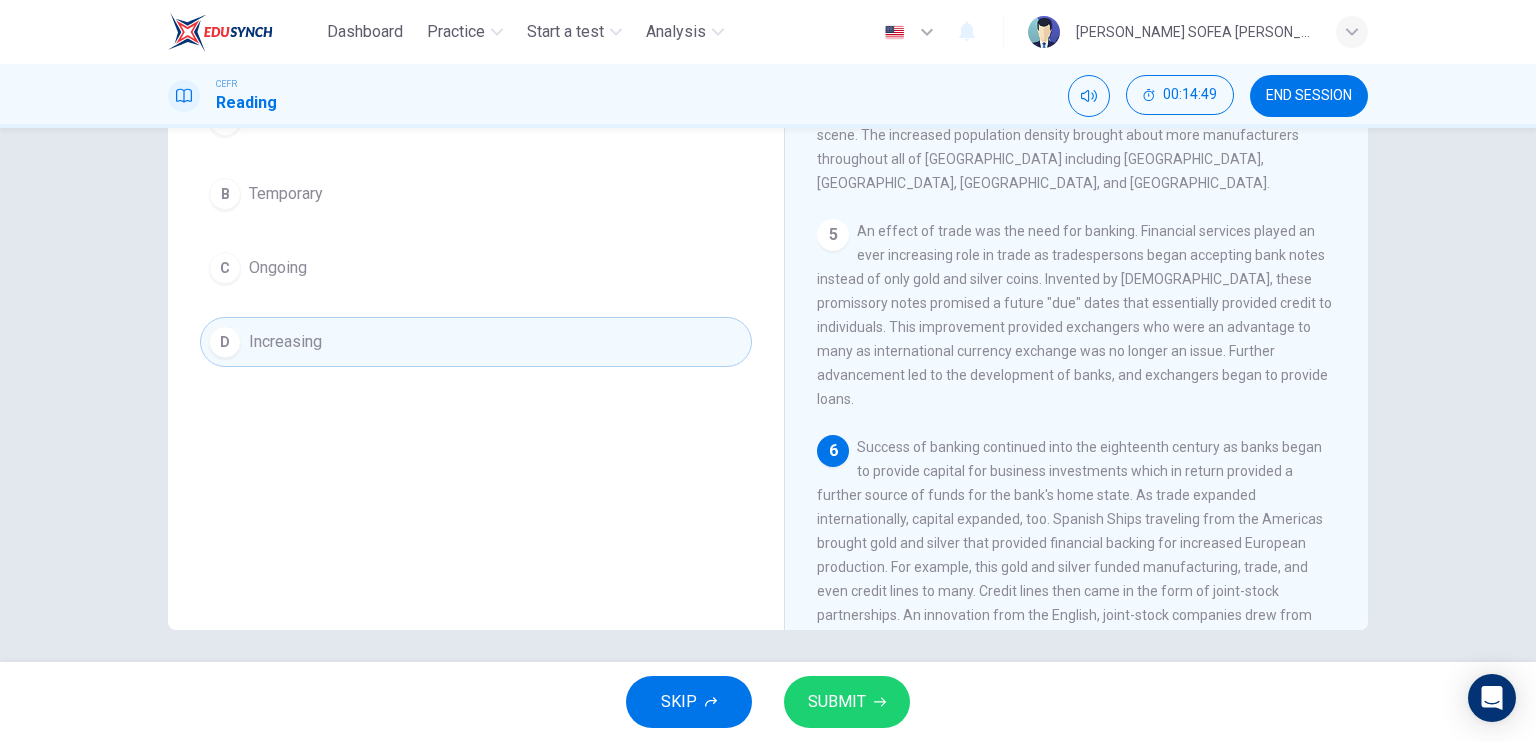 scroll, scrollTop: 240, scrollLeft: 0, axis: vertical 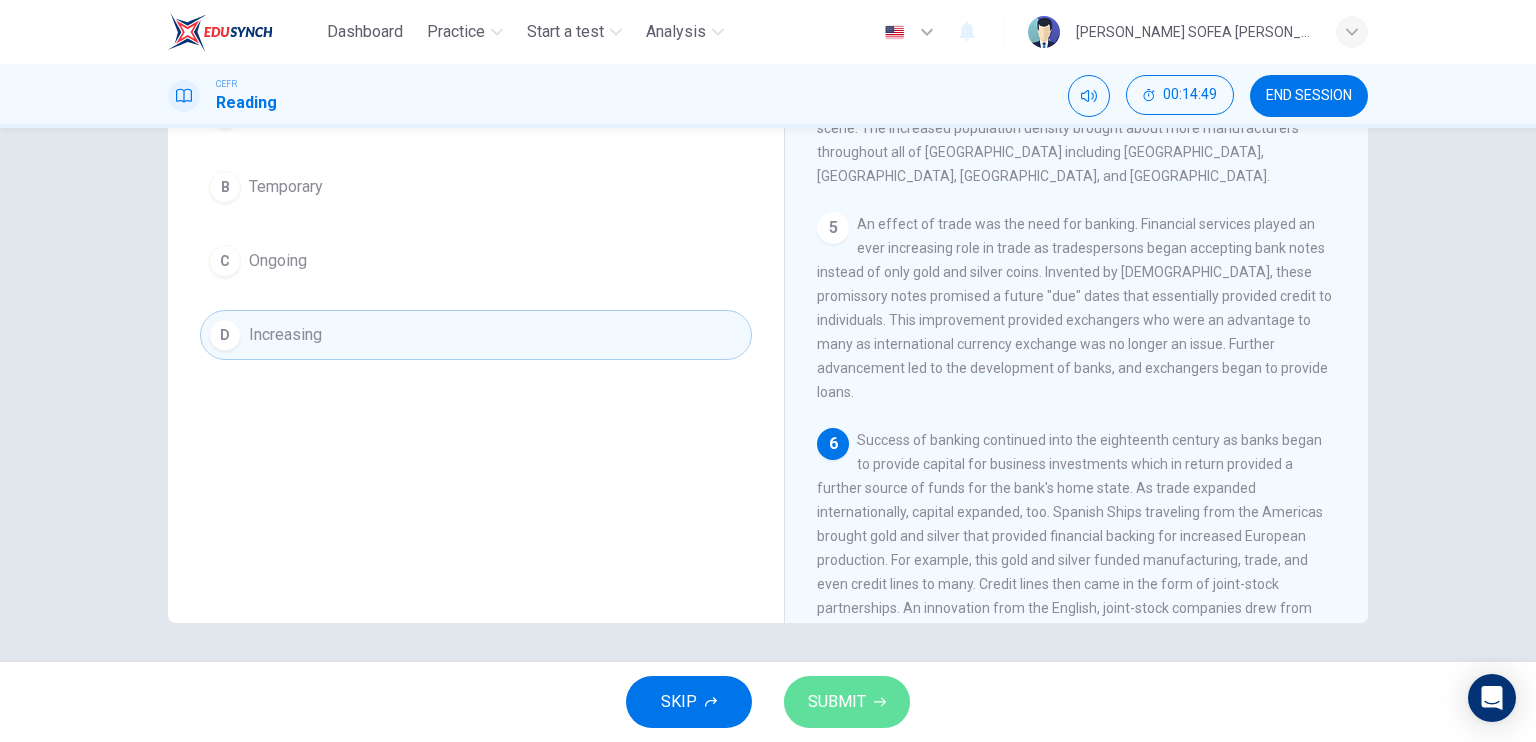 click 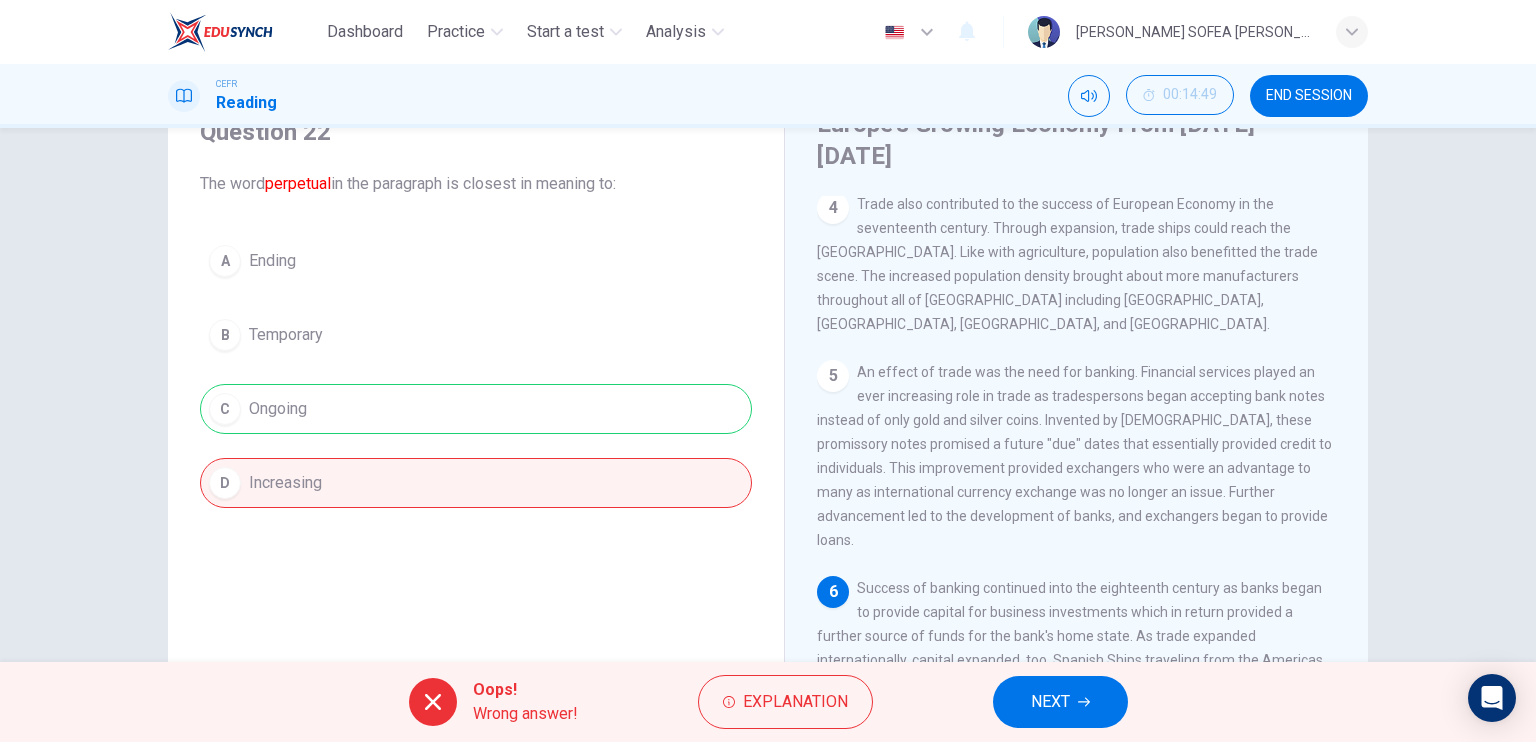 scroll, scrollTop: 40, scrollLeft: 0, axis: vertical 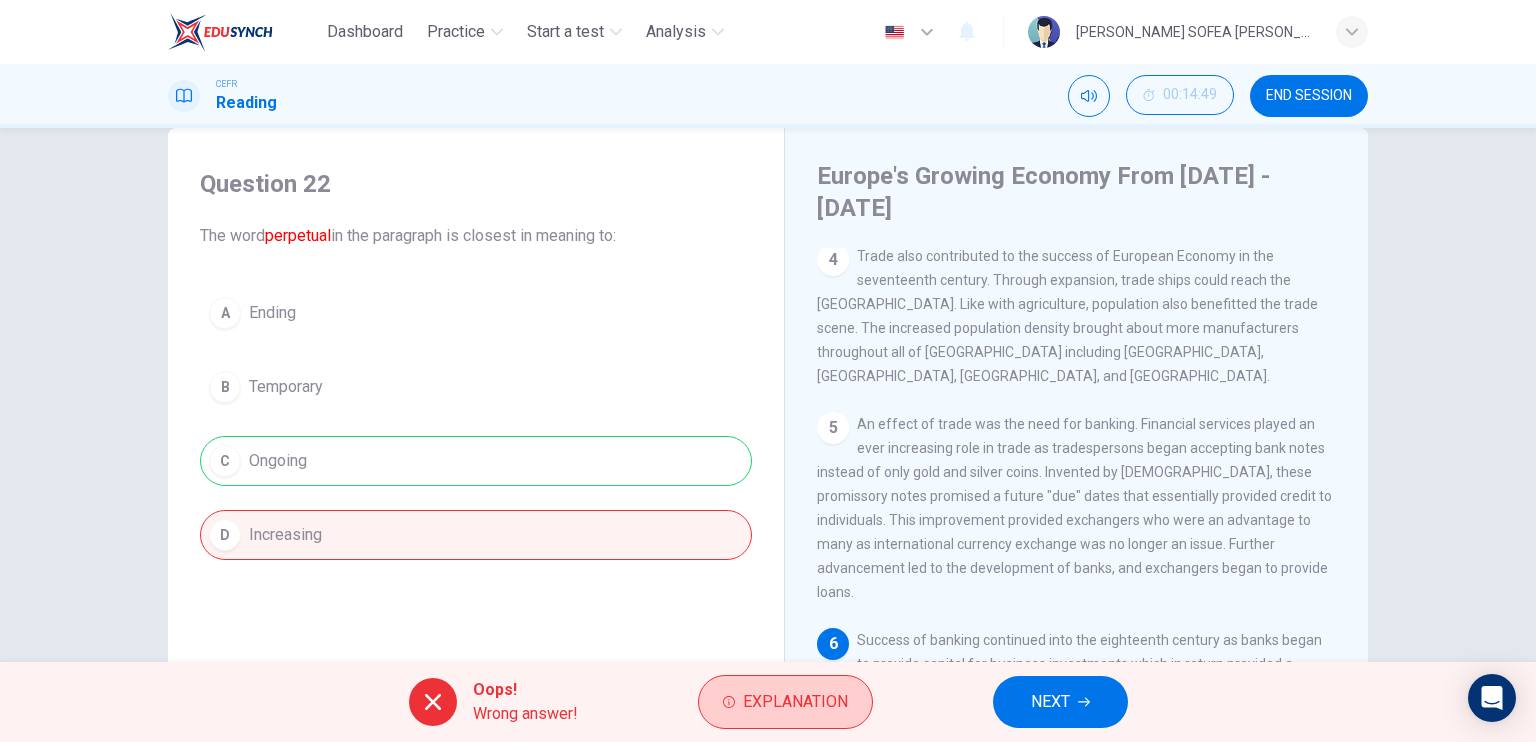 click on "Explanation" at bounding box center [795, 702] 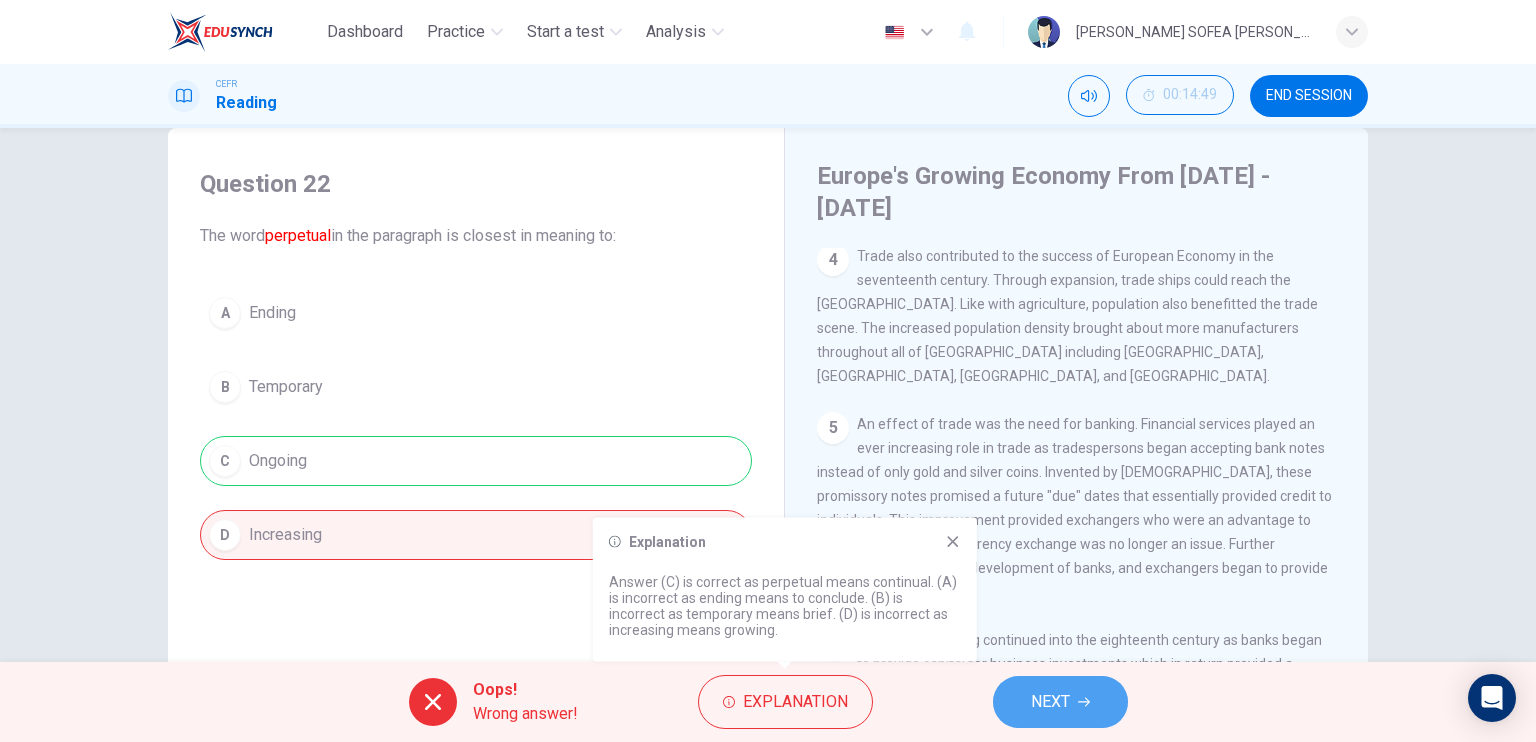 click on "NEXT" at bounding box center (1060, 702) 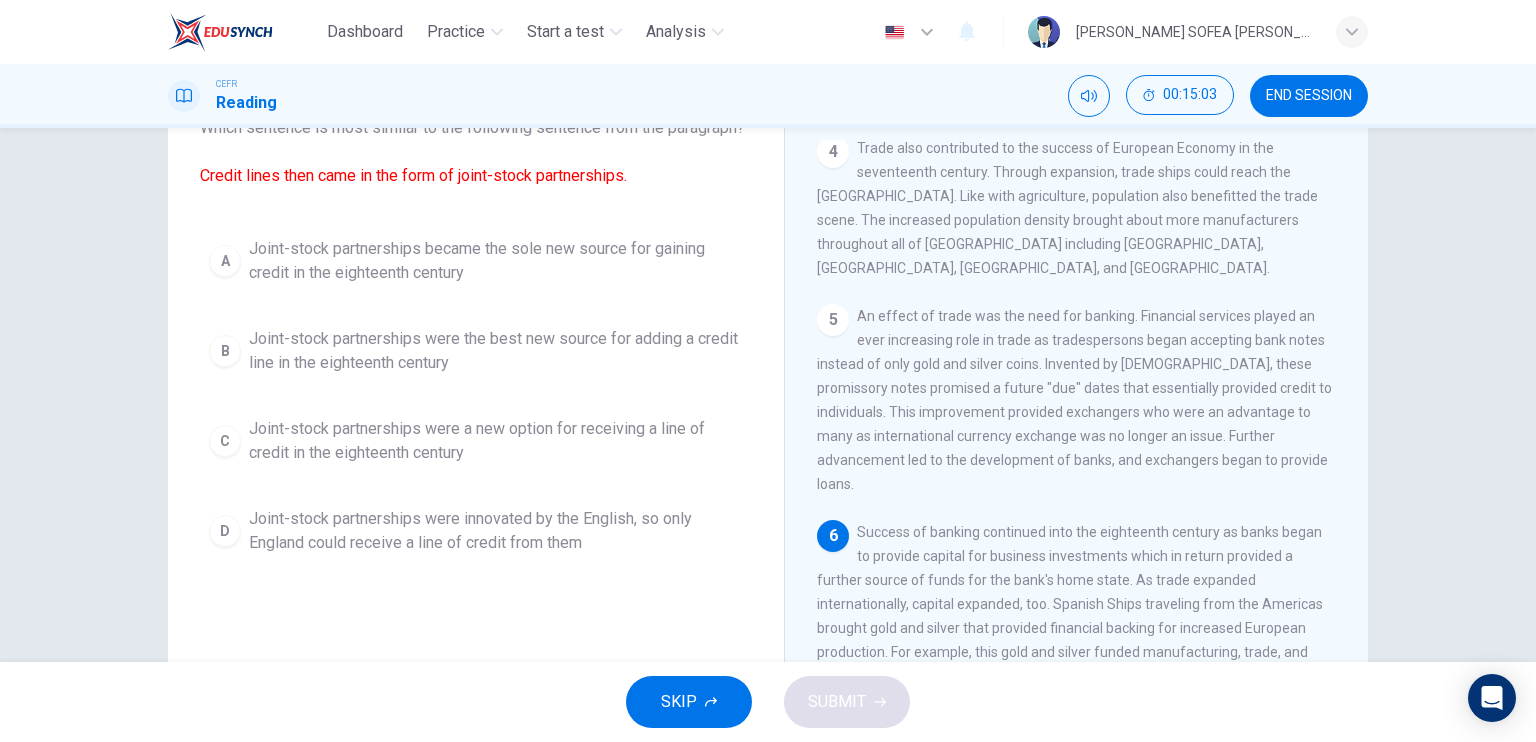 scroll, scrollTop: 140, scrollLeft: 0, axis: vertical 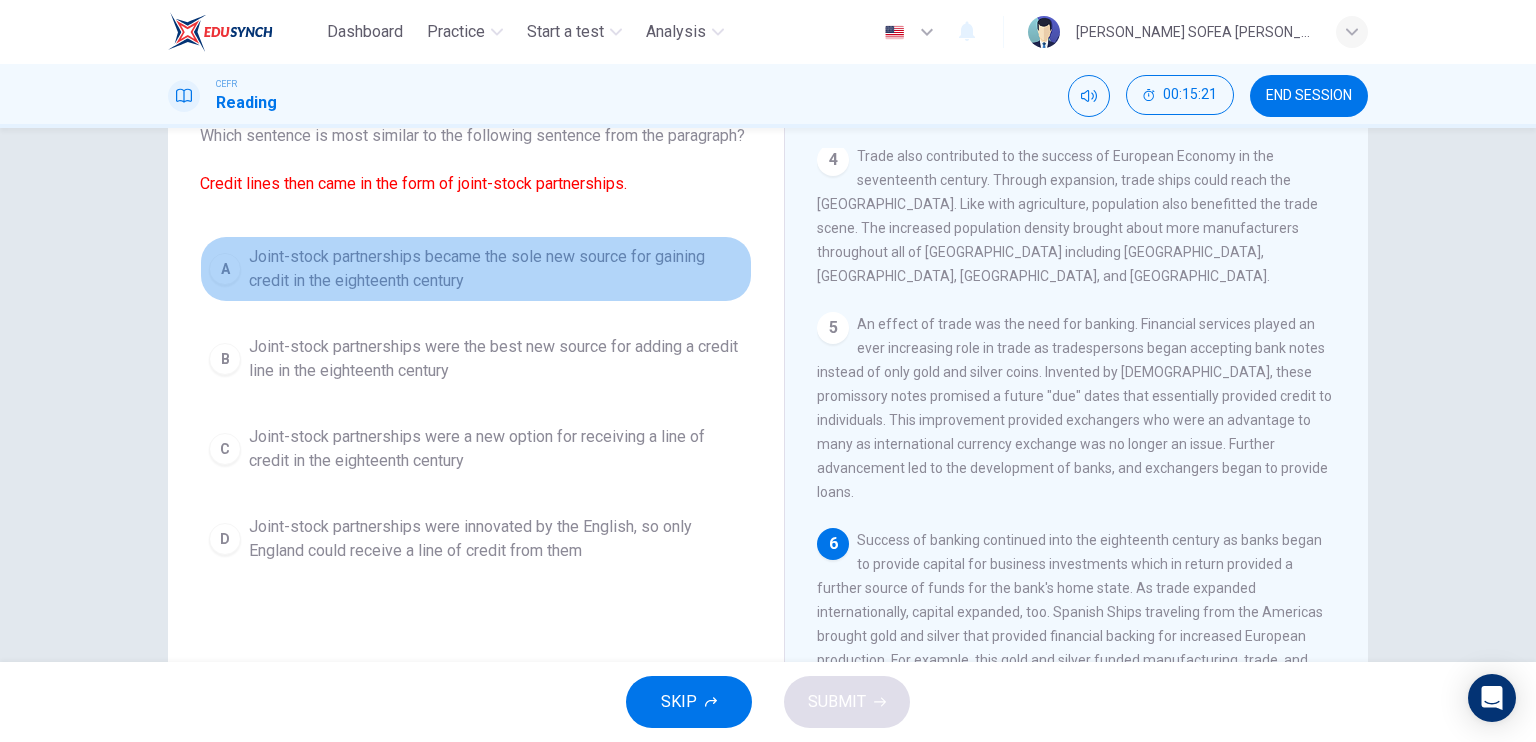 click on "Joint-stock partnerships became the sole new source for gaining credit in the eighteenth century" at bounding box center [496, 269] 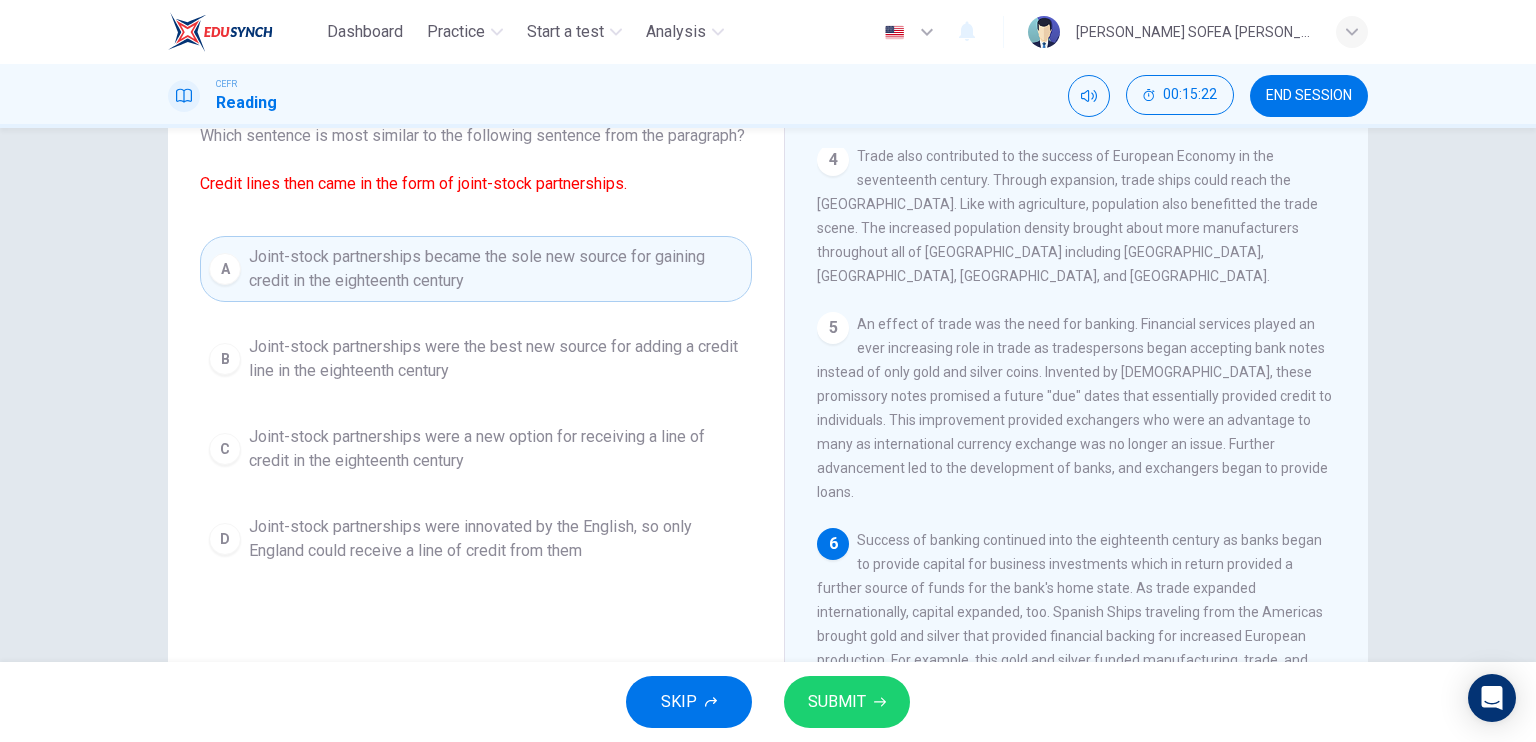 click on "SUBMIT" at bounding box center (837, 702) 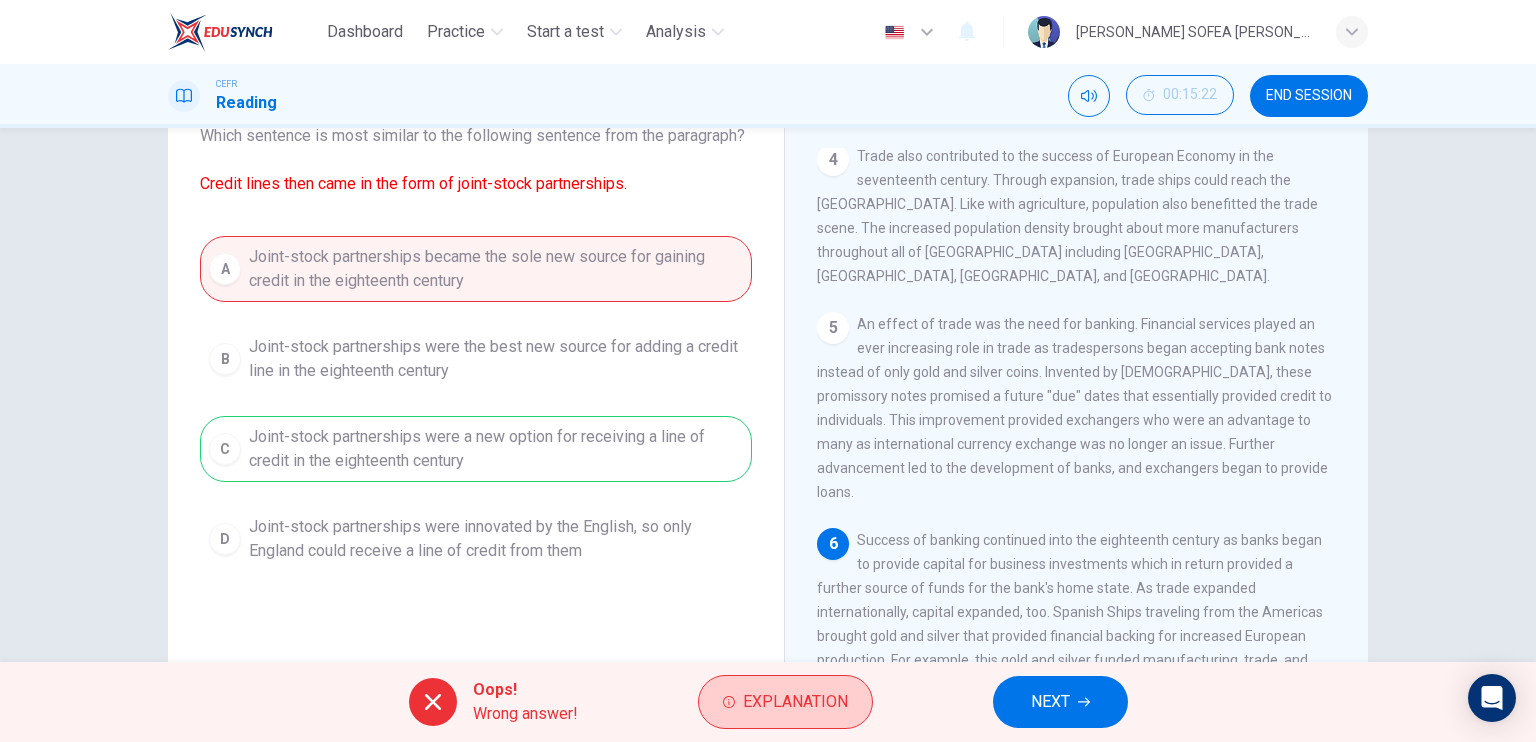 scroll, scrollTop: 240, scrollLeft: 0, axis: vertical 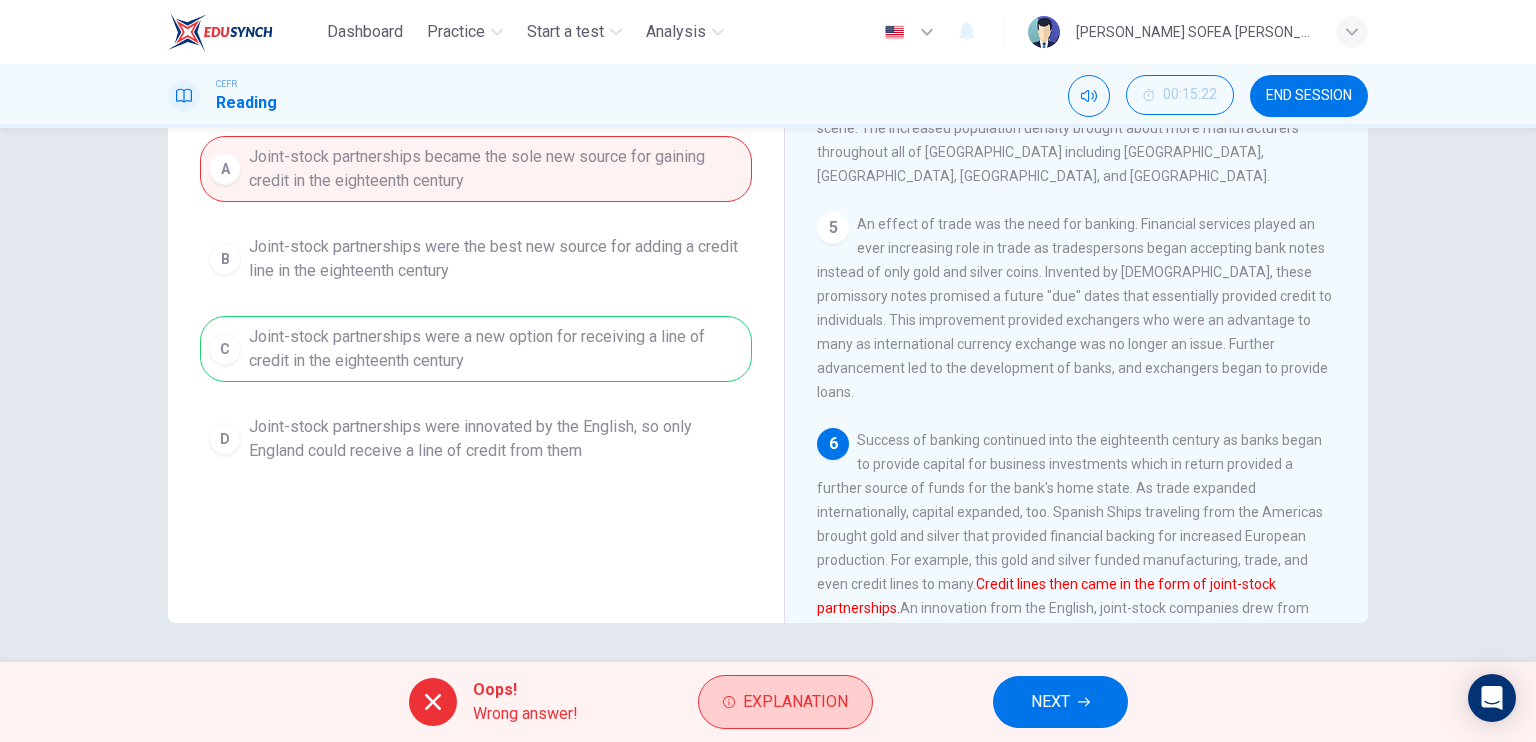 click on "Explanation" at bounding box center [795, 702] 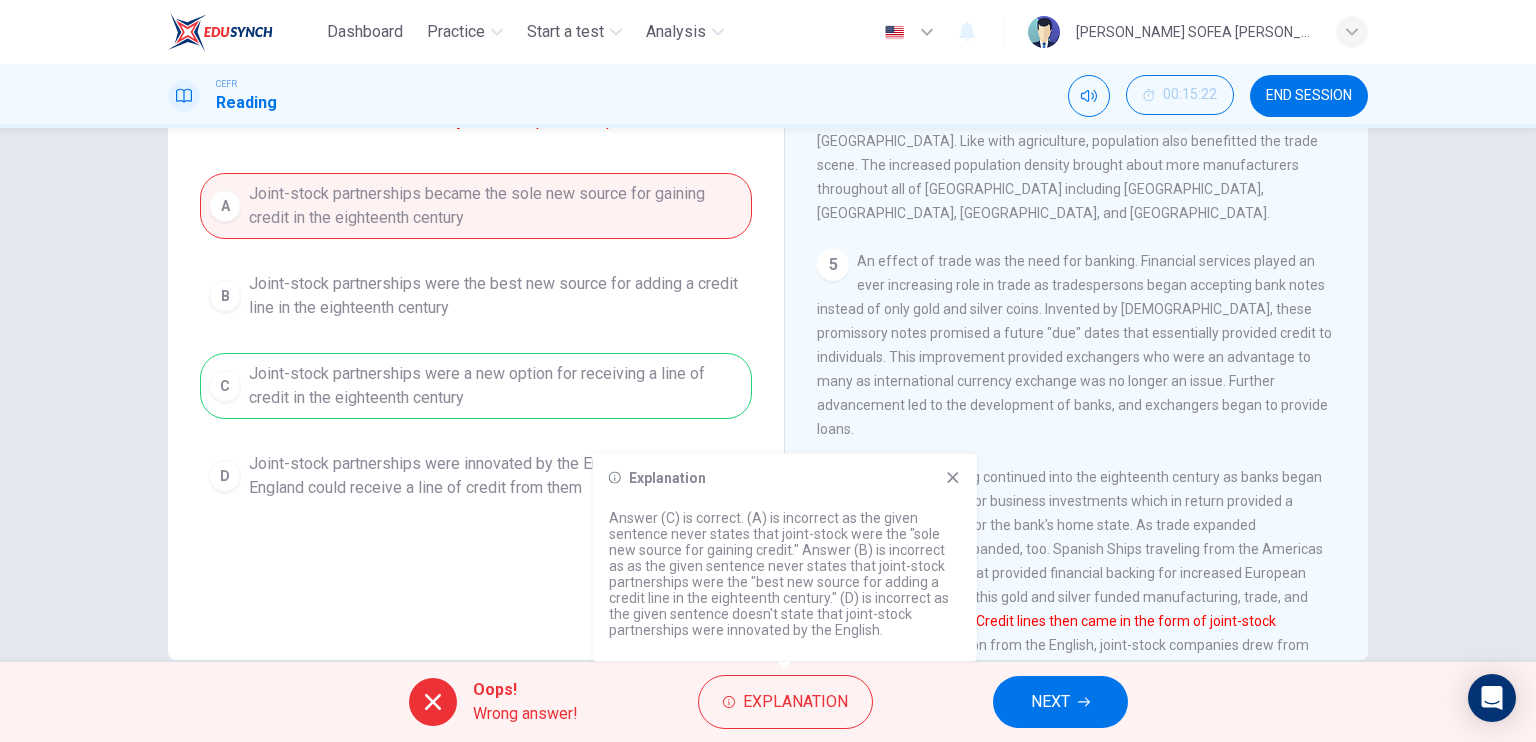 scroll, scrollTop: 140, scrollLeft: 0, axis: vertical 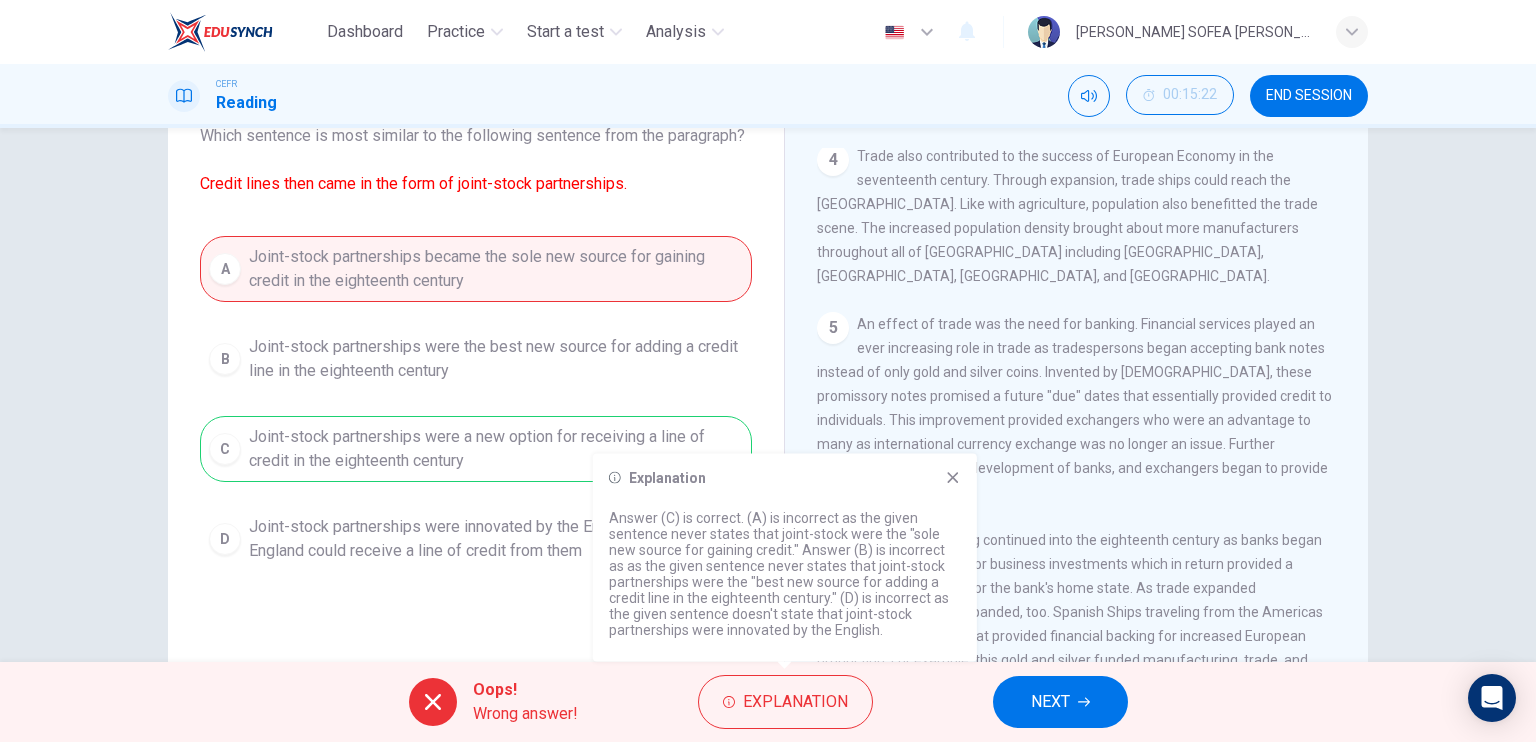 click on "NEXT" at bounding box center [1060, 702] 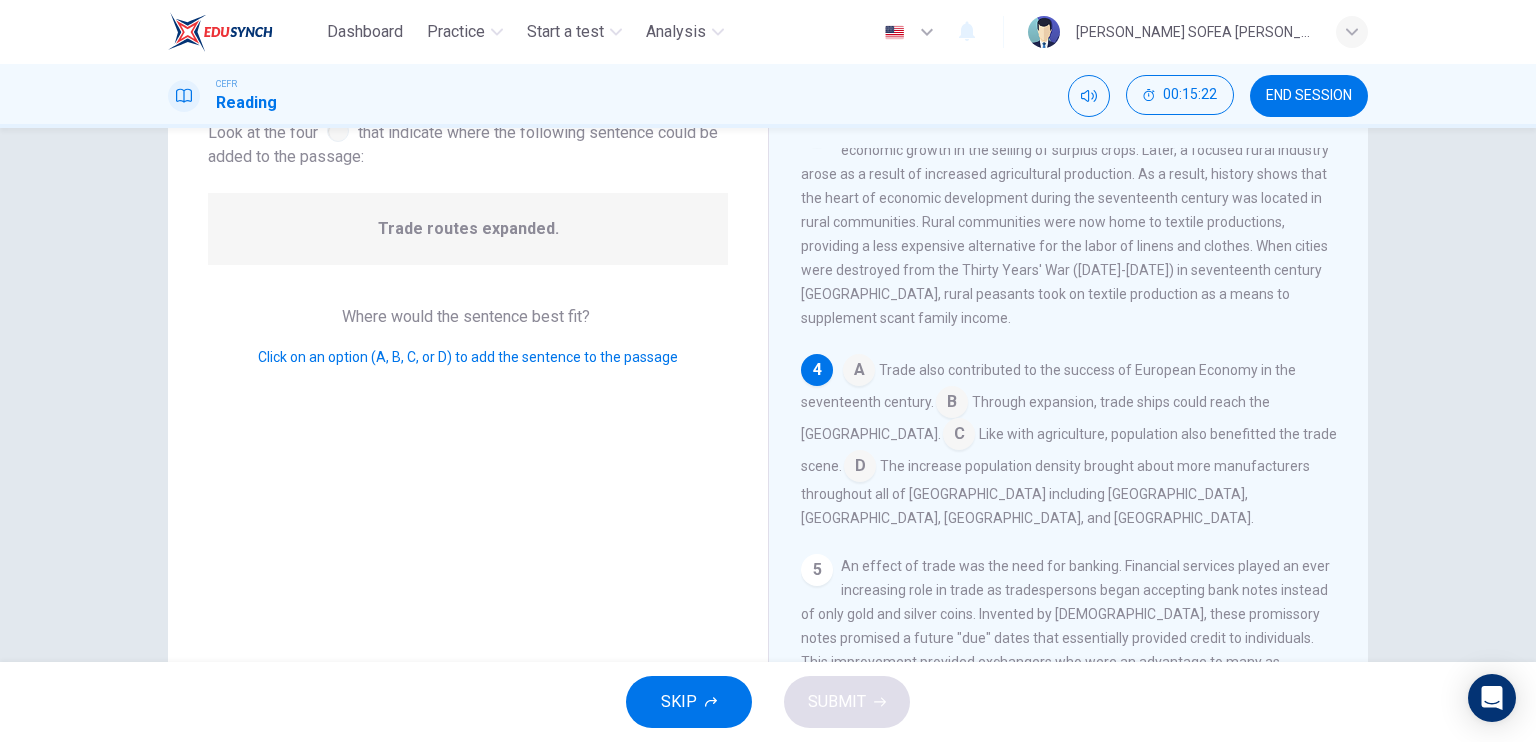 scroll, scrollTop: 419, scrollLeft: 0, axis: vertical 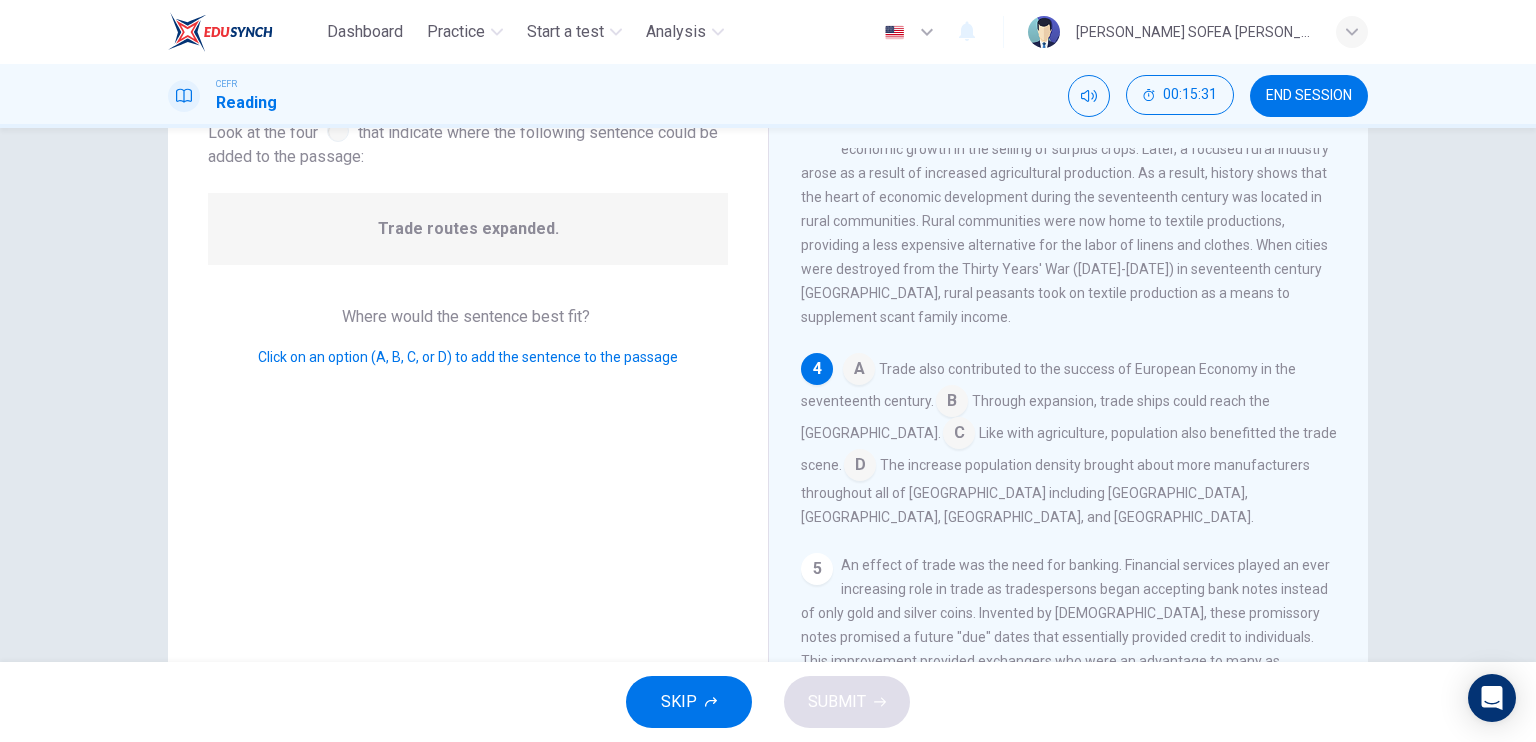 click at bounding box center (859, 371) 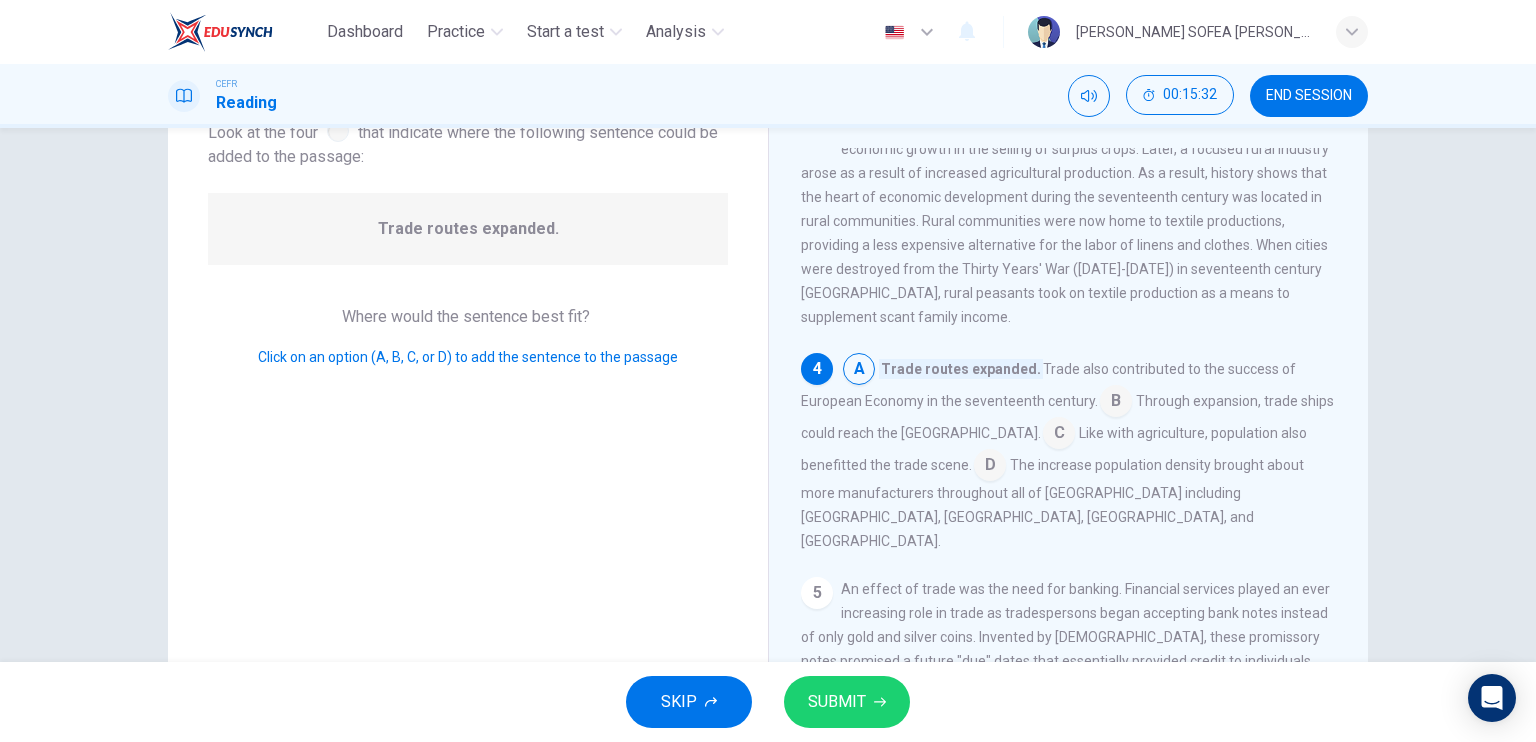 click at bounding box center (859, 371) 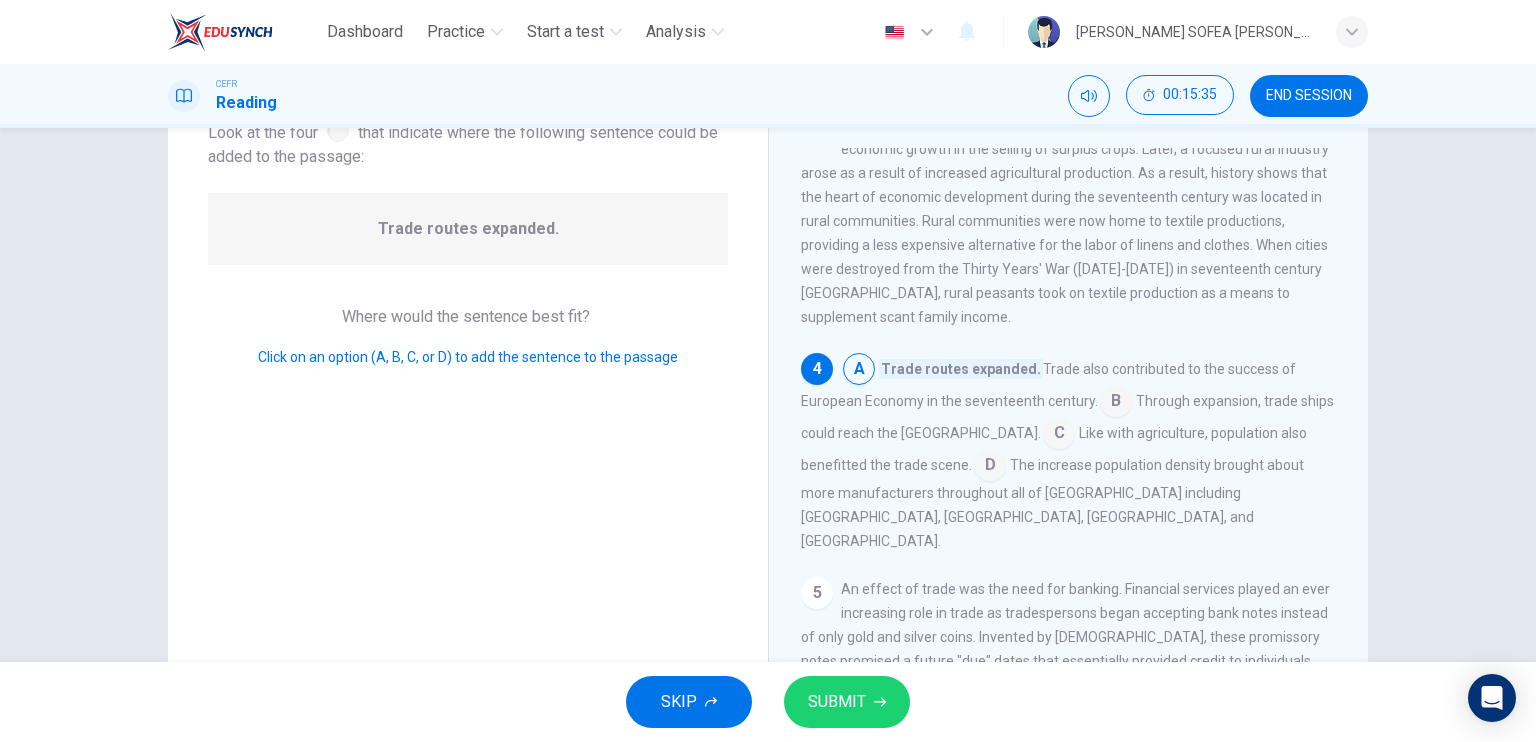 click on "SUBMIT" at bounding box center (837, 702) 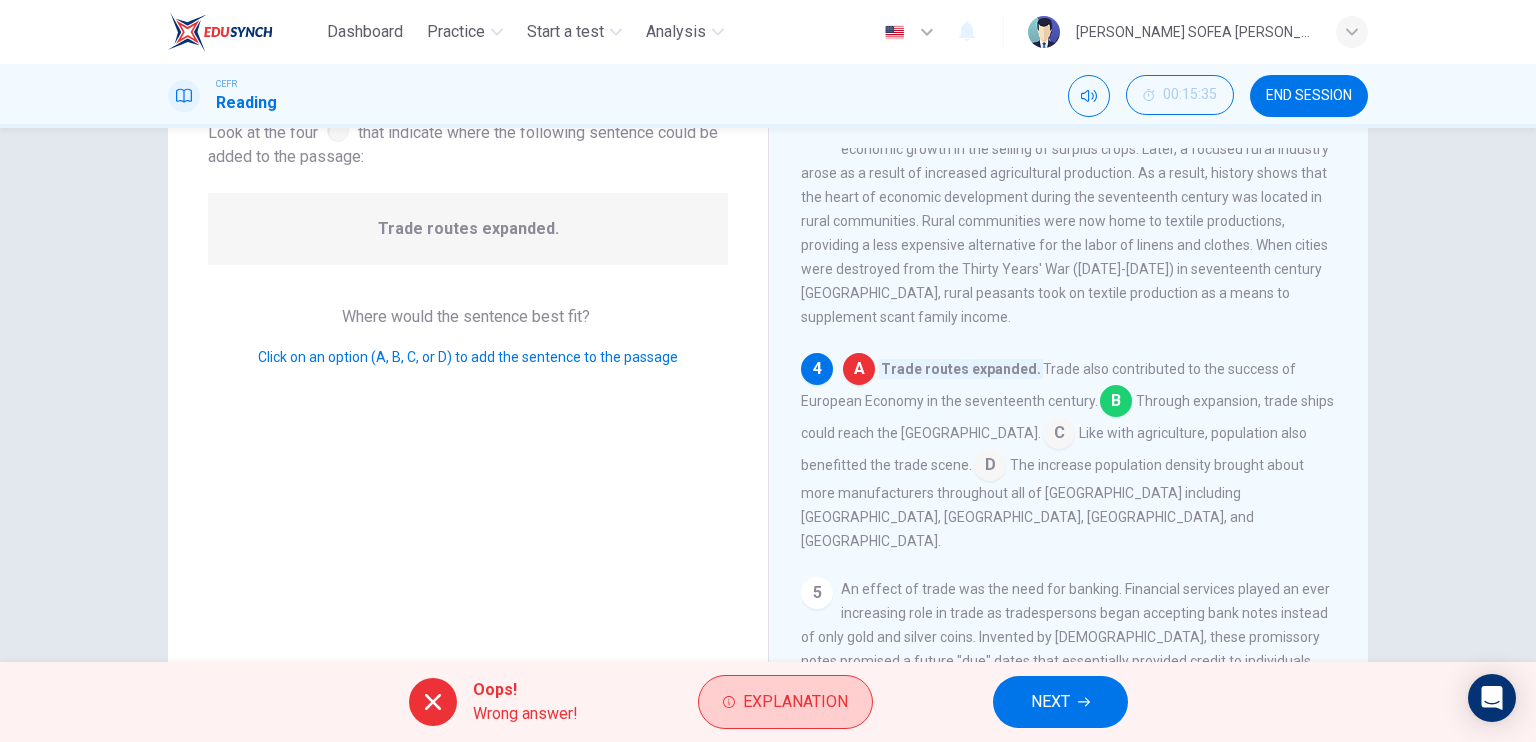 click on "Explanation" at bounding box center [795, 702] 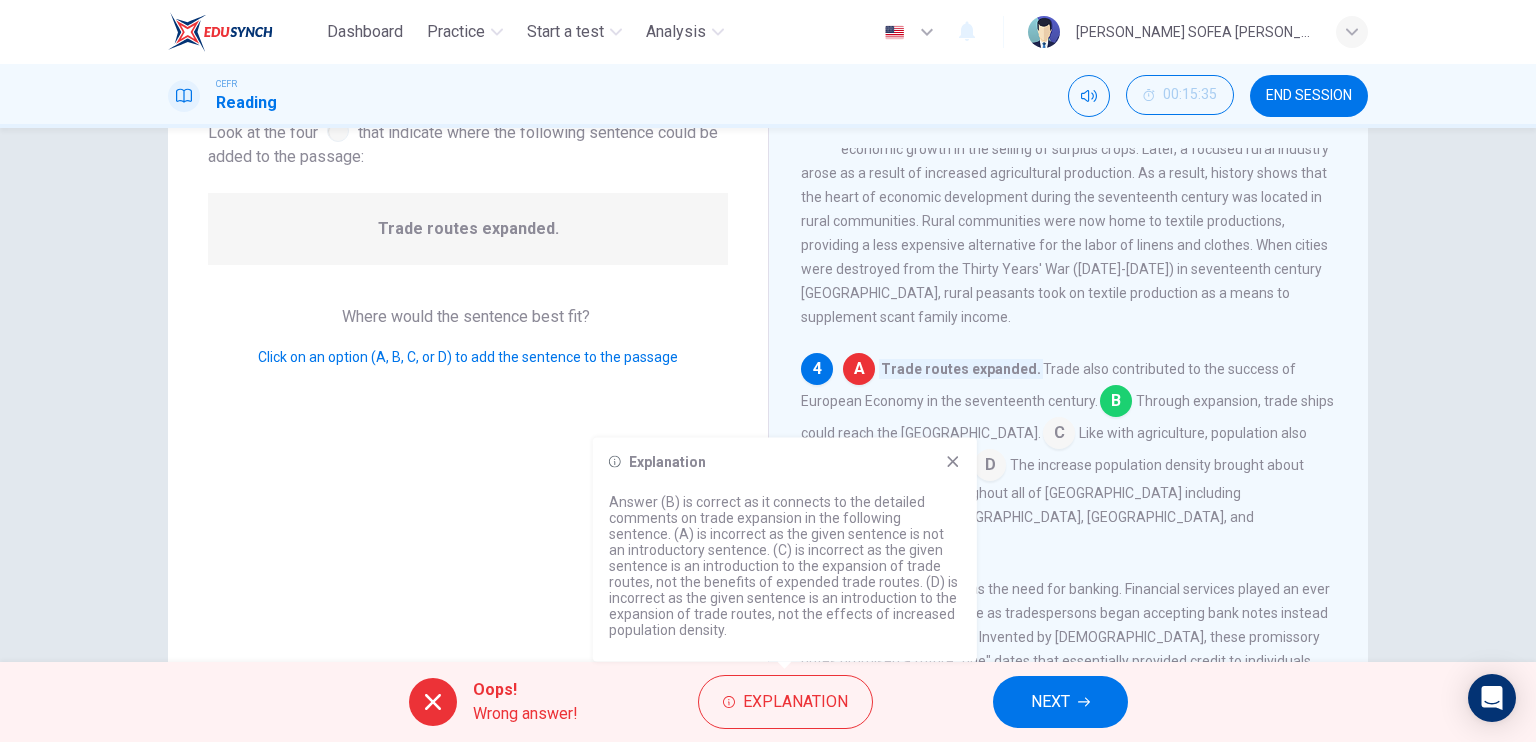 click on "An effect of trade was the need for banking. Financial services played an ever increasing role in trade as tradespersons began accepting bank notes instead of only gold and silver coins. Invented by Italians, these promissory notes promised a future "due" dates that essentially provided credit to individuals. This improvement provided exchangers who were an advantage to many as international currency exchange was no longer an issue. Further advancement led to the development of banks, and exchangers began to provide loans." at bounding box center [1066, 661] 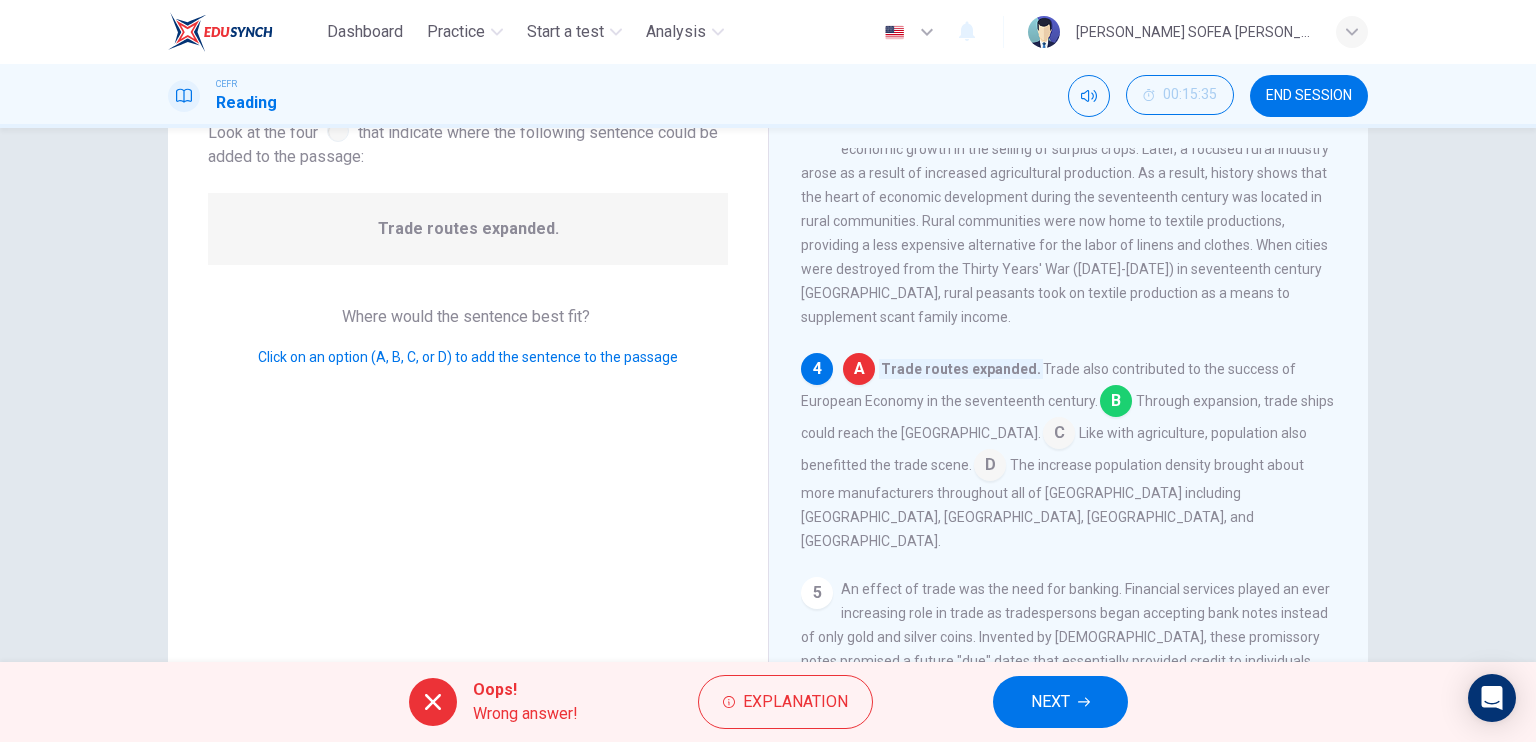 click on "NEXT" at bounding box center [1050, 702] 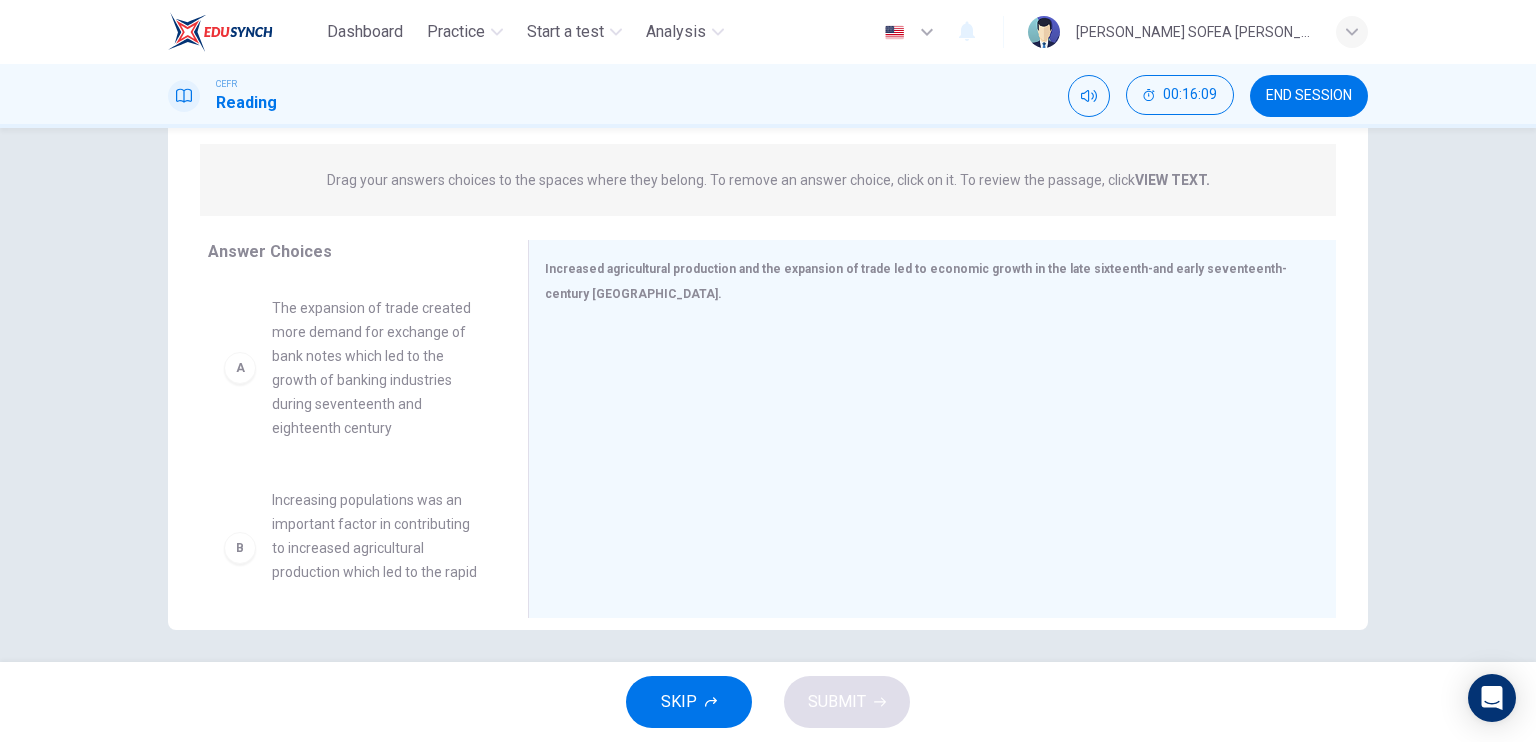 scroll, scrollTop: 240, scrollLeft: 0, axis: vertical 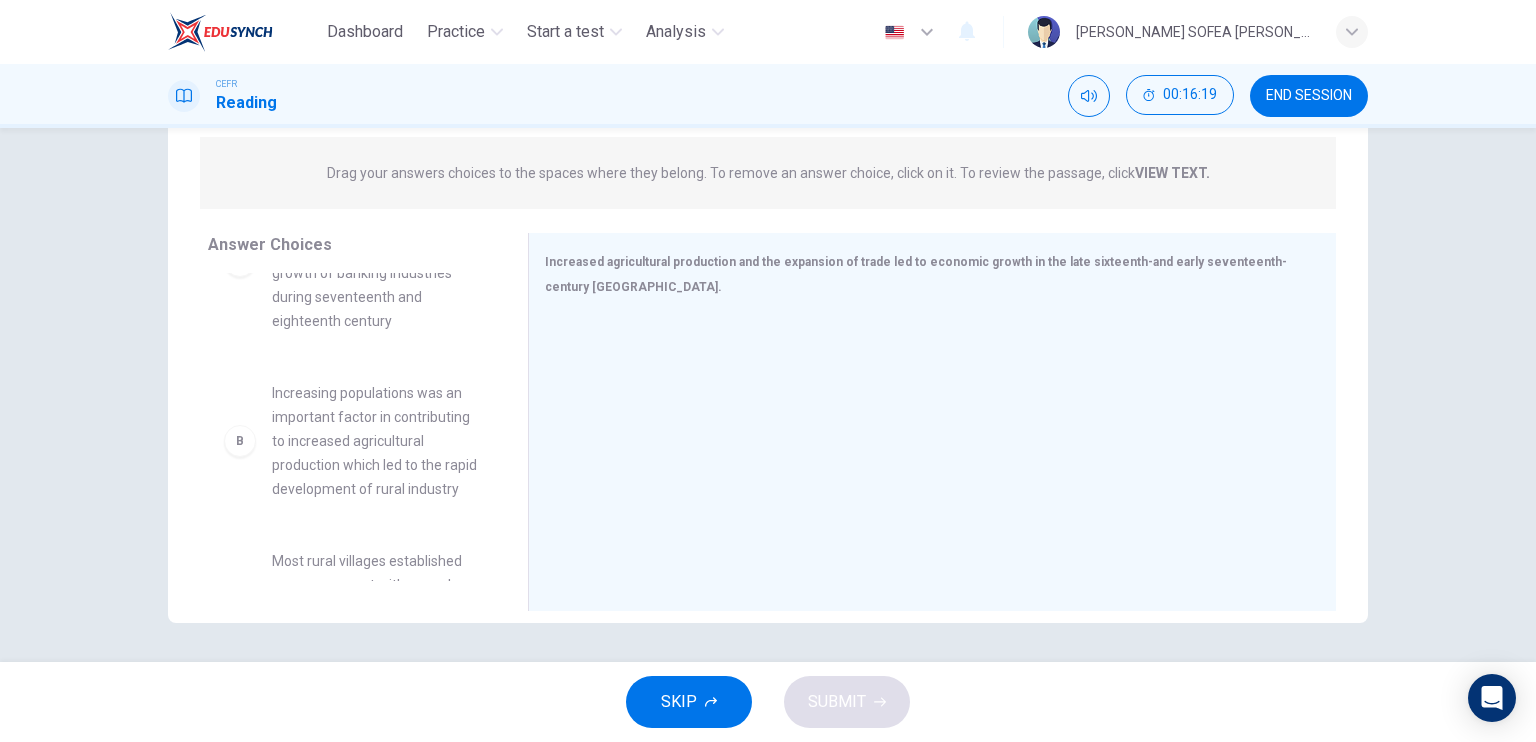click on "Increasing populations was an important factor in contributing to increased agricultural production which led to the rapid development of rural industry" at bounding box center (376, 441) 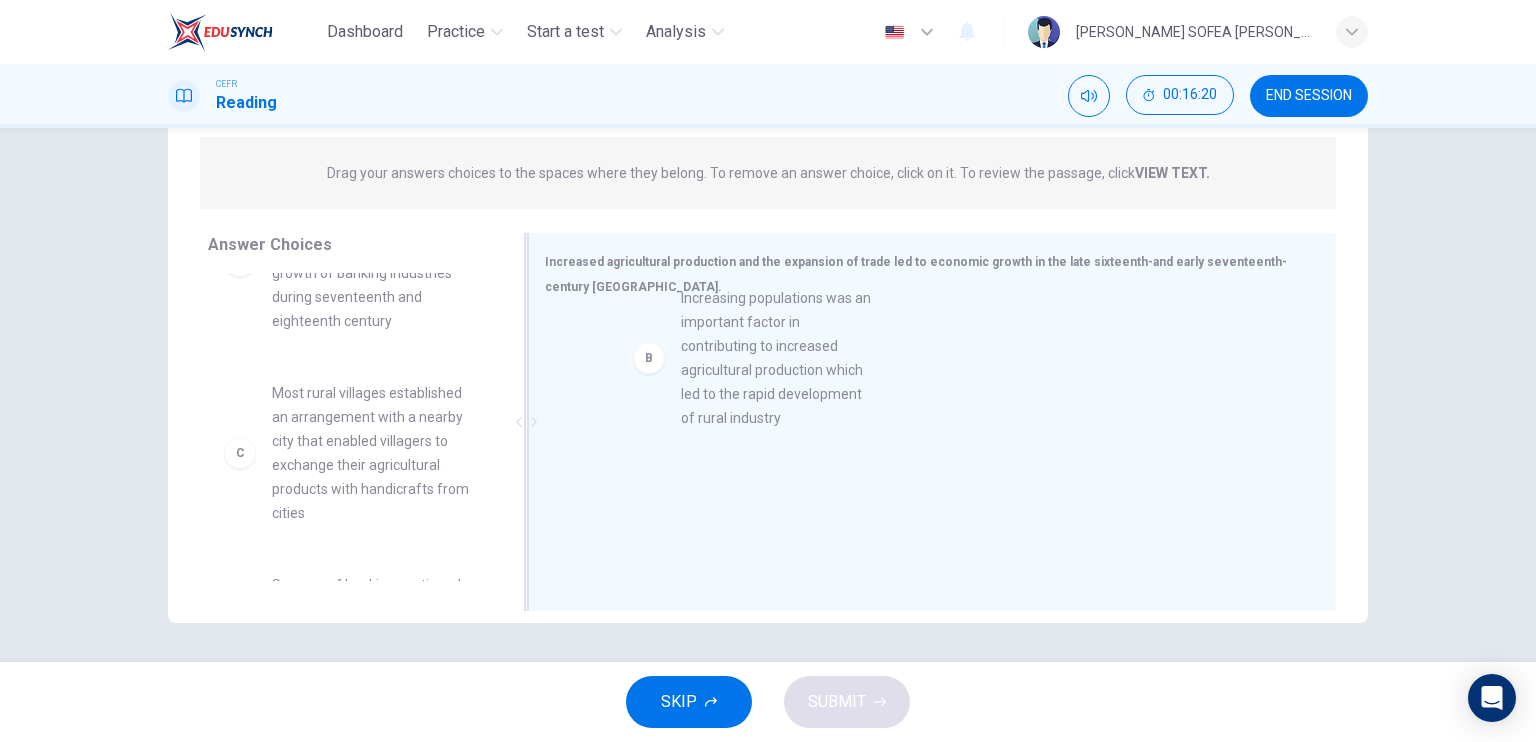 drag, startPoint x: 307, startPoint y: 458, endPoint x: 726, endPoint y: 363, distance: 429.63474 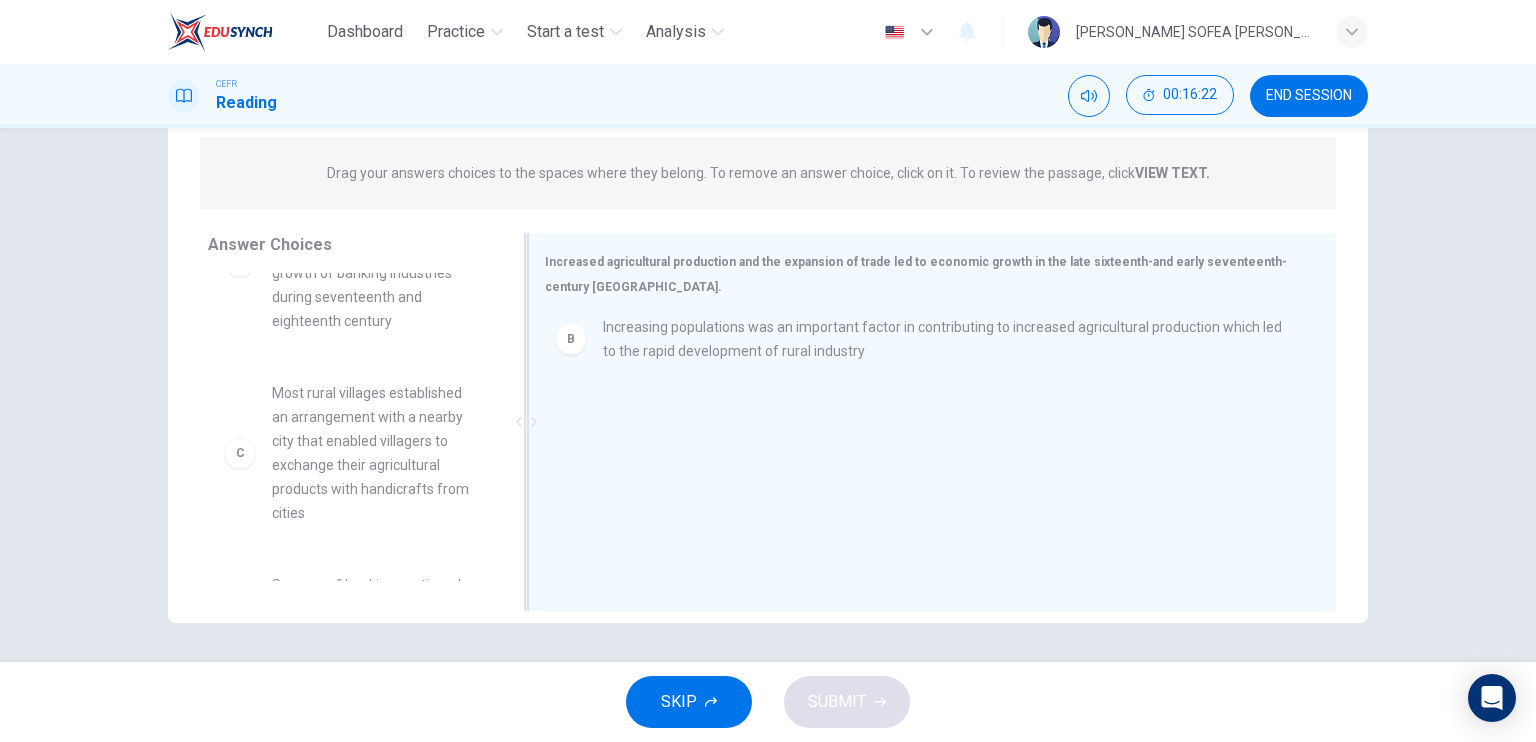 drag, startPoint x: 688, startPoint y: 368, endPoint x: 687, endPoint y: 350, distance: 18.027756 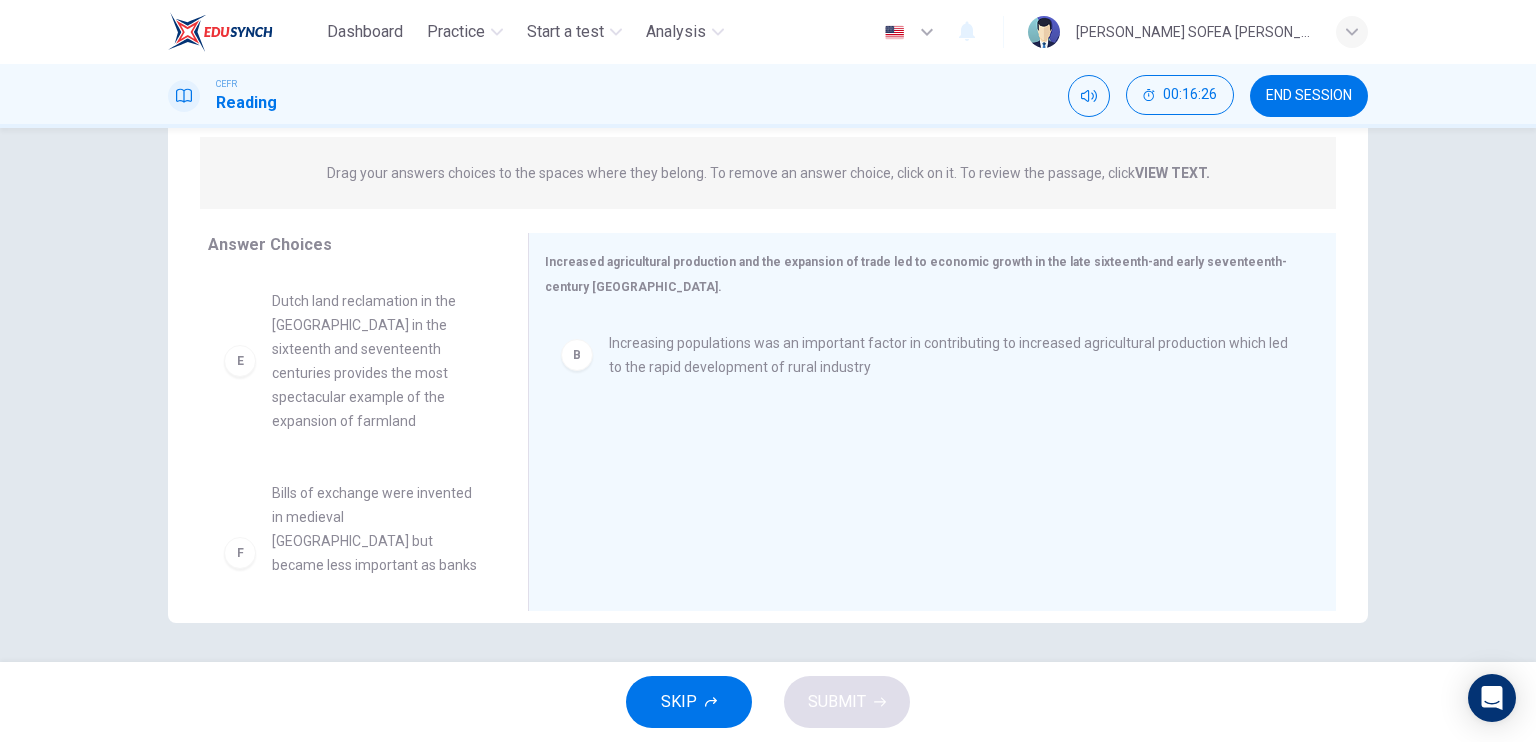 scroll, scrollTop: 612, scrollLeft: 0, axis: vertical 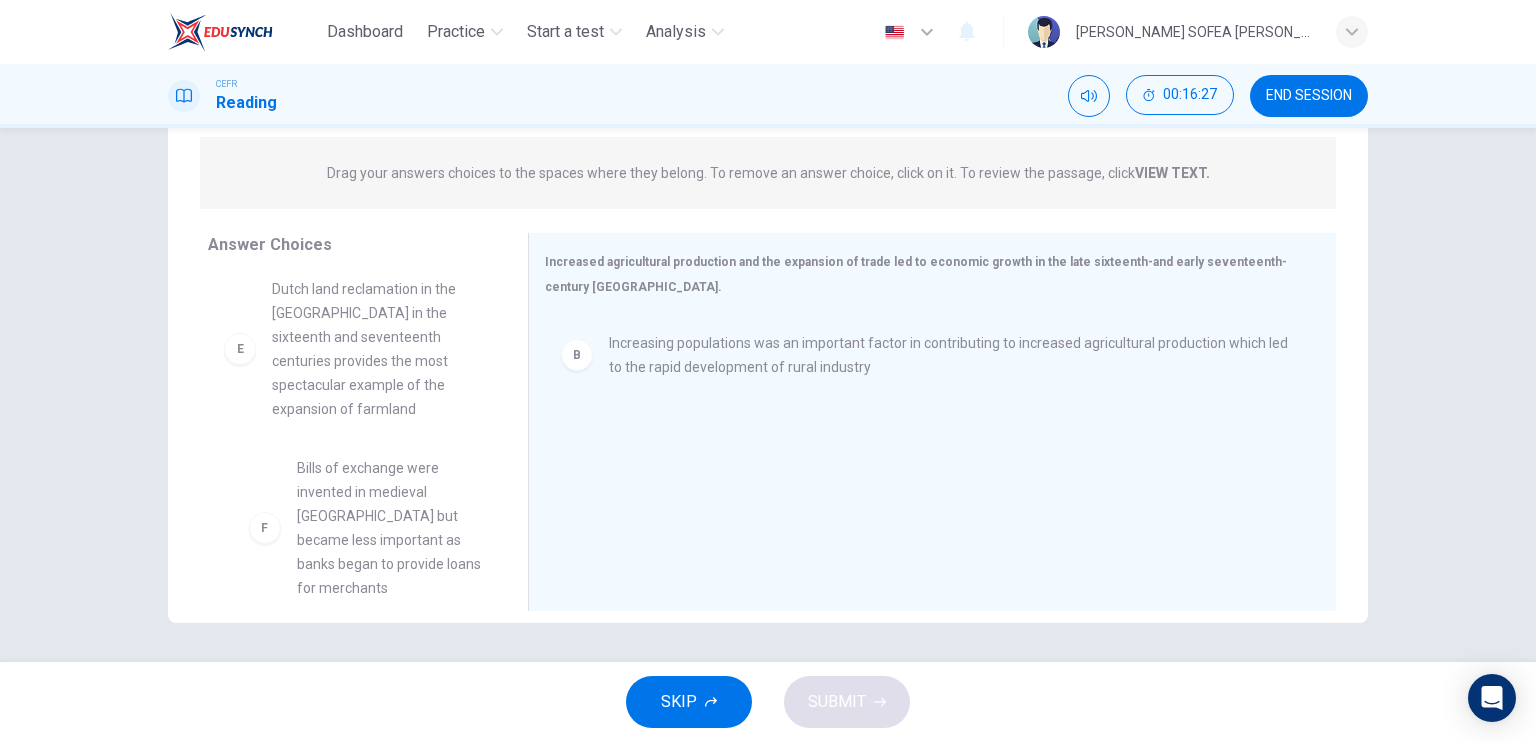 drag, startPoint x: 380, startPoint y: 515, endPoint x: 412, endPoint y: 500, distance: 35.341194 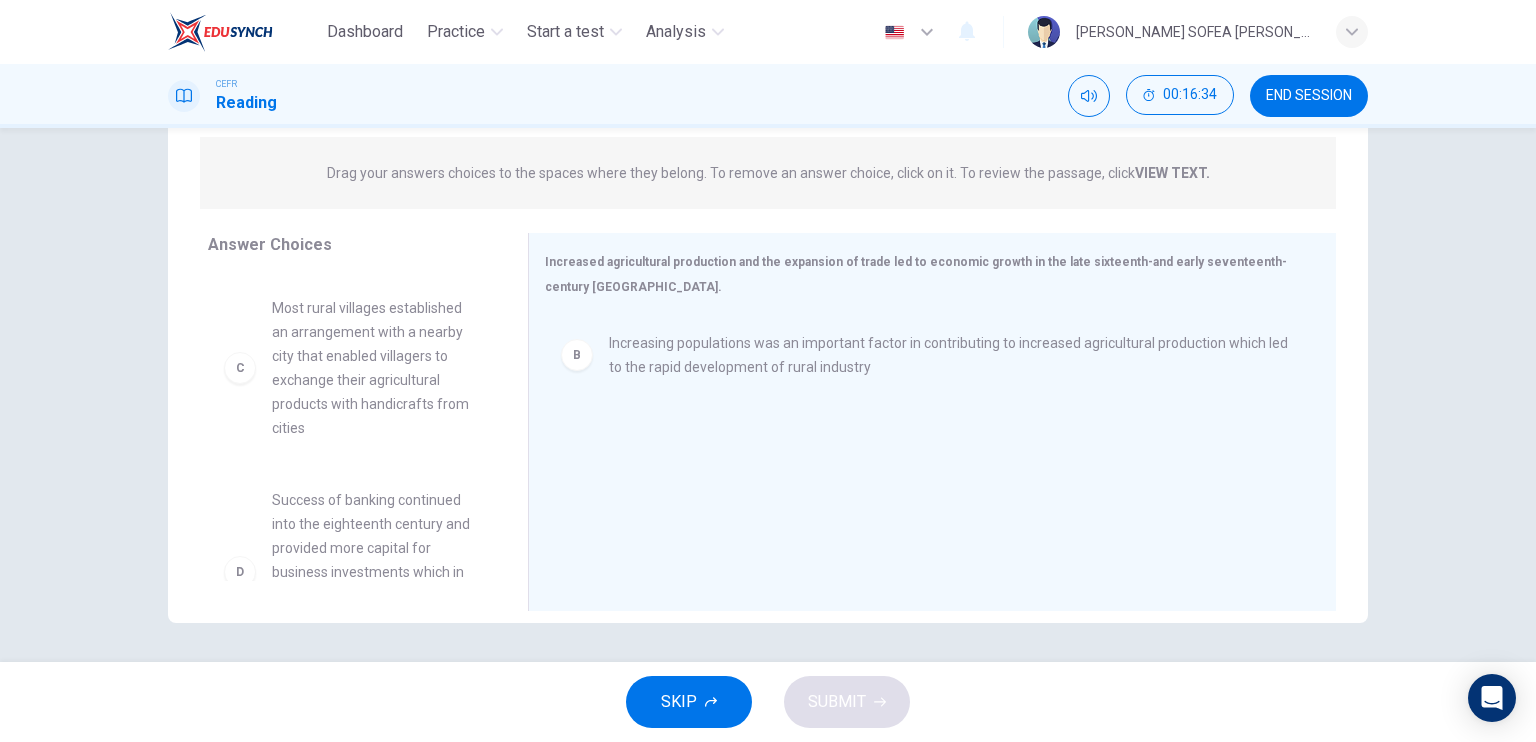 scroll, scrollTop: 112, scrollLeft: 0, axis: vertical 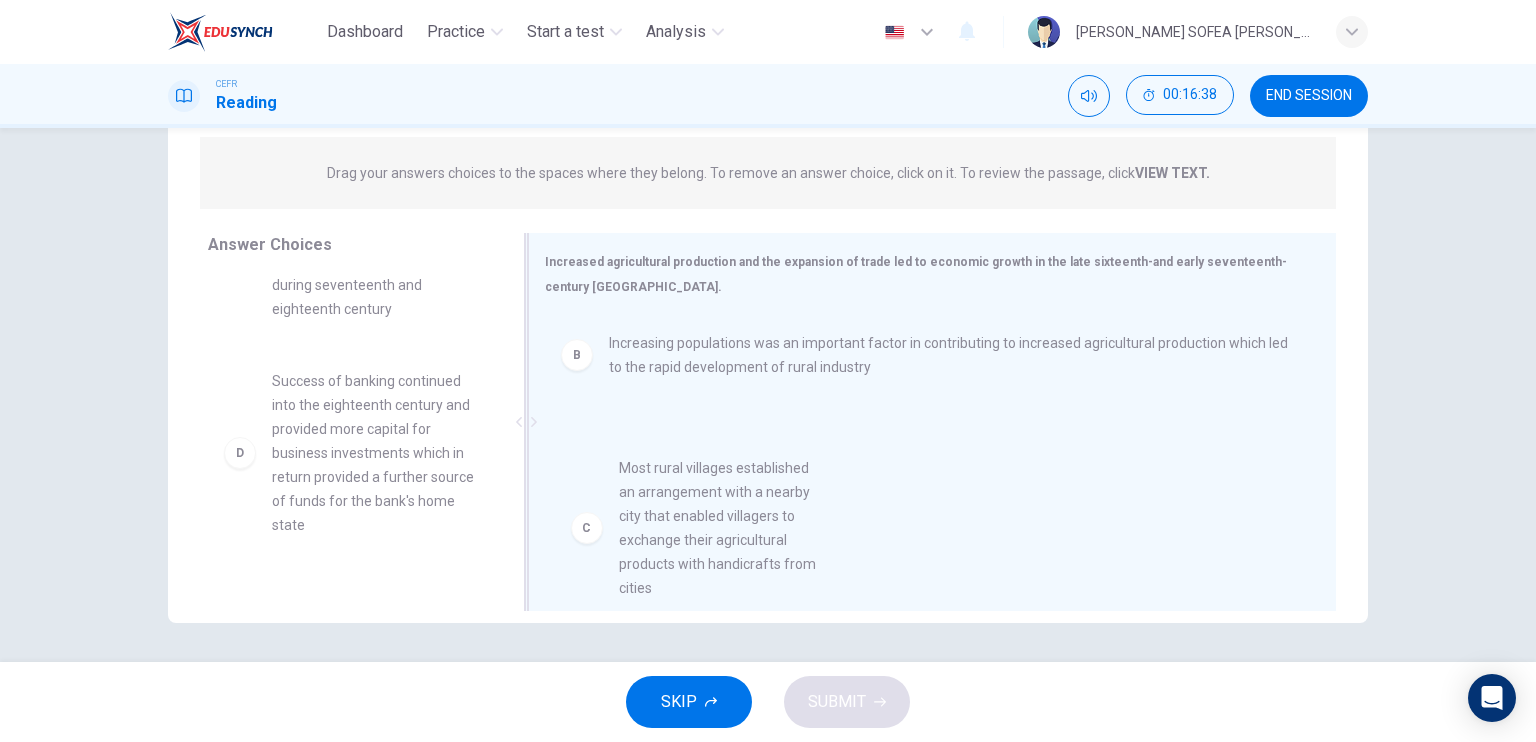 drag, startPoint x: 452, startPoint y: 463, endPoint x: 736, endPoint y: 559, distance: 299.7866 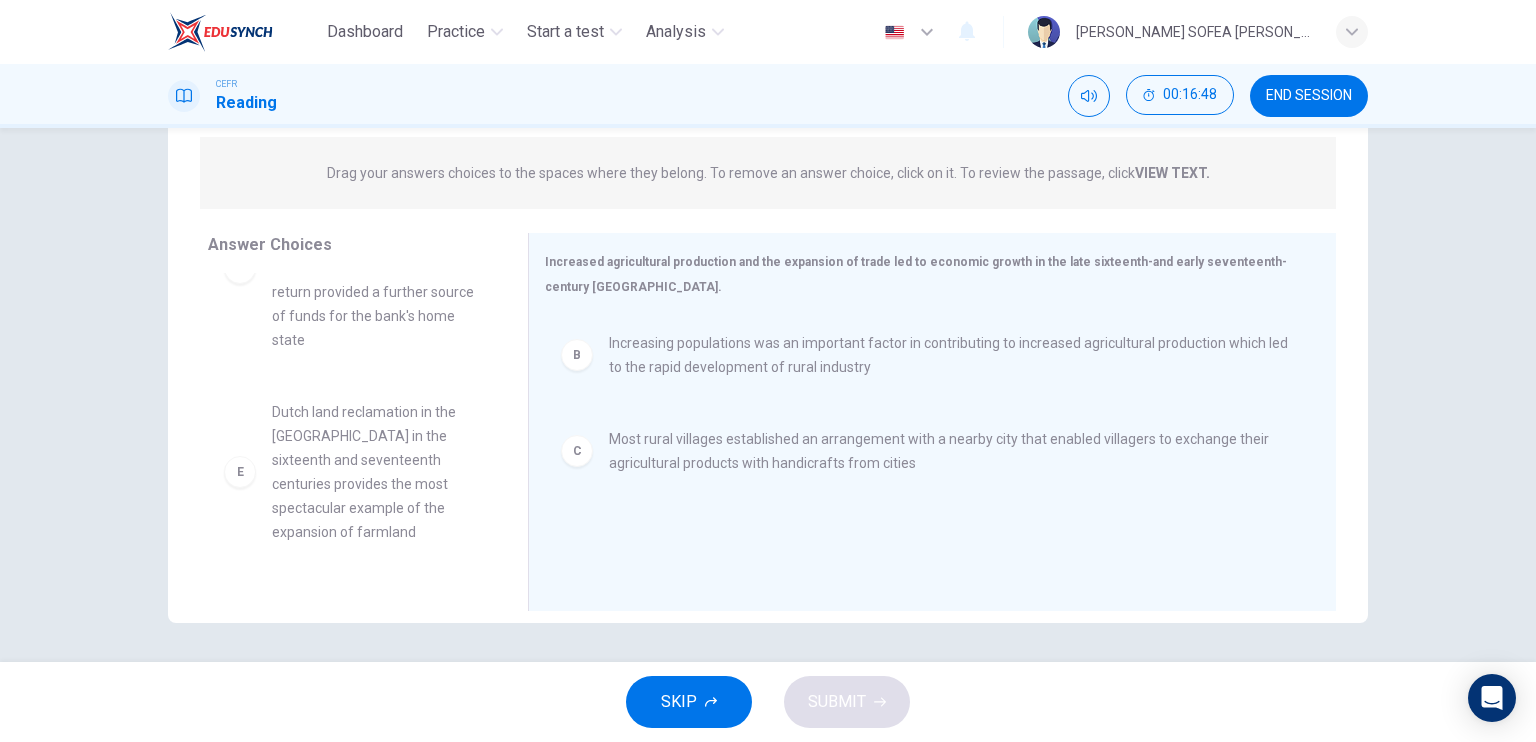 scroll, scrollTop: 300, scrollLeft: 0, axis: vertical 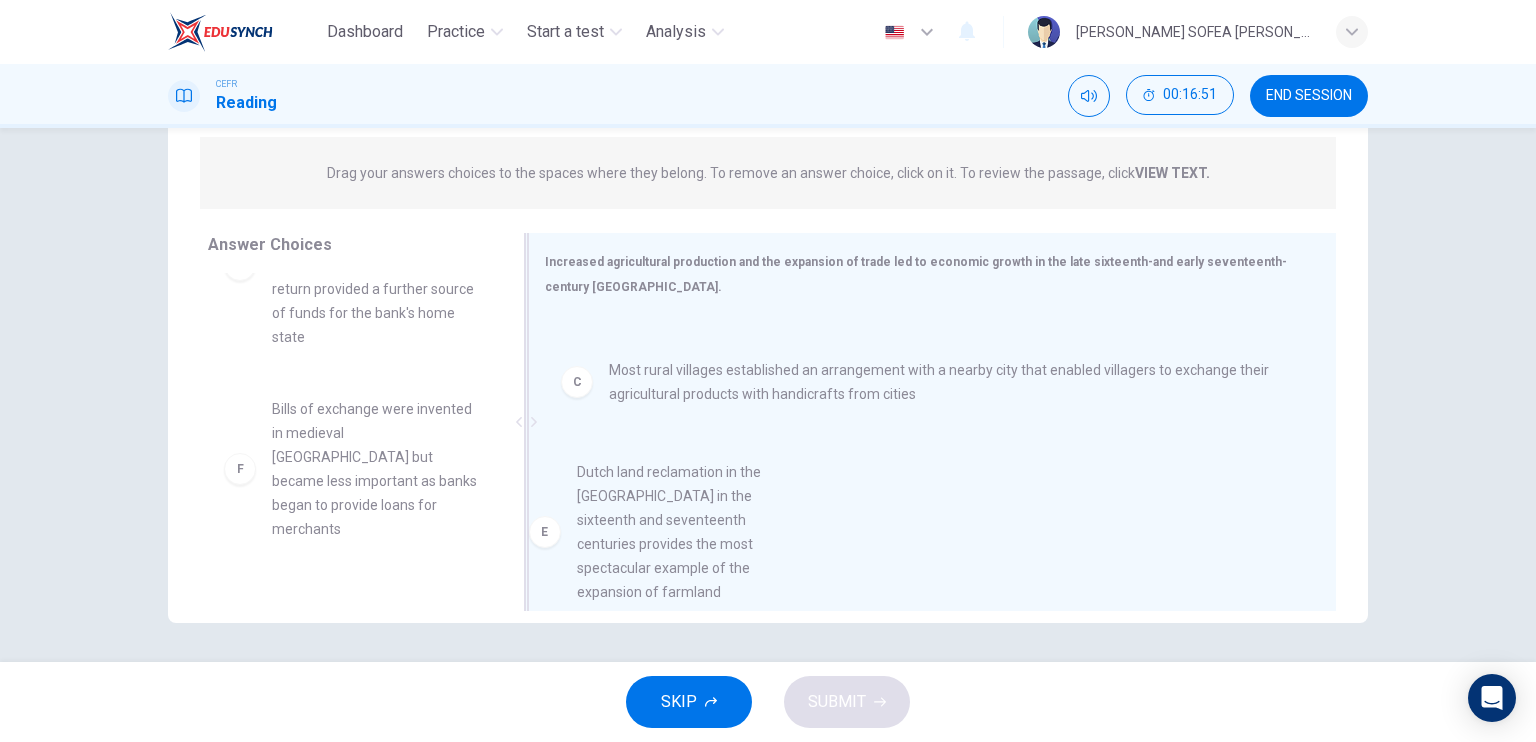 drag, startPoint x: 506, startPoint y: 475, endPoint x: 739, endPoint y: 499, distance: 234.23279 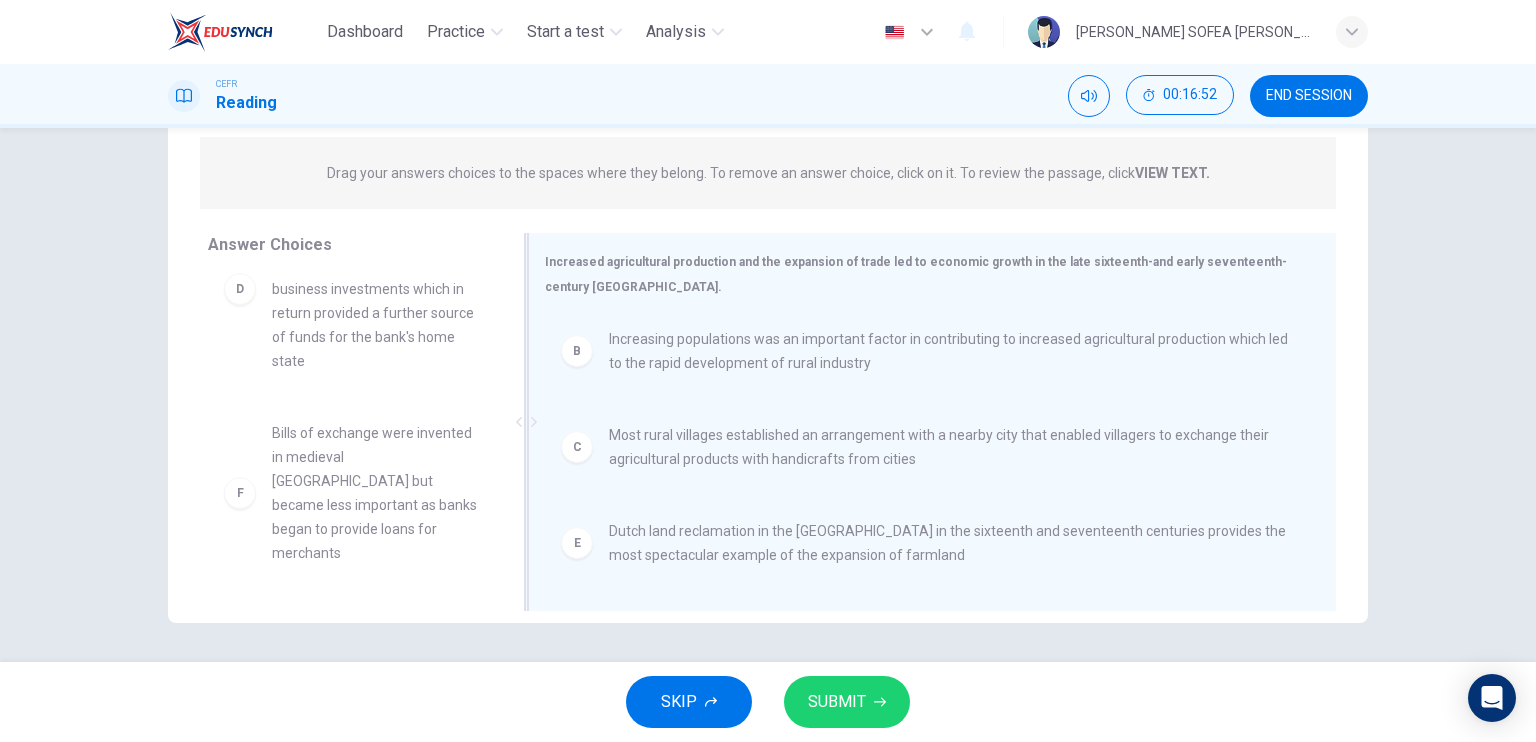 scroll, scrollTop: 4, scrollLeft: 0, axis: vertical 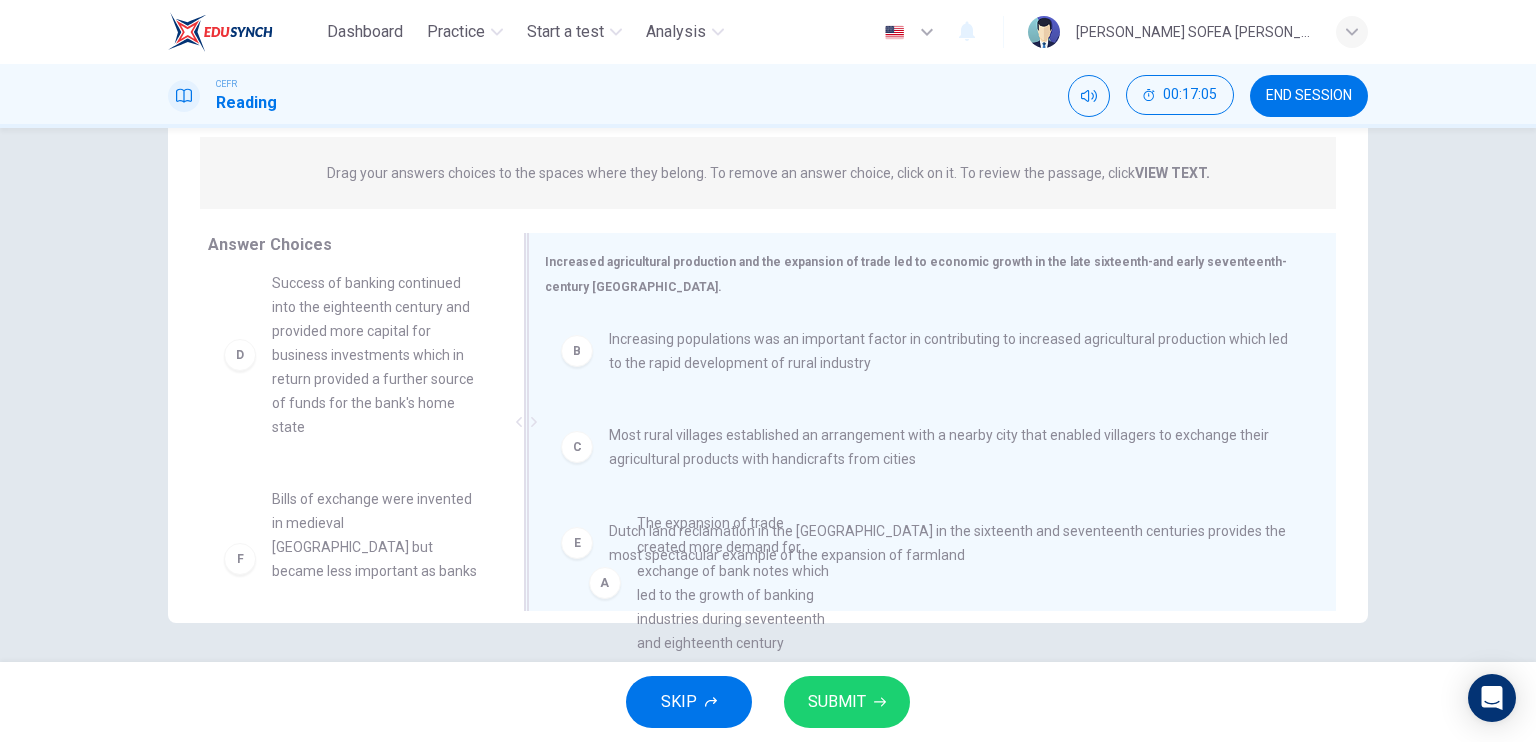 drag, startPoint x: 384, startPoint y: 365, endPoint x: 759, endPoint y: 592, distance: 438.35373 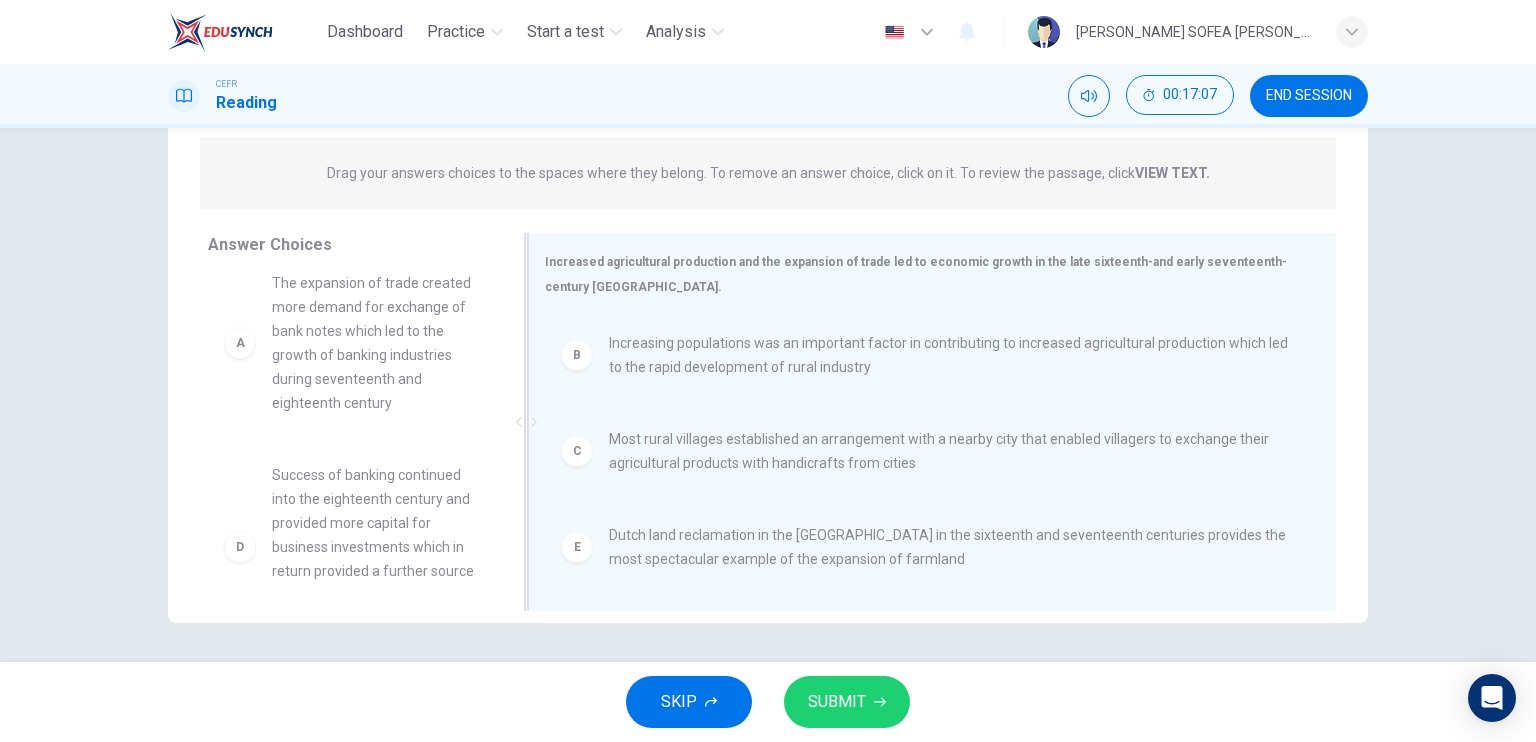 scroll, scrollTop: 0, scrollLeft: 0, axis: both 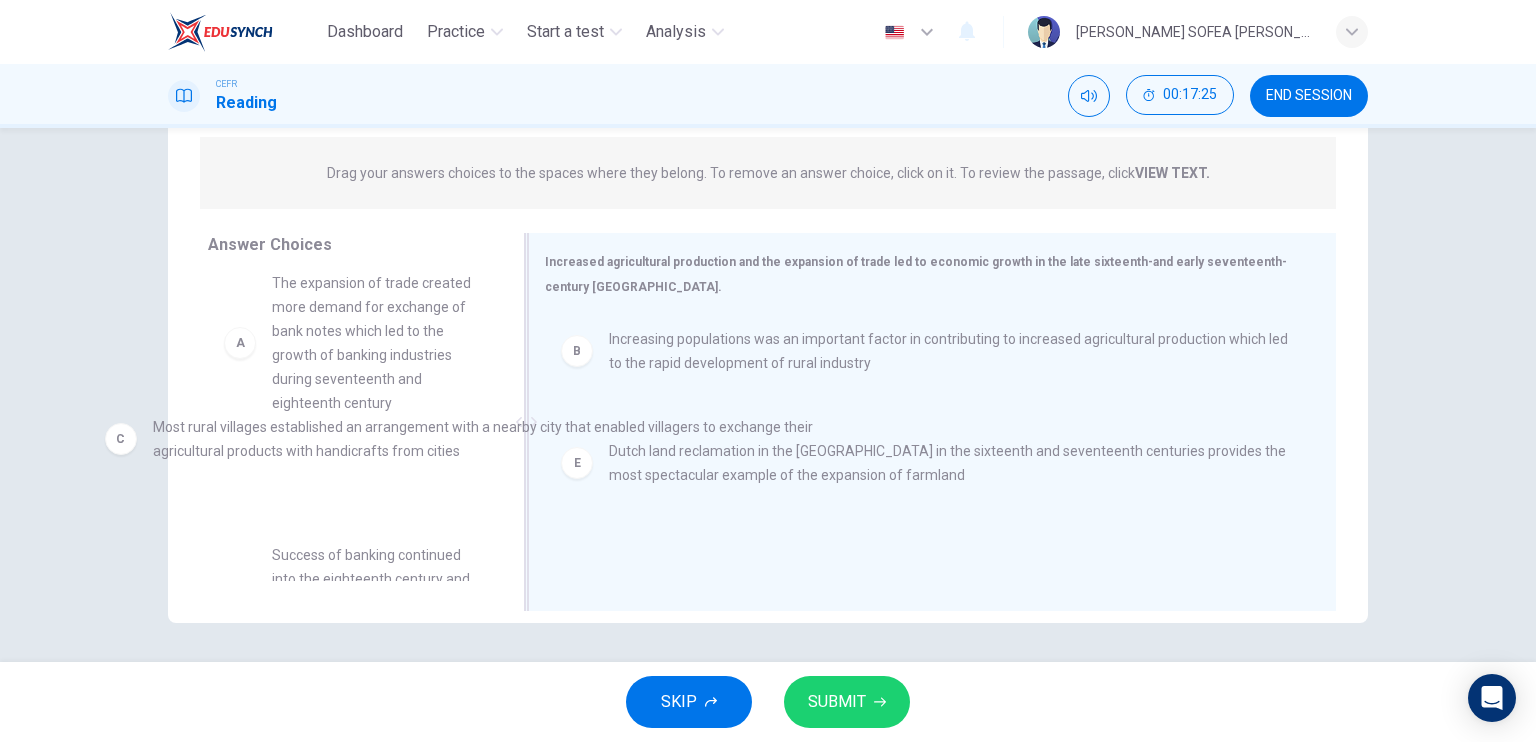 drag, startPoint x: 856, startPoint y: 465, endPoint x: 398, endPoint y: 457, distance: 458.06985 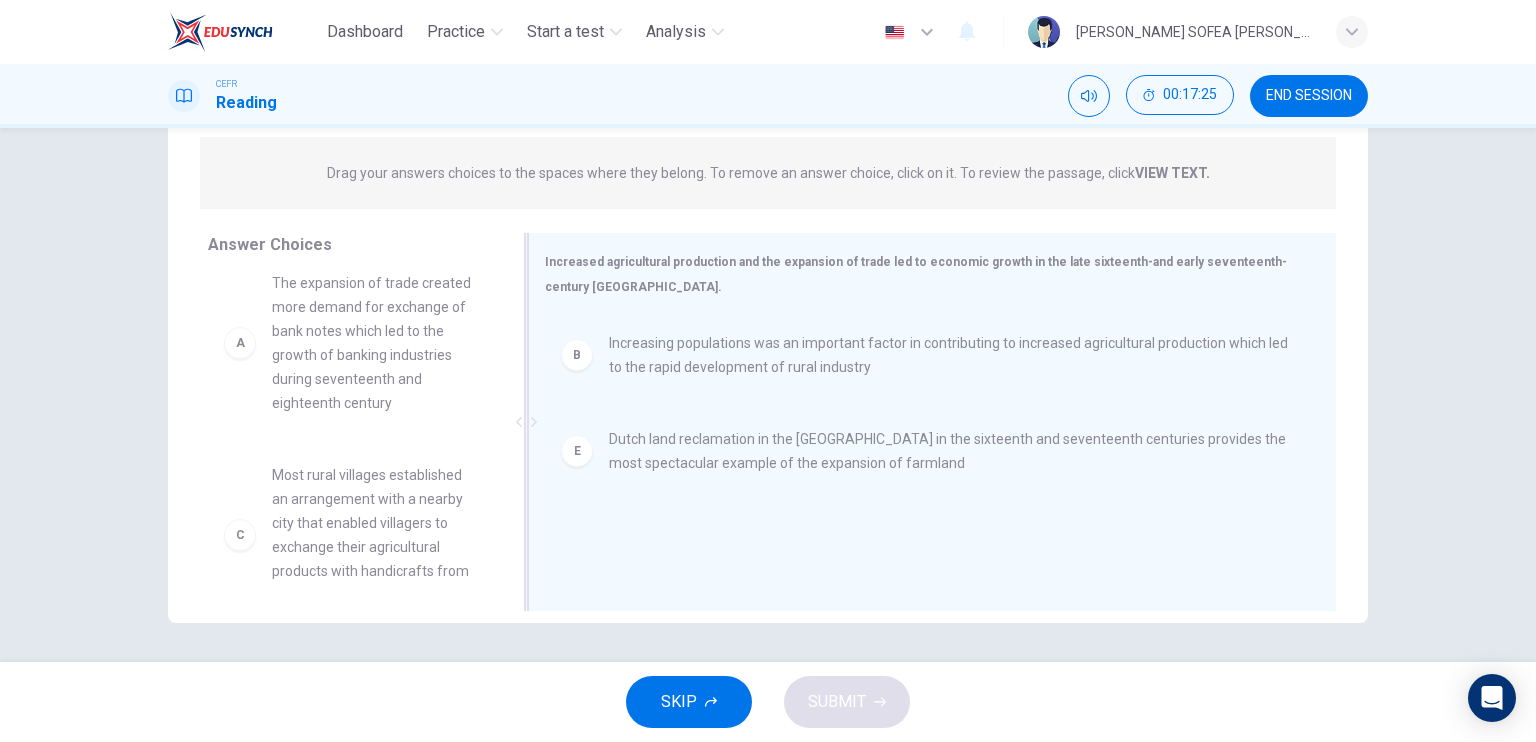 scroll, scrollTop: 0, scrollLeft: 0, axis: both 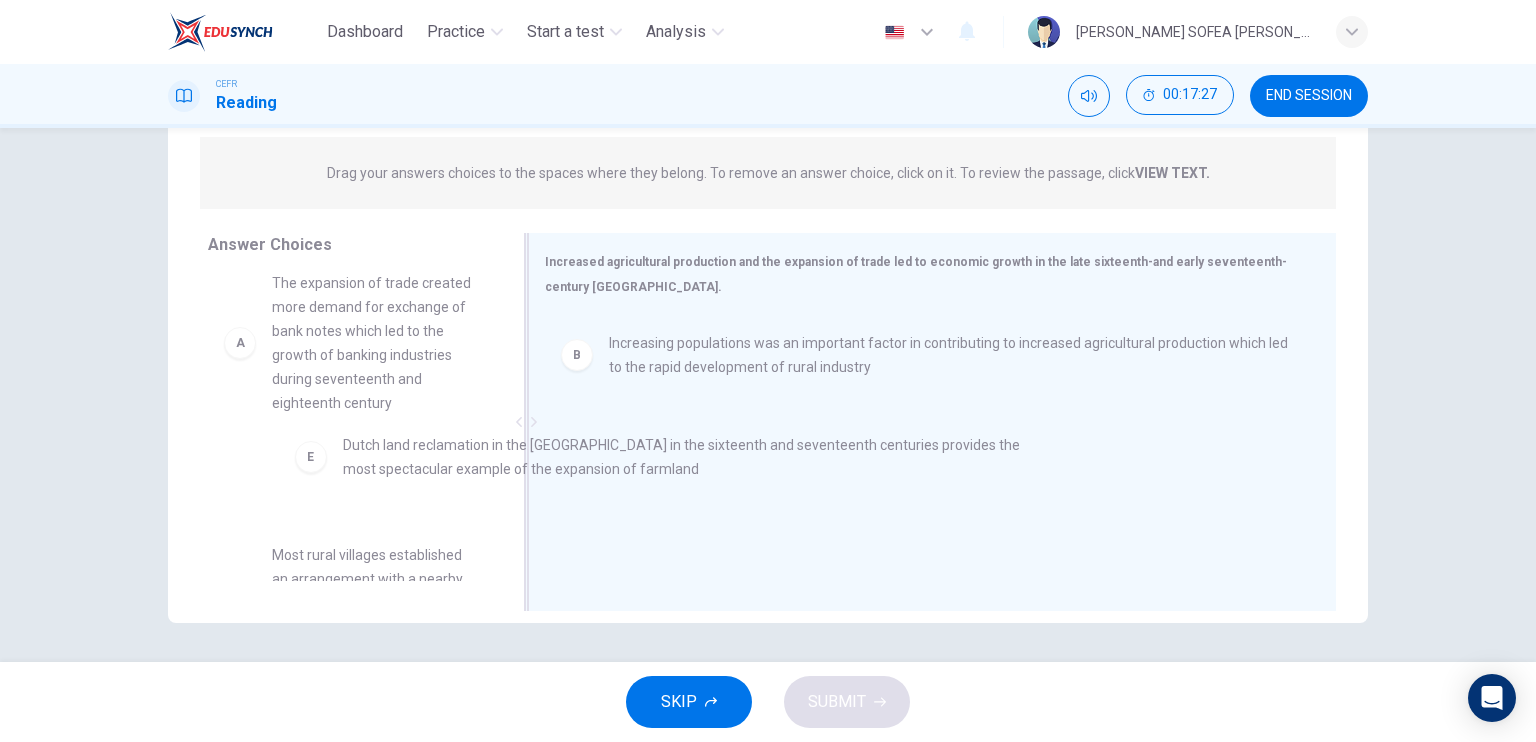 drag, startPoint x: 744, startPoint y: 444, endPoint x: 335, endPoint y: 451, distance: 409.0599 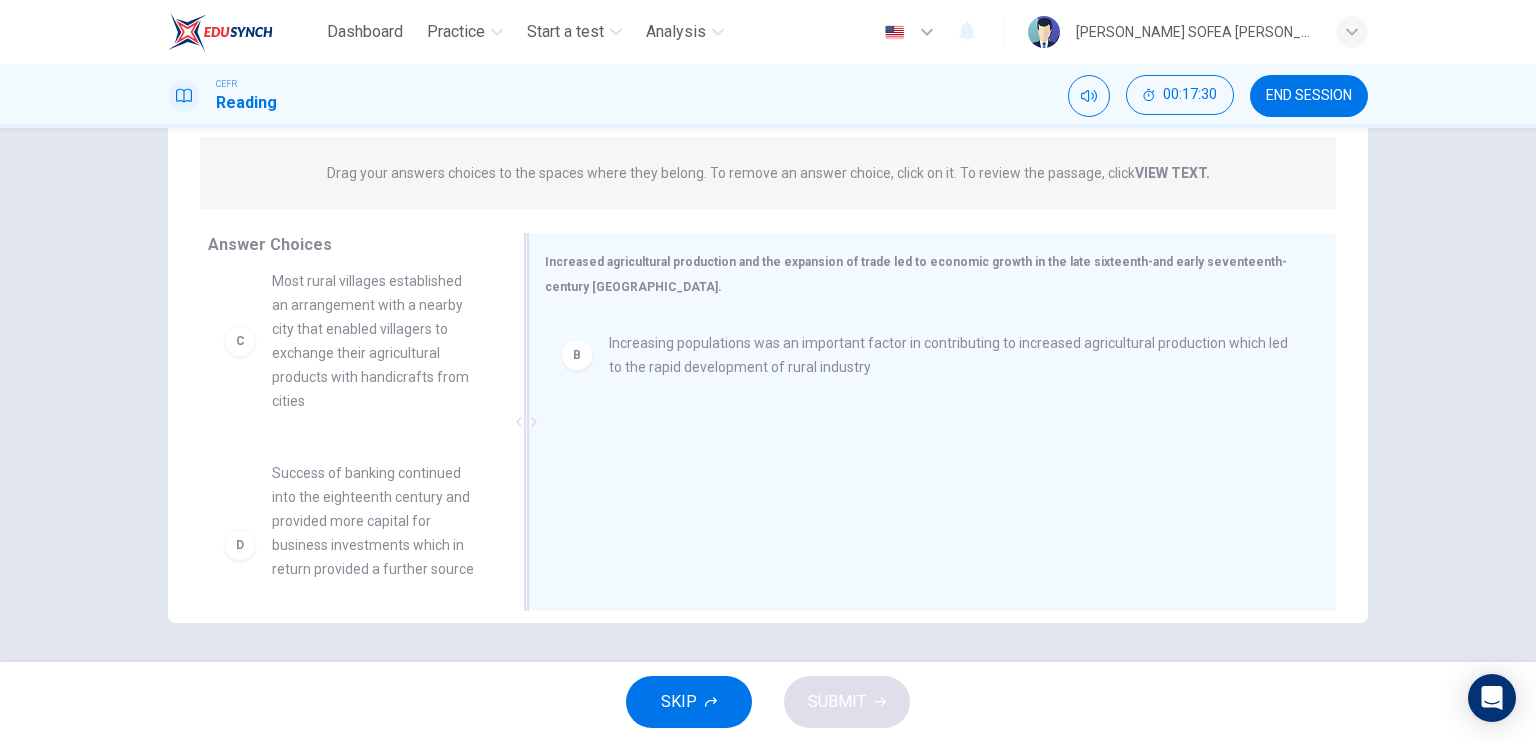 scroll, scrollTop: 220, scrollLeft: 0, axis: vertical 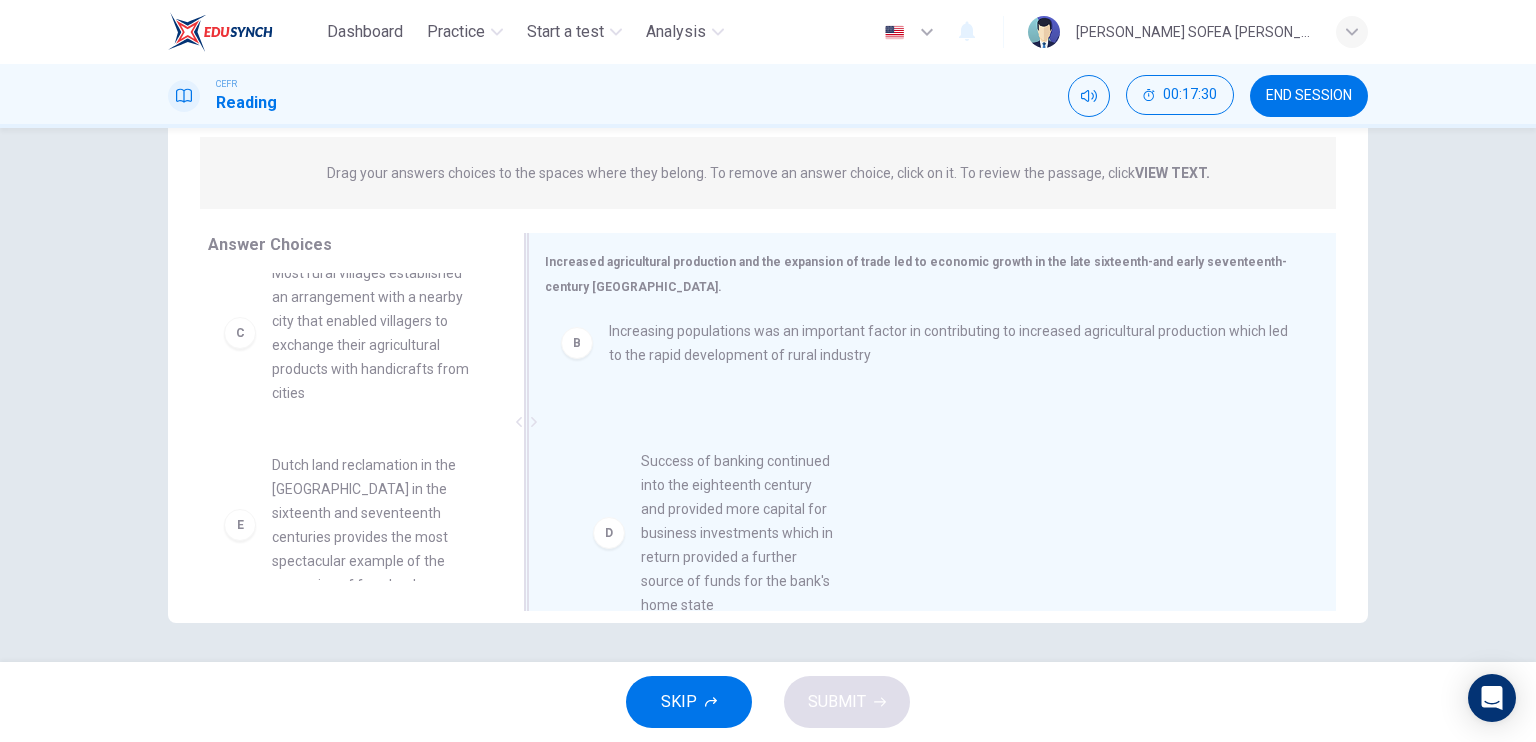 drag, startPoint x: 376, startPoint y: 516, endPoint x: 765, endPoint y: 503, distance: 389.21716 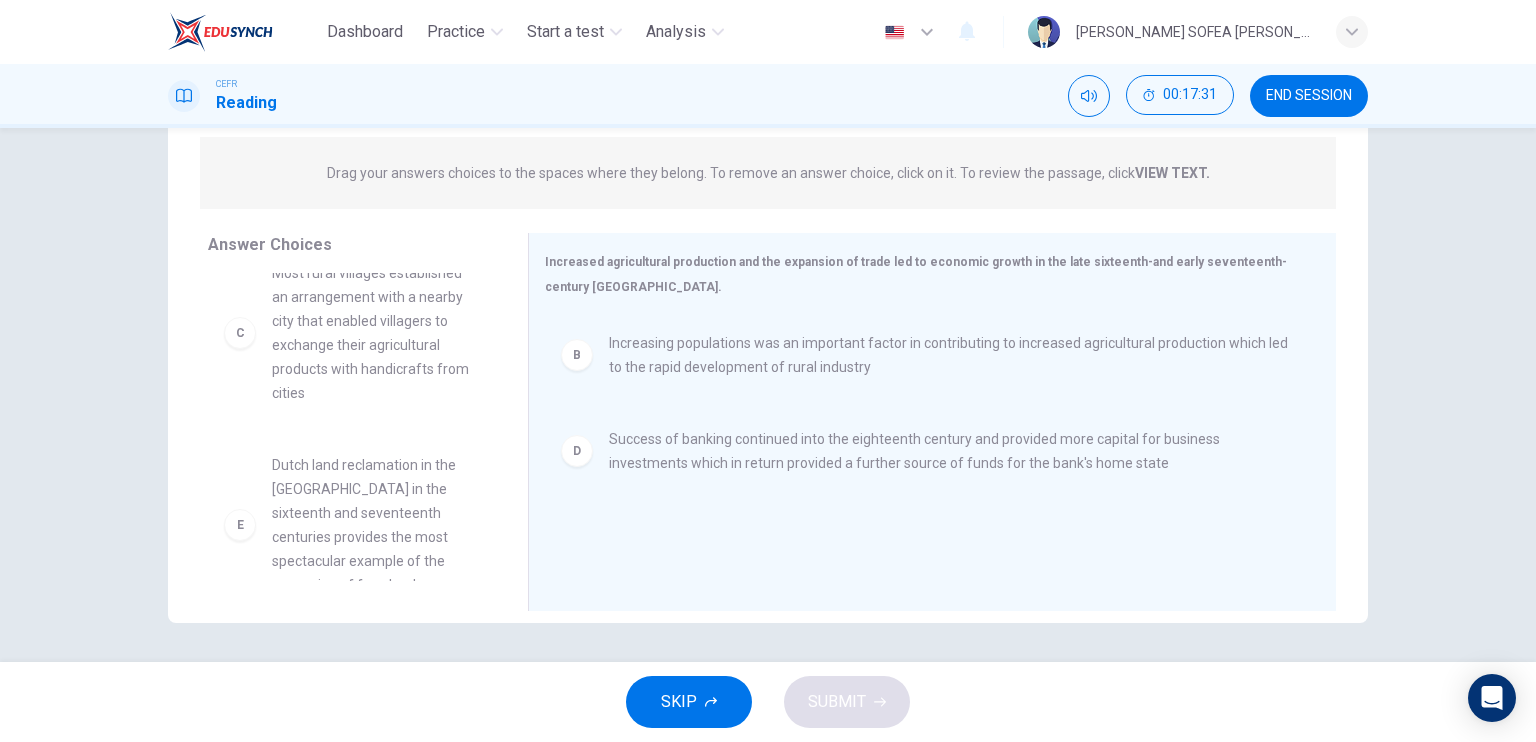 scroll, scrollTop: 0, scrollLeft: 0, axis: both 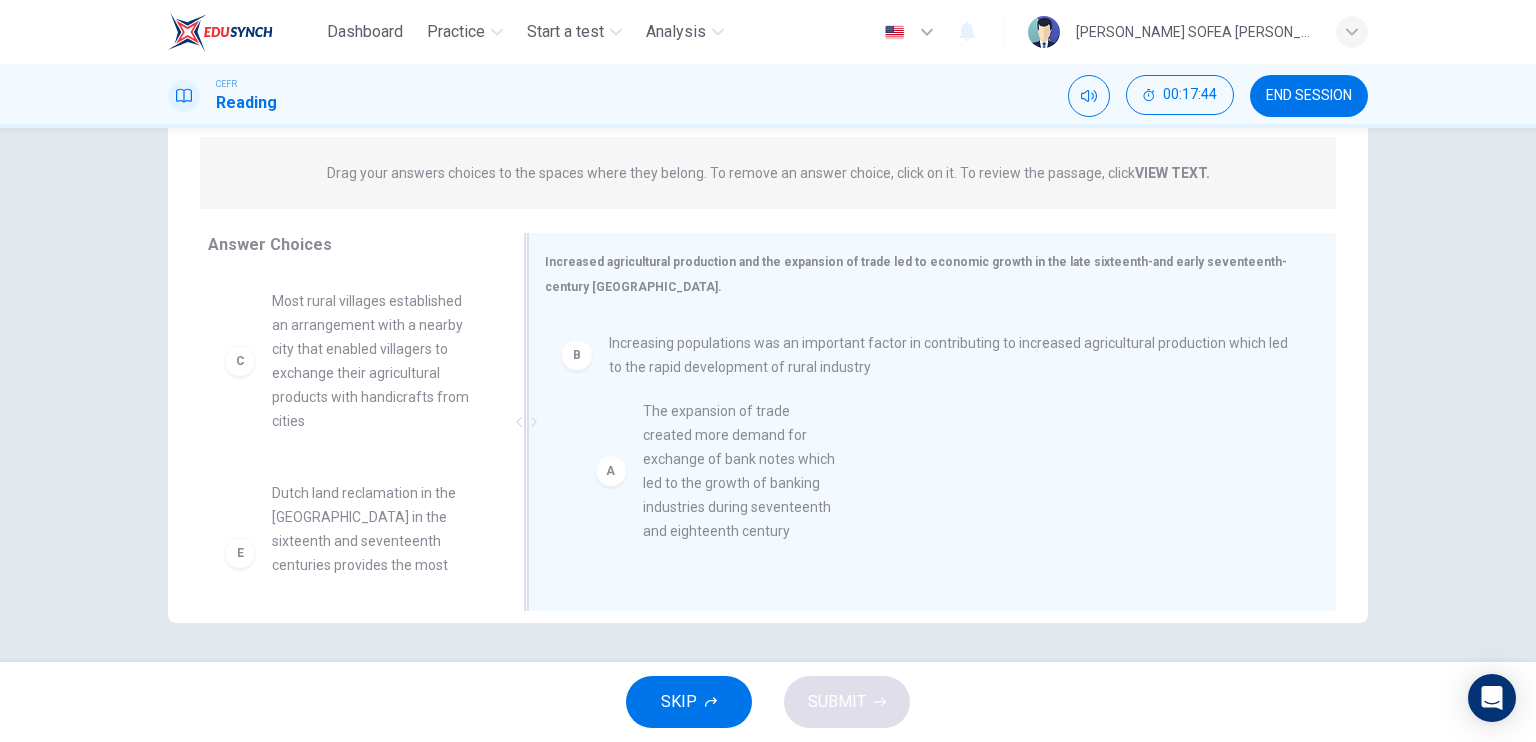drag, startPoint x: 376, startPoint y: 388, endPoint x: 756, endPoint y: 499, distance: 395.88004 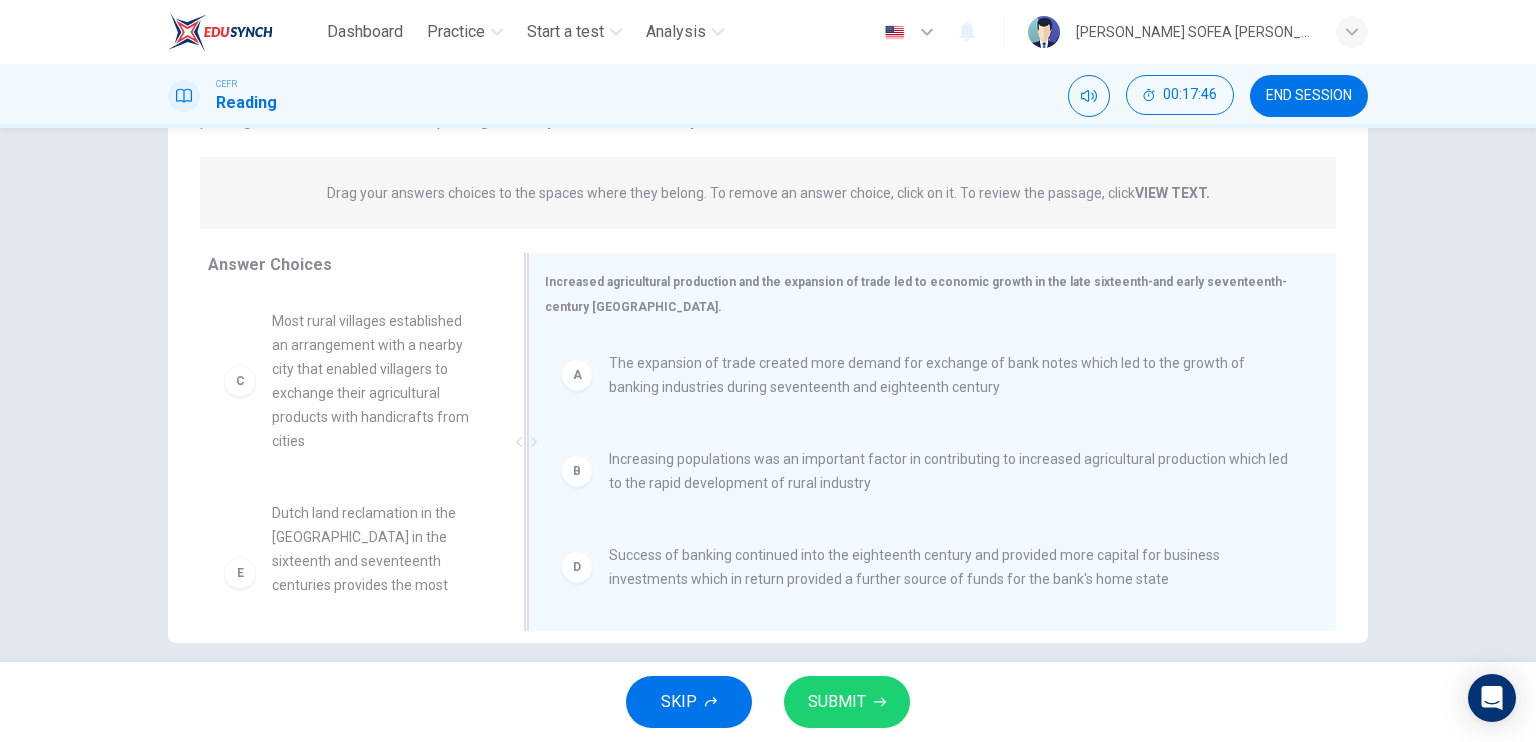 scroll, scrollTop: 240, scrollLeft: 0, axis: vertical 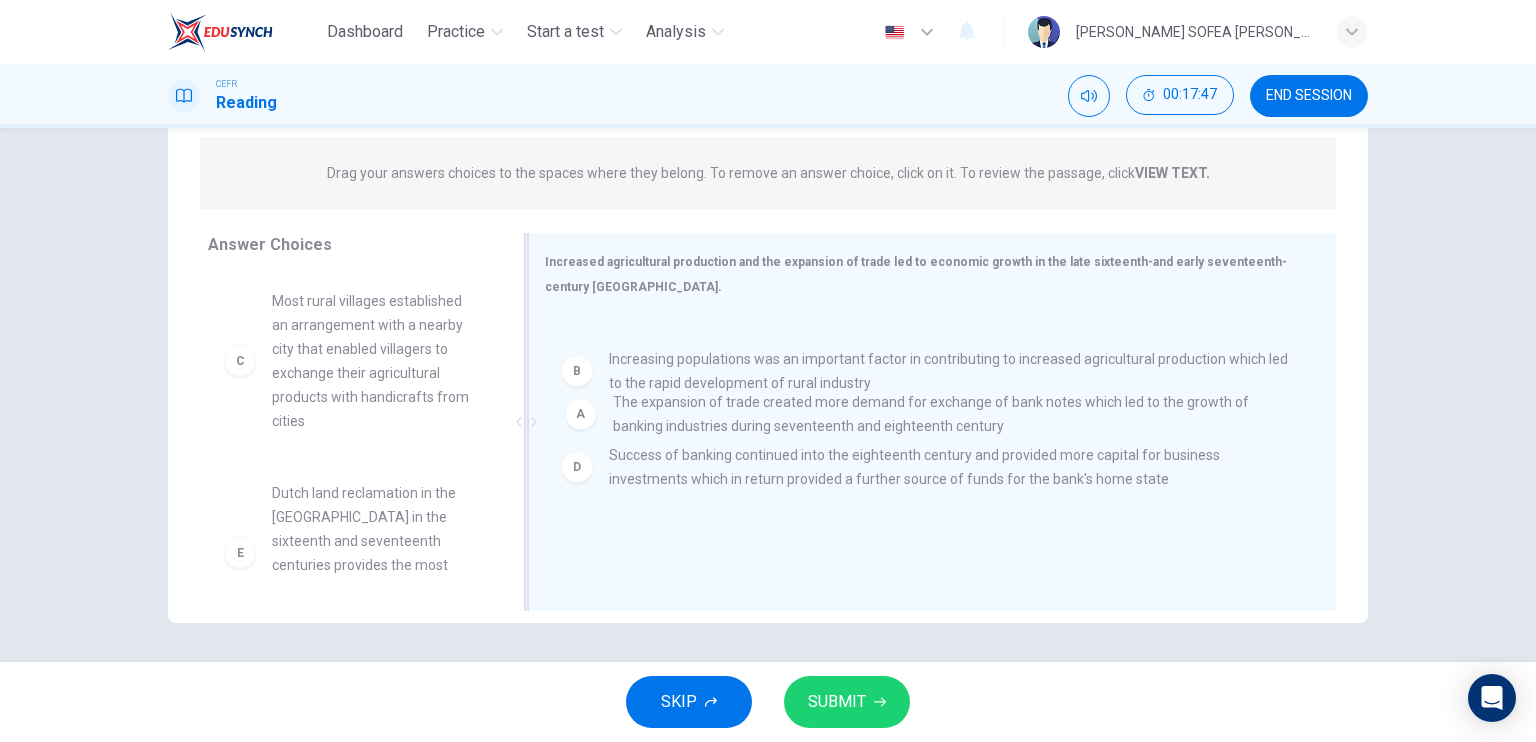 drag, startPoint x: 733, startPoint y: 349, endPoint x: 746, endPoint y: 421, distance: 73.1642 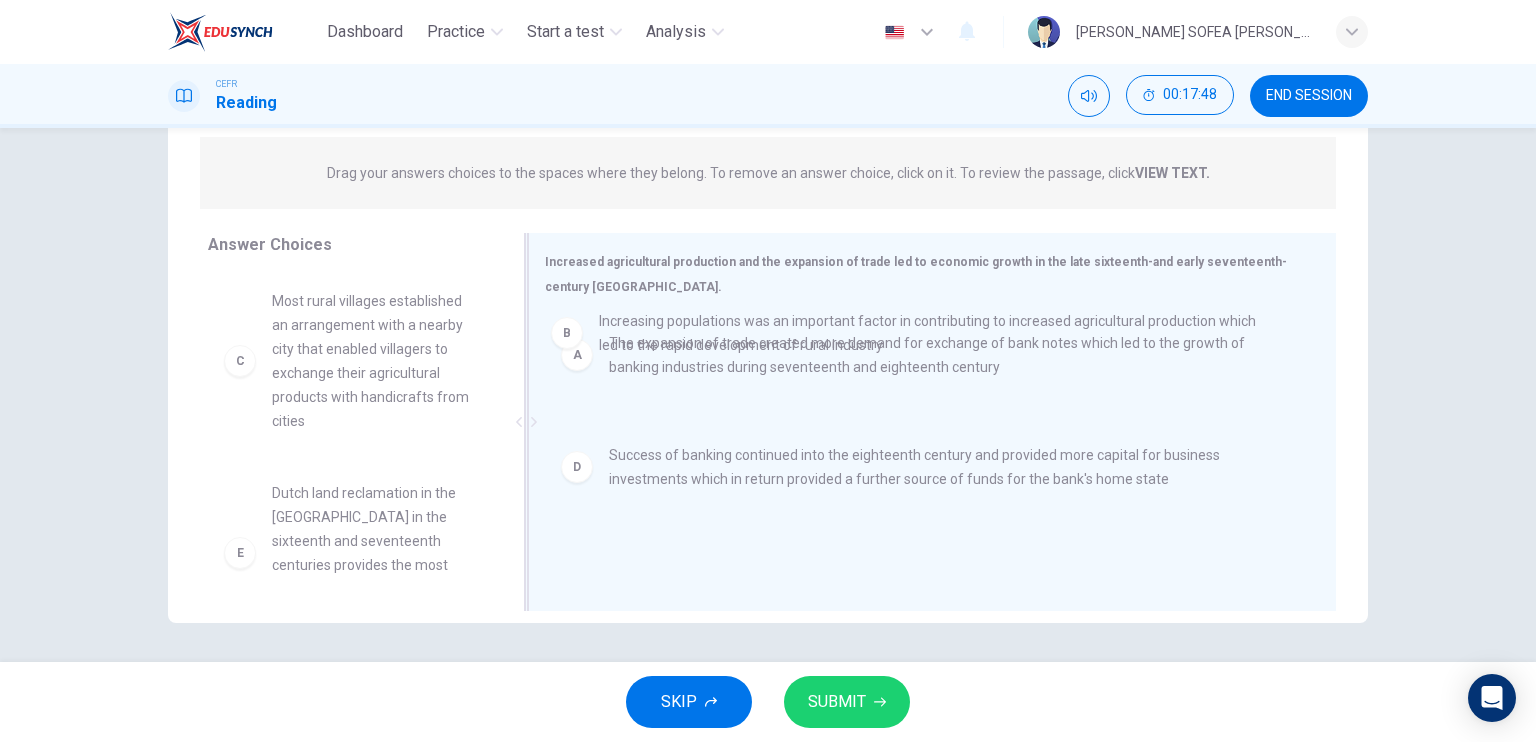 drag, startPoint x: 746, startPoint y: 461, endPoint x: 741, endPoint y: 331, distance: 130.09612 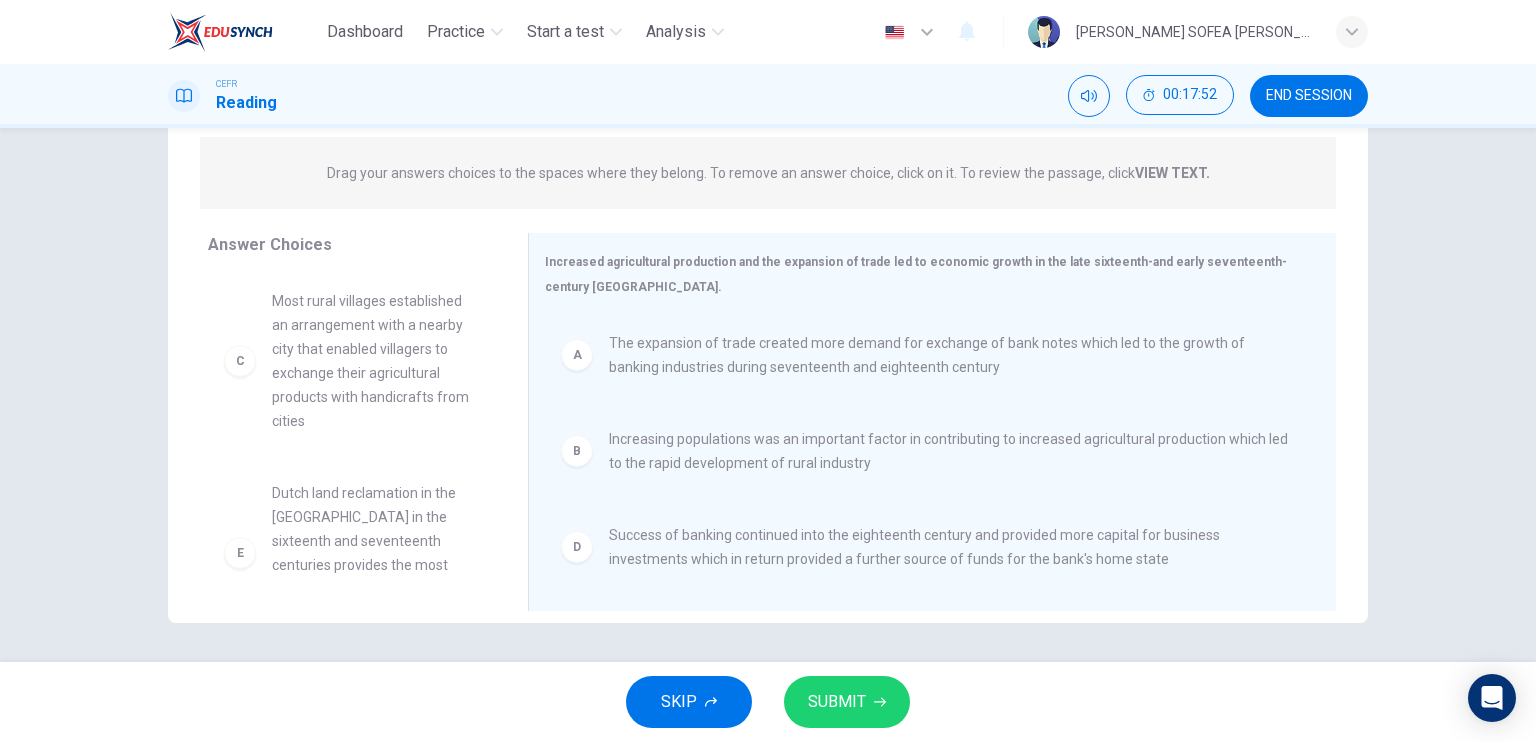 click on "Increasing populations was an important factor in contributing to increased agricultural production which led to the rapid development of rural industry" at bounding box center [948, 451] 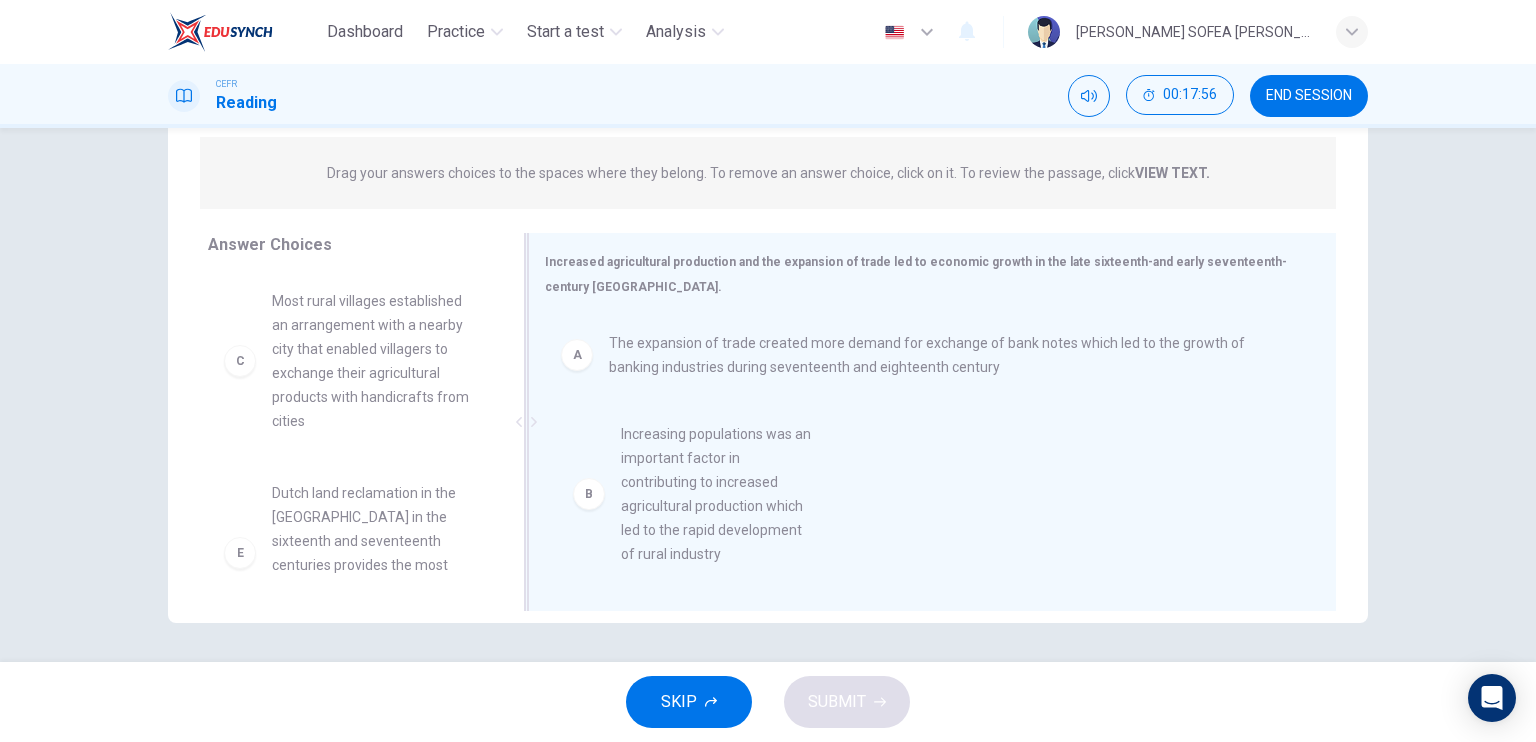 drag, startPoint x: 352, startPoint y: 367, endPoint x: 711, endPoint y: 503, distance: 383.89713 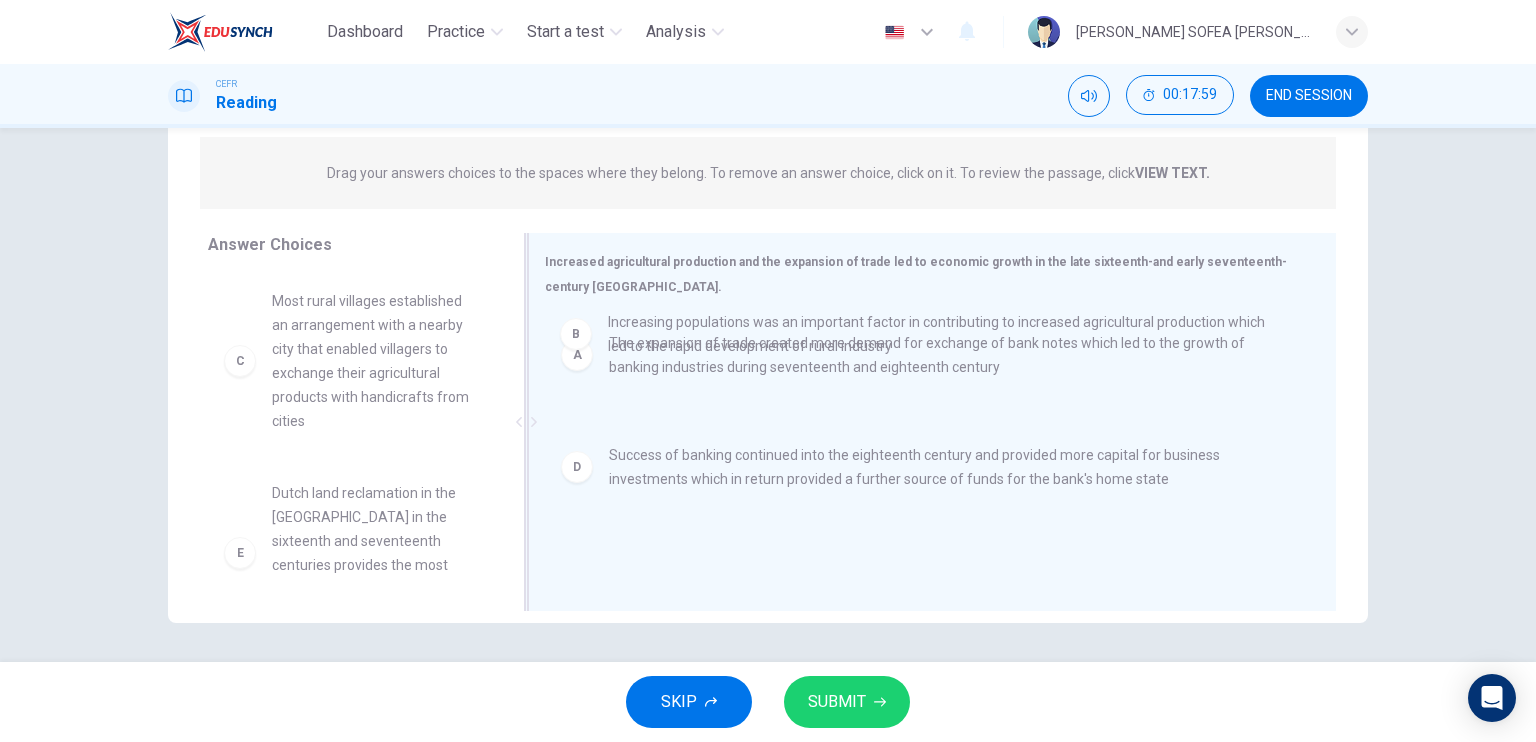 drag, startPoint x: 697, startPoint y: 459, endPoint x: 705, endPoint y: 328, distance: 131.24405 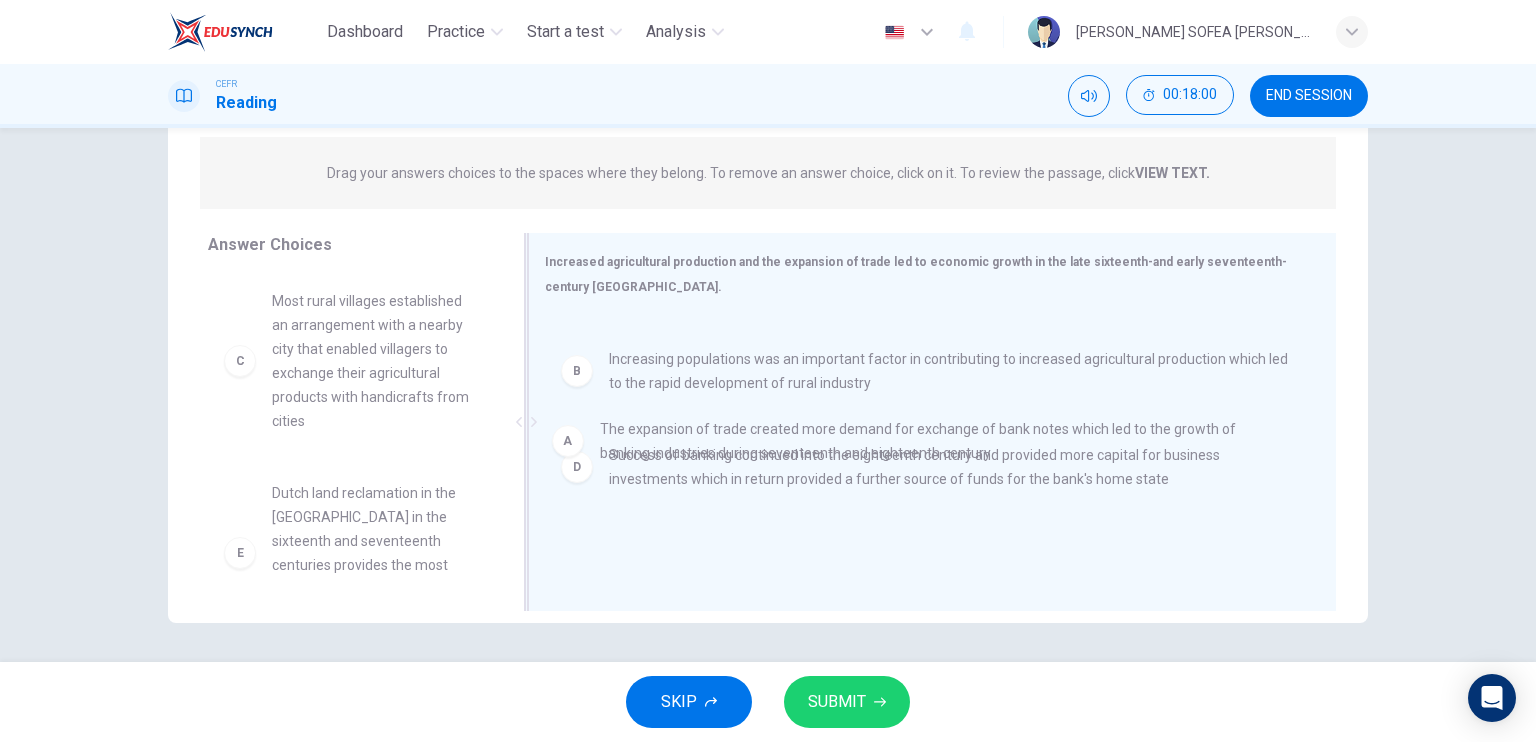 drag, startPoint x: 706, startPoint y: 367, endPoint x: 704, endPoint y: 461, distance: 94.02127 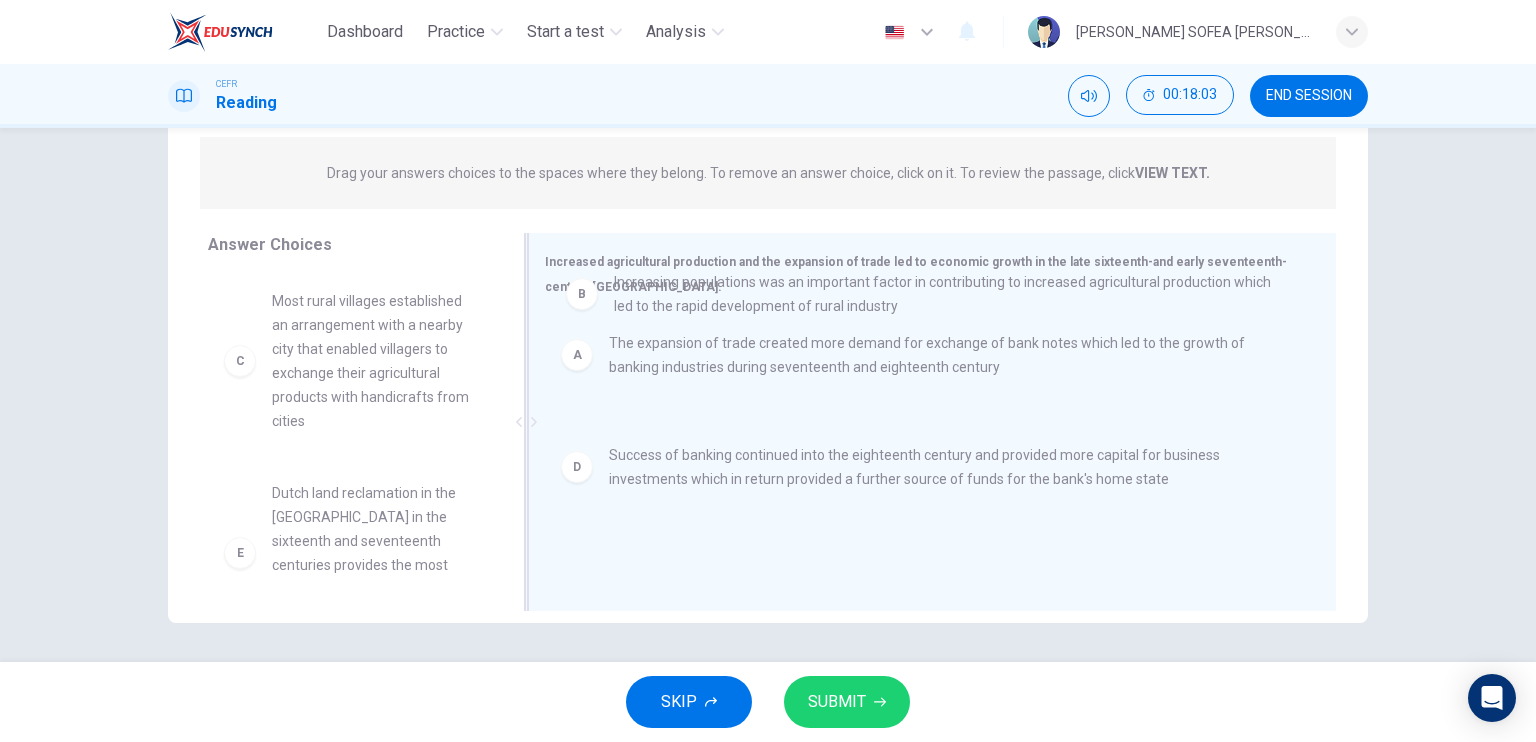 drag, startPoint x: 699, startPoint y: 465, endPoint x: 721, endPoint y: 307, distance: 159.52429 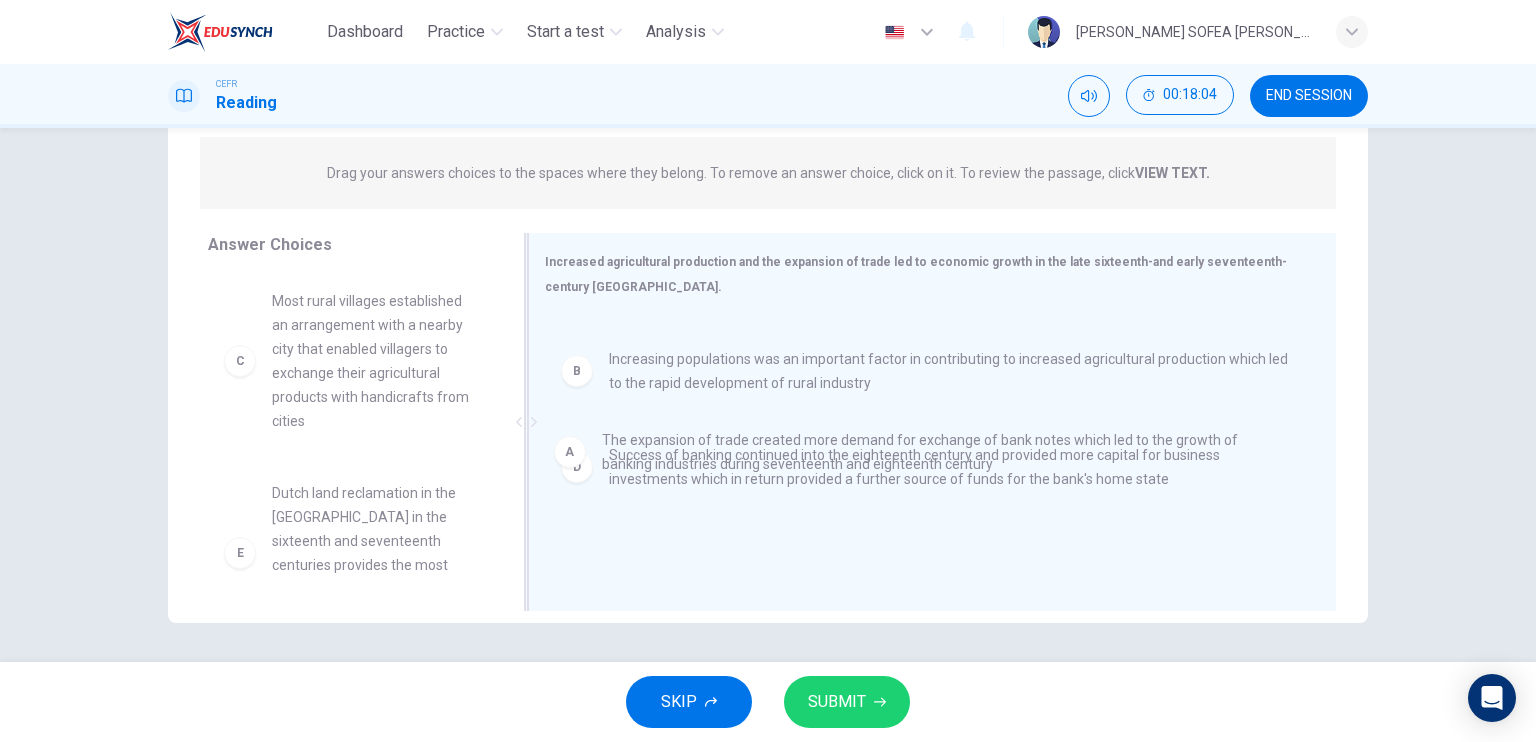 drag, startPoint x: 748, startPoint y: 361, endPoint x: 746, endPoint y: 454, distance: 93.0215 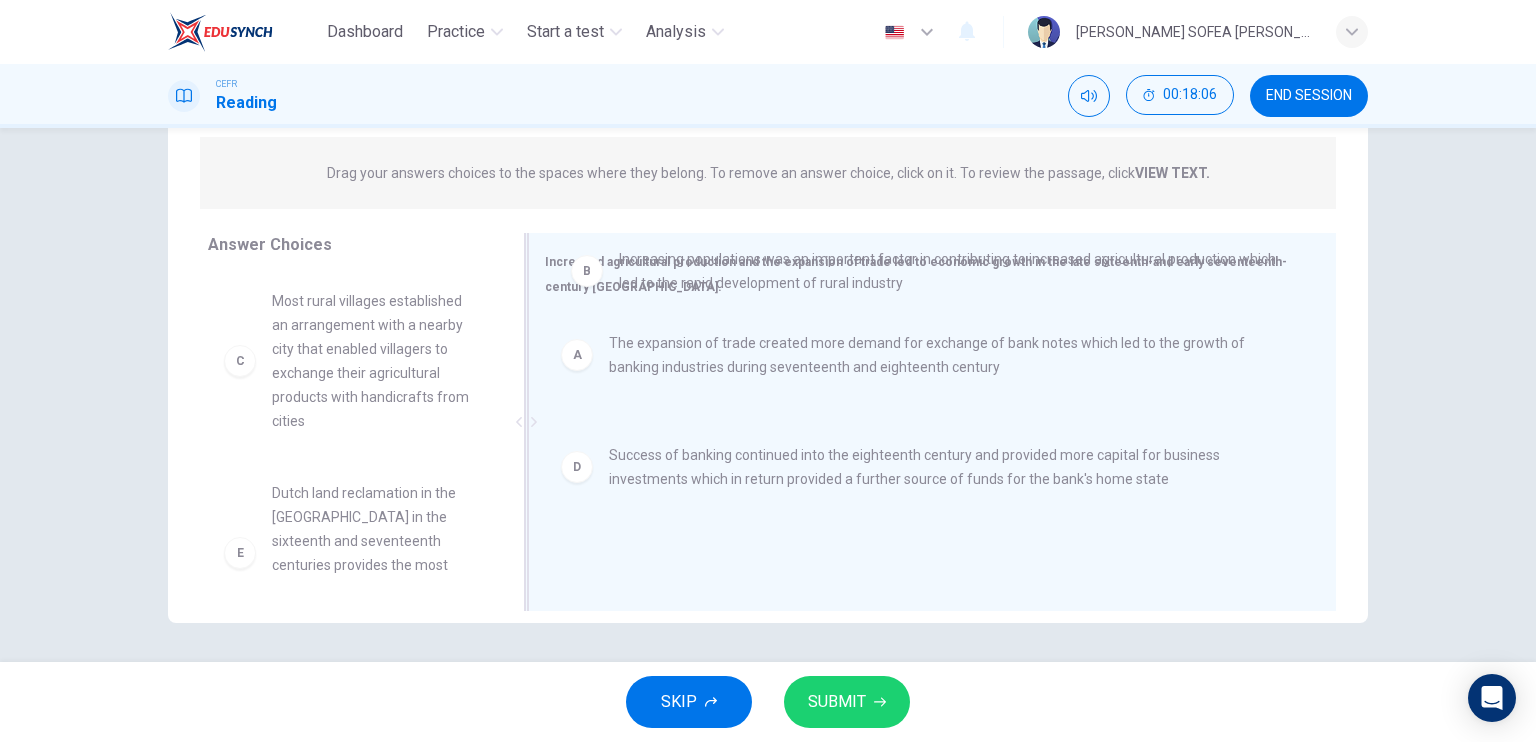 drag, startPoint x: 729, startPoint y: 433, endPoint x: 733, endPoint y: 282, distance: 151.05296 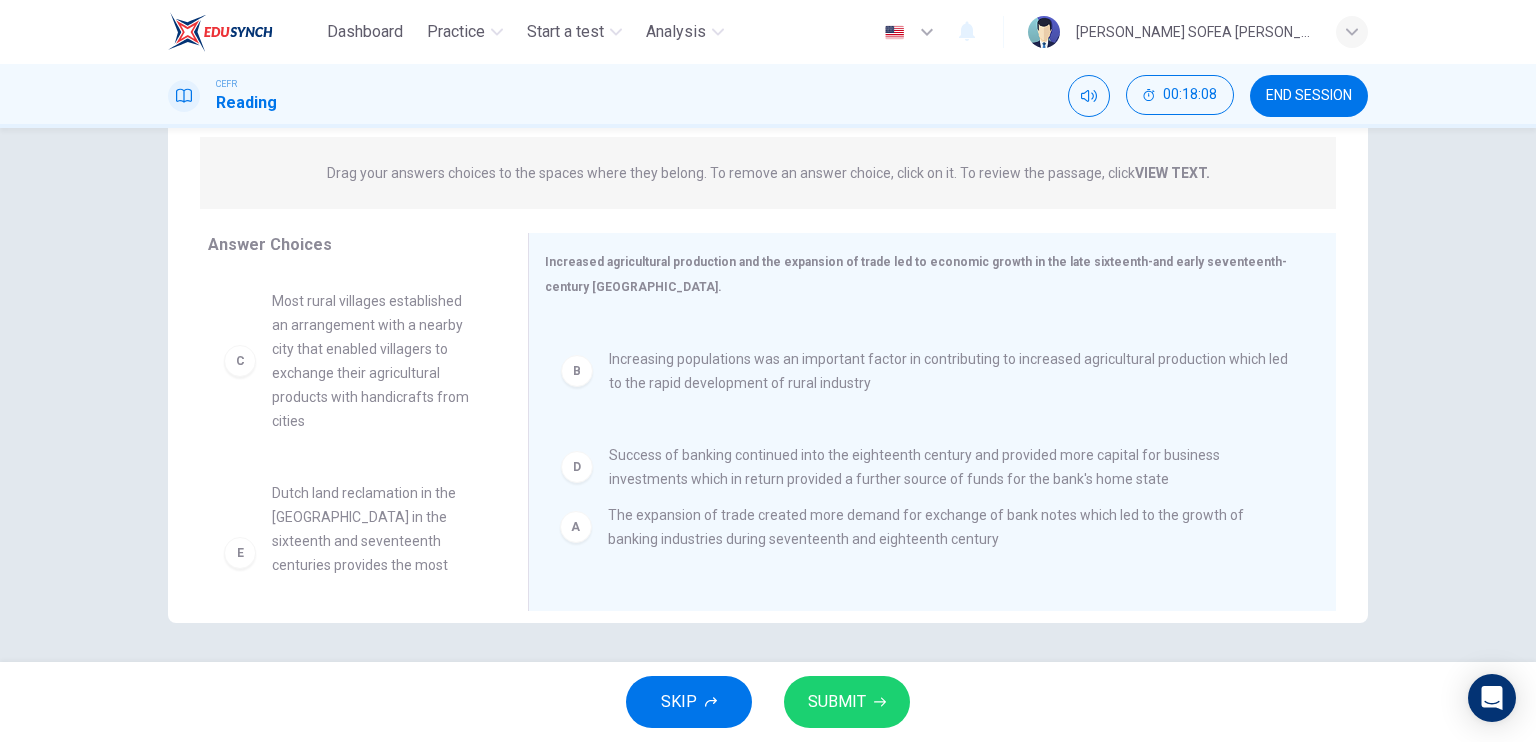 drag, startPoint x: 717, startPoint y: 371, endPoint x: 716, endPoint y: 523, distance: 152.0033 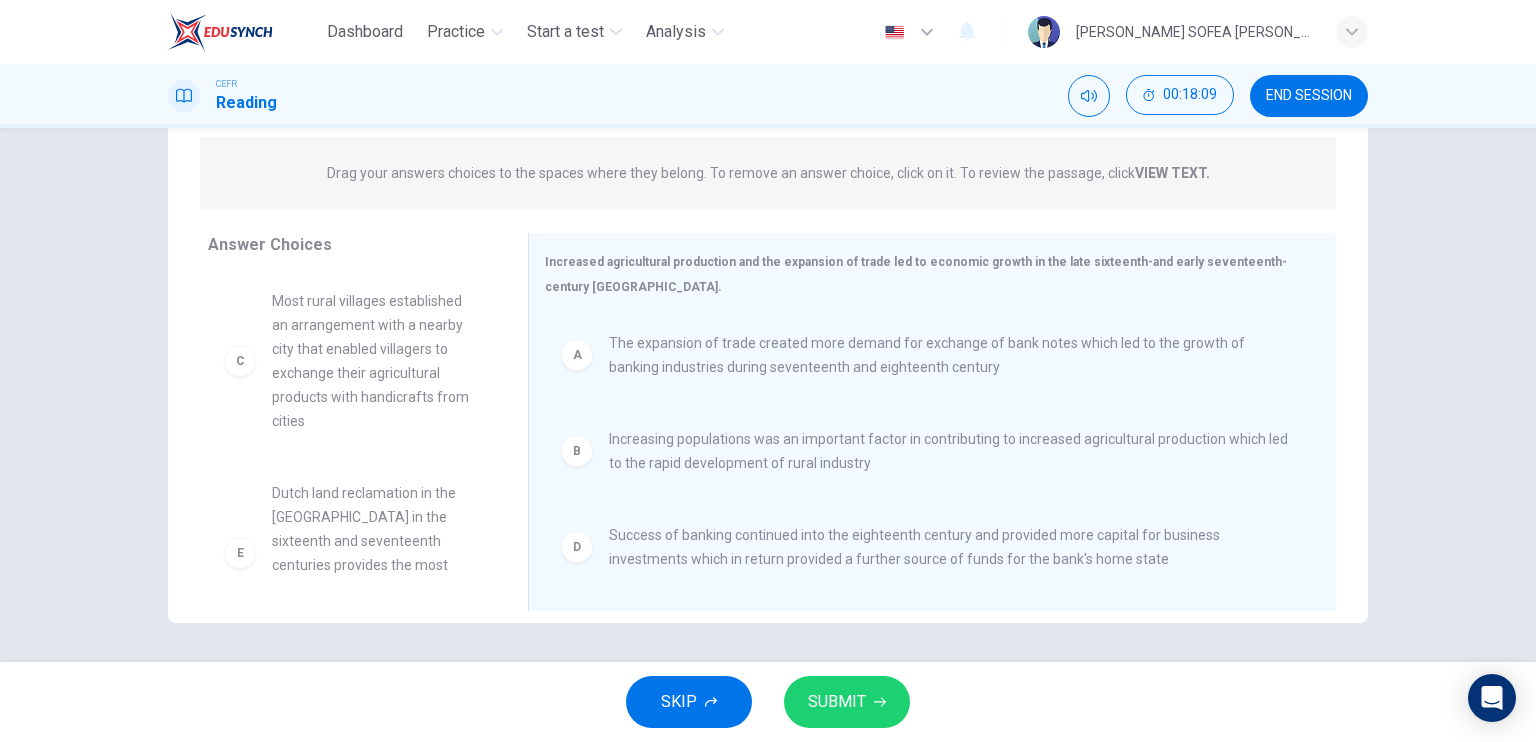 scroll, scrollTop: 0, scrollLeft: 0, axis: both 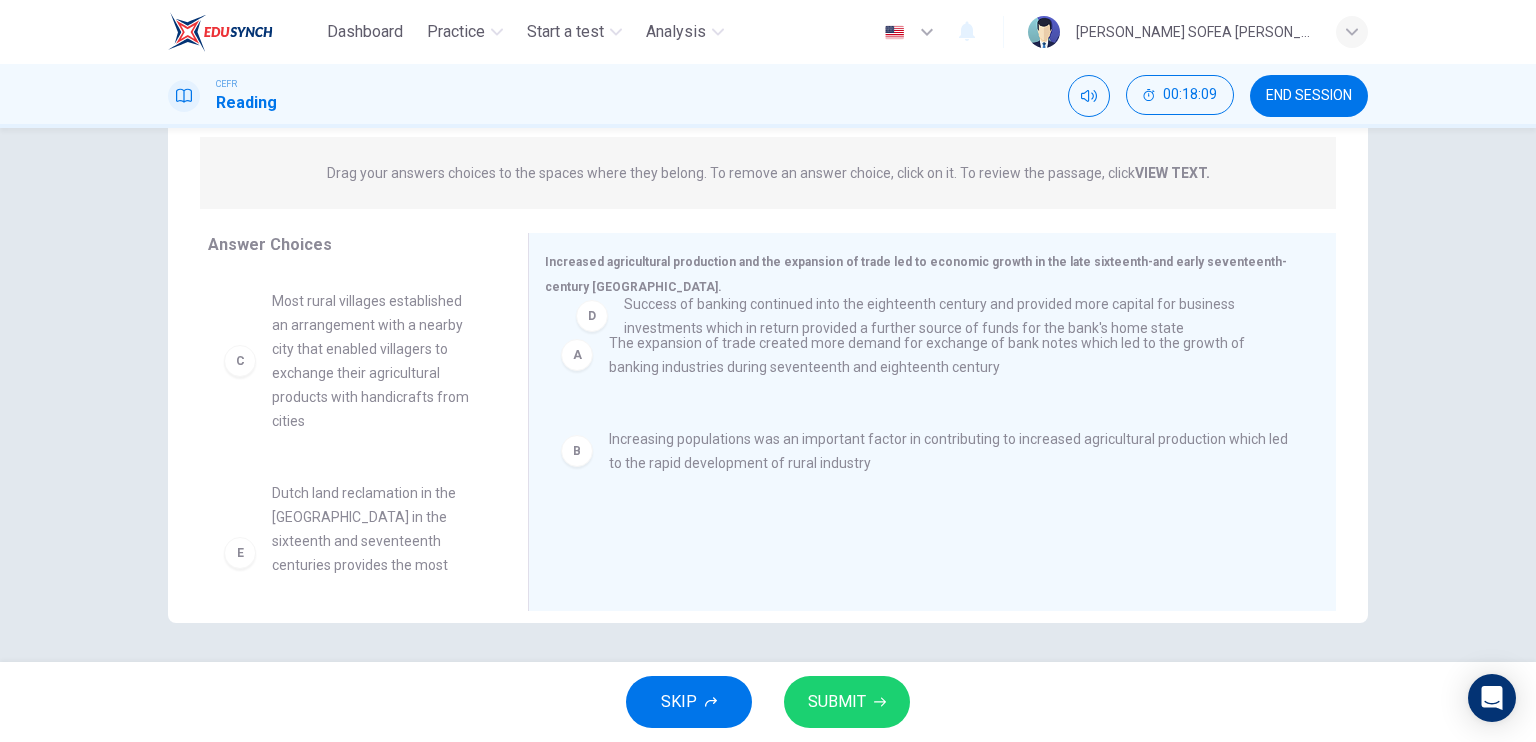 drag, startPoint x: 733, startPoint y: 483, endPoint x: 736, endPoint y: 310, distance: 173.02602 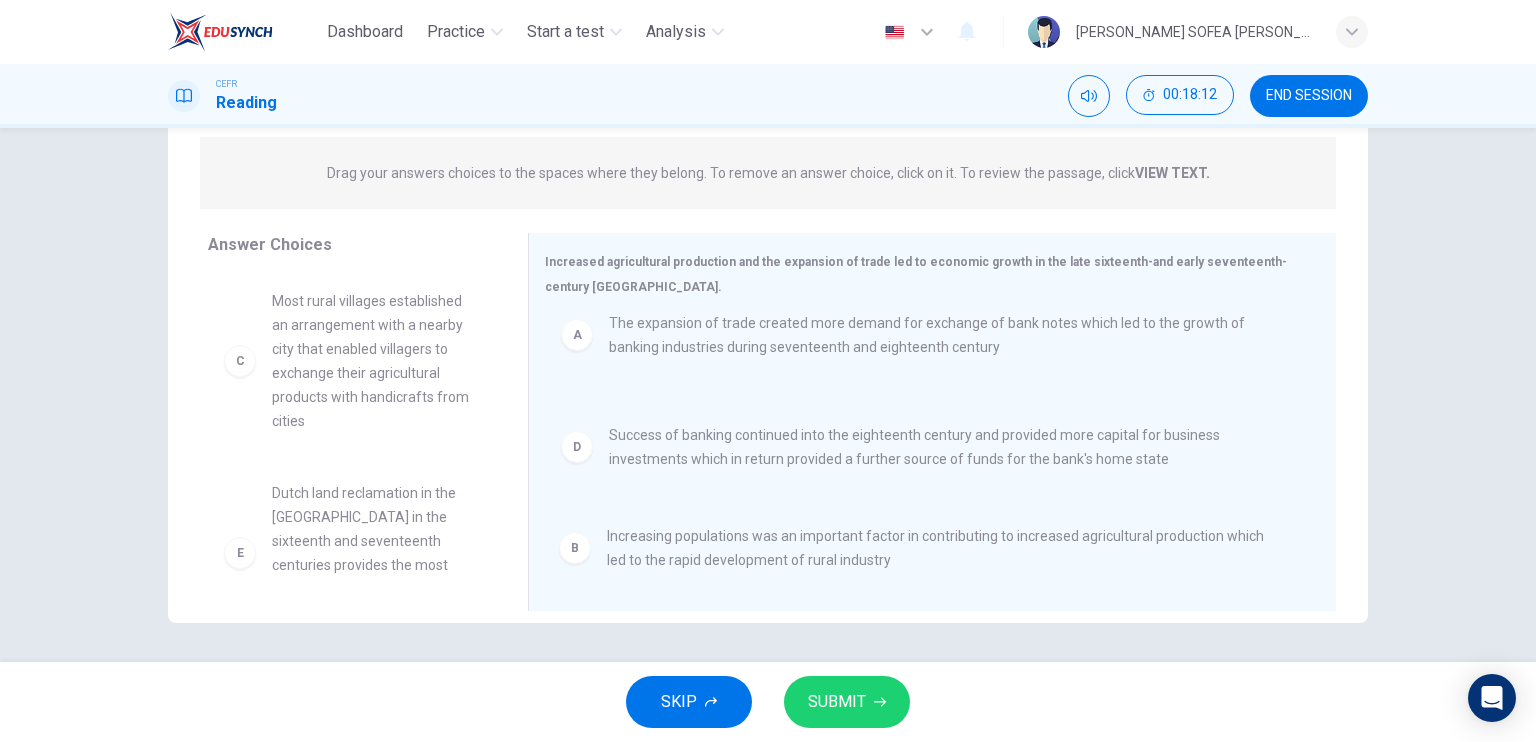 drag, startPoint x: 744, startPoint y: 447, endPoint x: 750, endPoint y: 551, distance: 104.172935 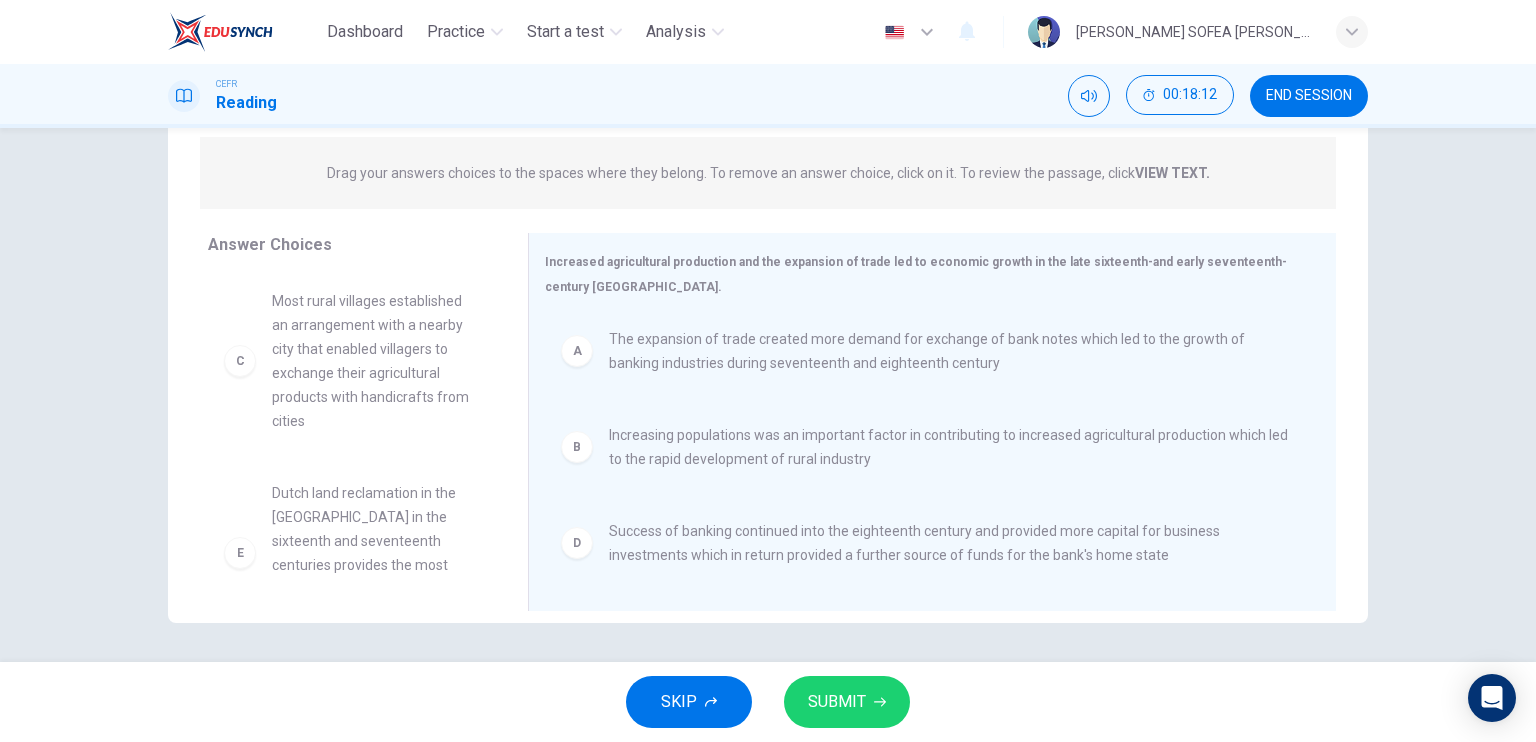 scroll, scrollTop: 4, scrollLeft: 0, axis: vertical 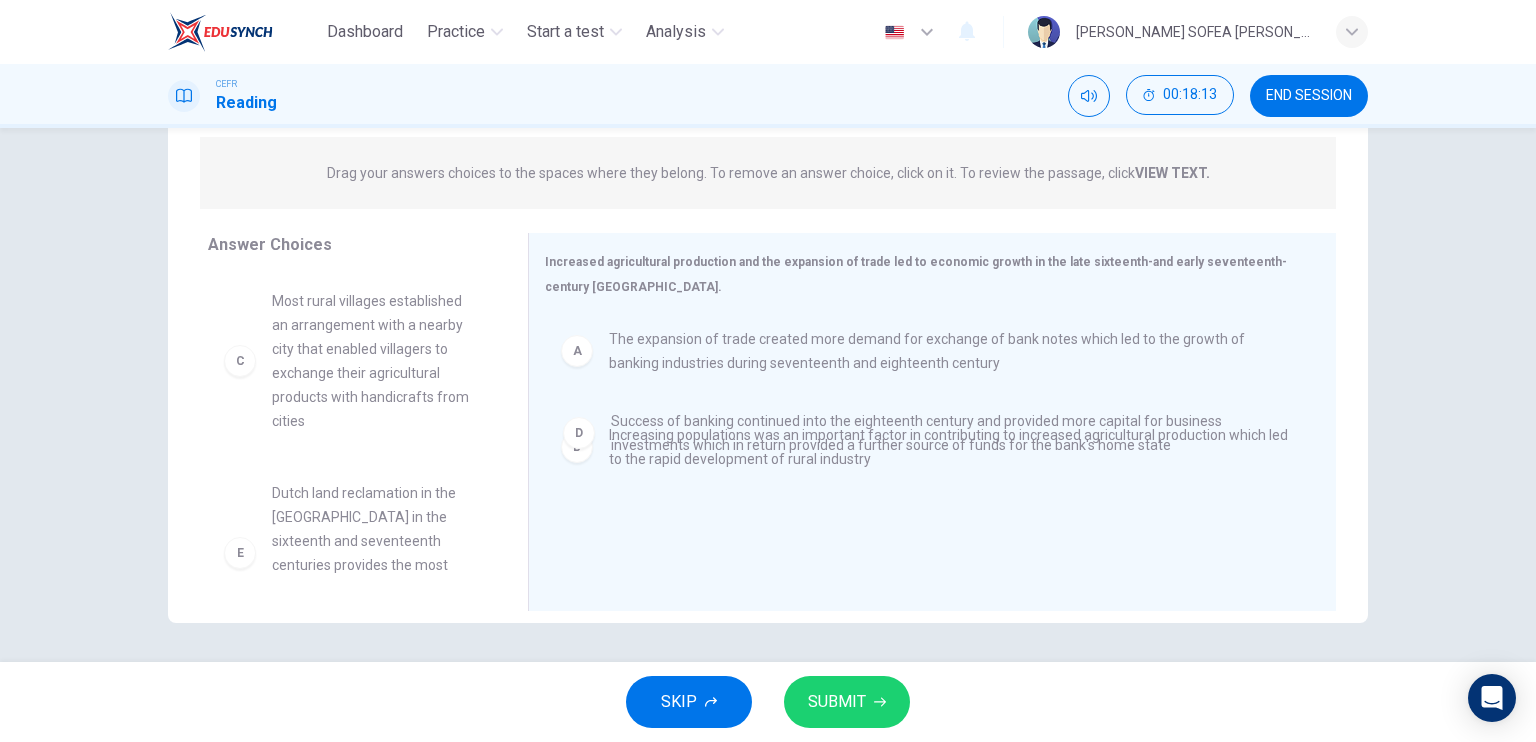 drag, startPoint x: 737, startPoint y: 560, endPoint x: 745, endPoint y: 360, distance: 200.15994 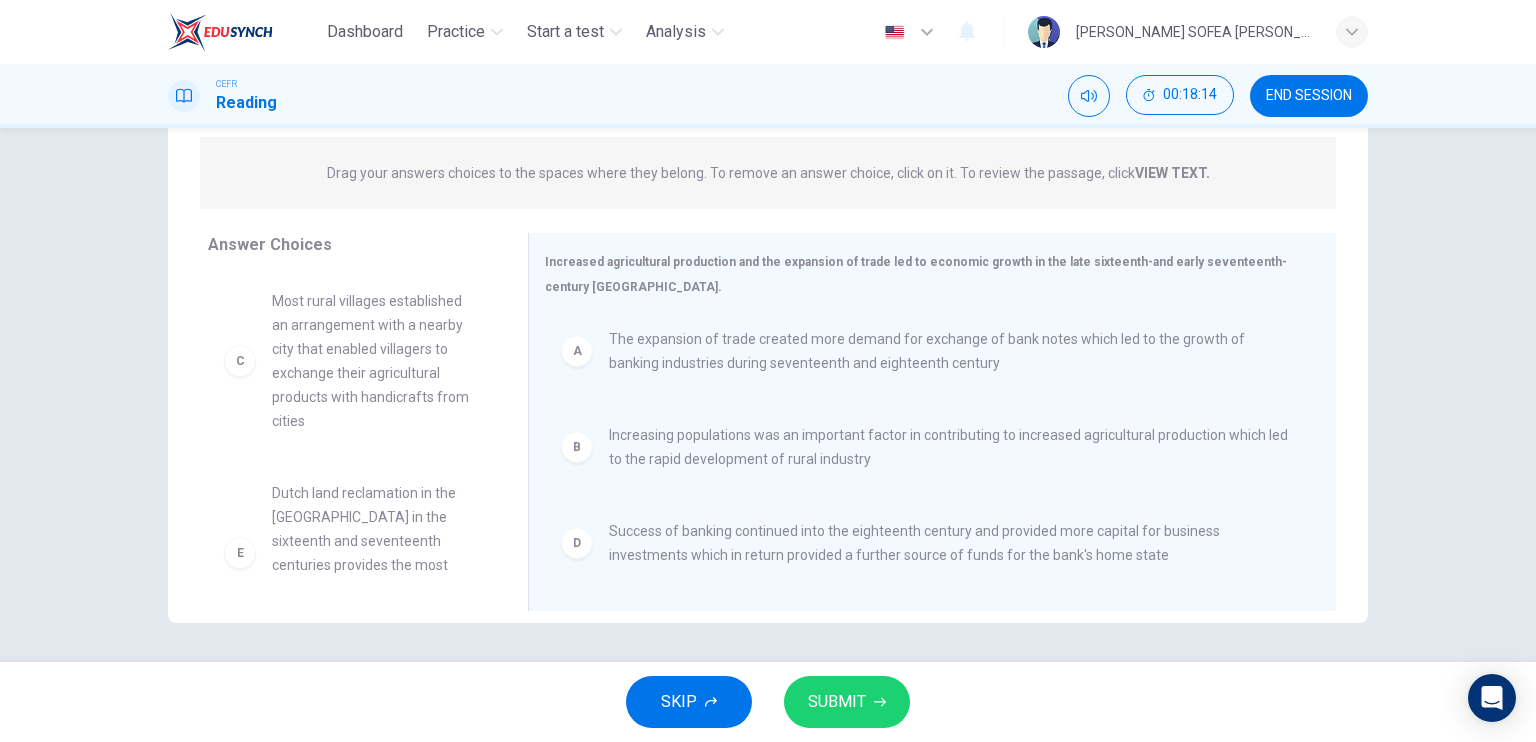 scroll, scrollTop: 3, scrollLeft: 0, axis: vertical 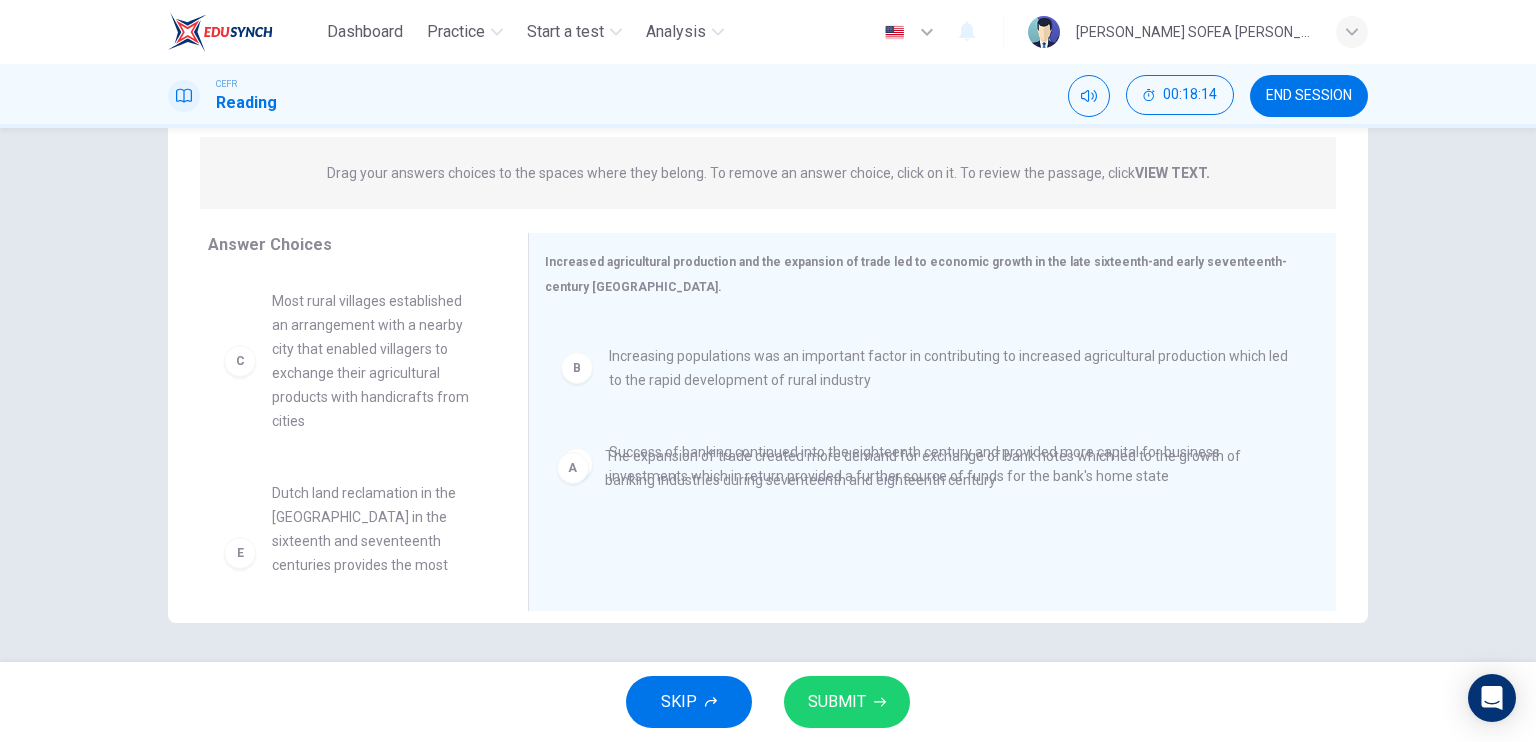 drag, startPoint x: 735, startPoint y: 345, endPoint x: 736, endPoint y: 471, distance: 126.00397 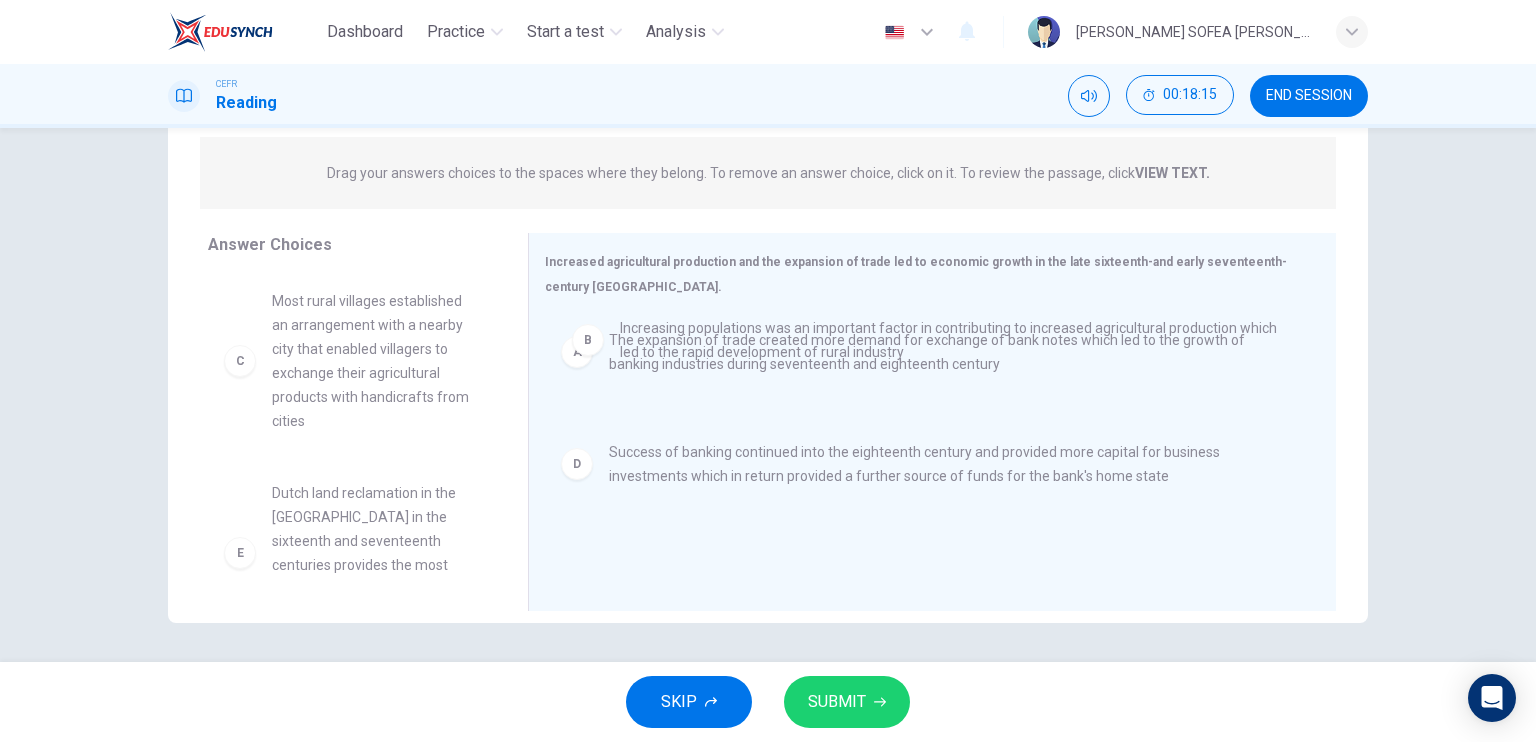 drag, startPoint x: 732, startPoint y: 461, endPoint x: 748, endPoint y: 318, distance: 143.89232 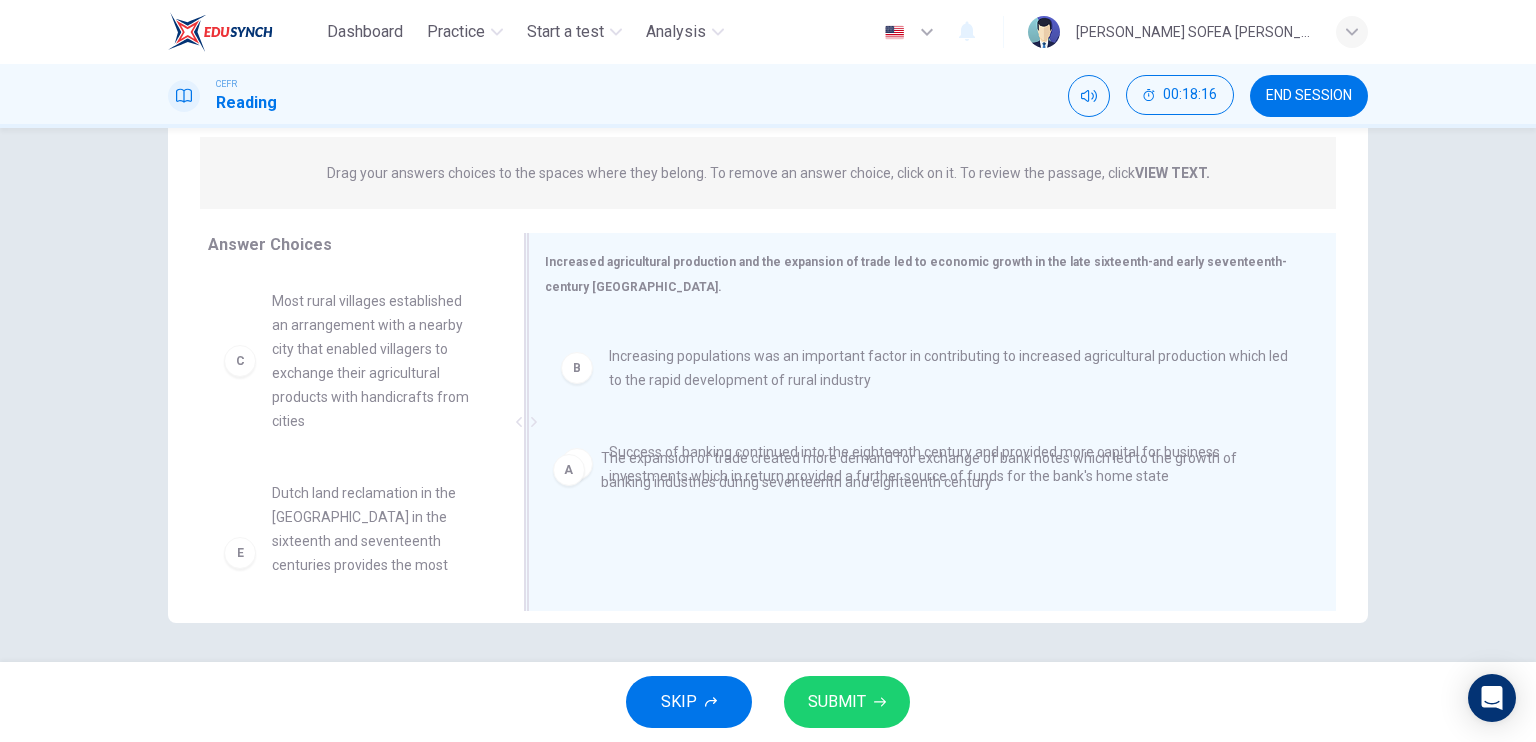 scroll, scrollTop: 2, scrollLeft: 0, axis: vertical 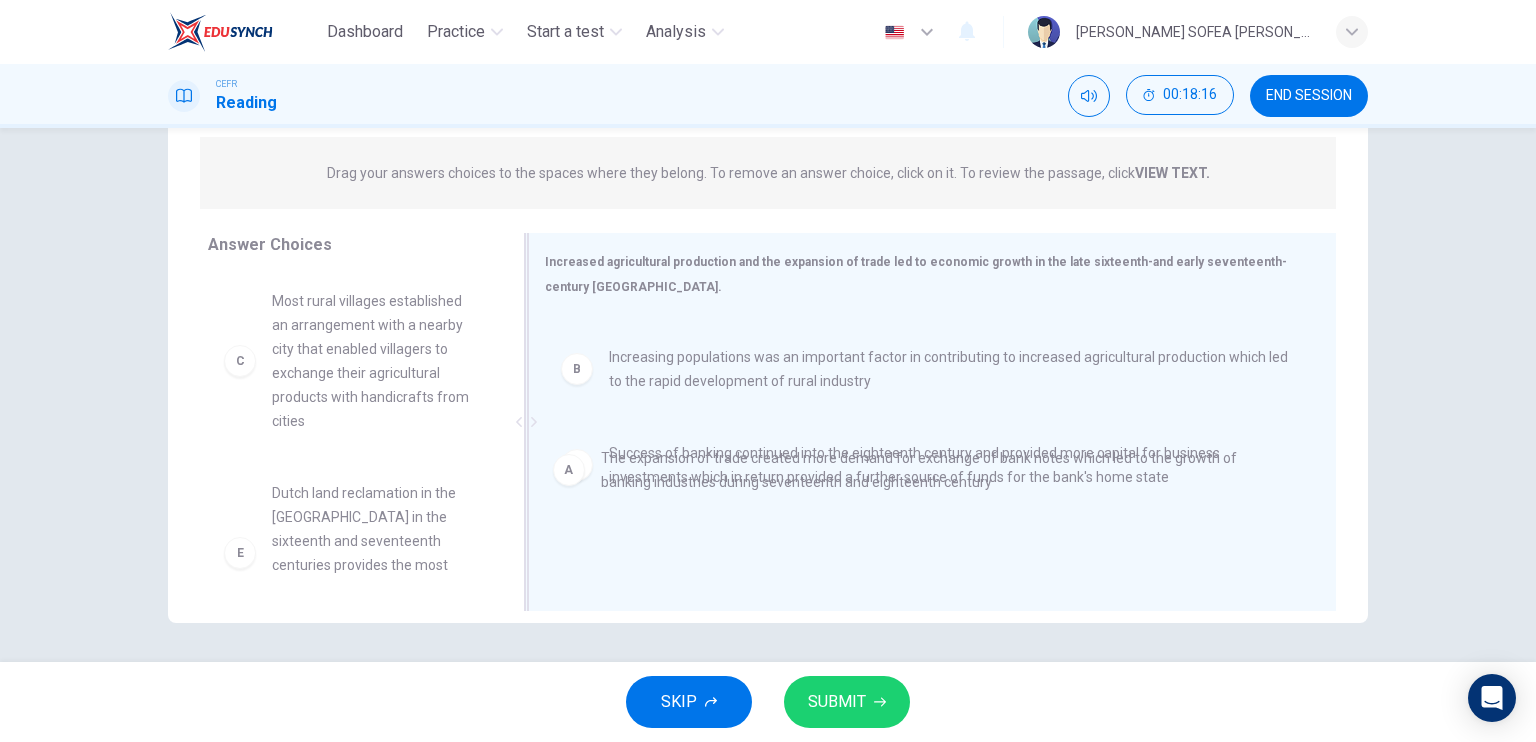 drag, startPoint x: 741, startPoint y: 363, endPoint x: 738, endPoint y: 516, distance: 153.0294 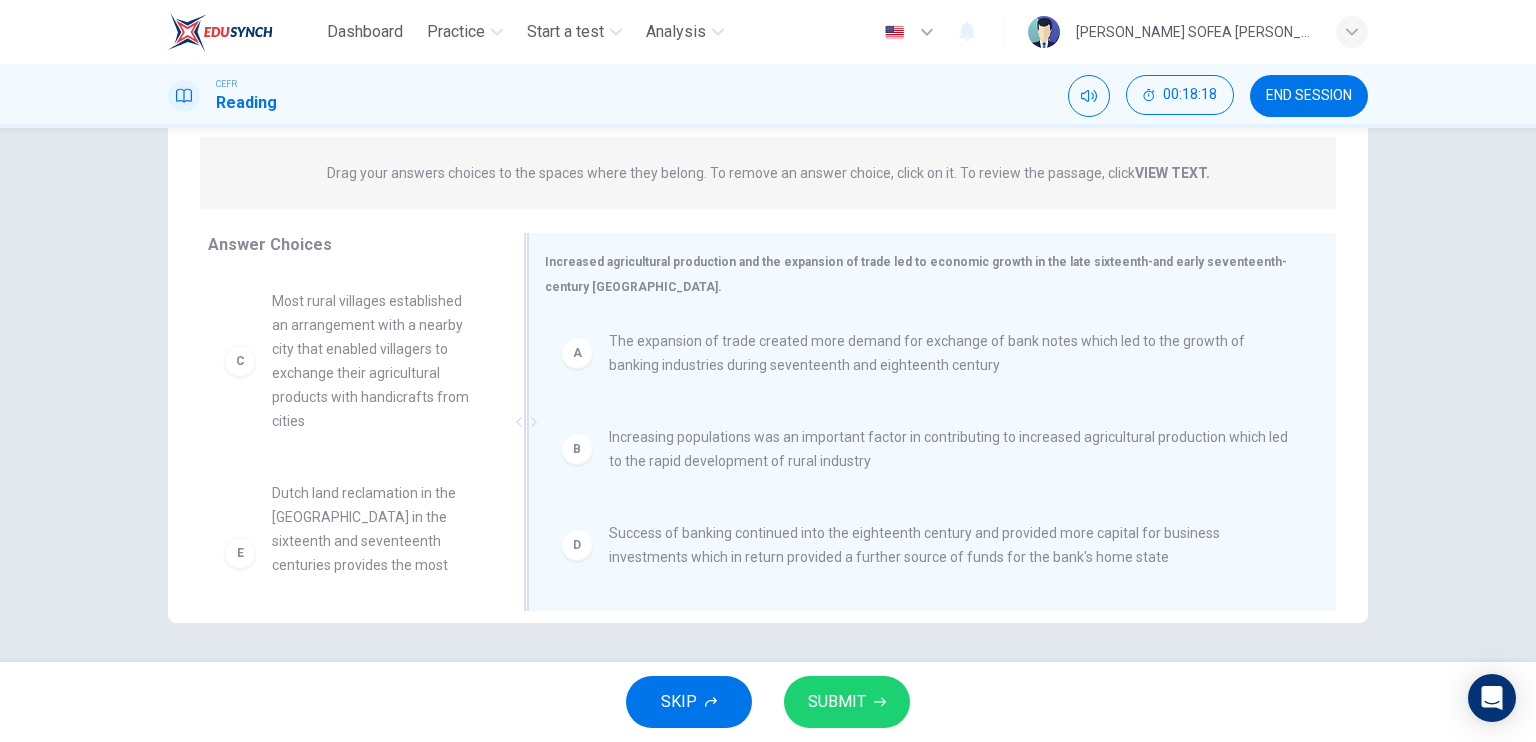 scroll, scrollTop: 1, scrollLeft: 0, axis: vertical 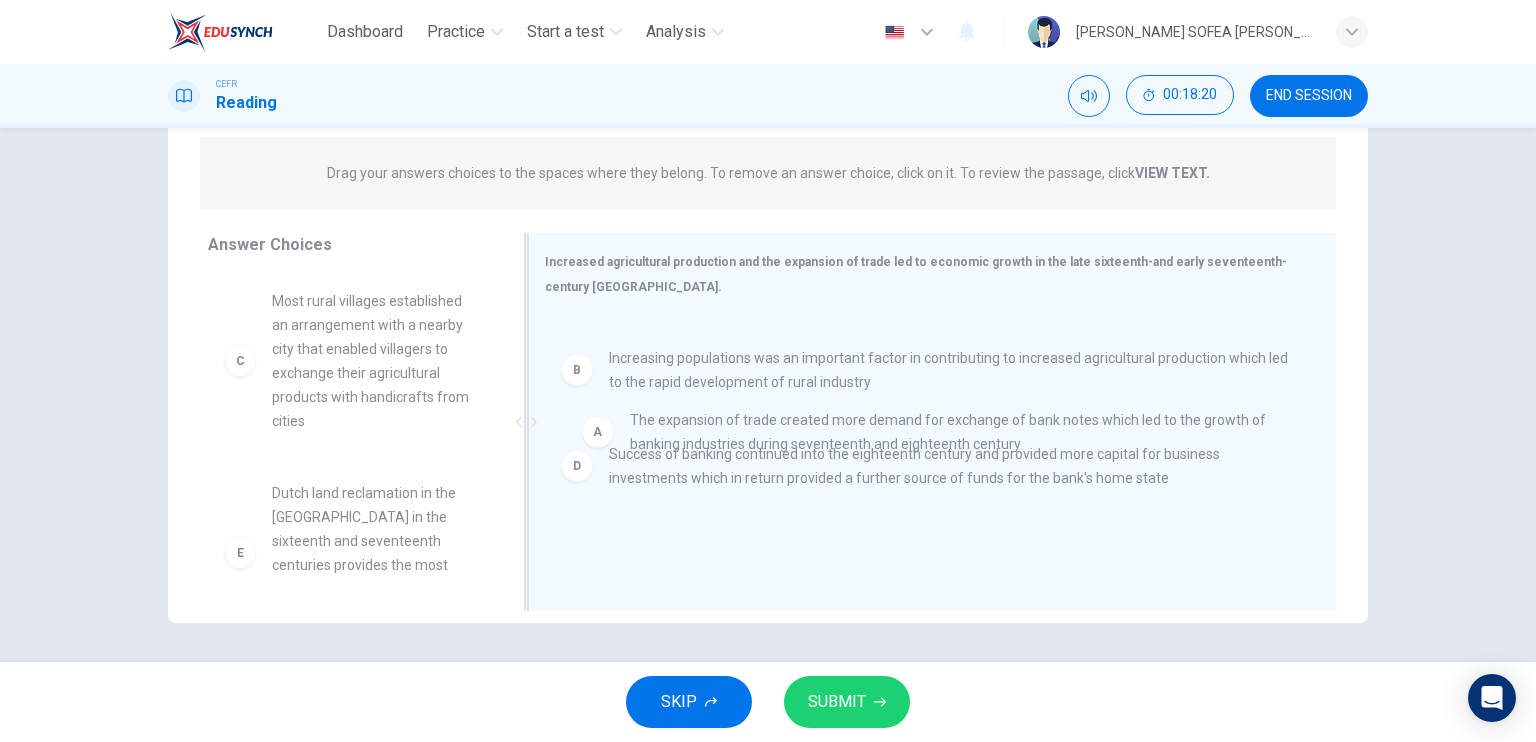 drag, startPoint x: 724, startPoint y: 367, endPoint x: 745, endPoint y: 446, distance: 81.7435 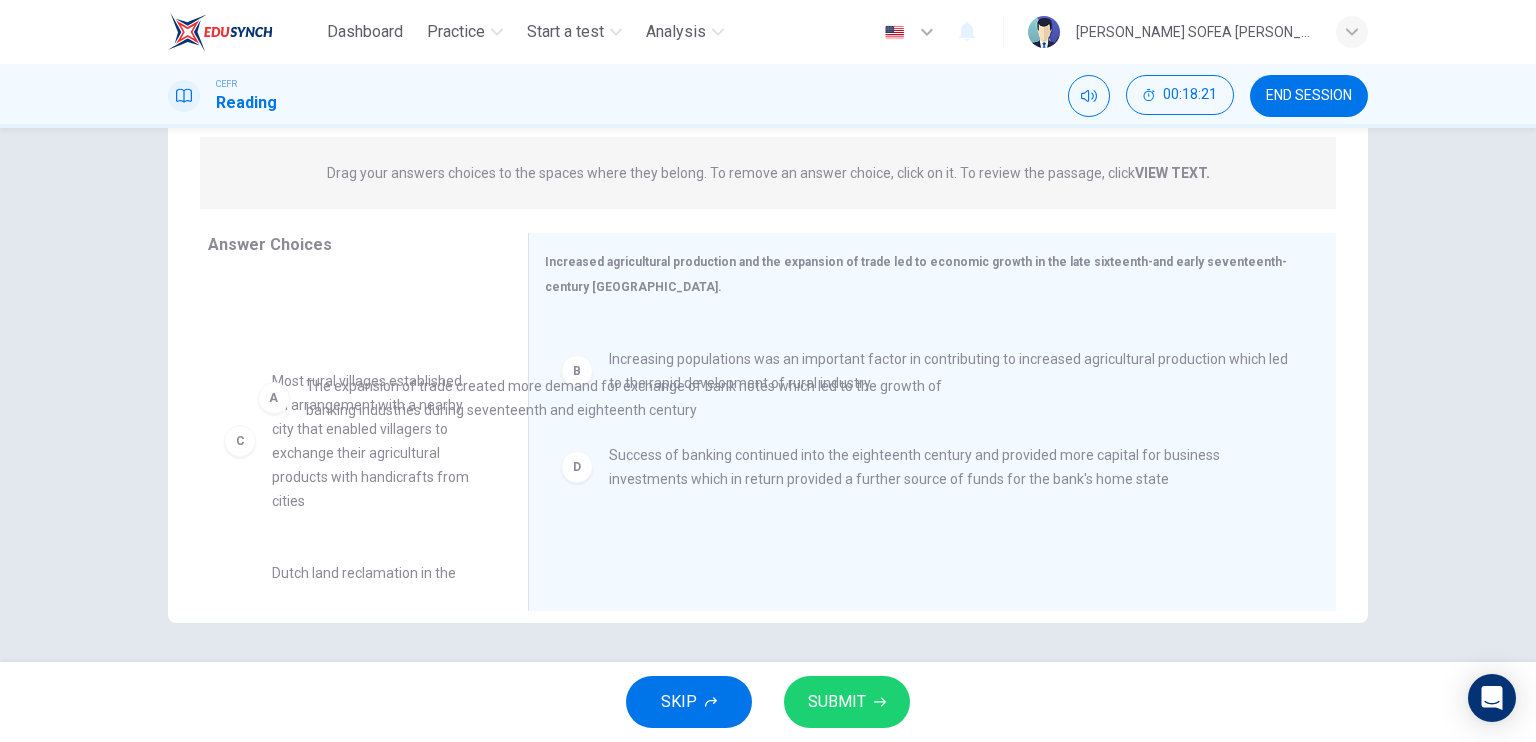 drag, startPoint x: 712, startPoint y: 367, endPoint x: 368, endPoint y: 414, distance: 347.19592 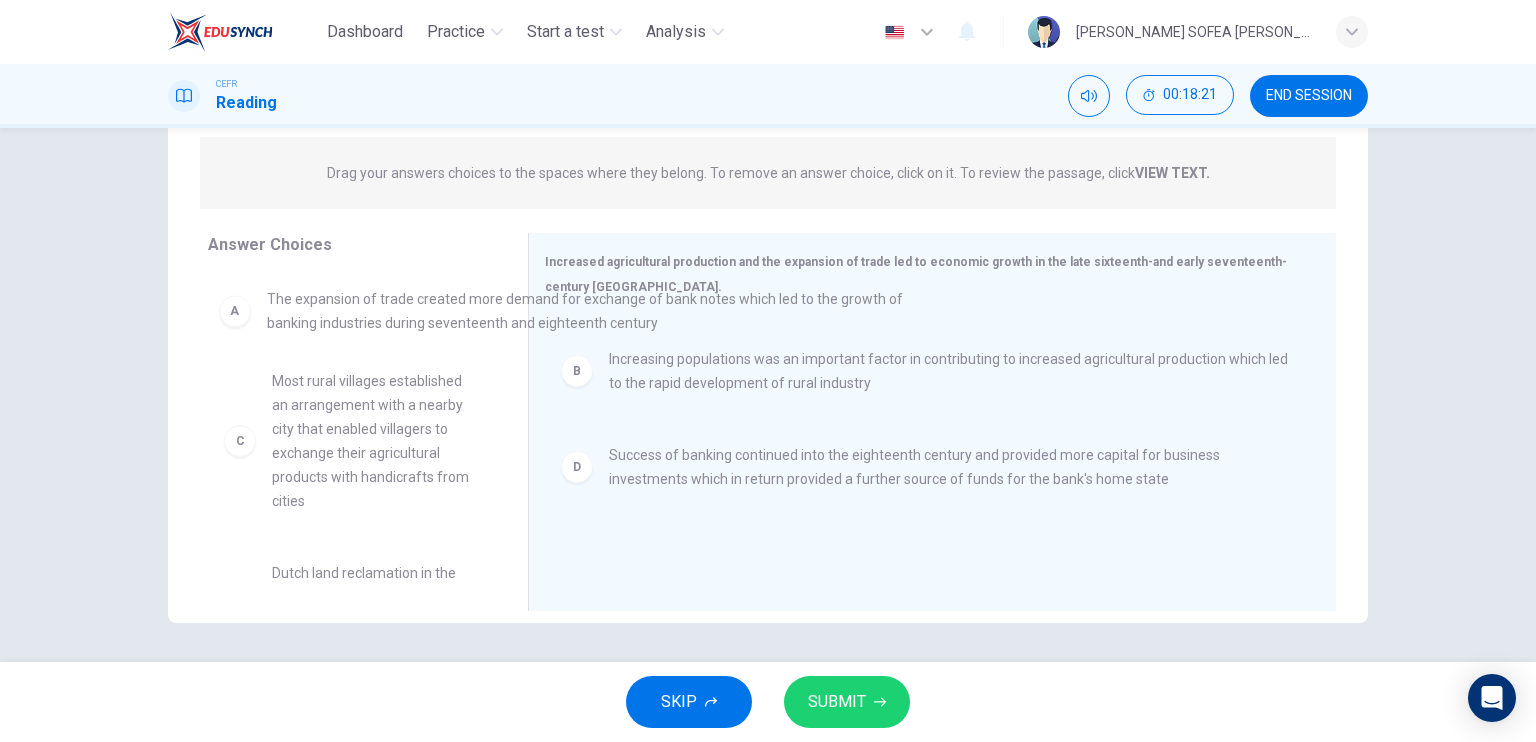 scroll, scrollTop: 0, scrollLeft: 0, axis: both 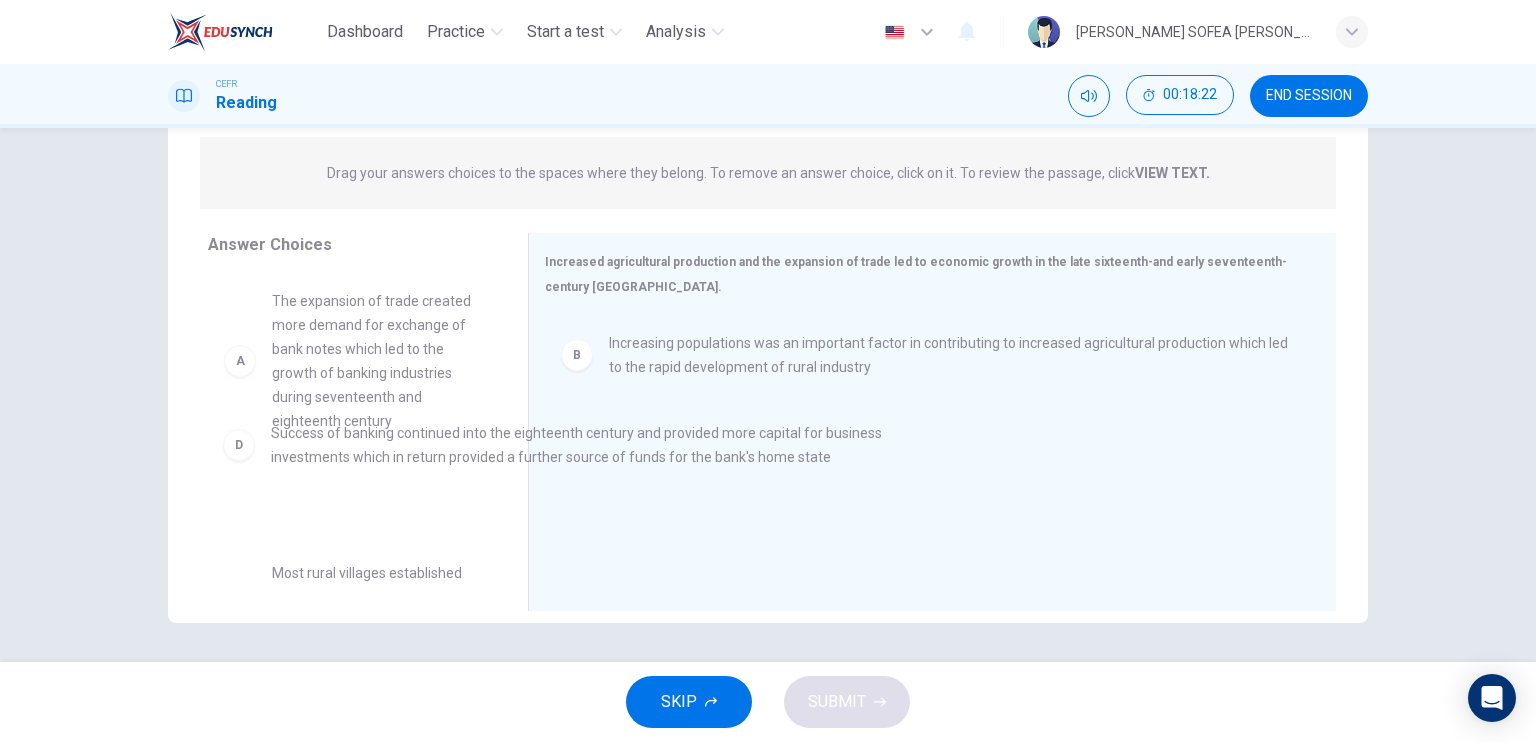 drag, startPoint x: 631, startPoint y: 456, endPoint x: 292, endPoint y: 450, distance: 339.0531 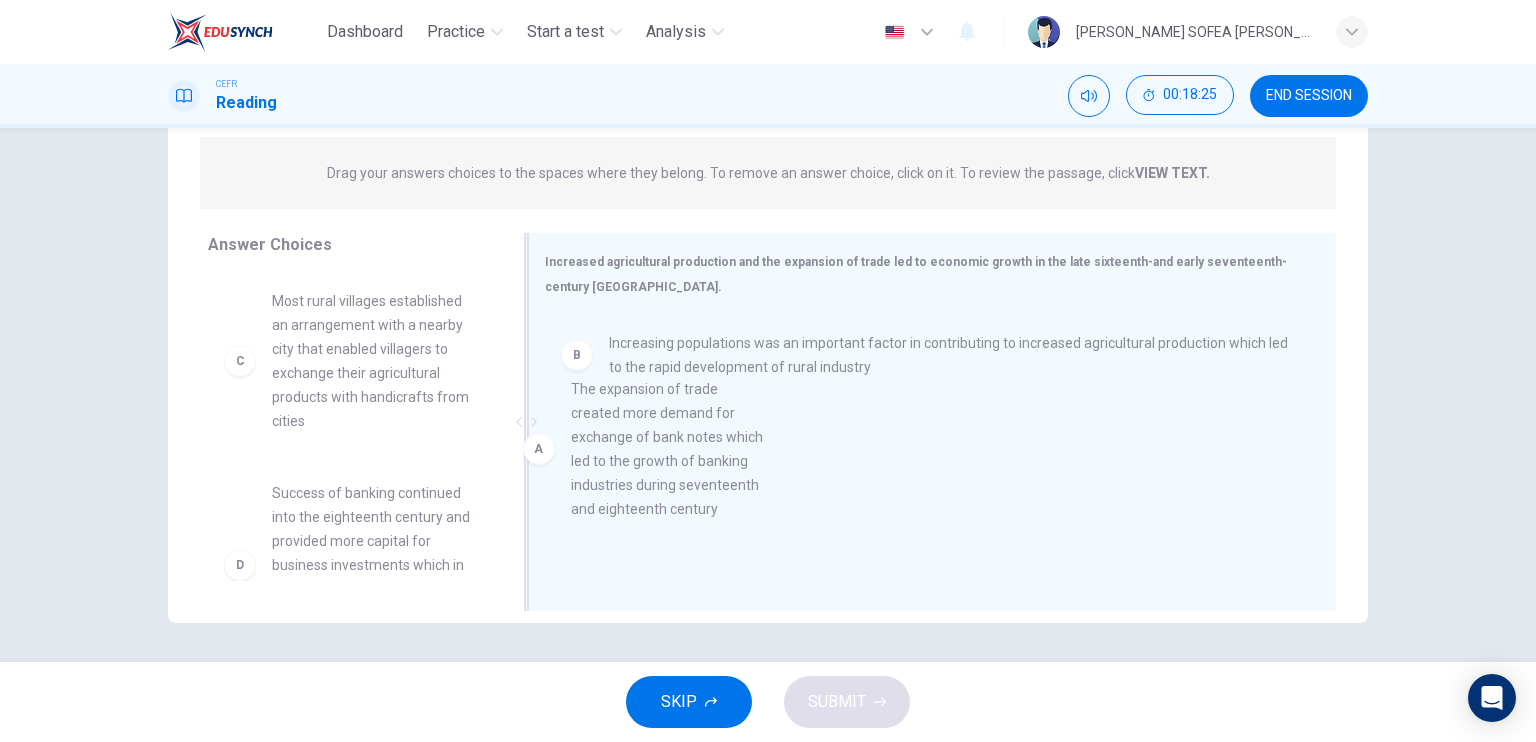 drag, startPoint x: 404, startPoint y: 395, endPoint x: 640, endPoint y: 468, distance: 247.03238 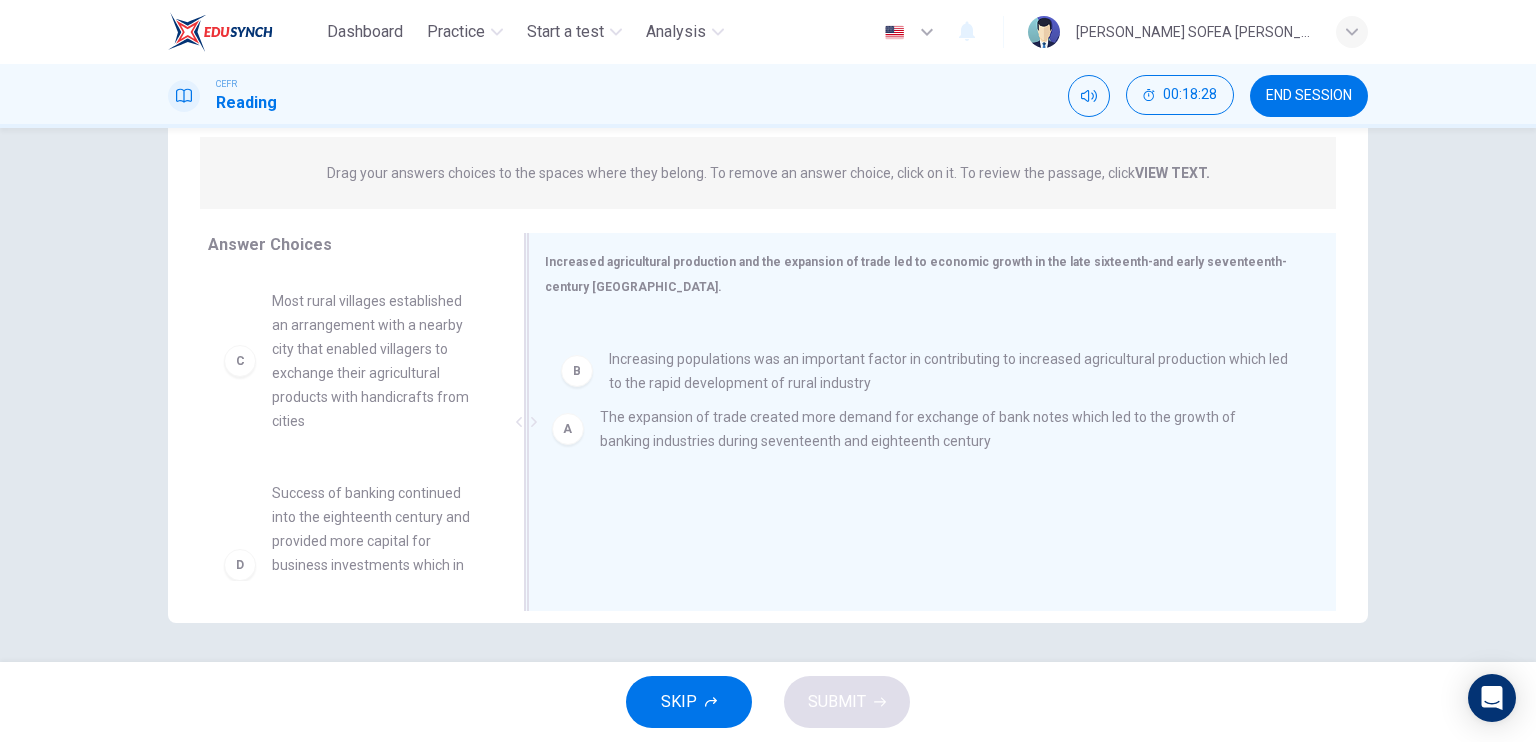 drag, startPoint x: 573, startPoint y: 348, endPoint x: 576, endPoint y: 456, distance: 108.04166 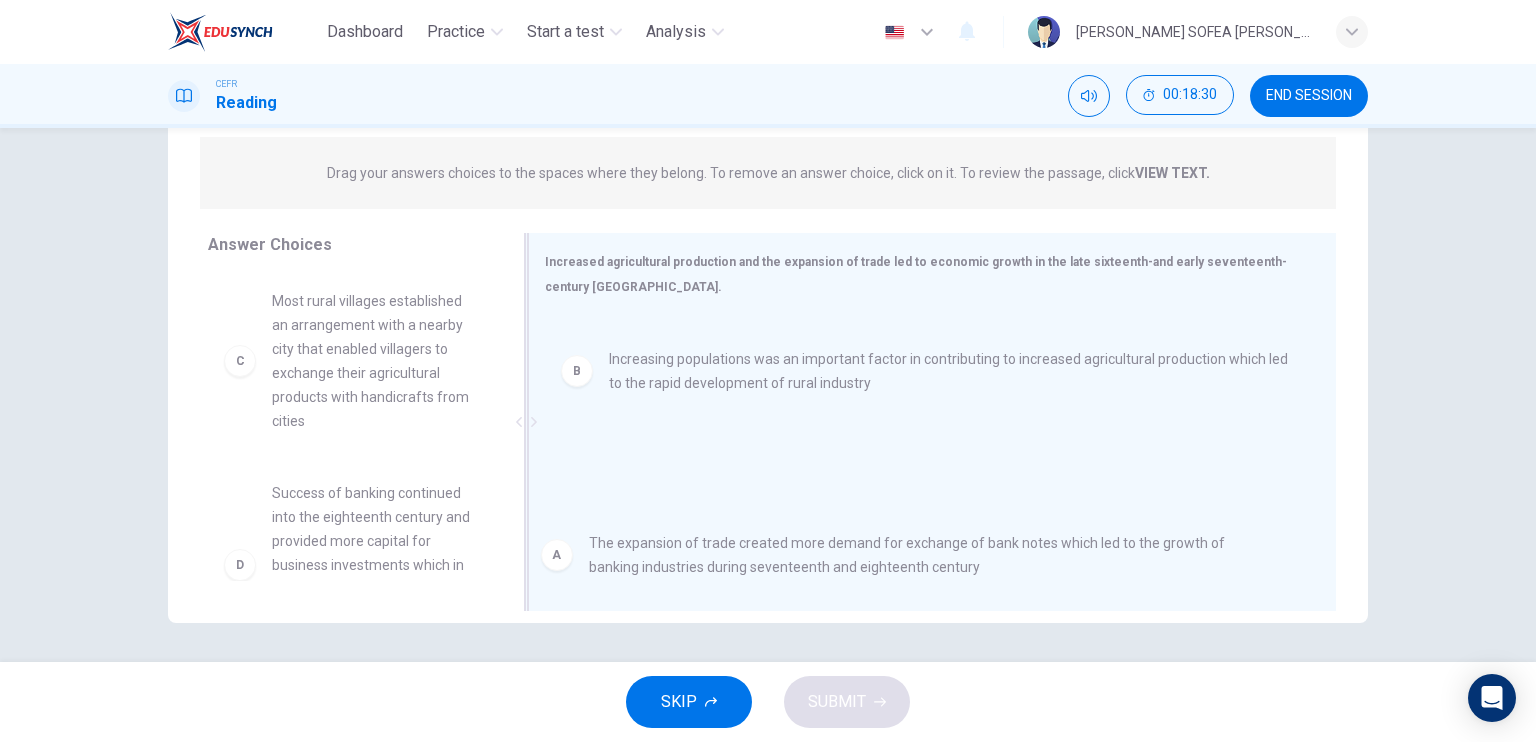 drag, startPoint x: 575, startPoint y: 357, endPoint x: 559, endPoint y: 560, distance: 203.62956 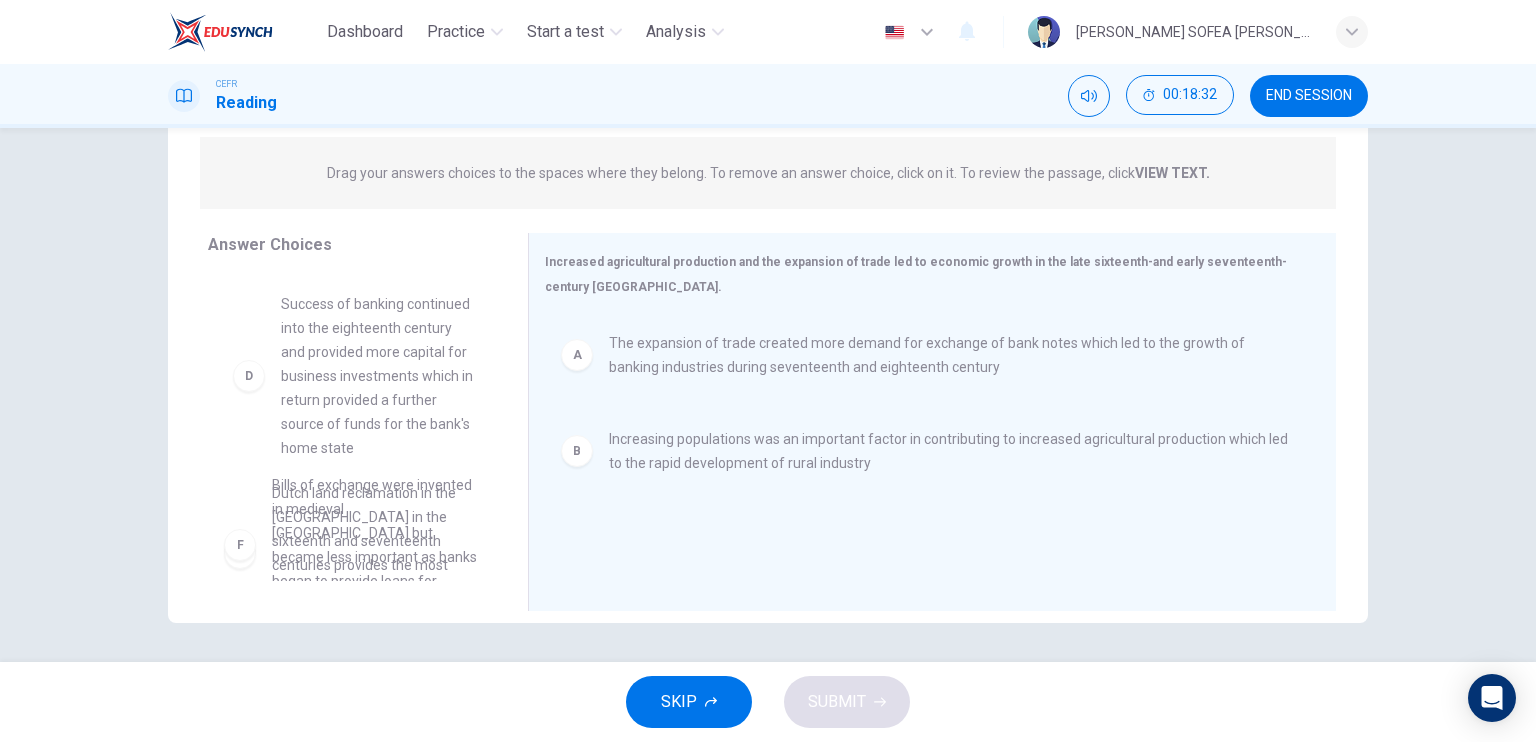 scroll, scrollTop: 199, scrollLeft: 0, axis: vertical 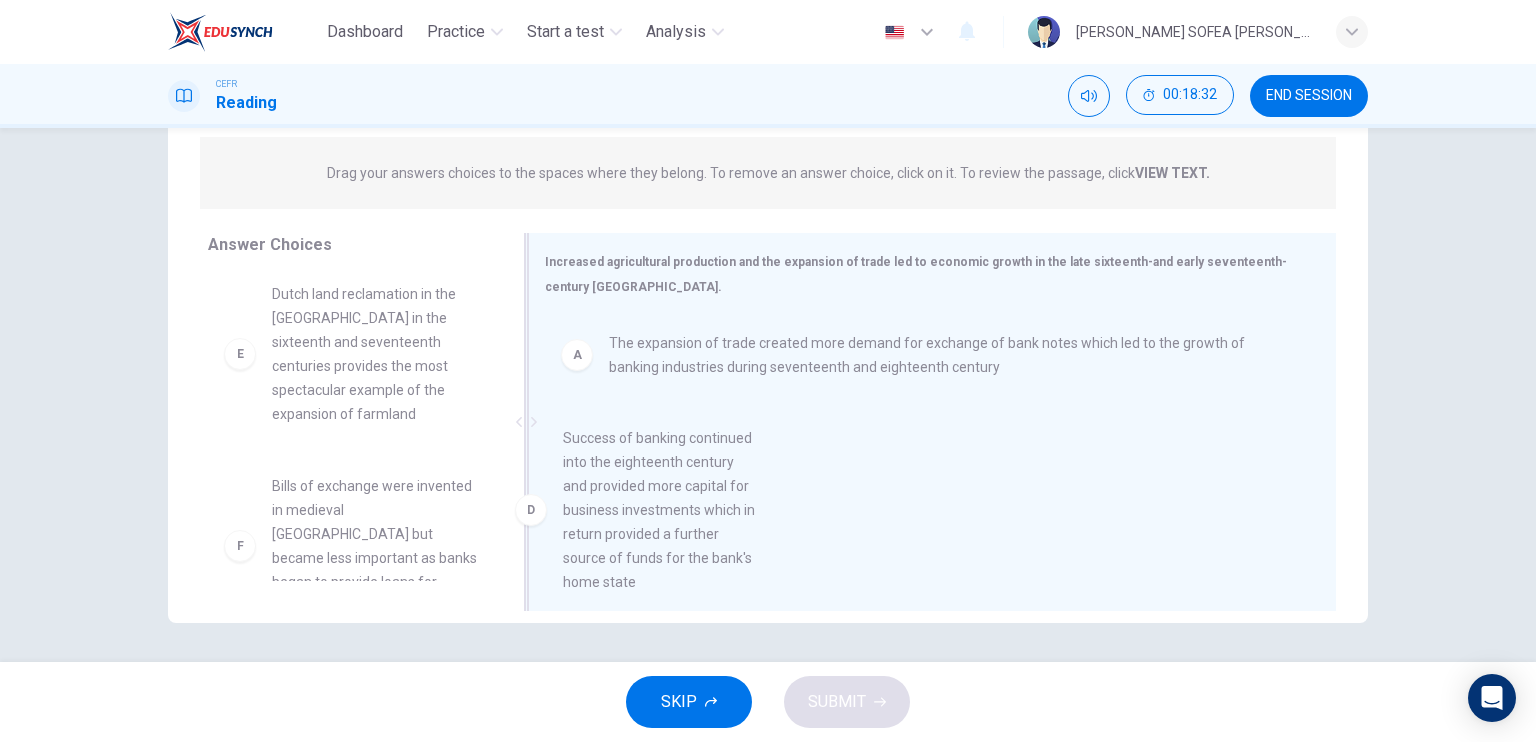 drag, startPoint x: 359, startPoint y: 360, endPoint x: 676, endPoint y: 493, distance: 343.77026 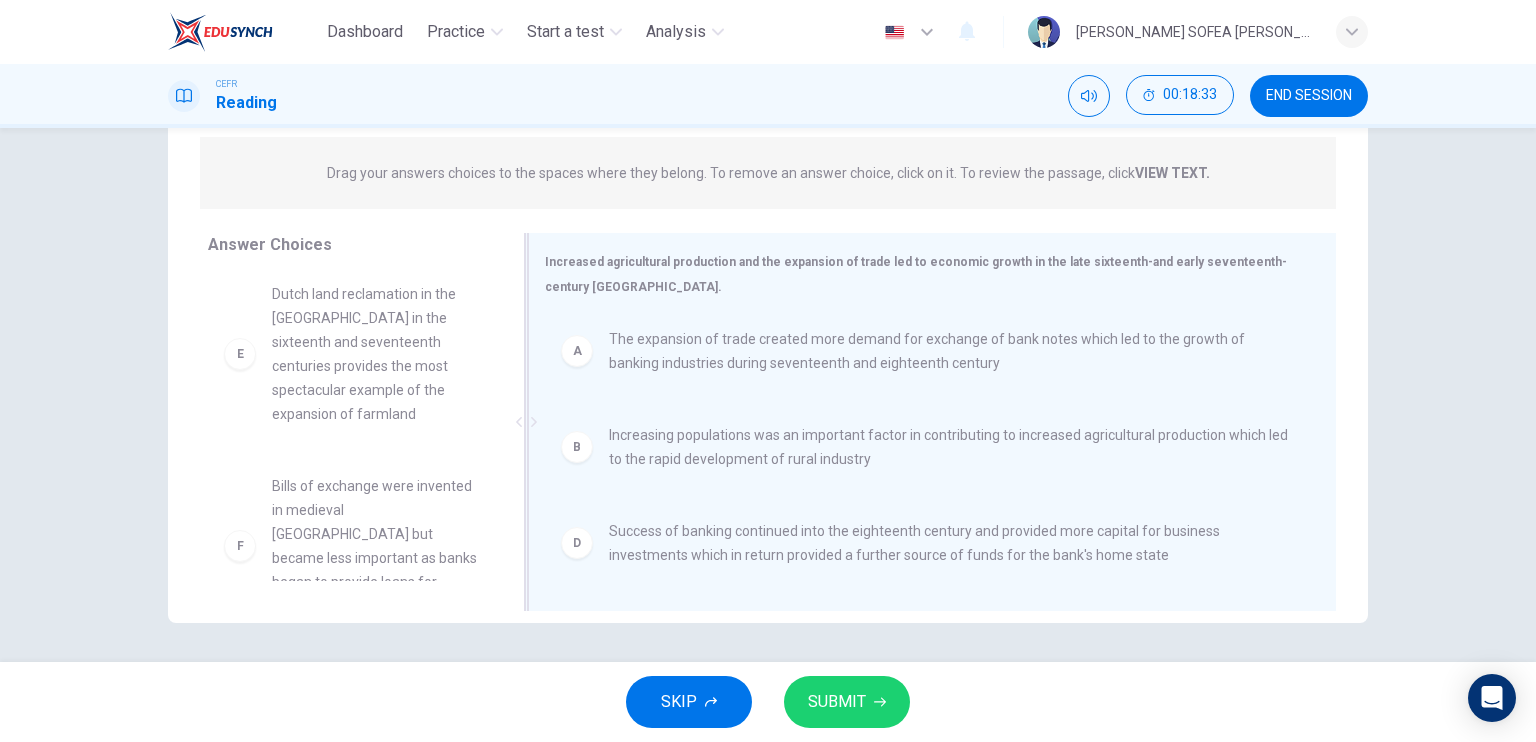 scroll, scrollTop: 4, scrollLeft: 0, axis: vertical 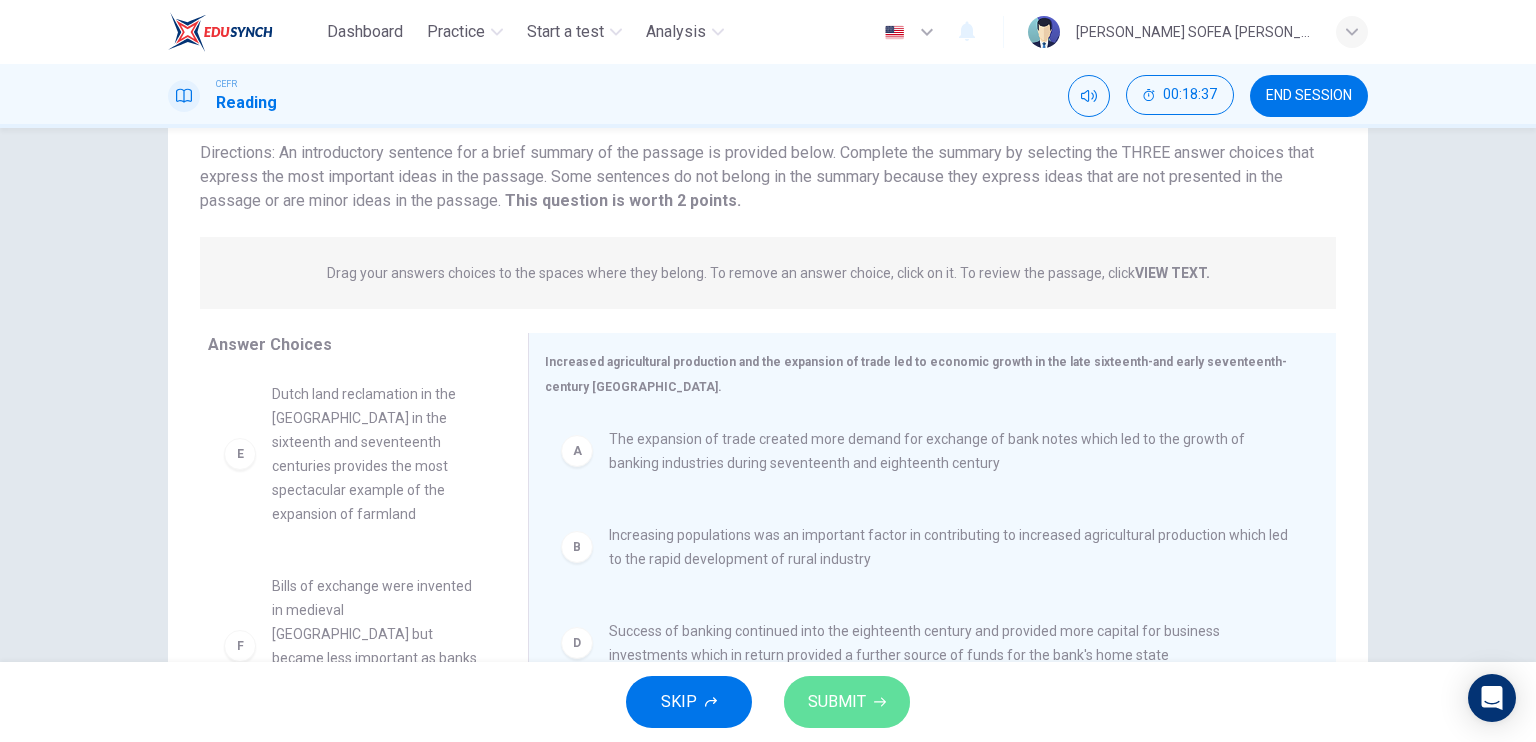 click on "SUBMIT" at bounding box center [837, 702] 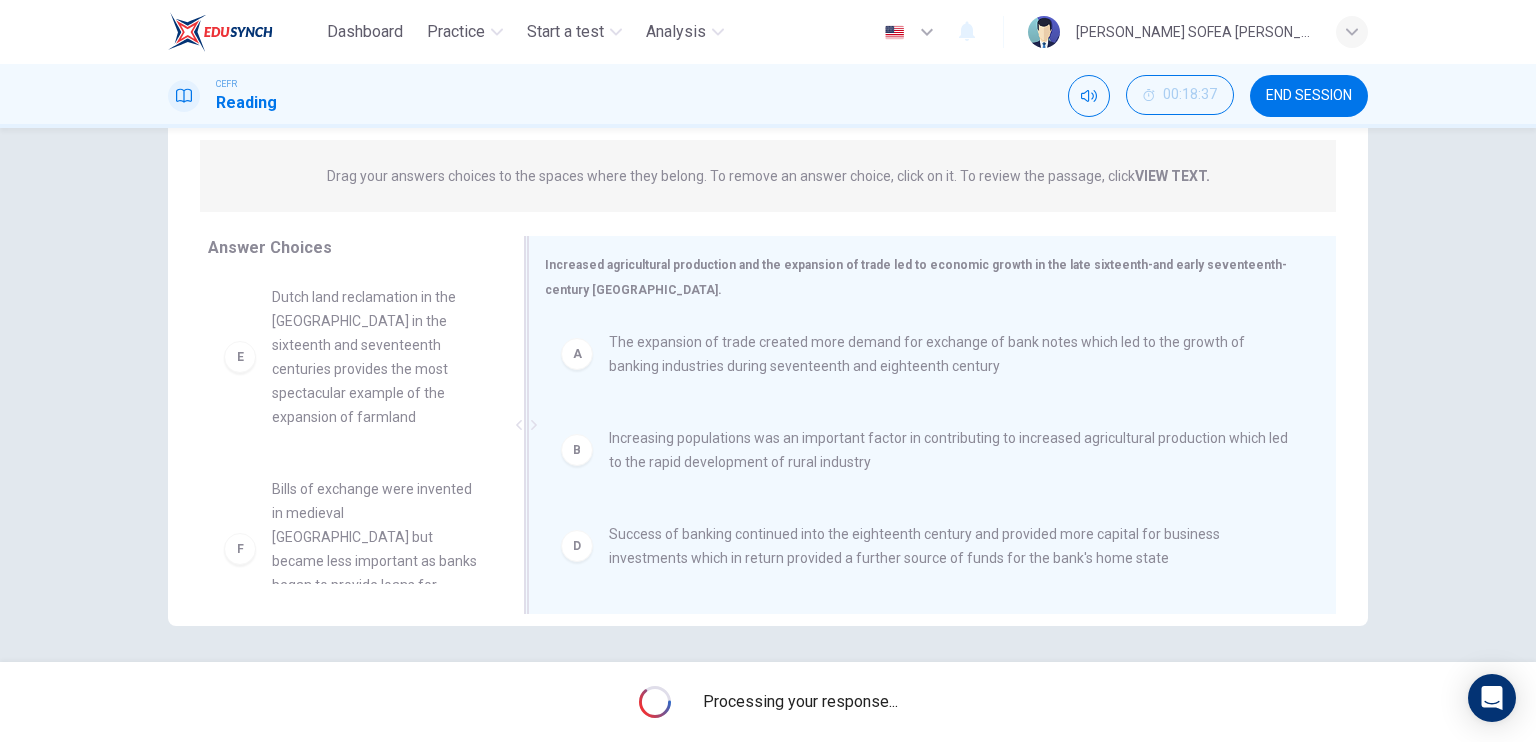 scroll, scrollTop: 240, scrollLeft: 0, axis: vertical 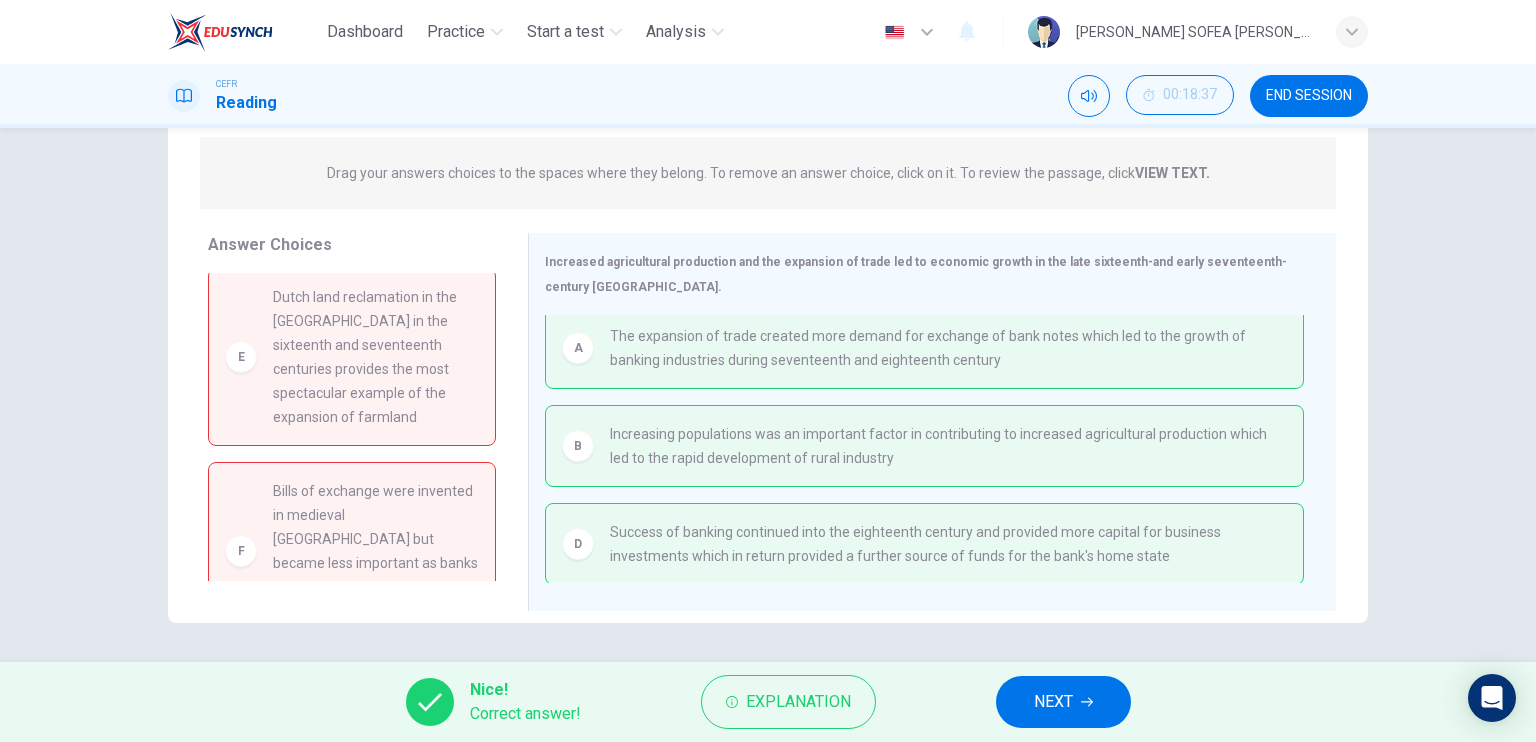 click on "NEXT" at bounding box center (1053, 702) 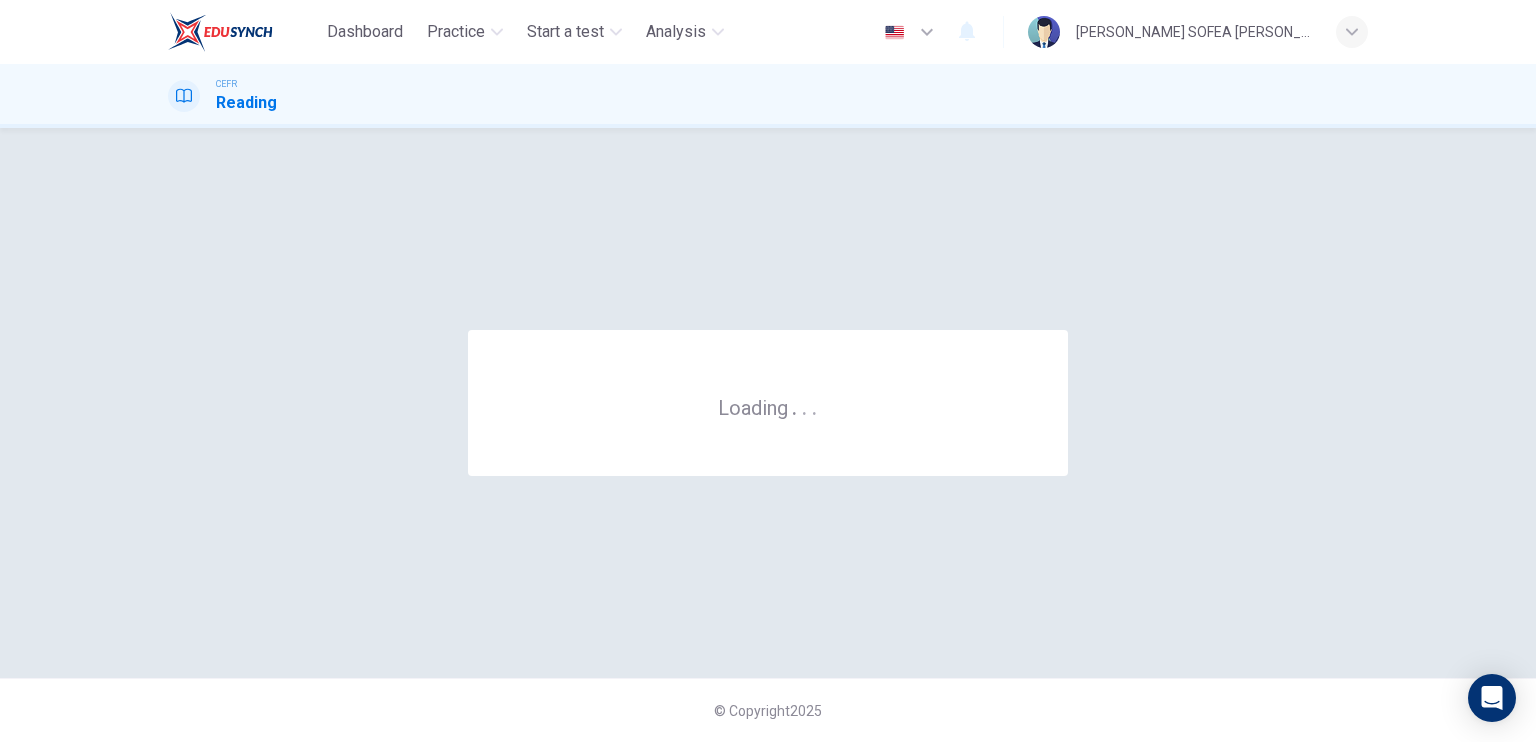 scroll, scrollTop: 0, scrollLeft: 0, axis: both 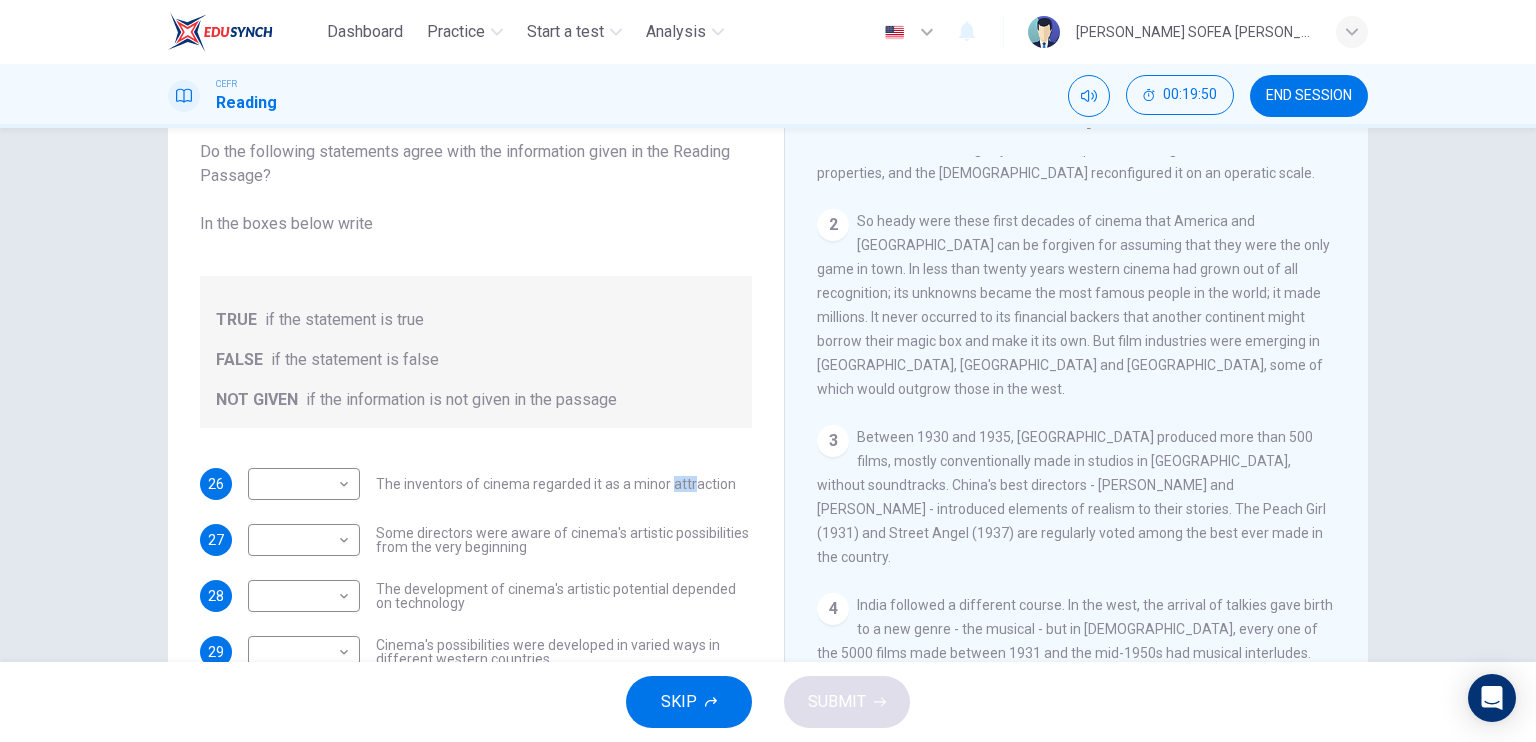 click on "So heady were these first decades of cinema that America and Europe can be forgiven for assuming that they were the only game in town. In less than twenty years western cinema had grown out of all recognition; its unknowns became the most famous people in the world; it made millions. It never occurred to its financial backers that another continent might borrow their magic box and make it its own. But film industries were emerging in Shanghai, Bombay and Tokyo, some of which would outgrow those in the west." at bounding box center (1073, 305) 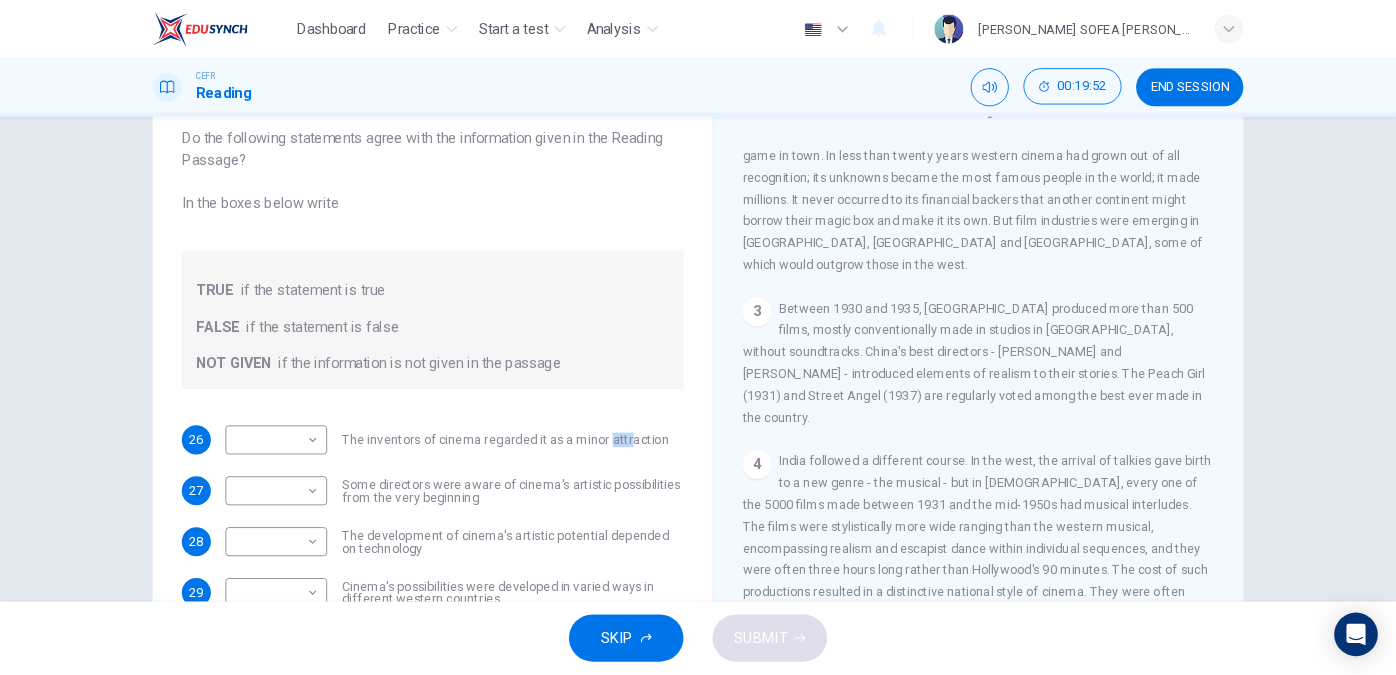 scroll, scrollTop: 804, scrollLeft: 0, axis: vertical 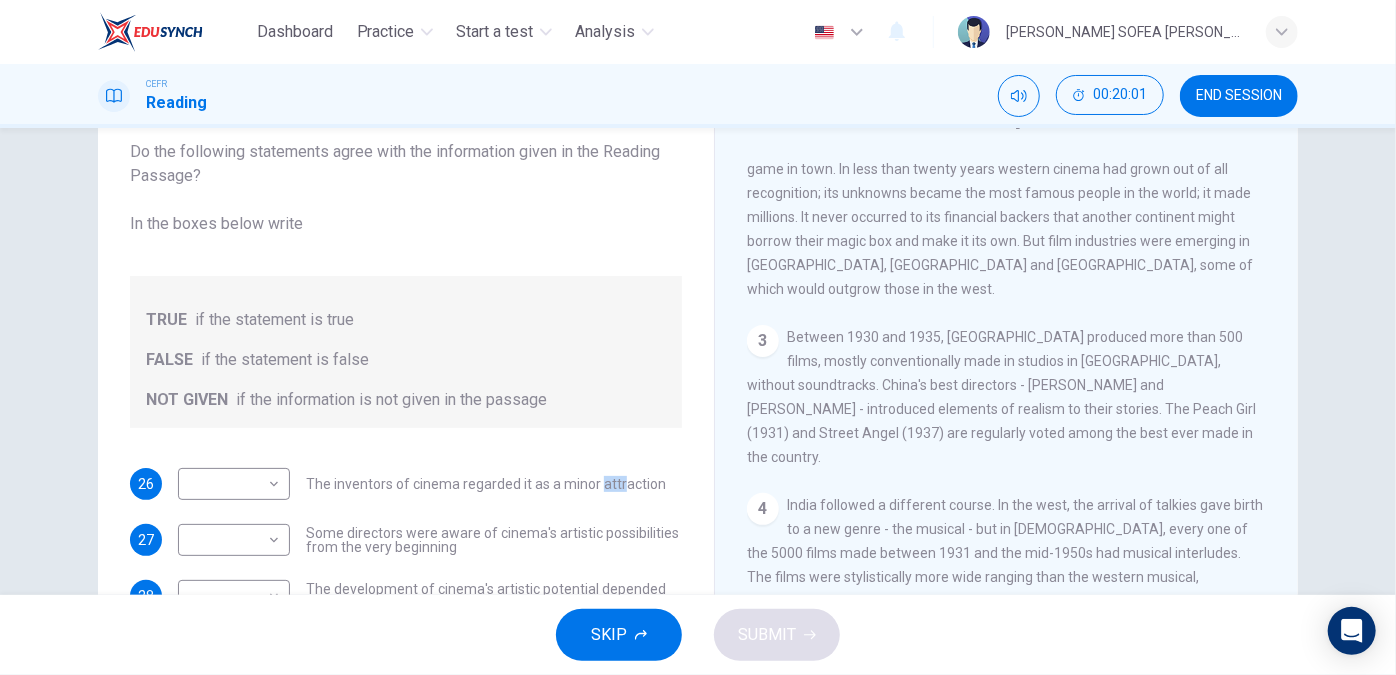 drag, startPoint x: 1252, startPoint y: 11, endPoint x: 1037, endPoint y: 305, distance: 364.2266 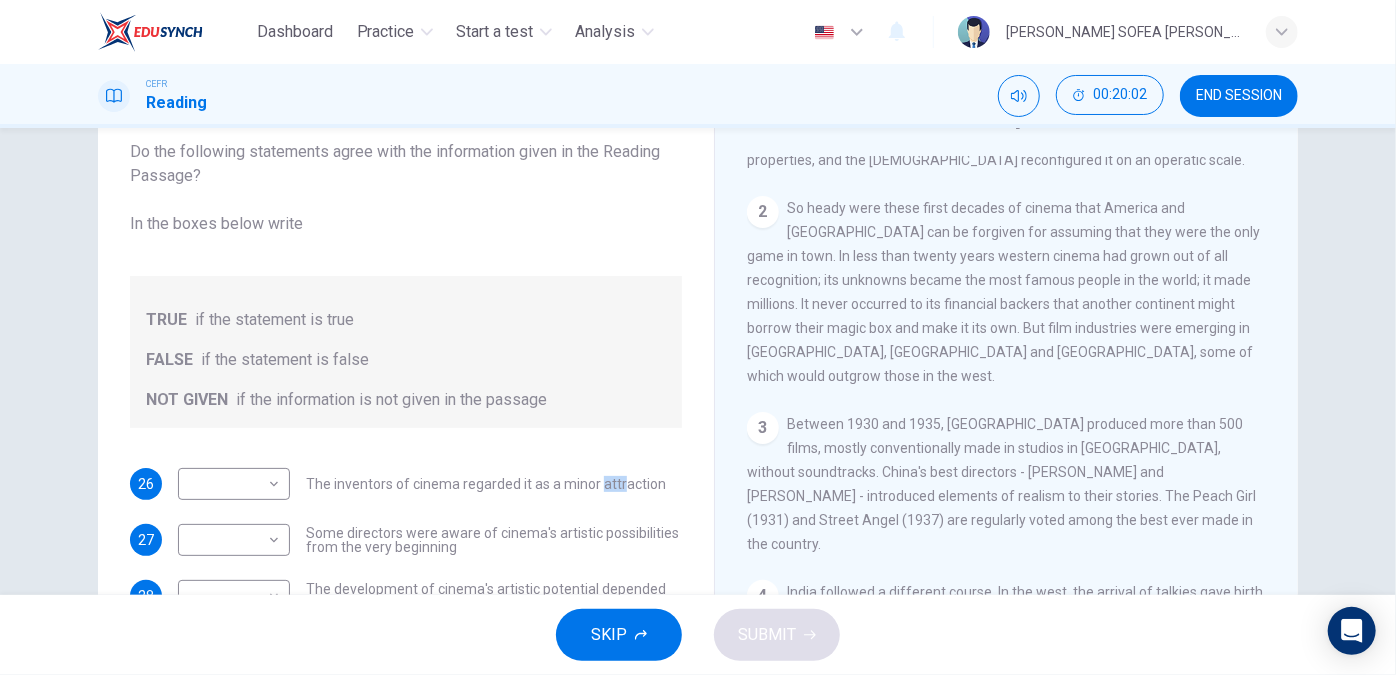scroll, scrollTop: 713, scrollLeft: 0, axis: vertical 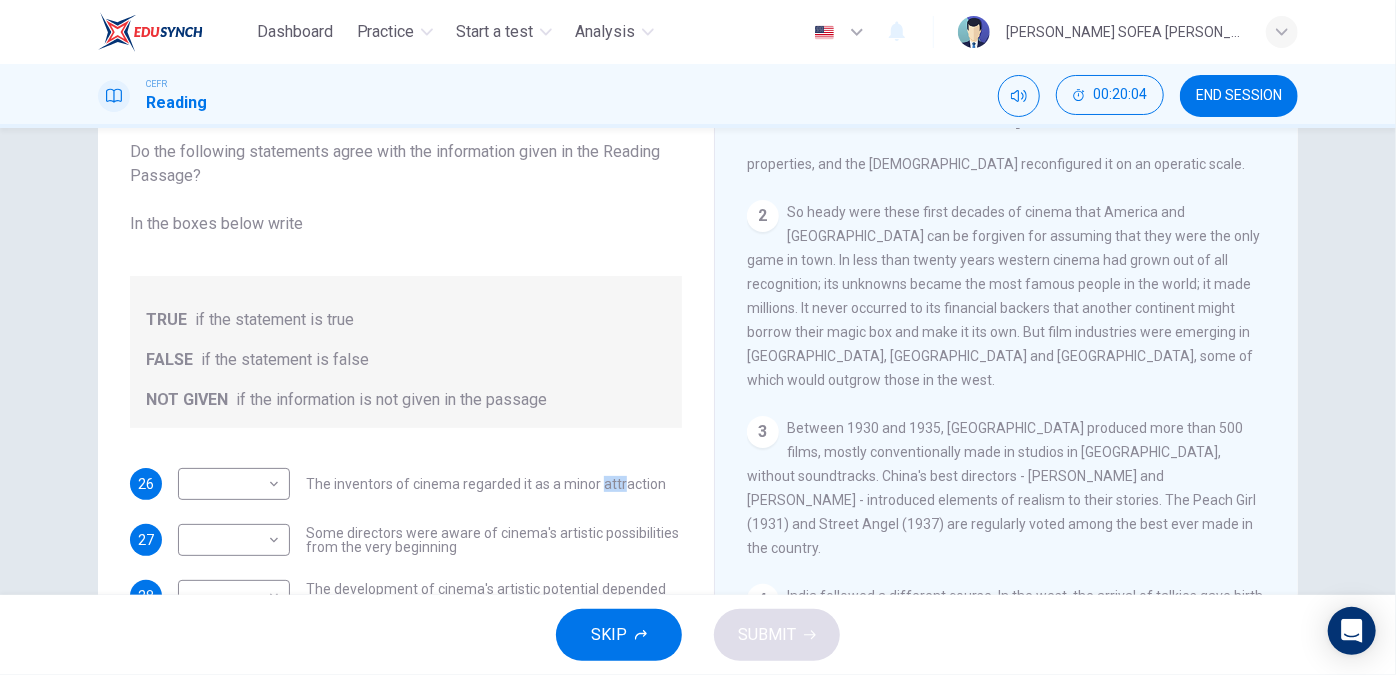drag, startPoint x: 888, startPoint y: 380, endPoint x: 933, endPoint y: 390, distance: 46.09772 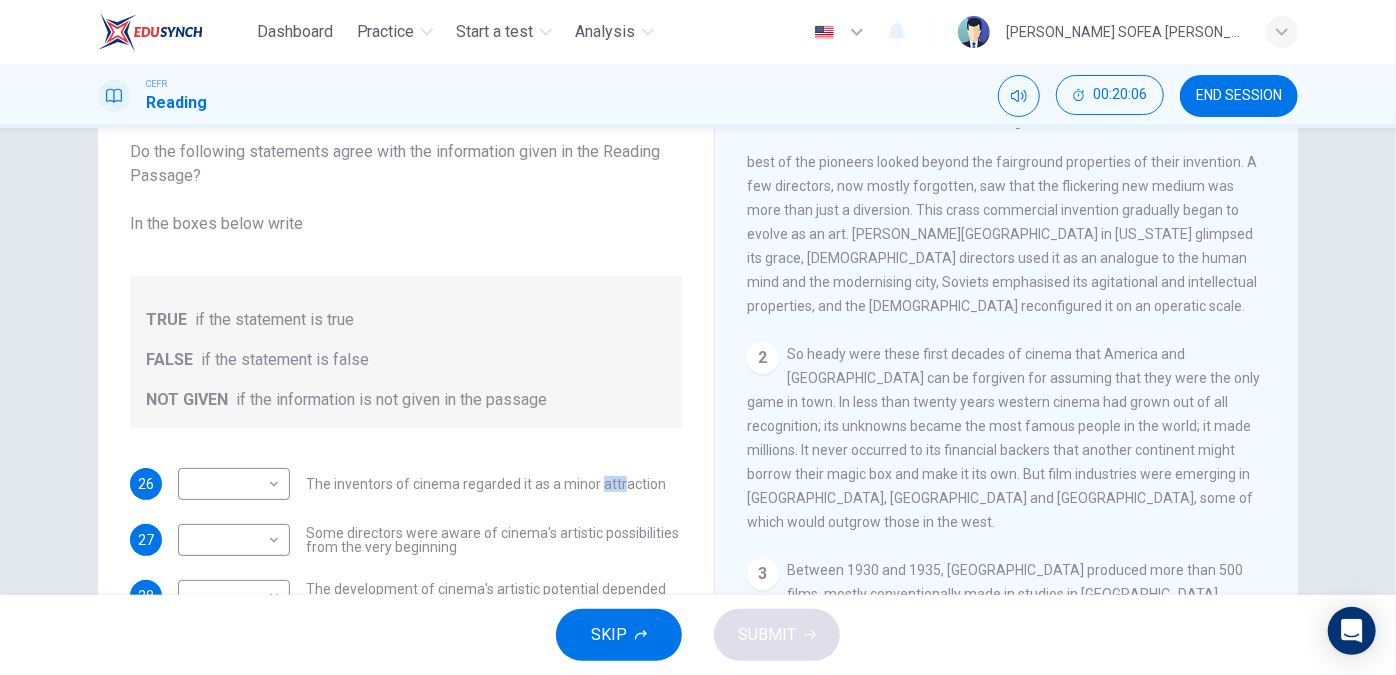 scroll, scrollTop: 622, scrollLeft: 0, axis: vertical 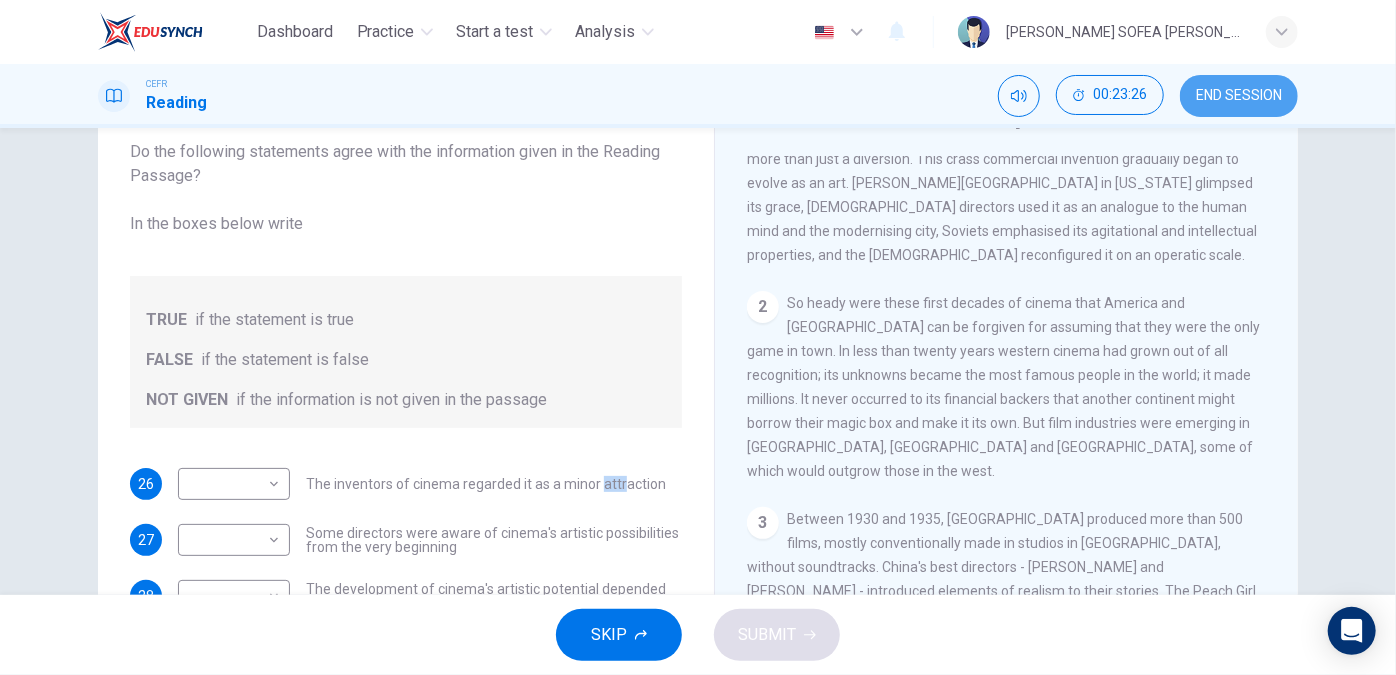 click on "END SESSION" at bounding box center [1239, 96] 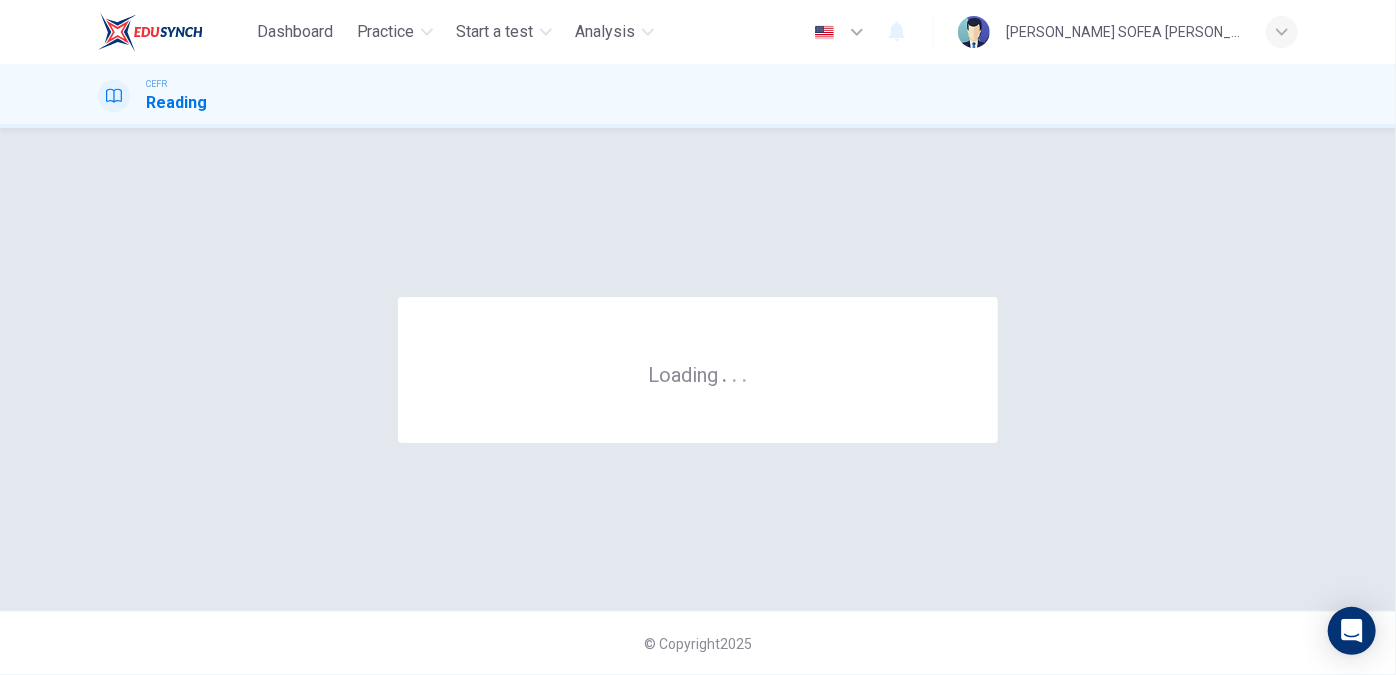 scroll, scrollTop: 0, scrollLeft: 0, axis: both 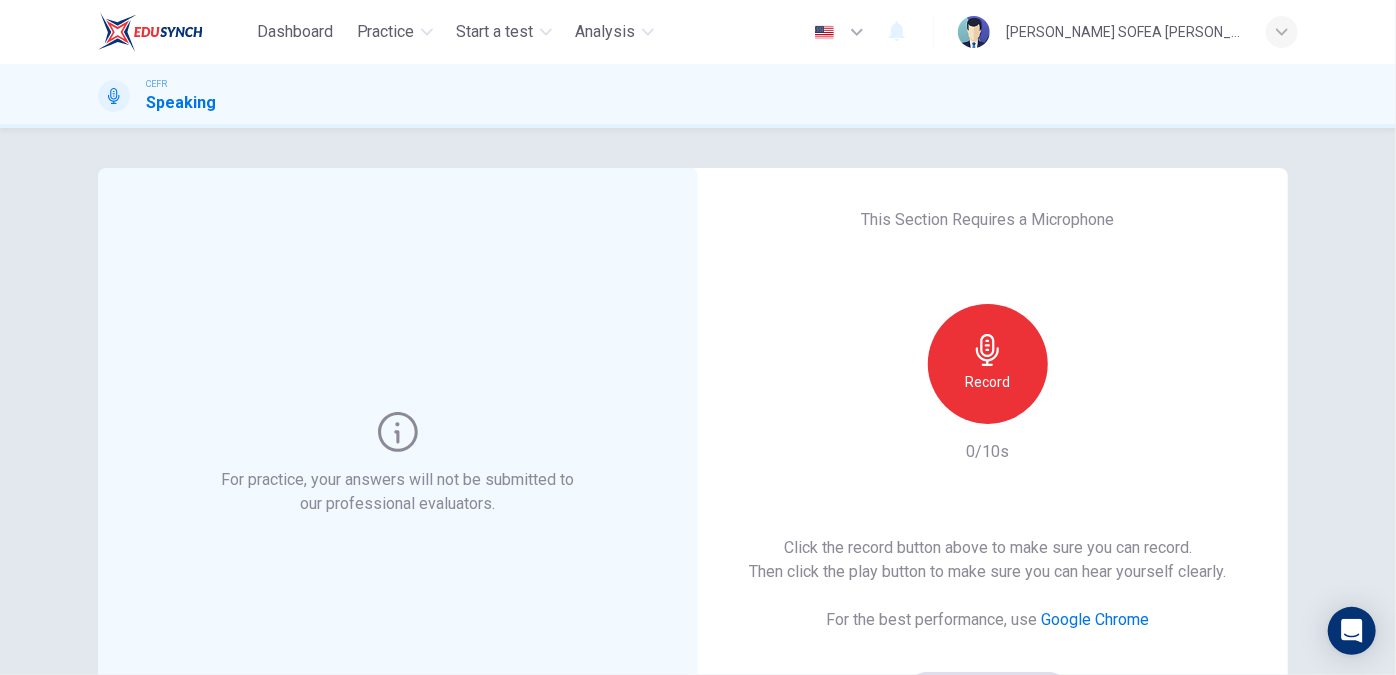 click on "Record" at bounding box center (988, 364) 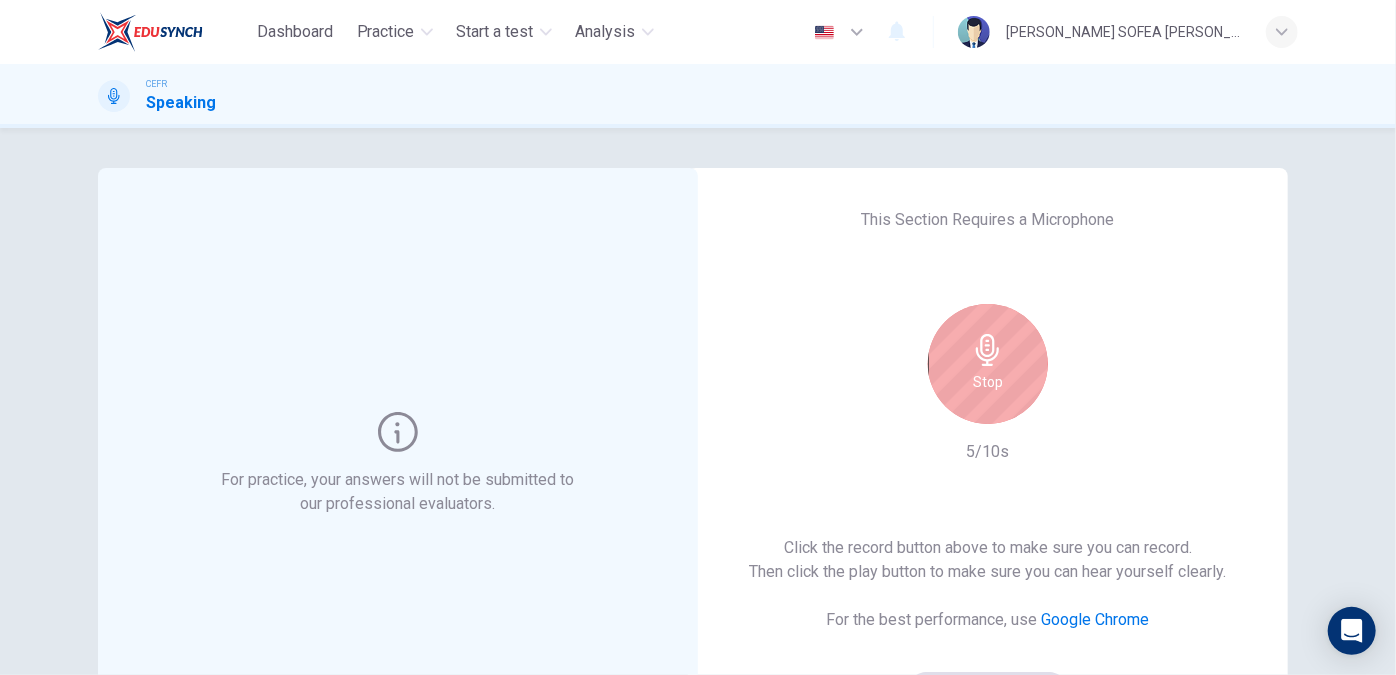 scroll, scrollTop: 90, scrollLeft: 0, axis: vertical 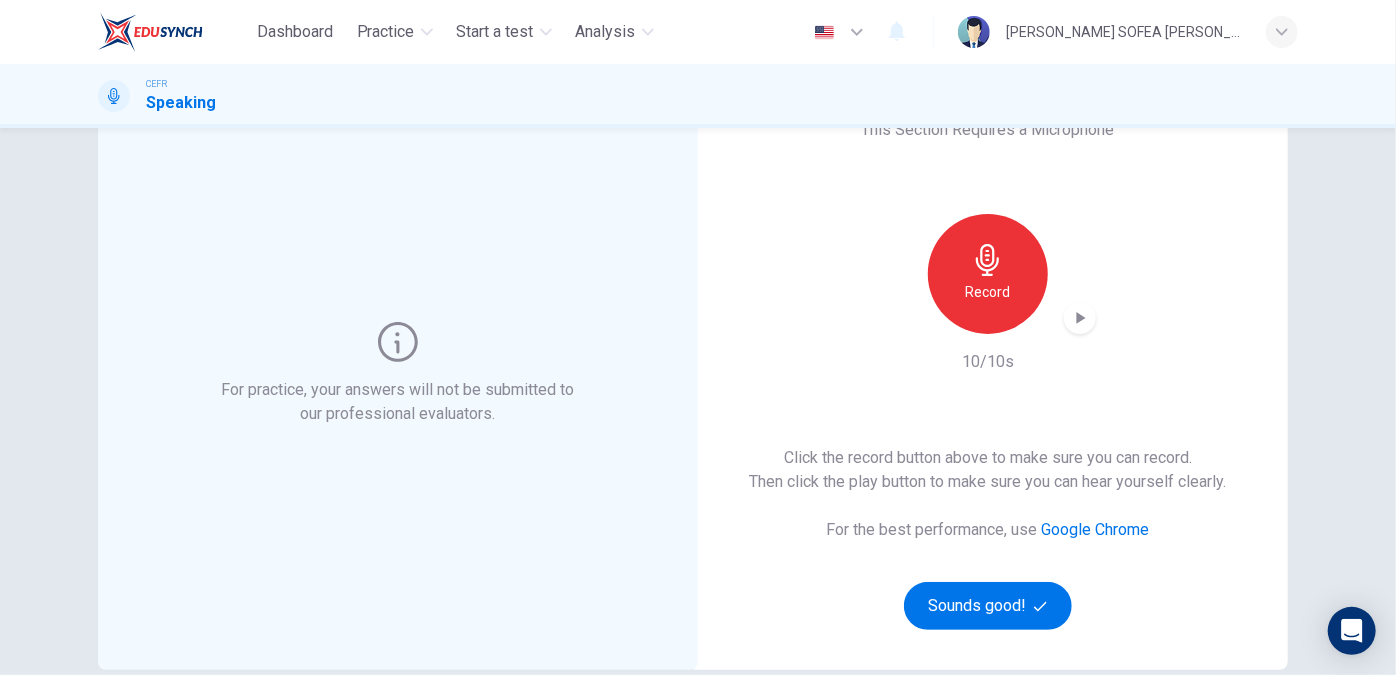 click at bounding box center (1080, 318) 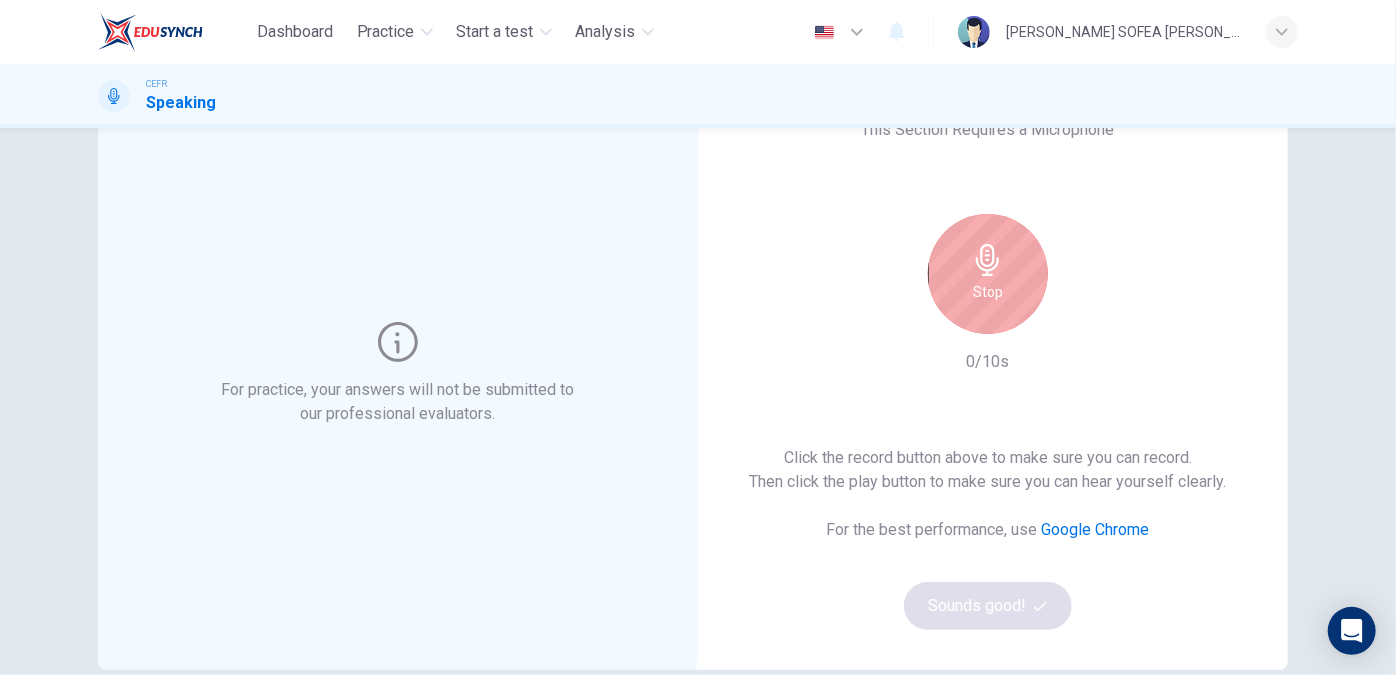 click 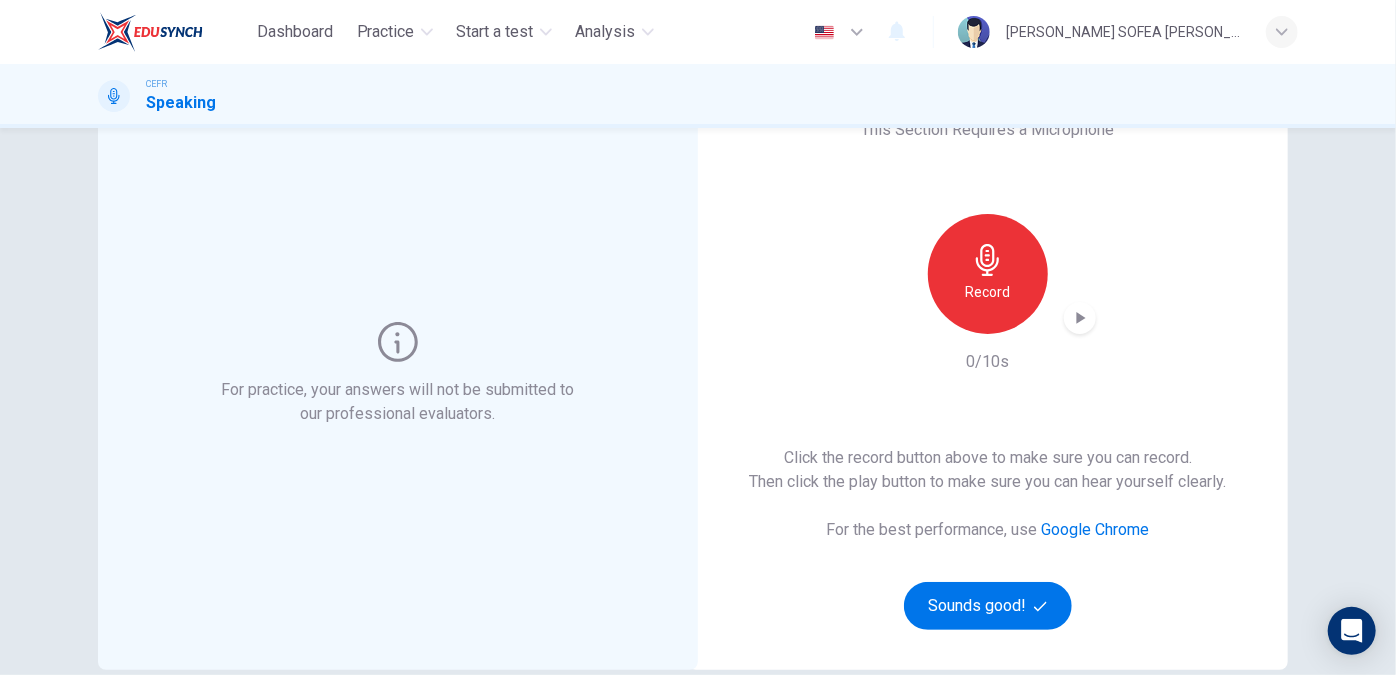 click on "Record" at bounding box center [988, 274] 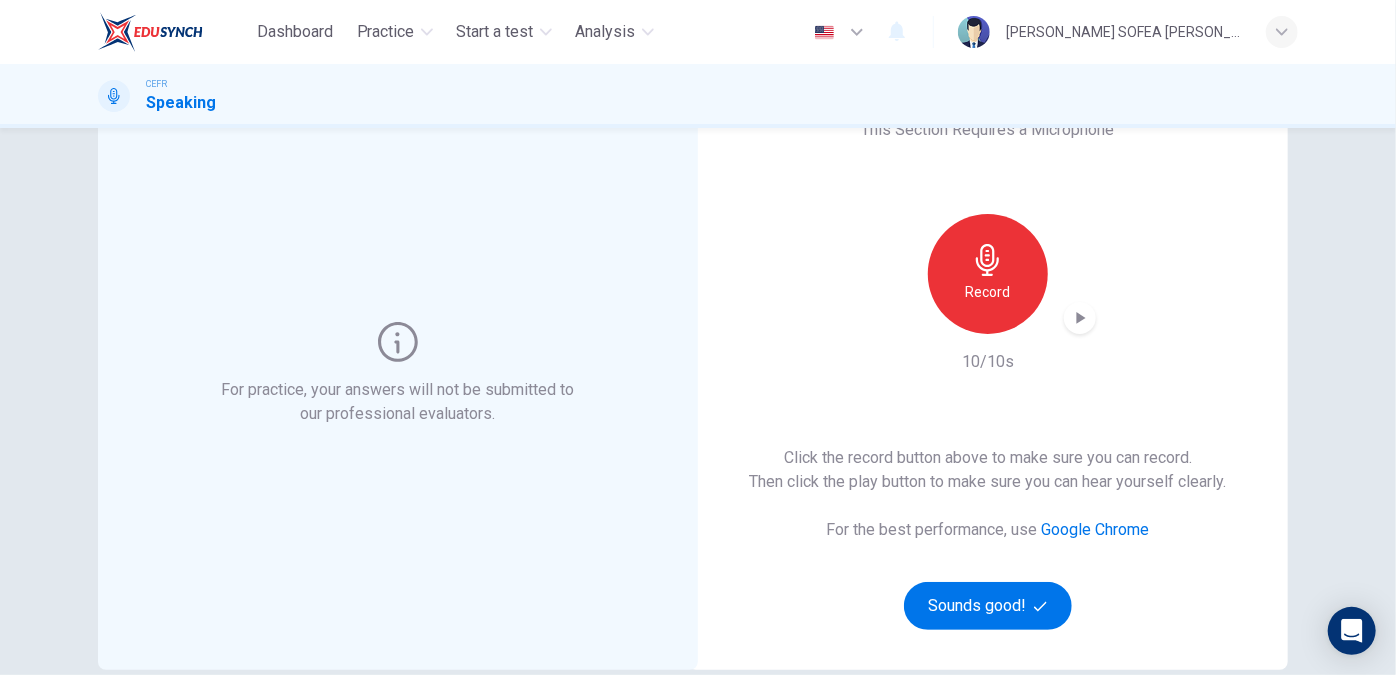 click 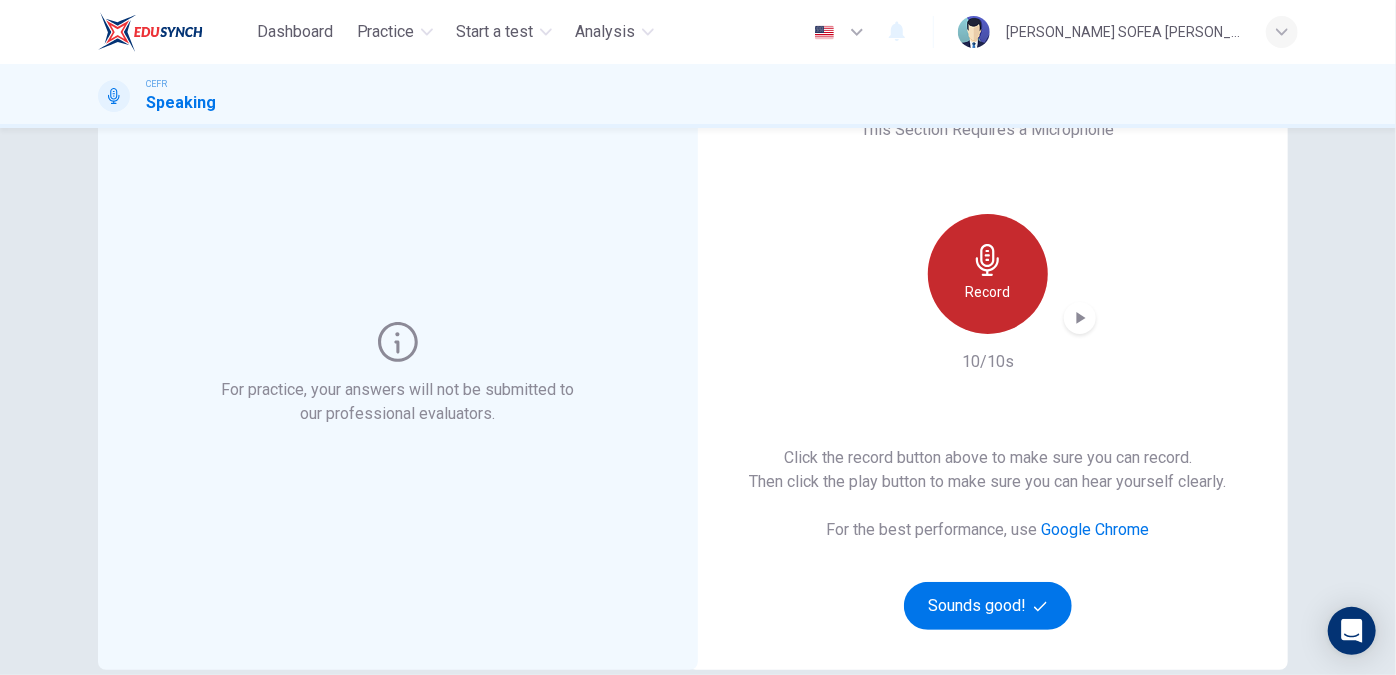 click on "Record" at bounding box center (988, 274) 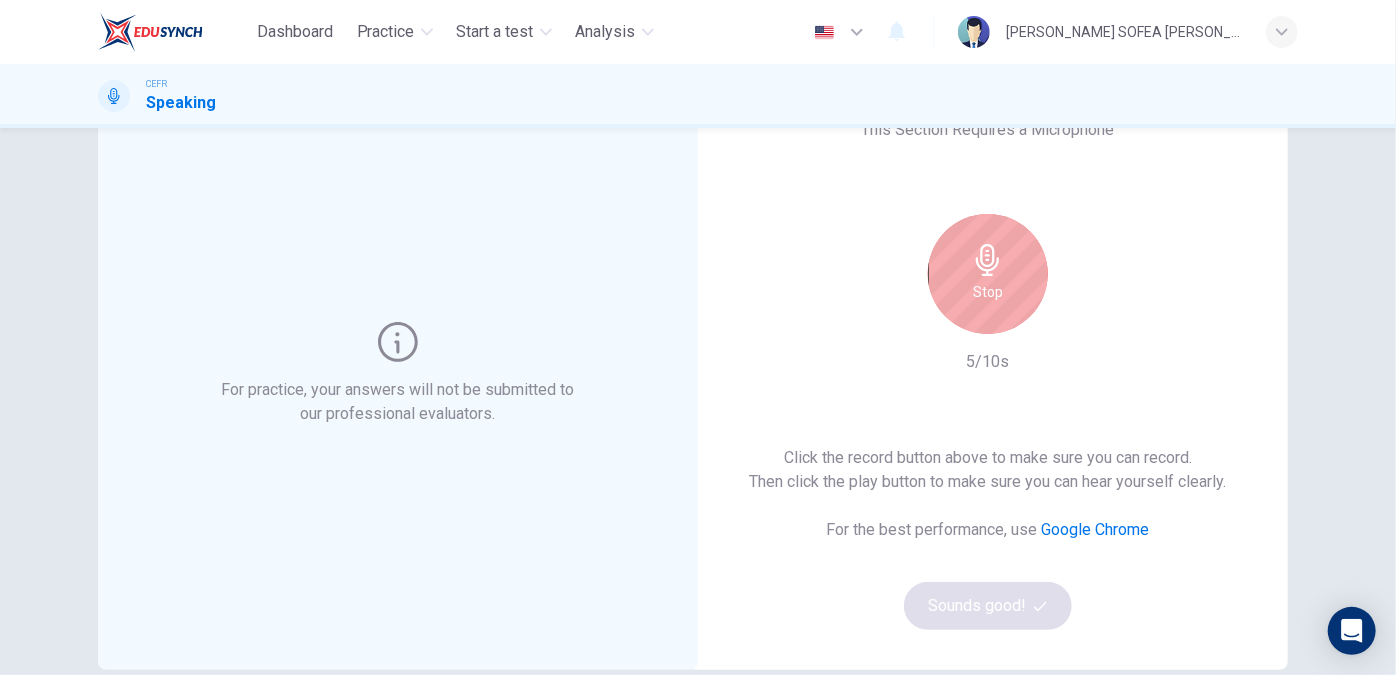click on "Stop" at bounding box center (988, 274) 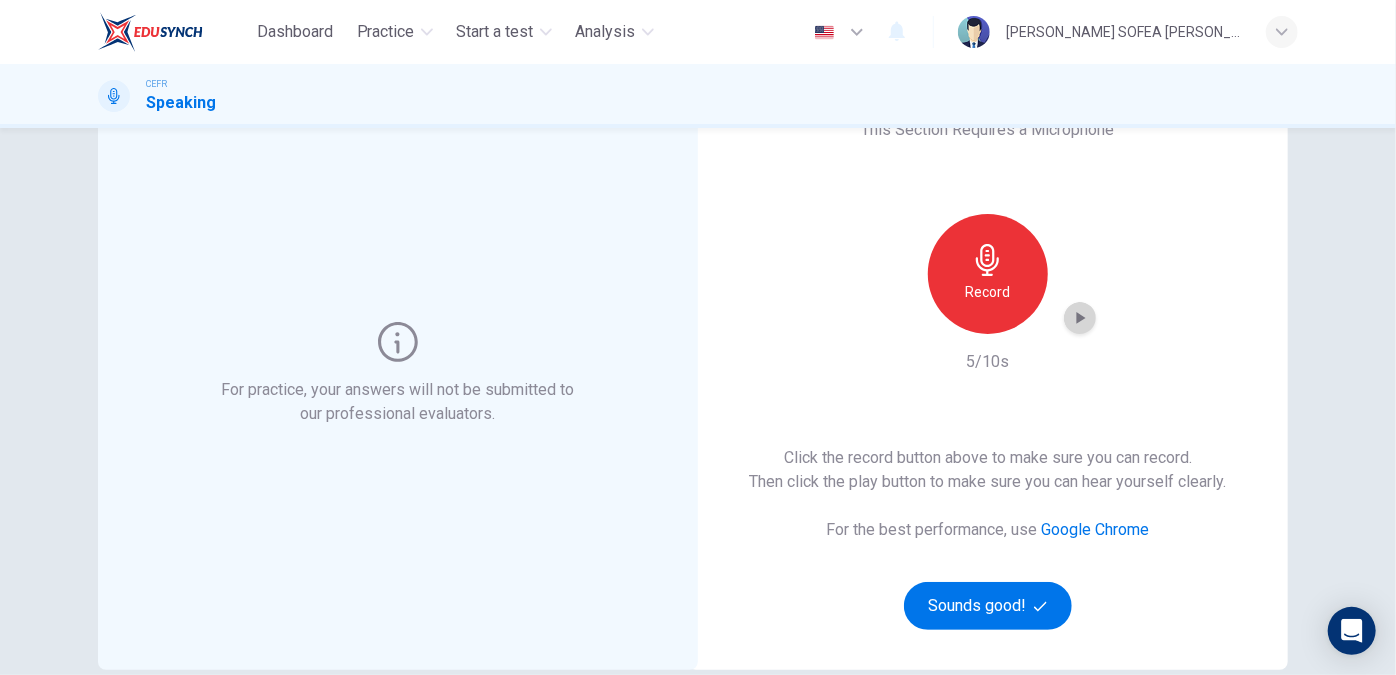 click 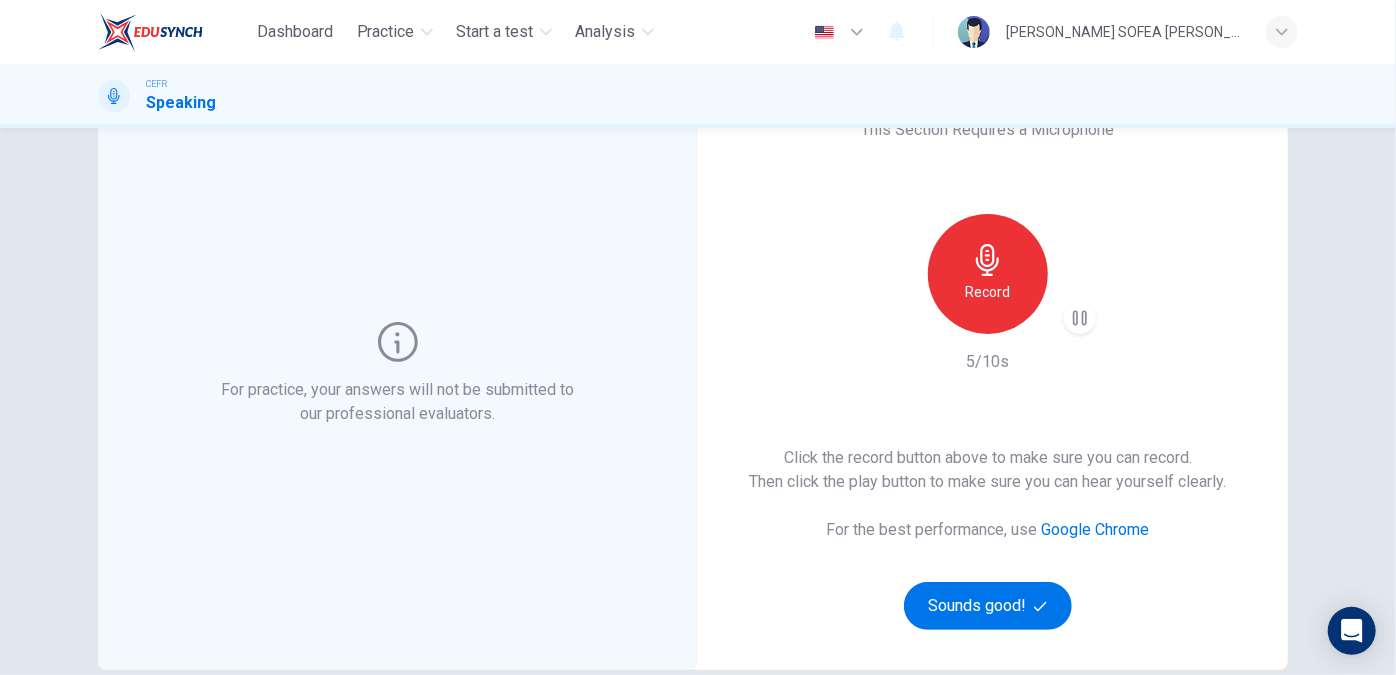 click 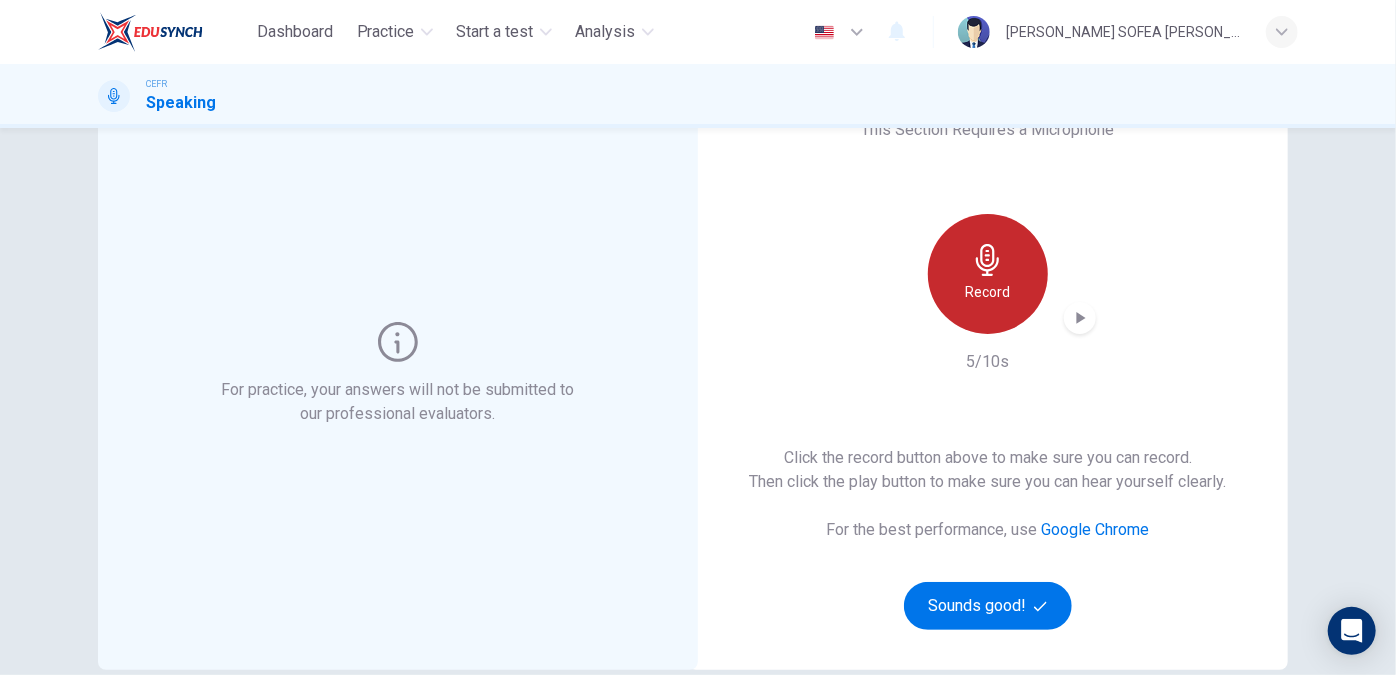 click 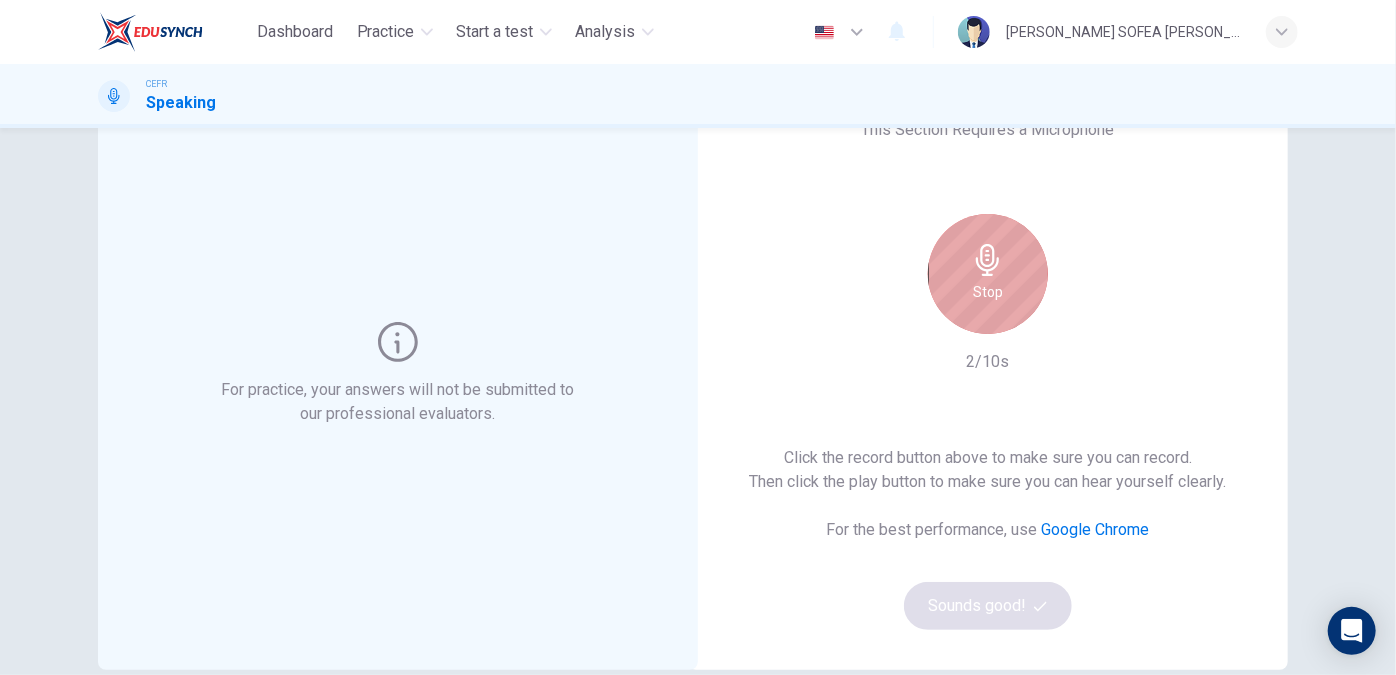 click on "Stop" at bounding box center [988, 292] 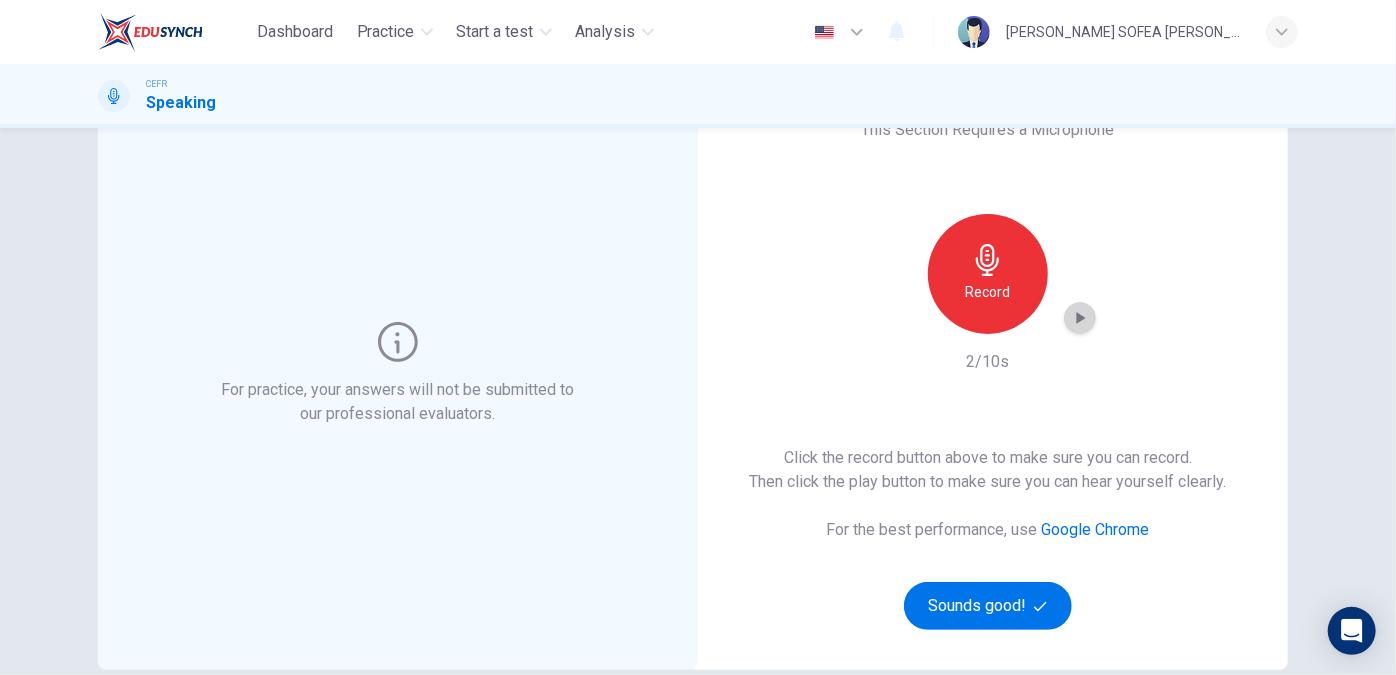 click at bounding box center [1080, 318] 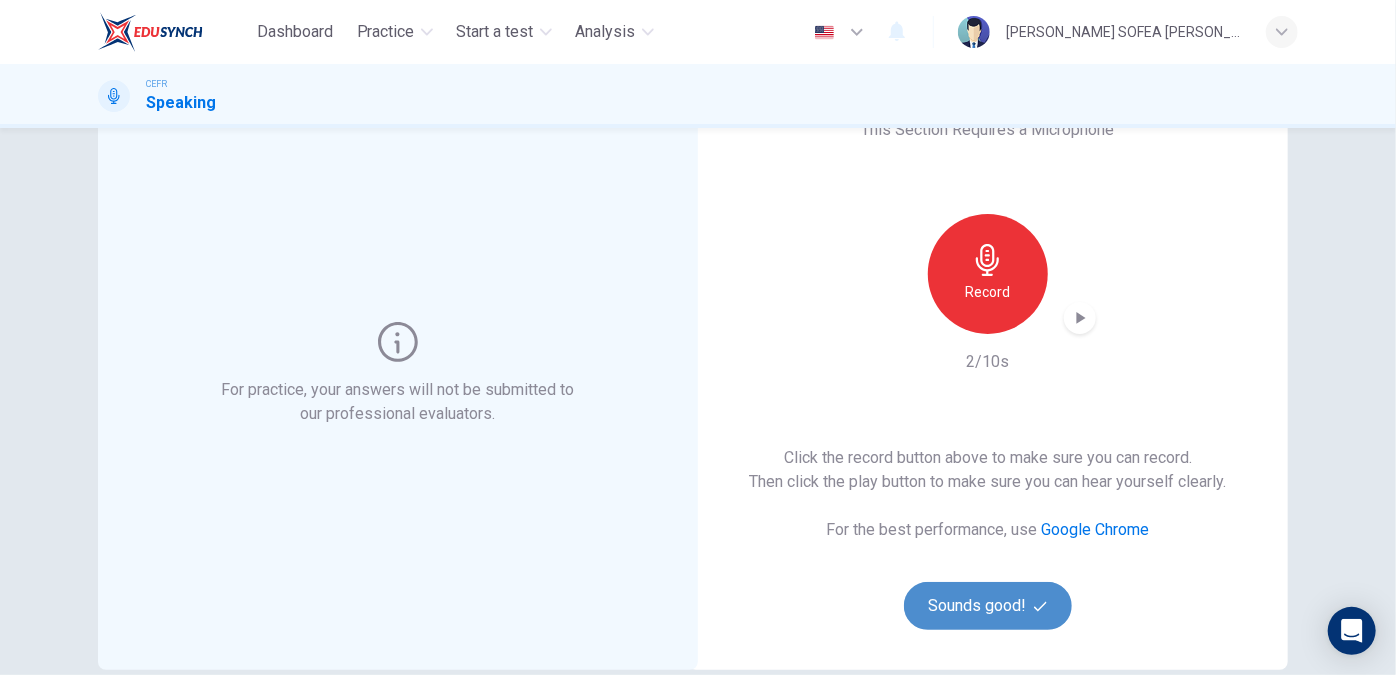 click on "Sounds good!" at bounding box center [988, 606] 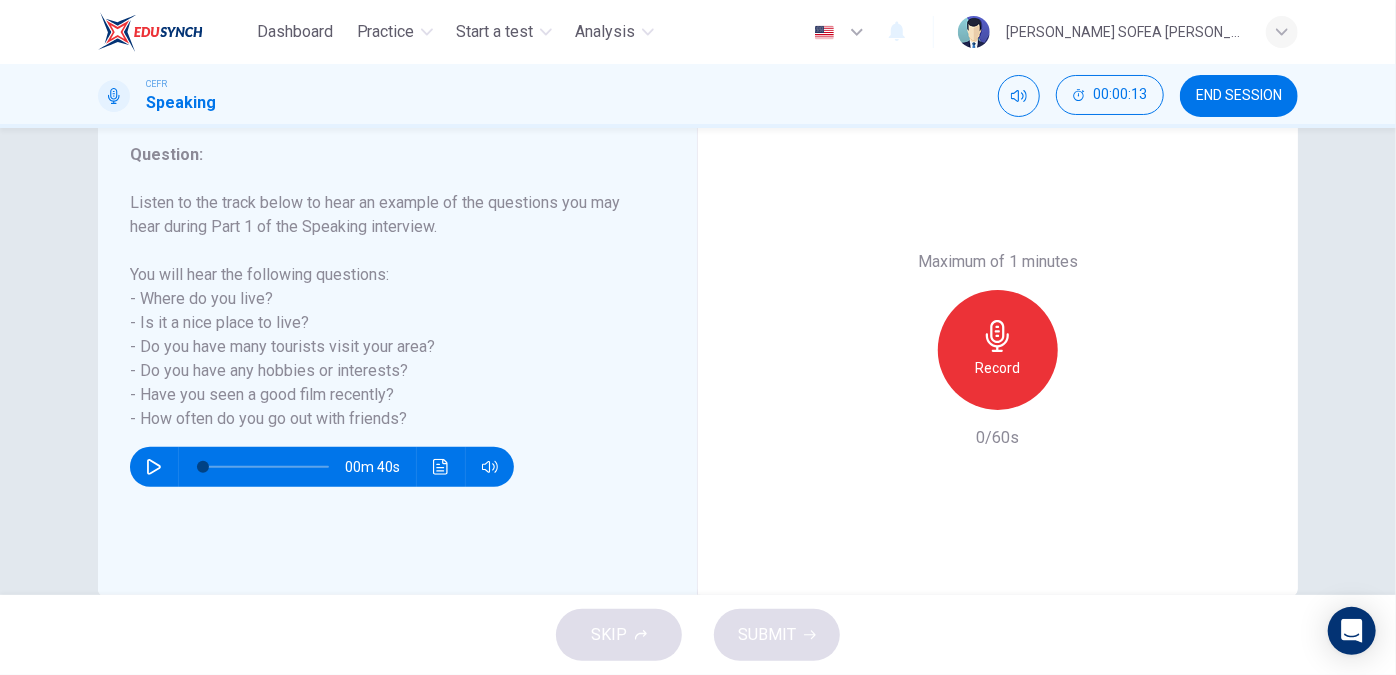 scroll, scrollTop: 272, scrollLeft: 0, axis: vertical 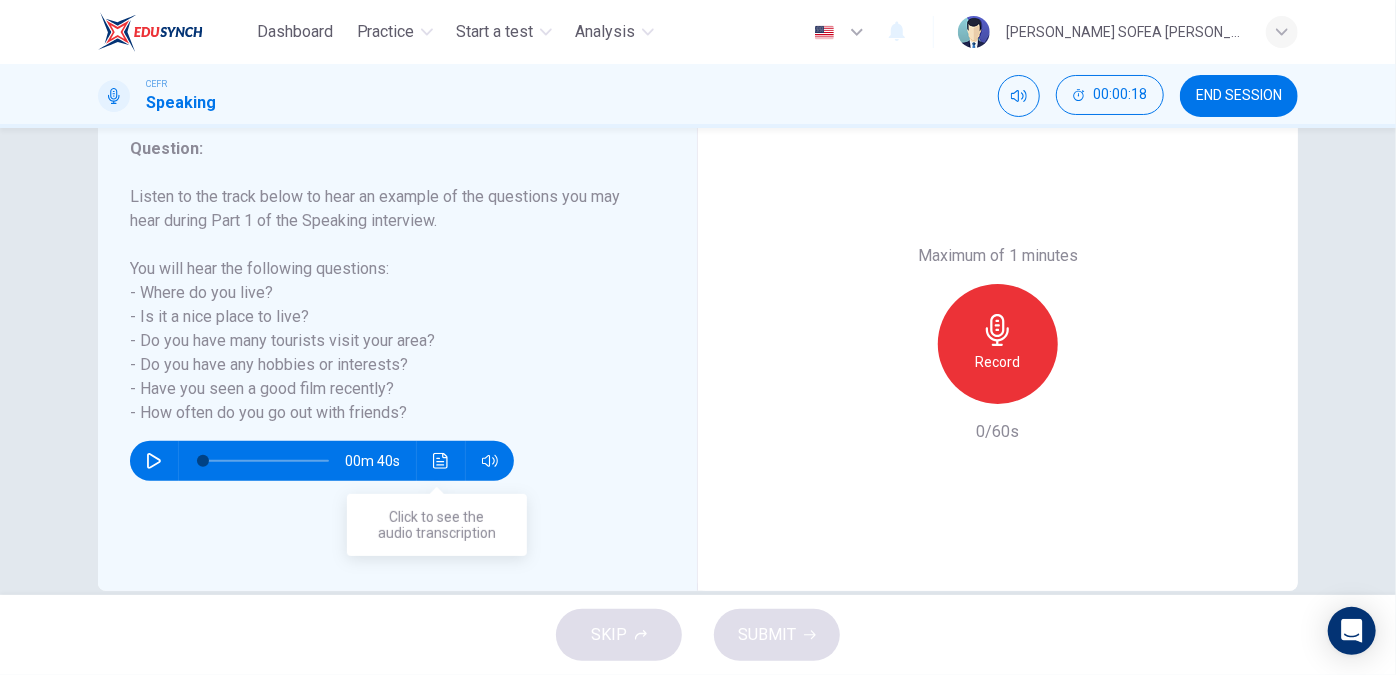 click 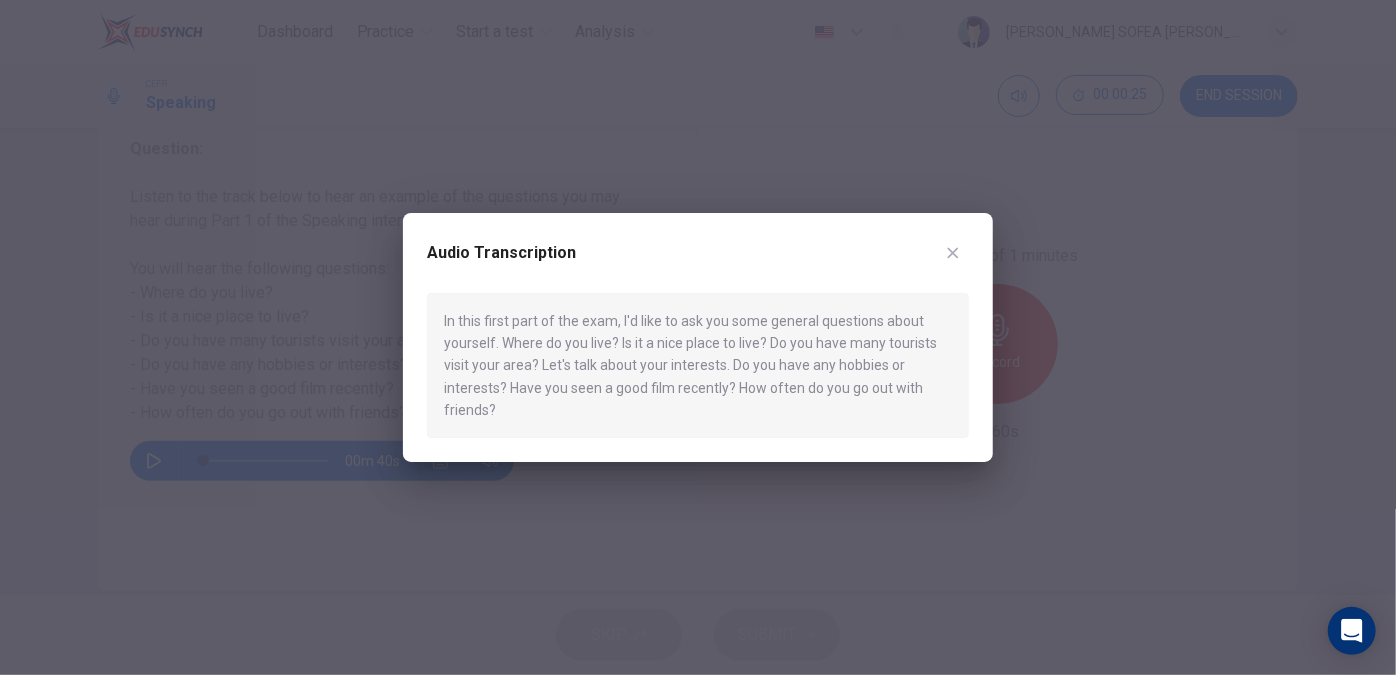 click at bounding box center (698, 337) 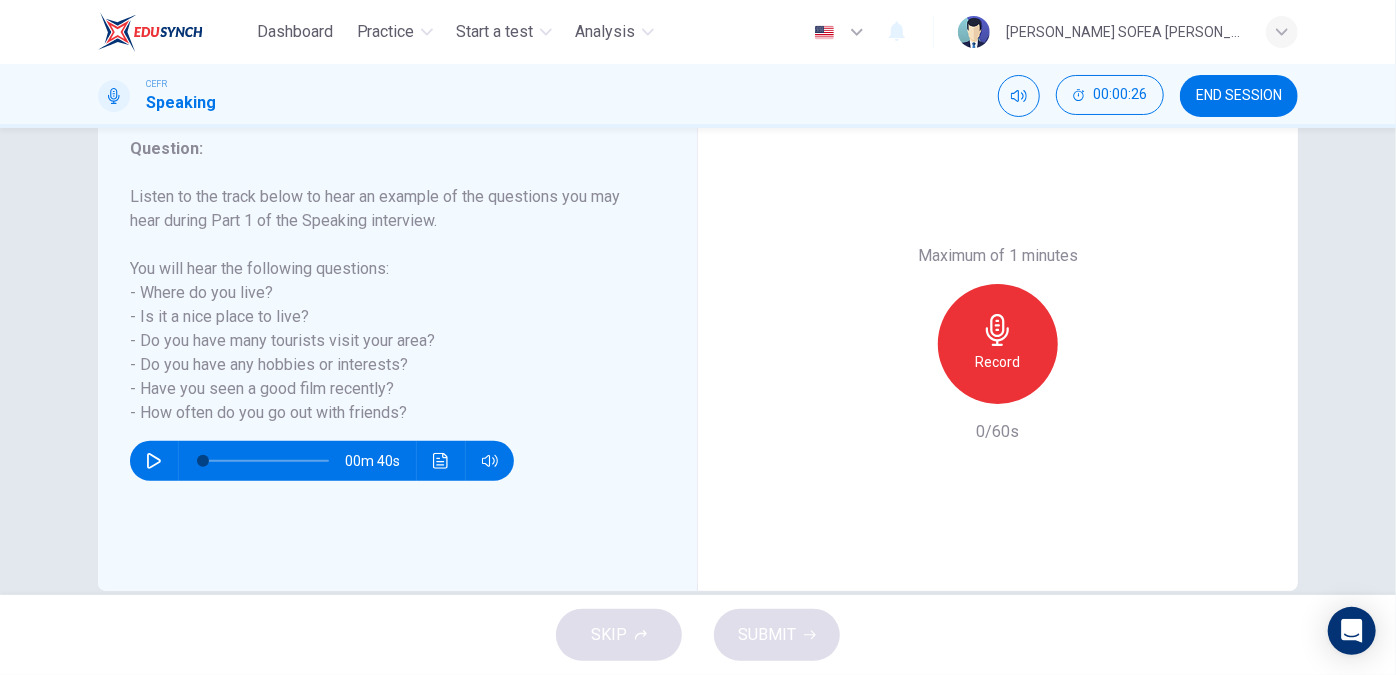 click at bounding box center (154, 461) 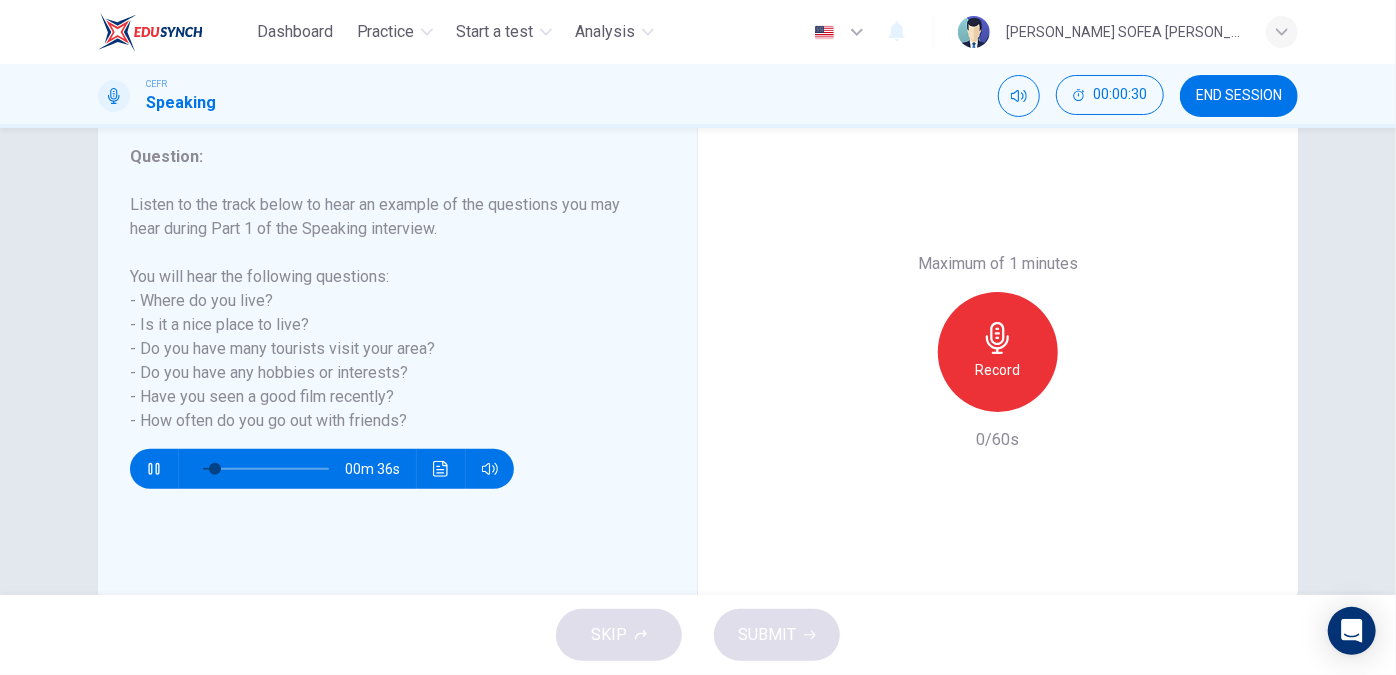 scroll, scrollTop: 217, scrollLeft: 0, axis: vertical 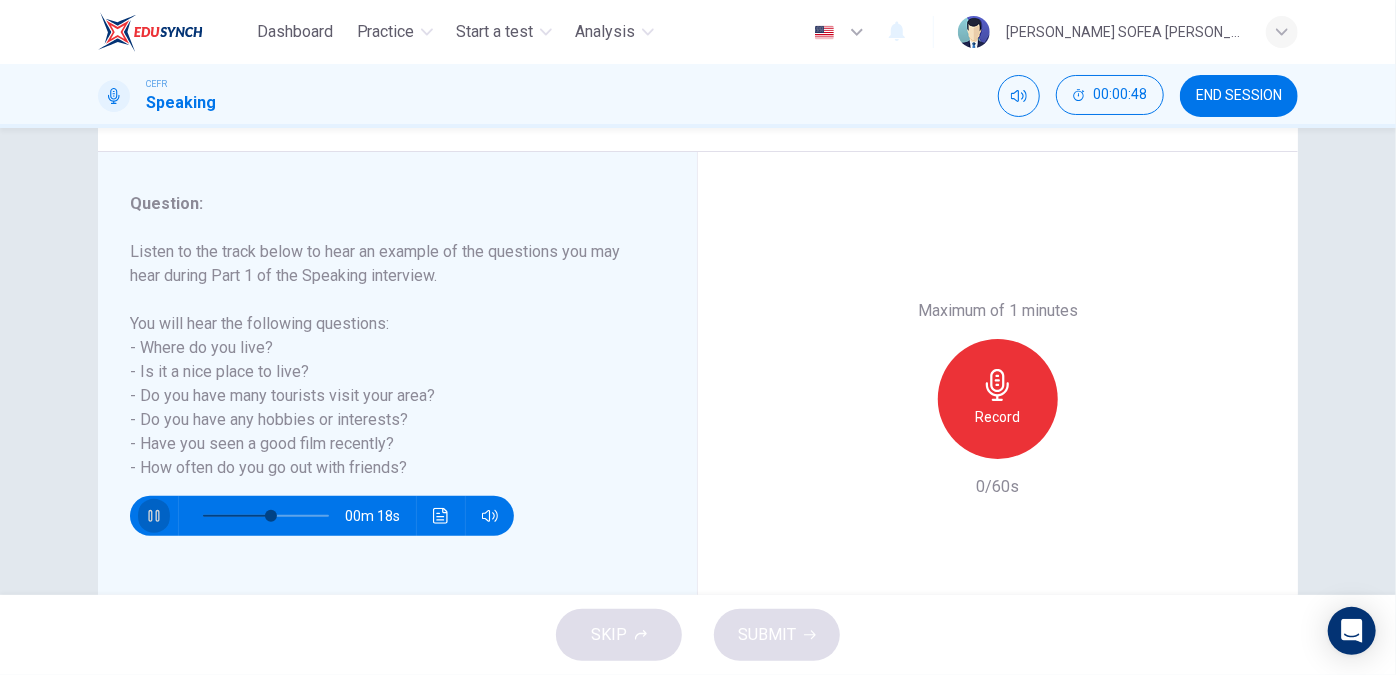 click 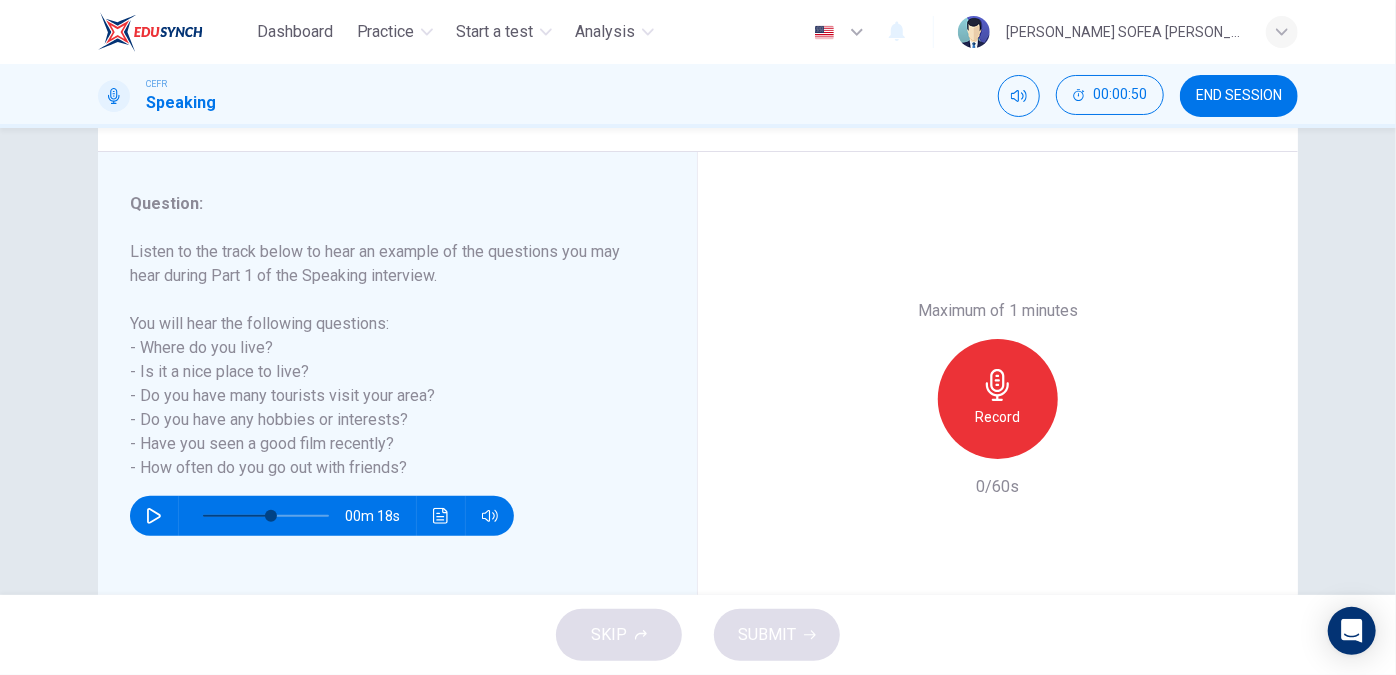 click 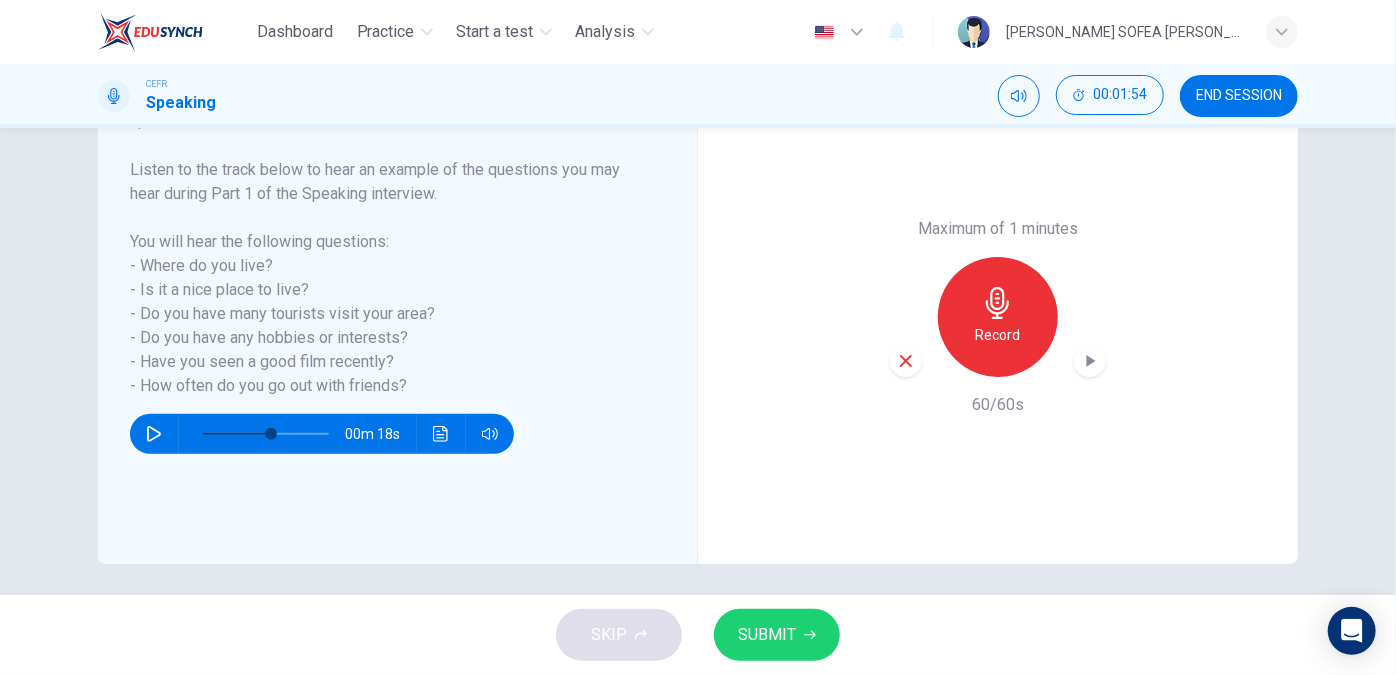 scroll, scrollTop: 308, scrollLeft: 0, axis: vertical 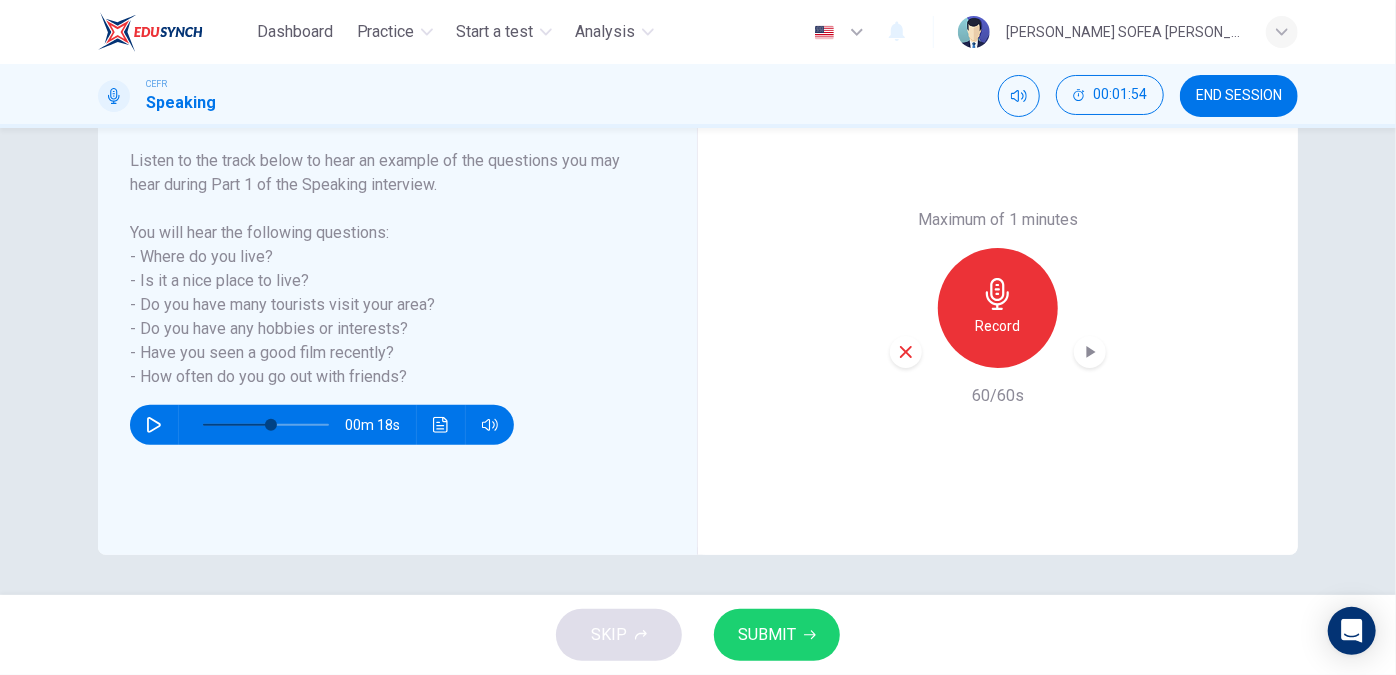click on "Record" at bounding box center [998, 308] 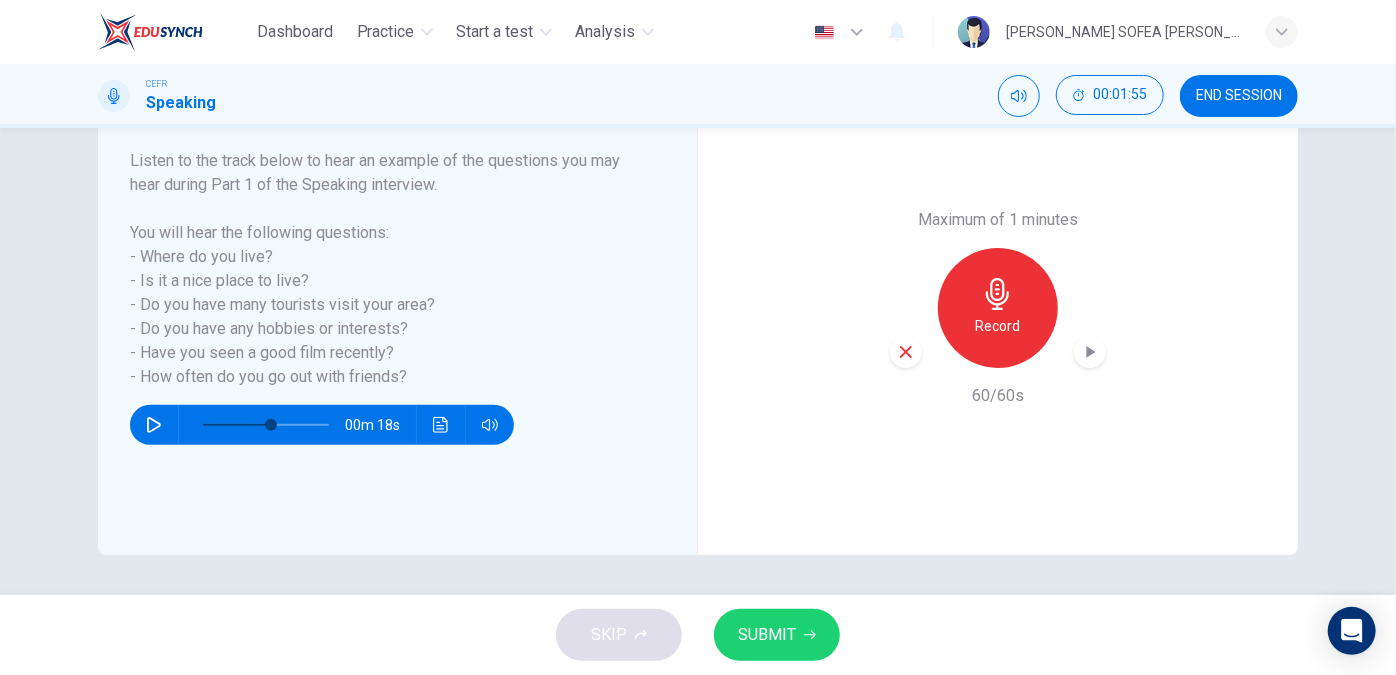 click 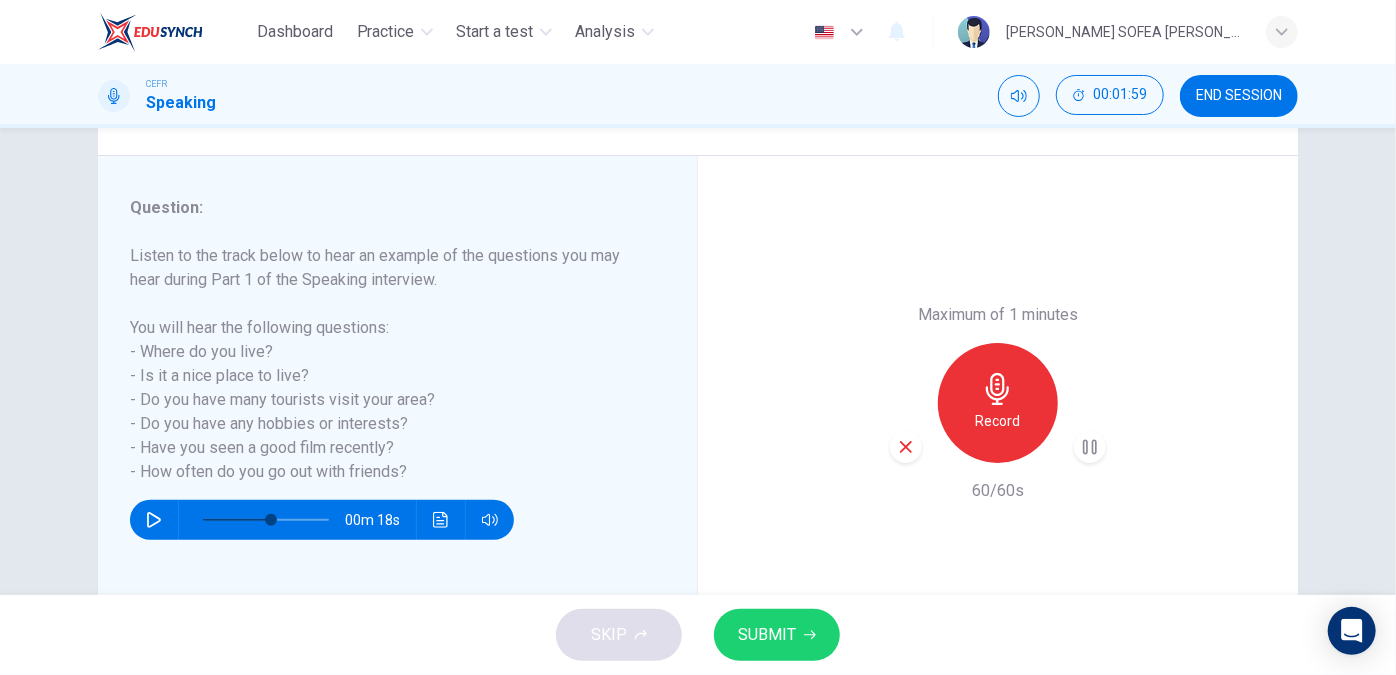 scroll, scrollTop: 217, scrollLeft: 0, axis: vertical 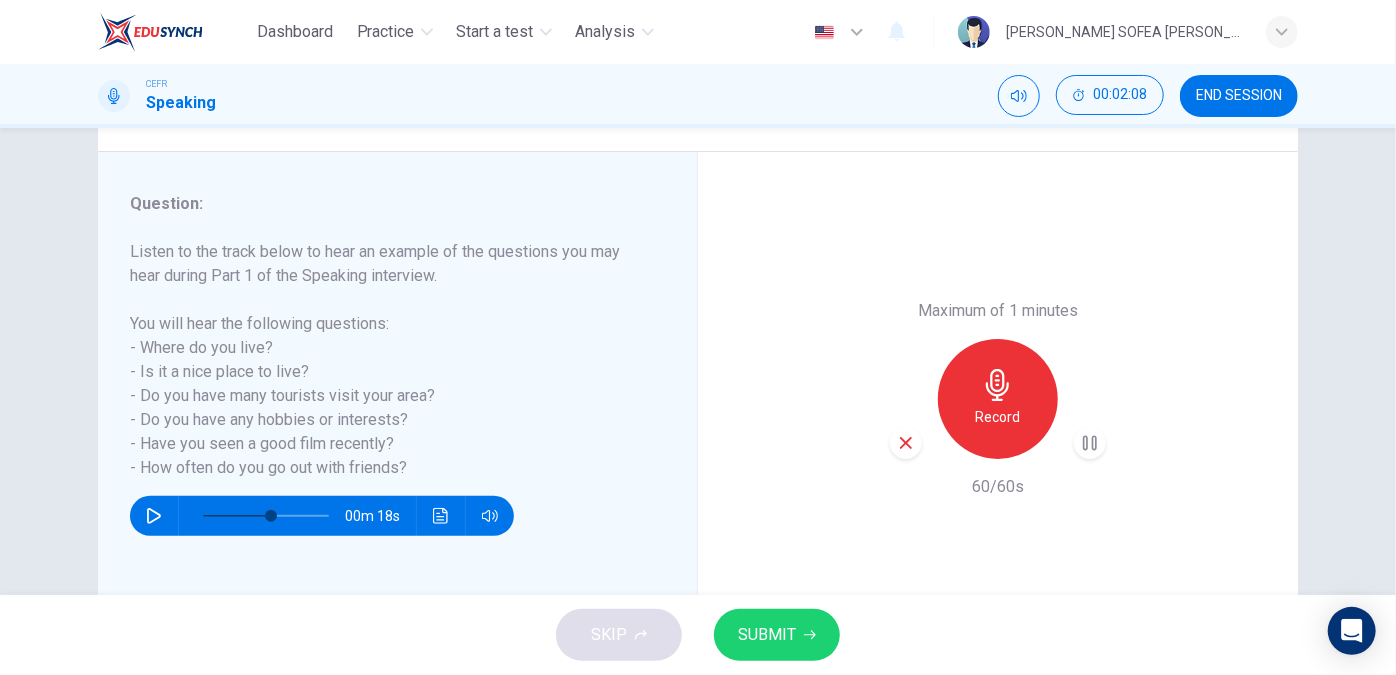 click 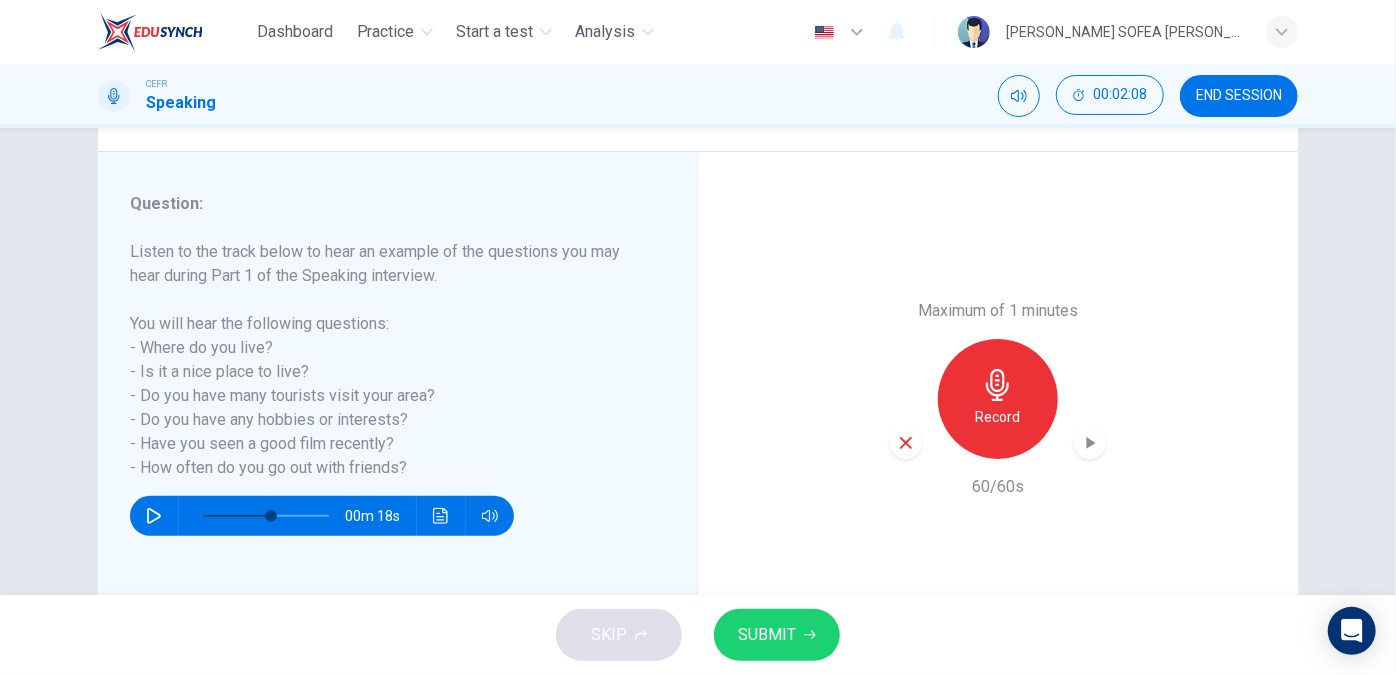 click on "SUBMIT" at bounding box center [777, 635] 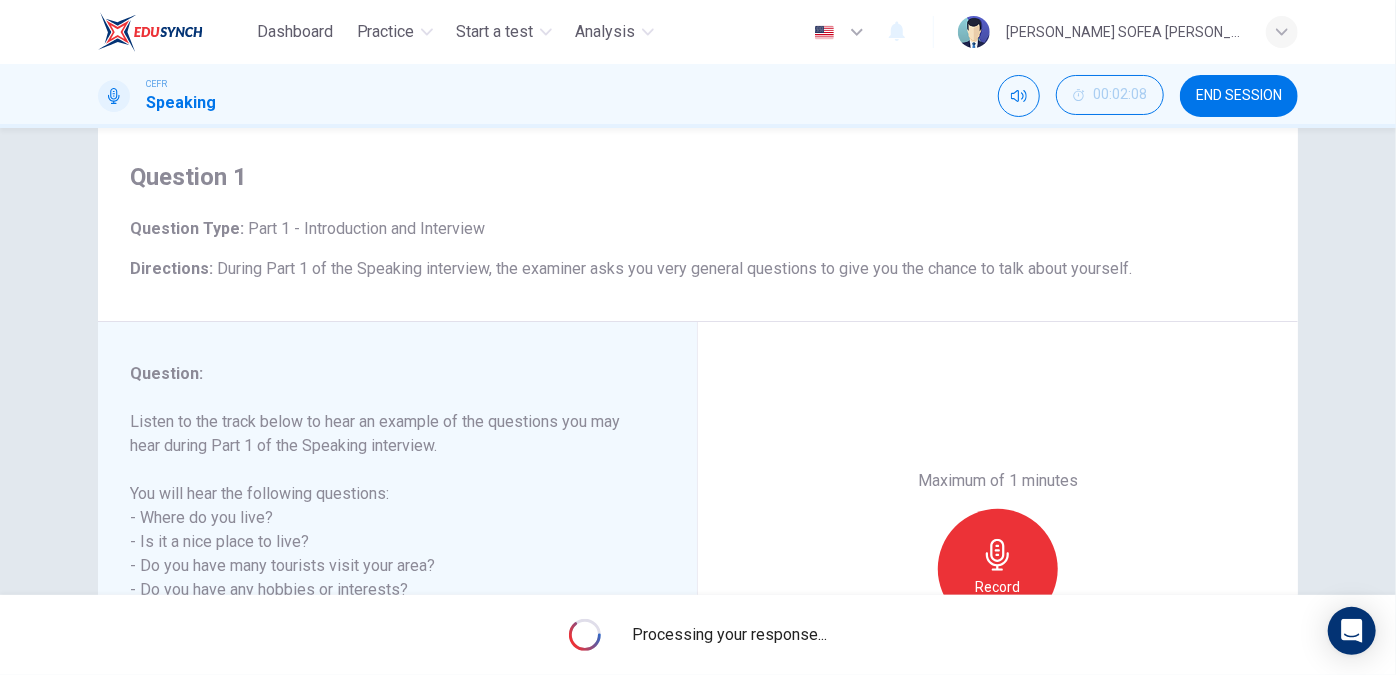 scroll, scrollTop: 0, scrollLeft: 0, axis: both 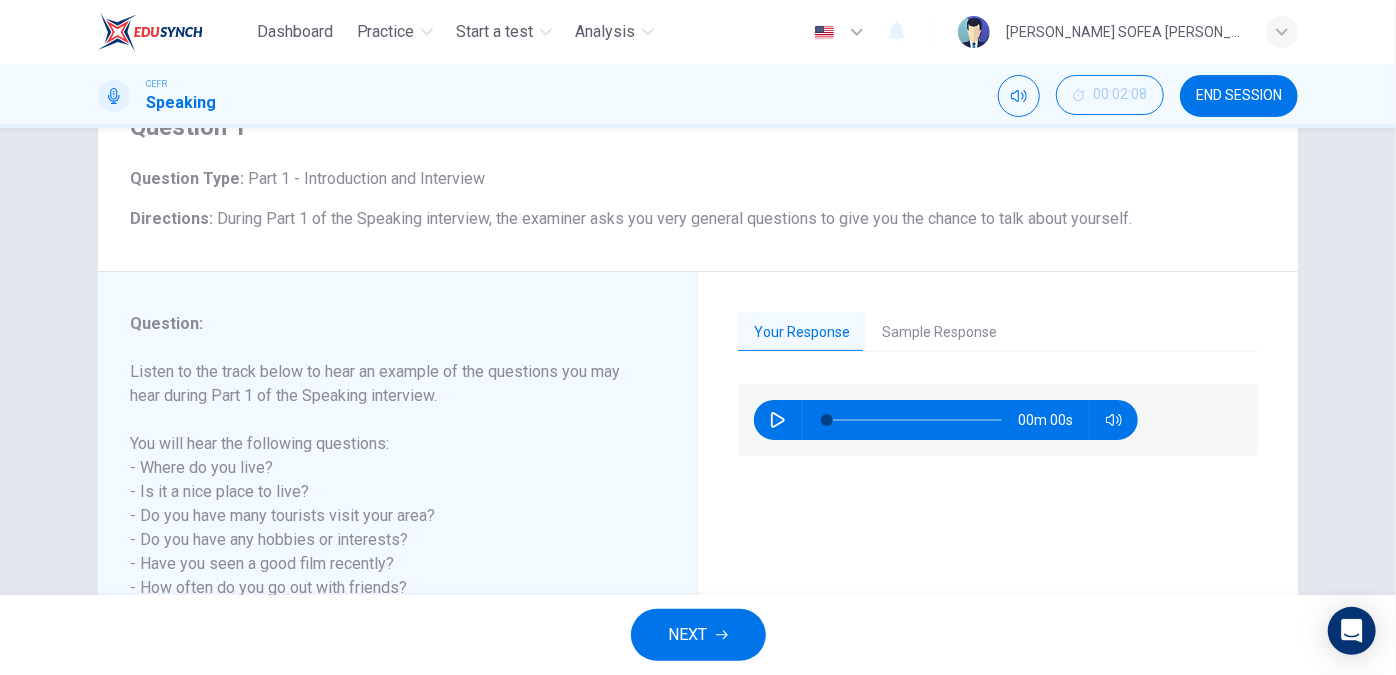 type on "0" 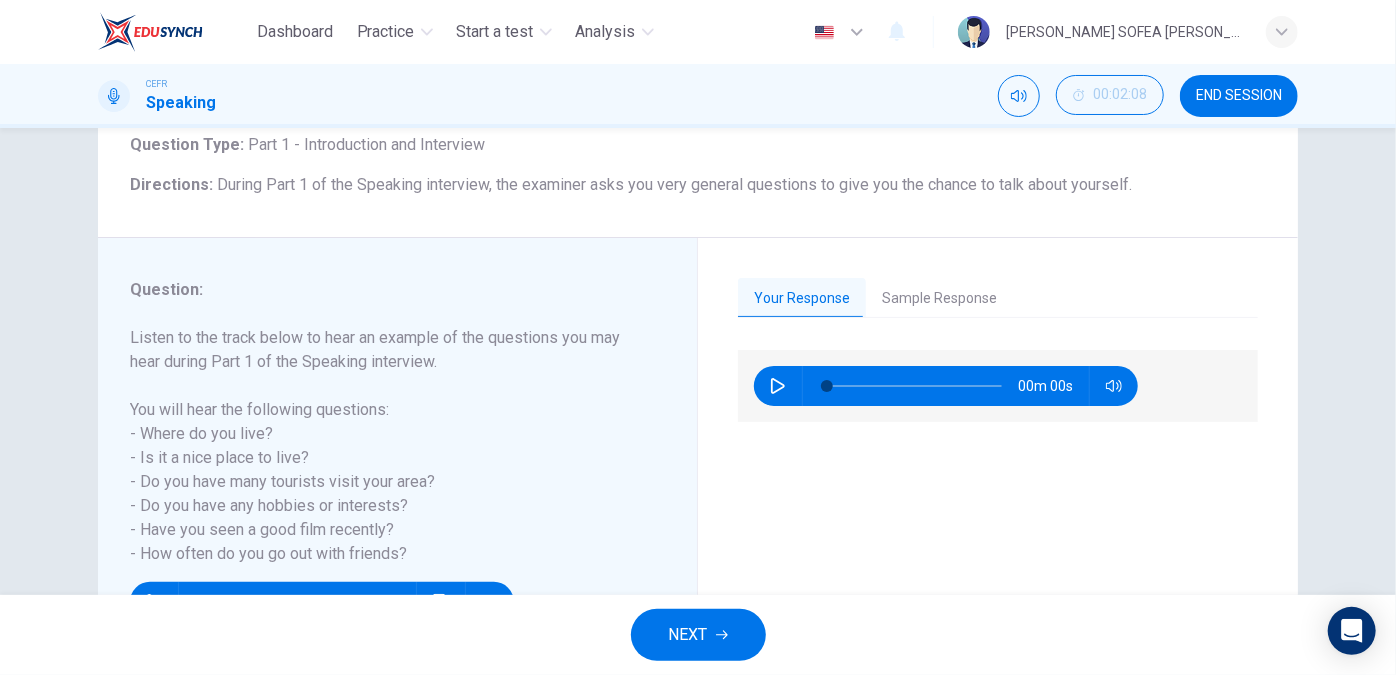 scroll, scrollTop: 90, scrollLeft: 0, axis: vertical 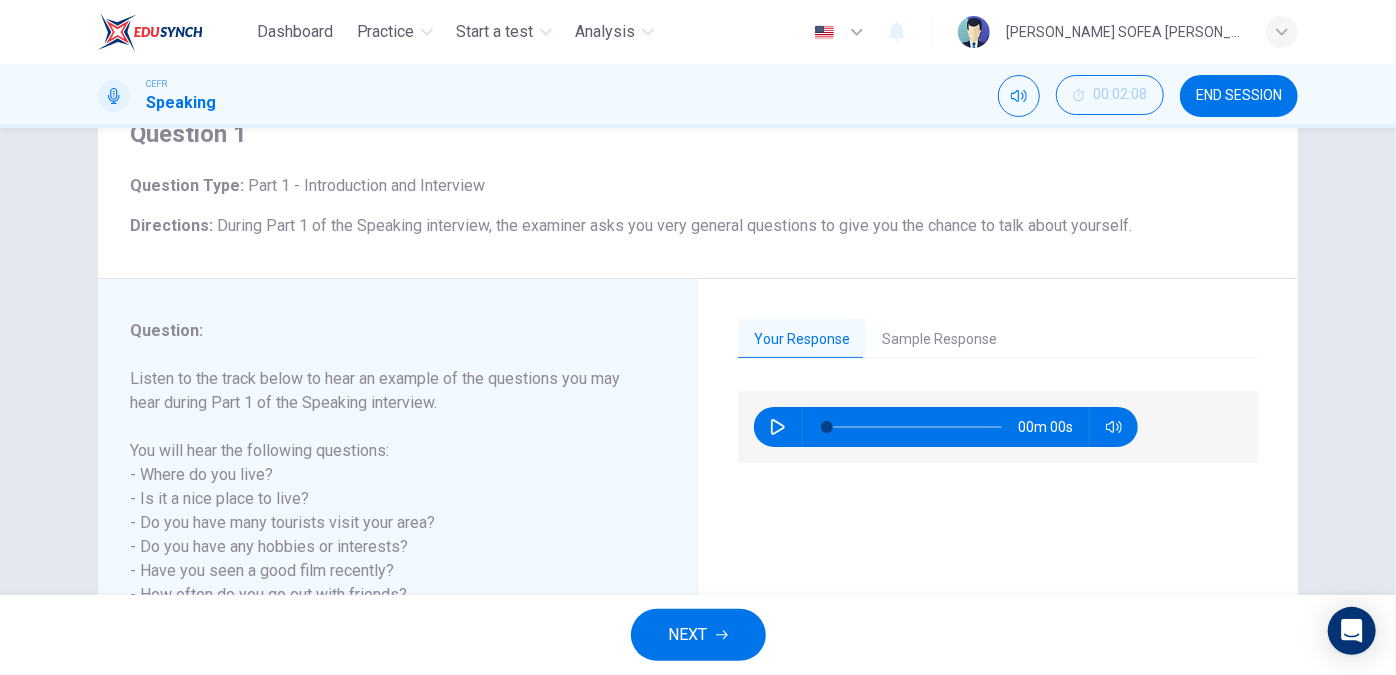click on "Sample Response" at bounding box center [939, 340] 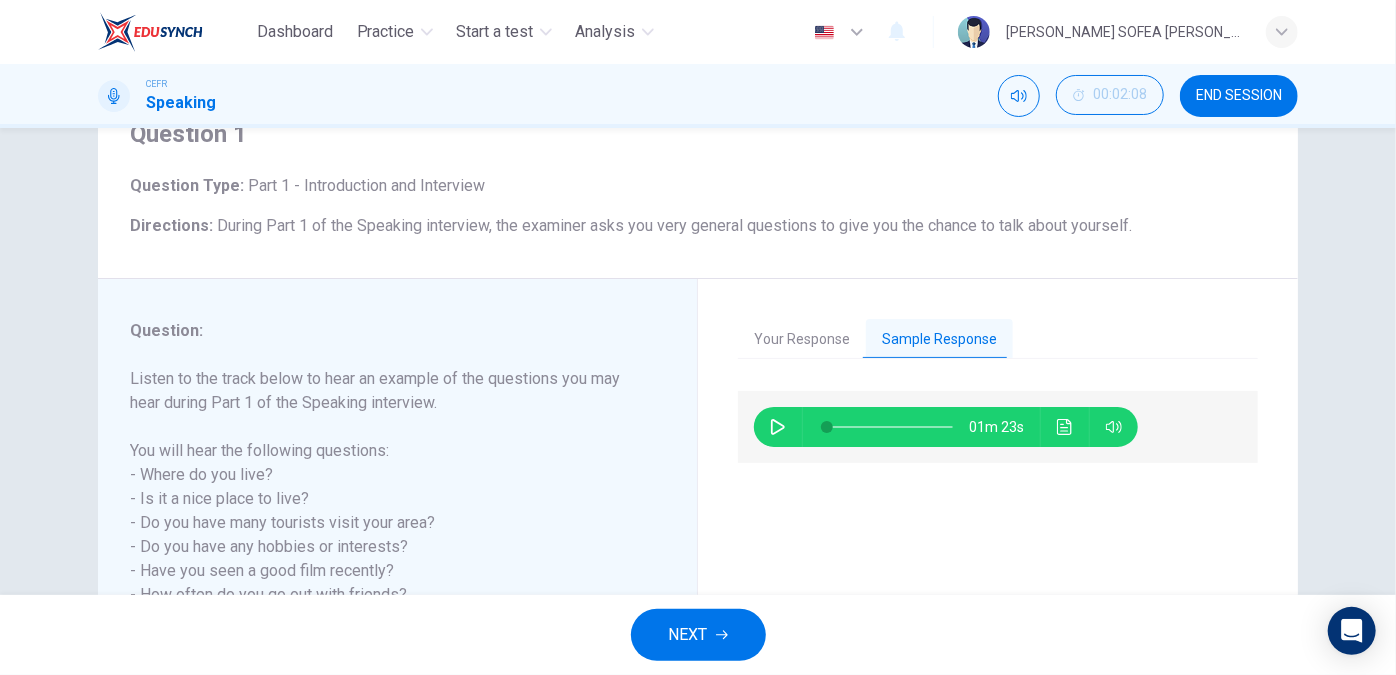 click on "01m 23s" at bounding box center (946, 427) 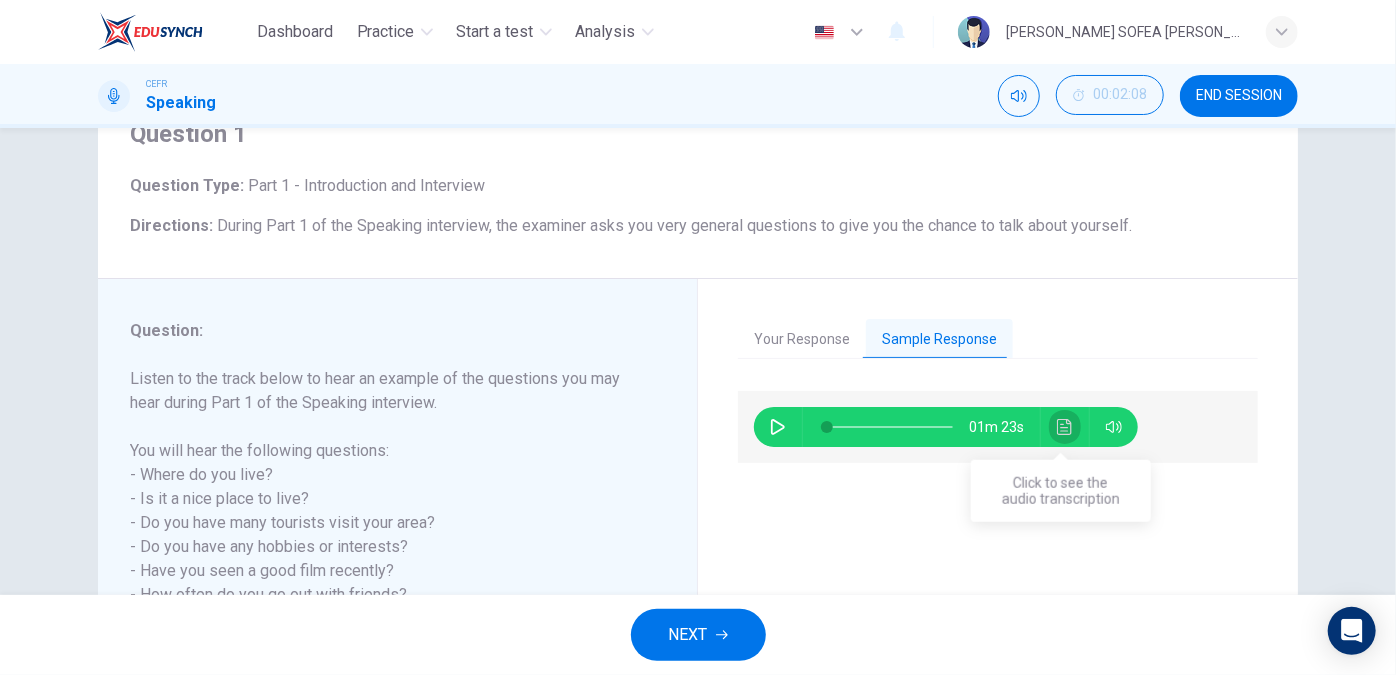 click at bounding box center [1065, 427] 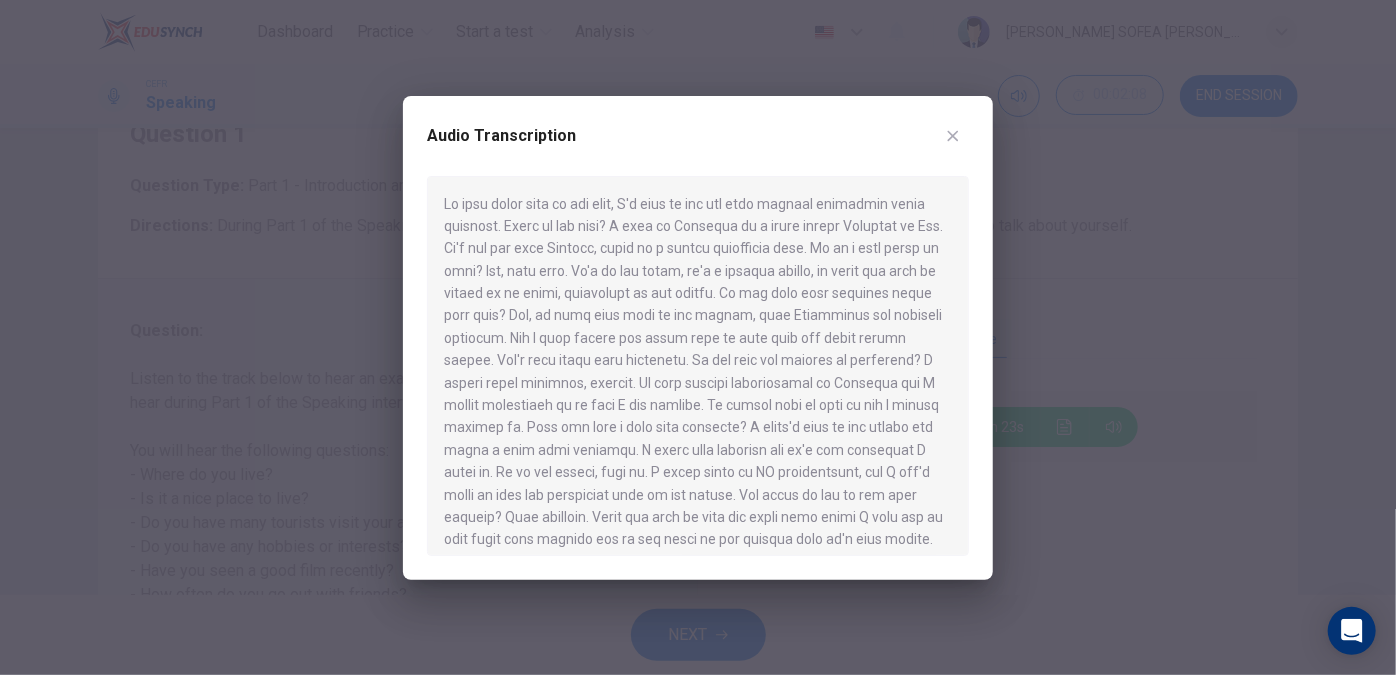 scroll, scrollTop: 11, scrollLeft: 0, axis: vertical 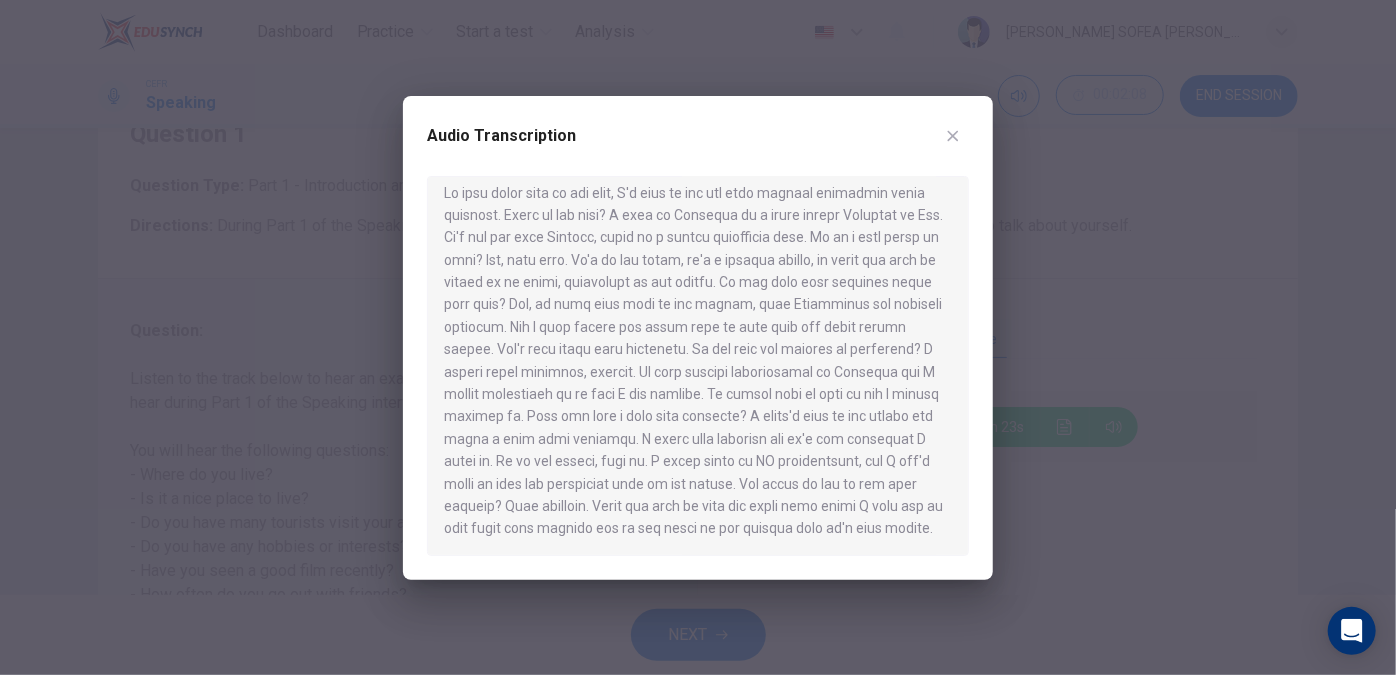 click 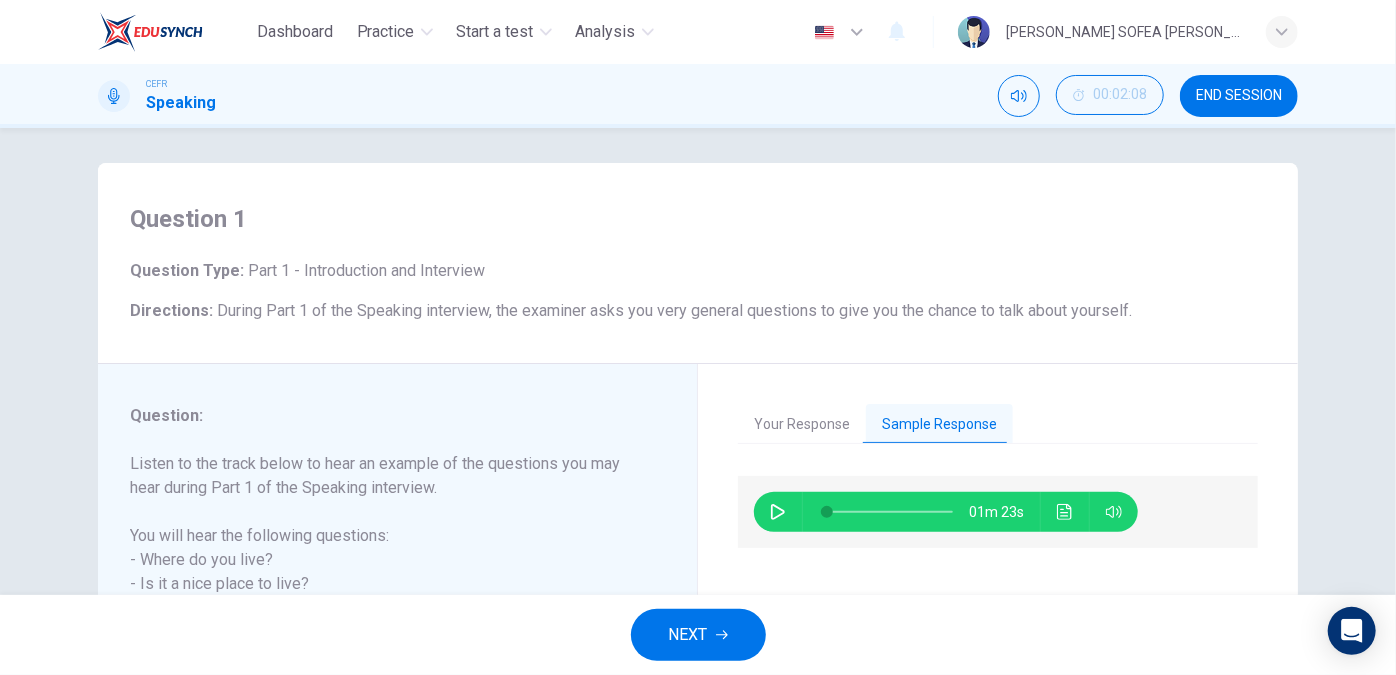 scroll, scrollTop: 0, scrollLeft: 0, axis: both 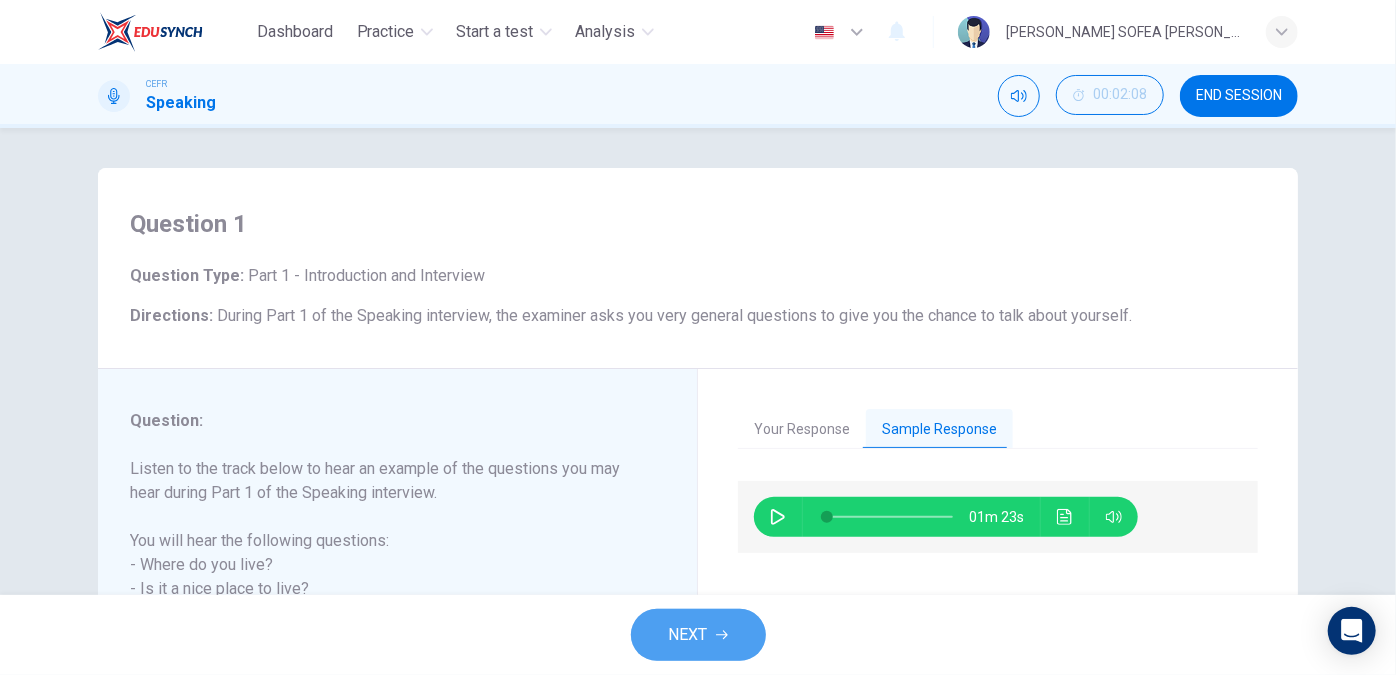 click on "NEXT" at bounding box center (688, 635) 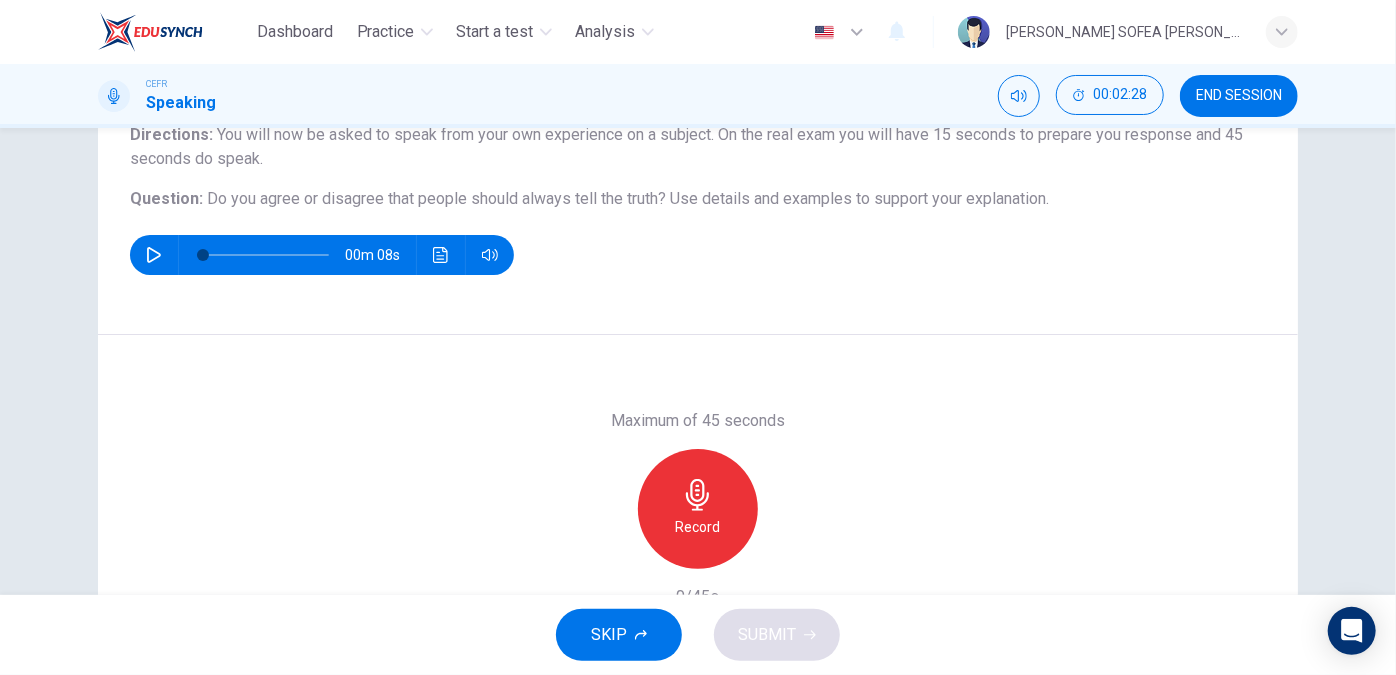 scroll, scrollTop: 90, scrollLeft: 0, axis: vertical 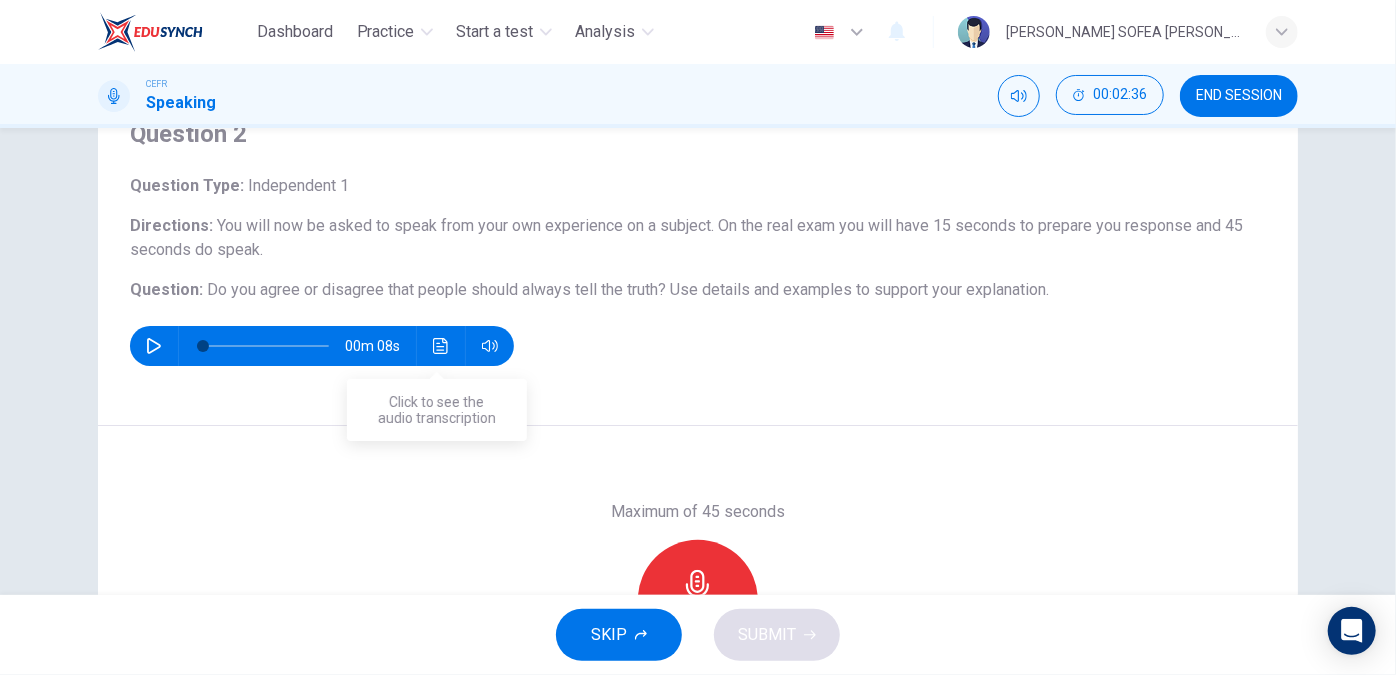 click 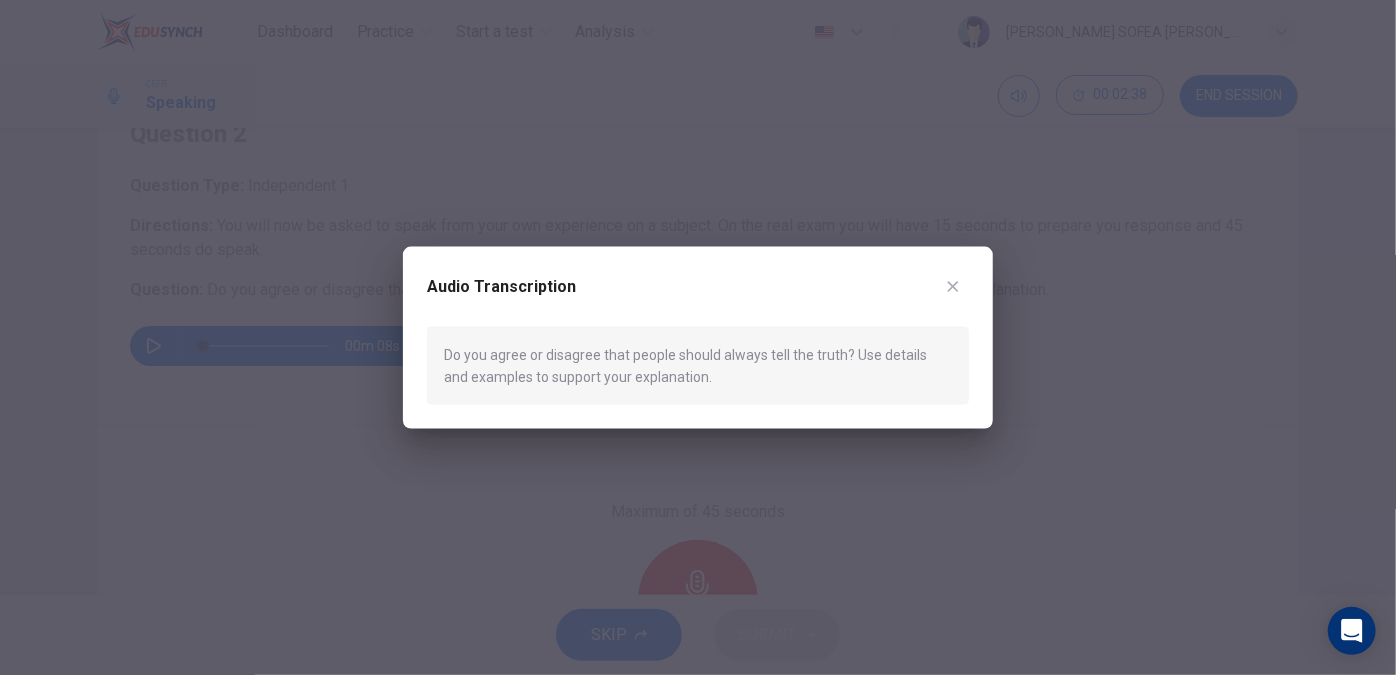 click 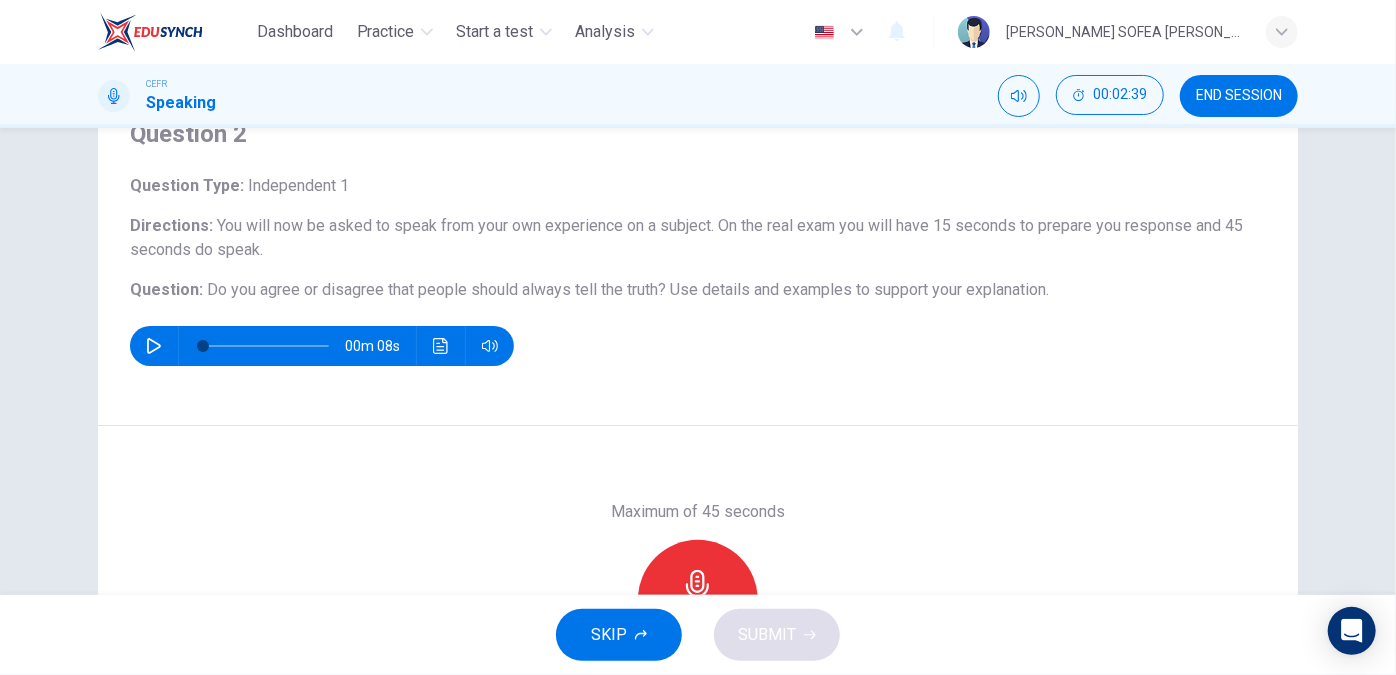 click on "Record" at bounding box center [698, 600] 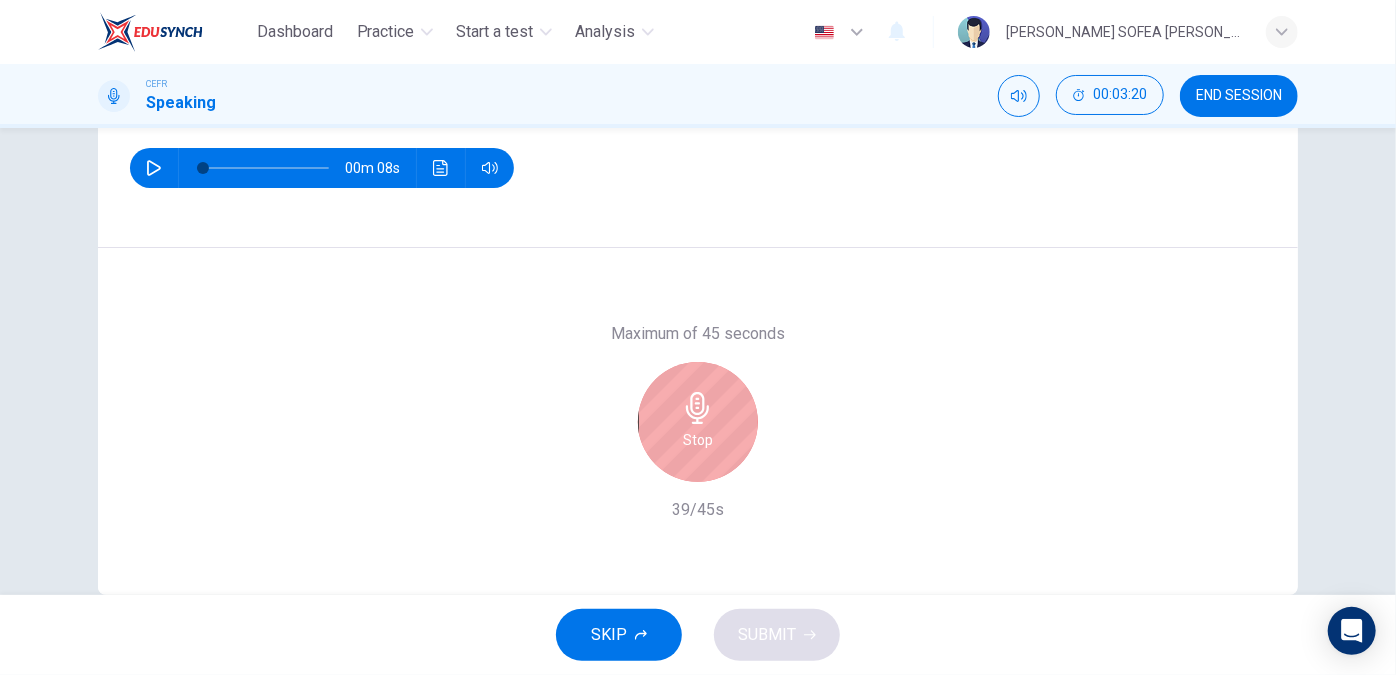 scroll, scrollTop: 272, scrollLeft: 0, axis: vertical 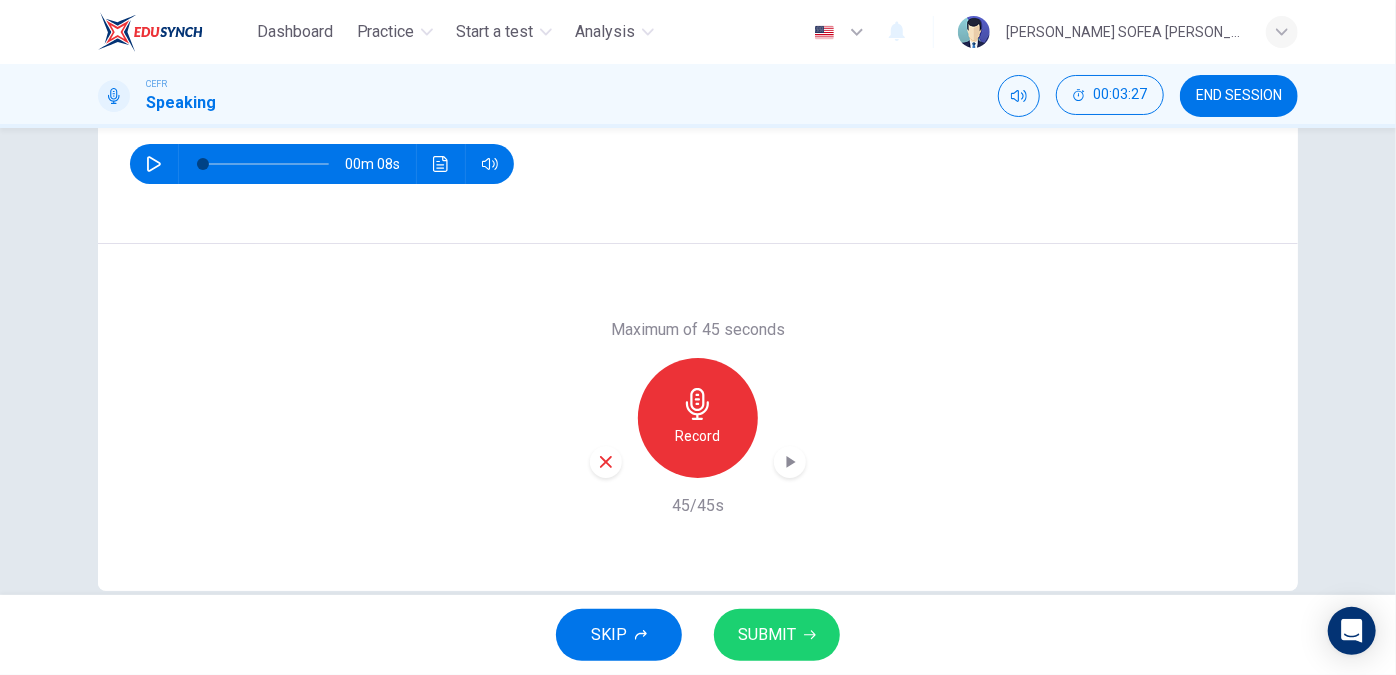 click on "SUBMIT" at bounding box center (767, 635) 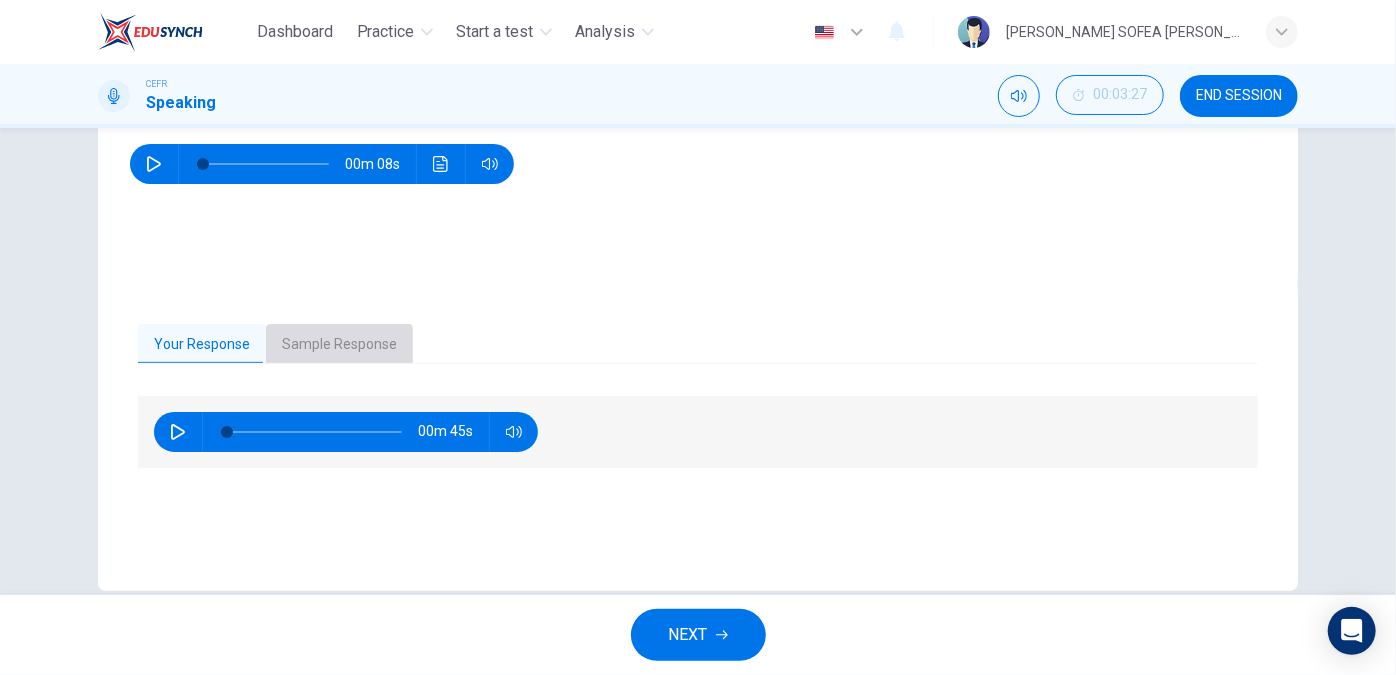 click on "Sample Response" at bounding box center [339, 345] 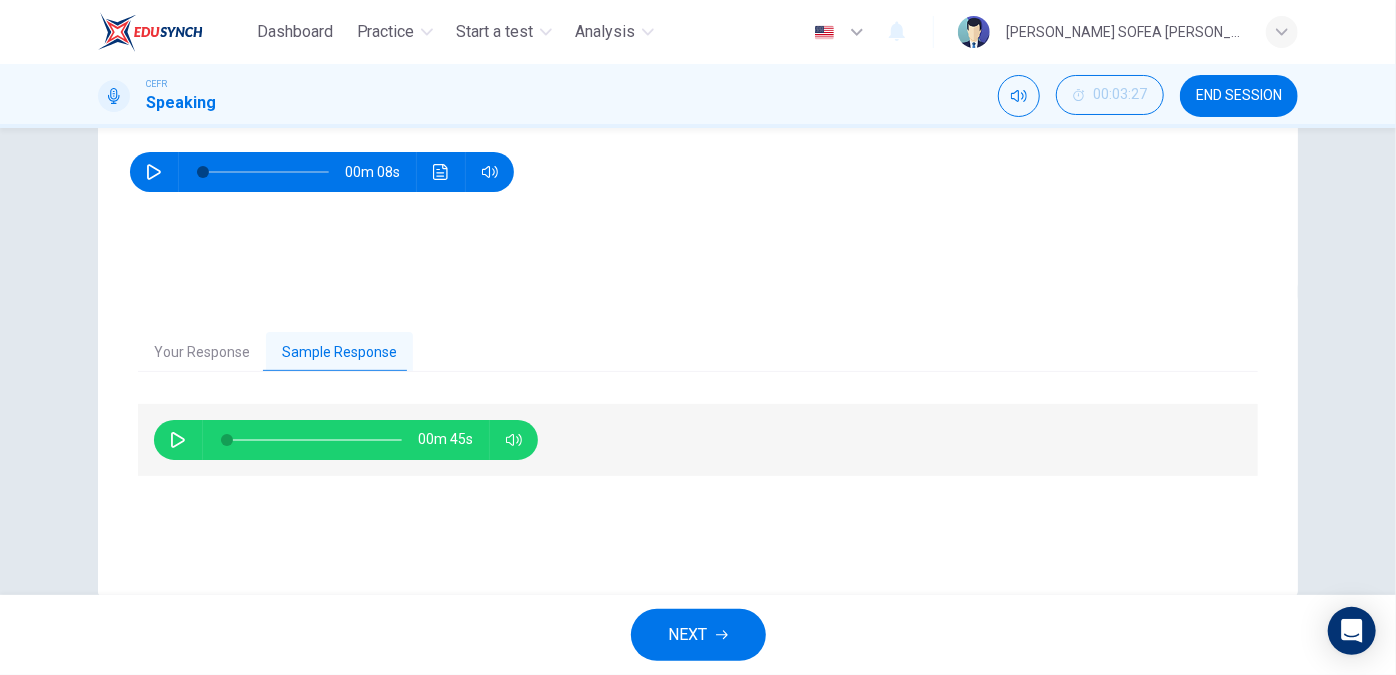 scroll, scrollTop: 308, scrollLeft: 0, axis: vertical 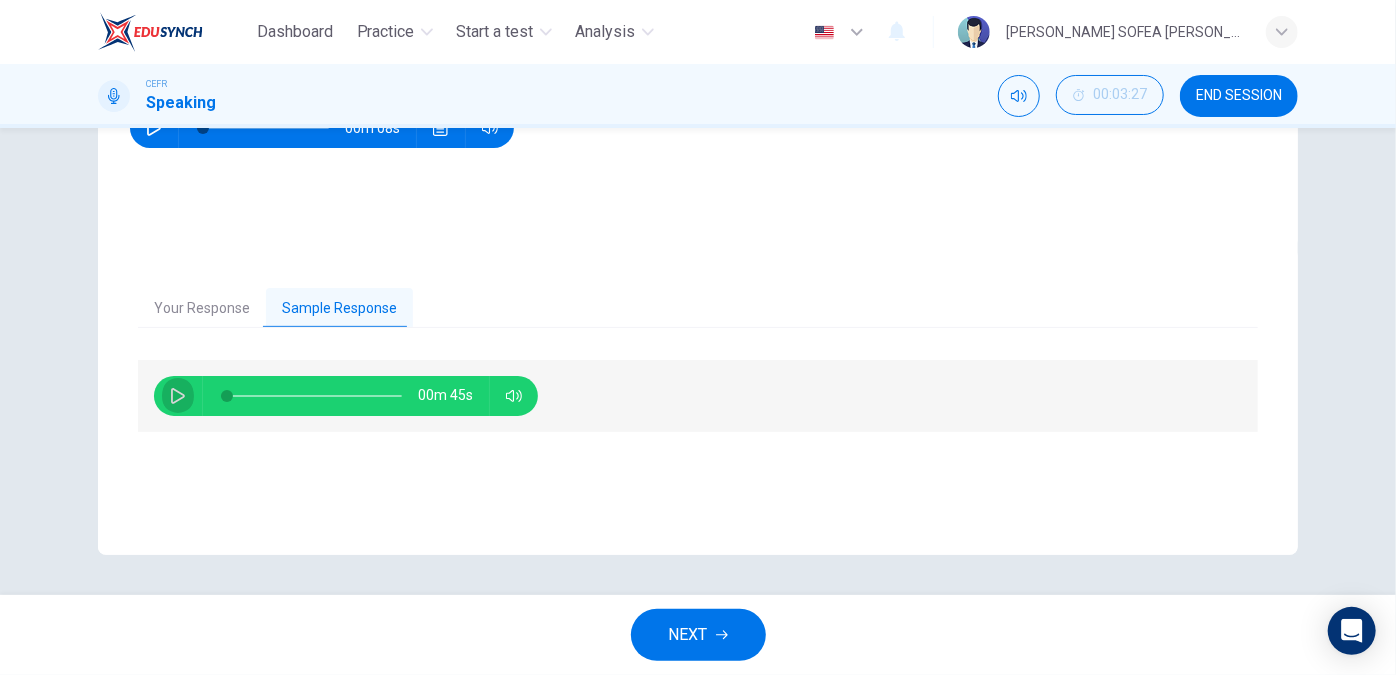 click 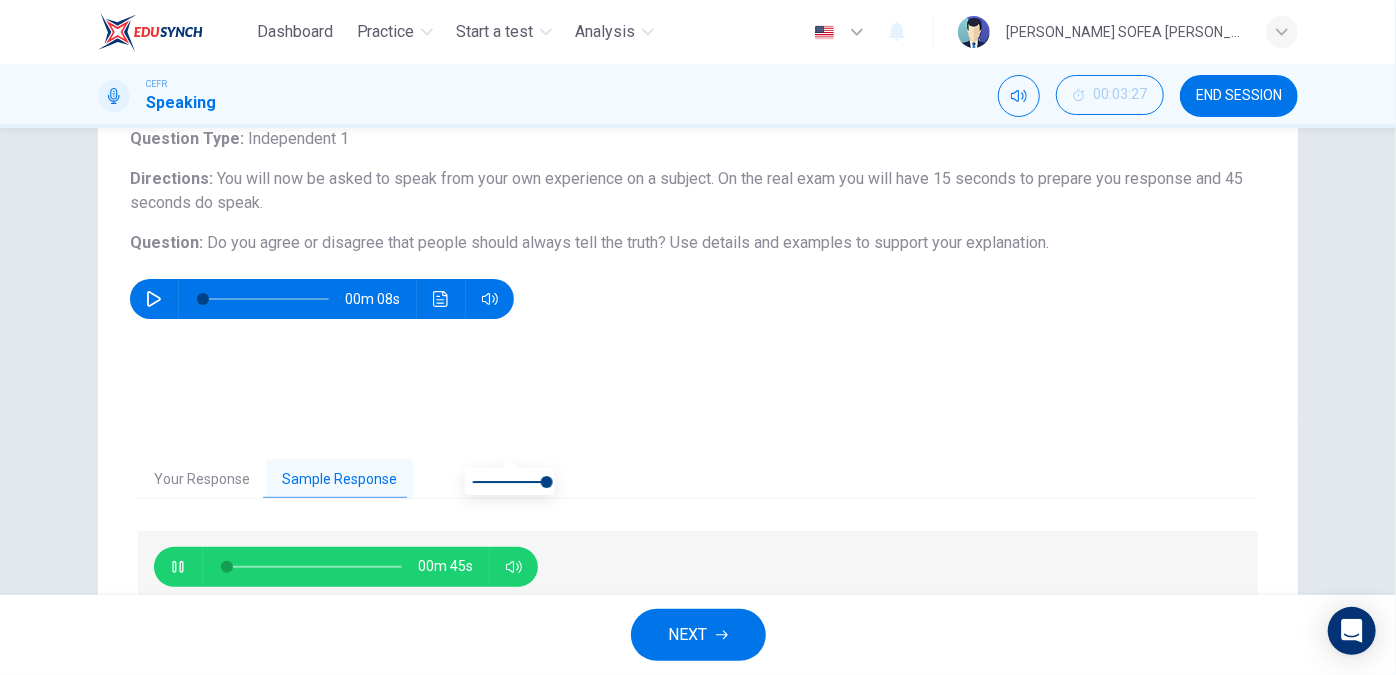 scroll, scrollTop: 126, scrollLeft: 0, axis: vertical 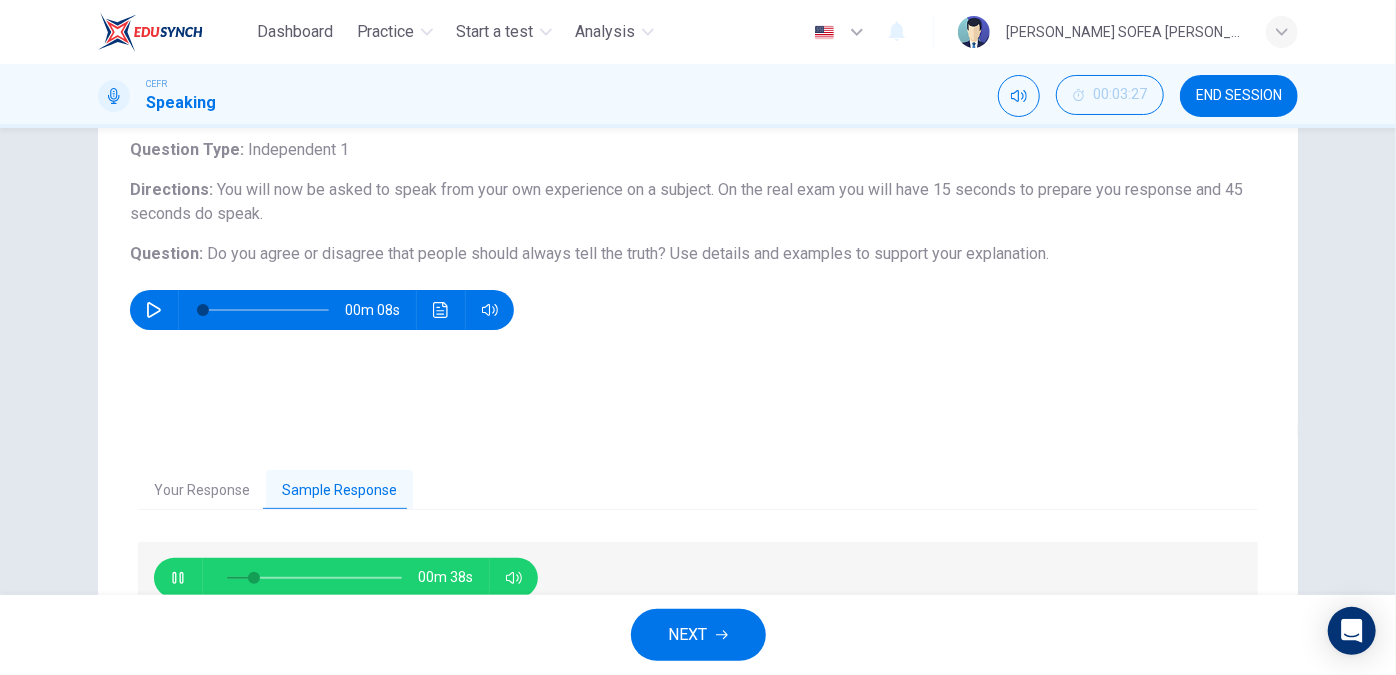 click on "00m 38s" at bounding box center (698, 578) 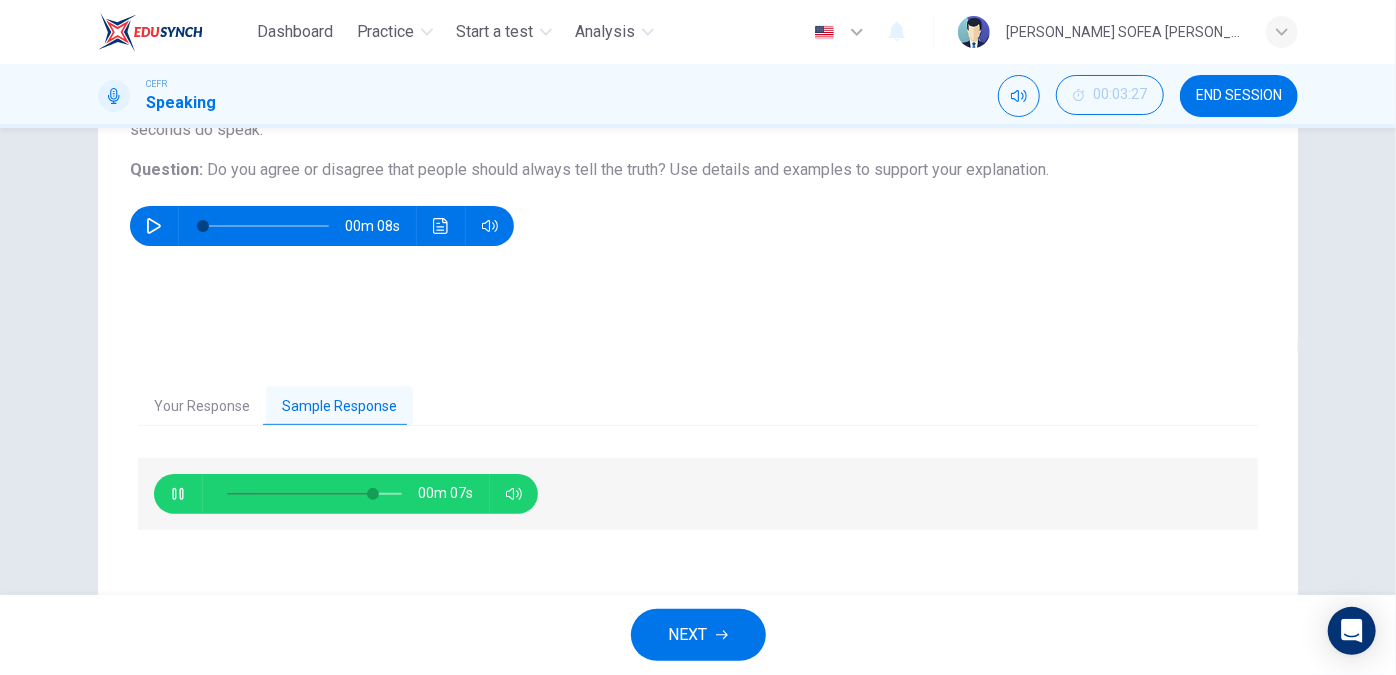 scroll, scrollTop: 217, scrollLeft: 0, axis: vertical 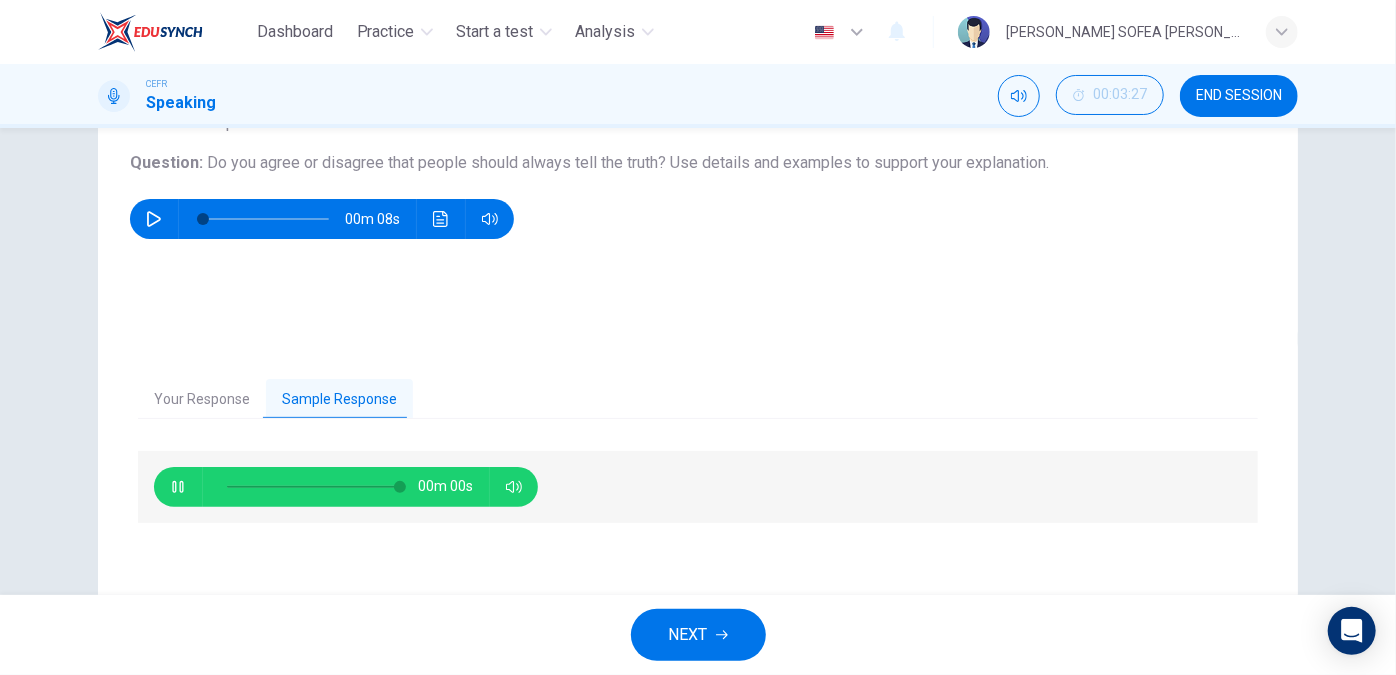 type on "0" 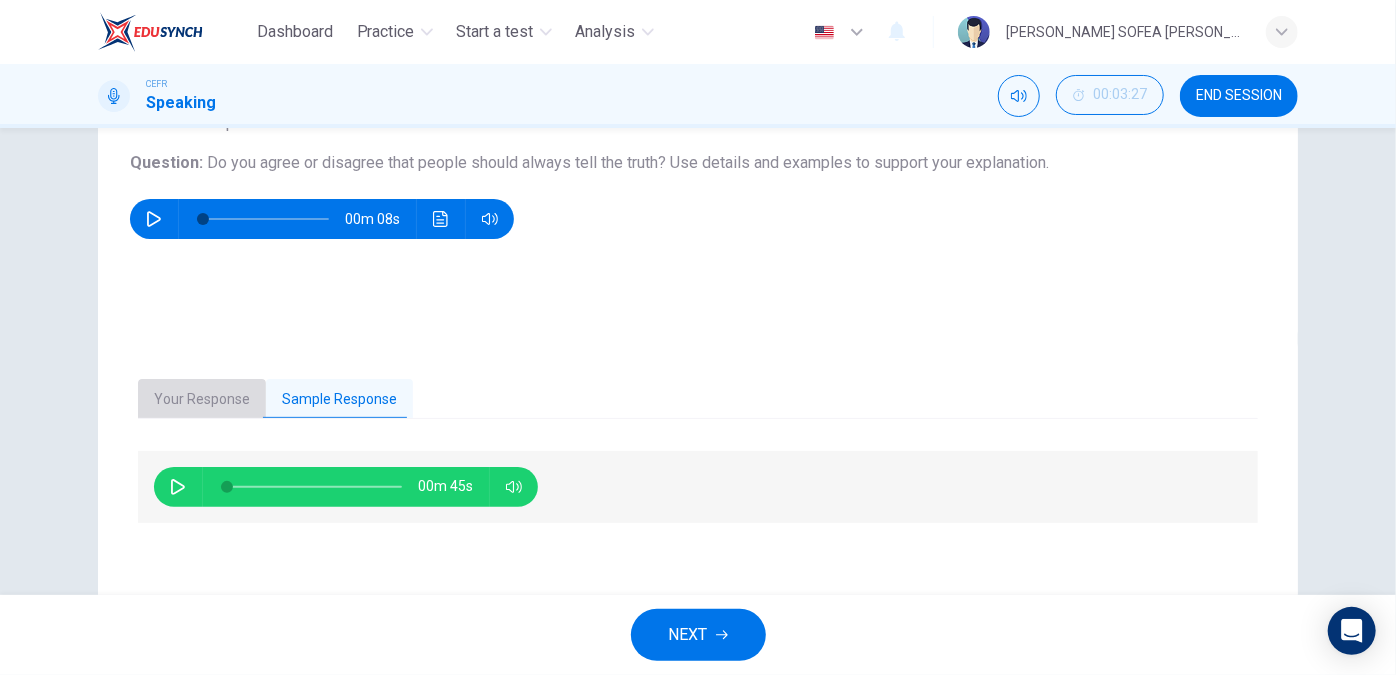 click on "Your Response" at bounding box center (202, 400) 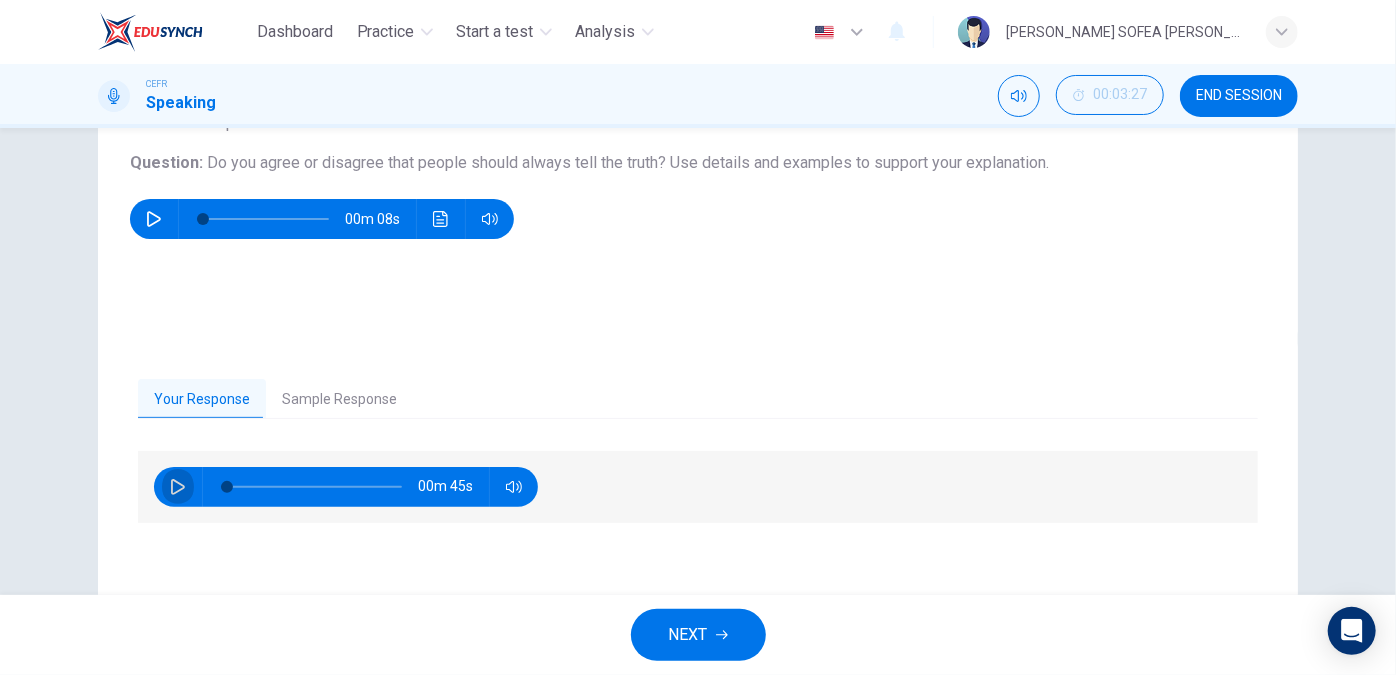 click 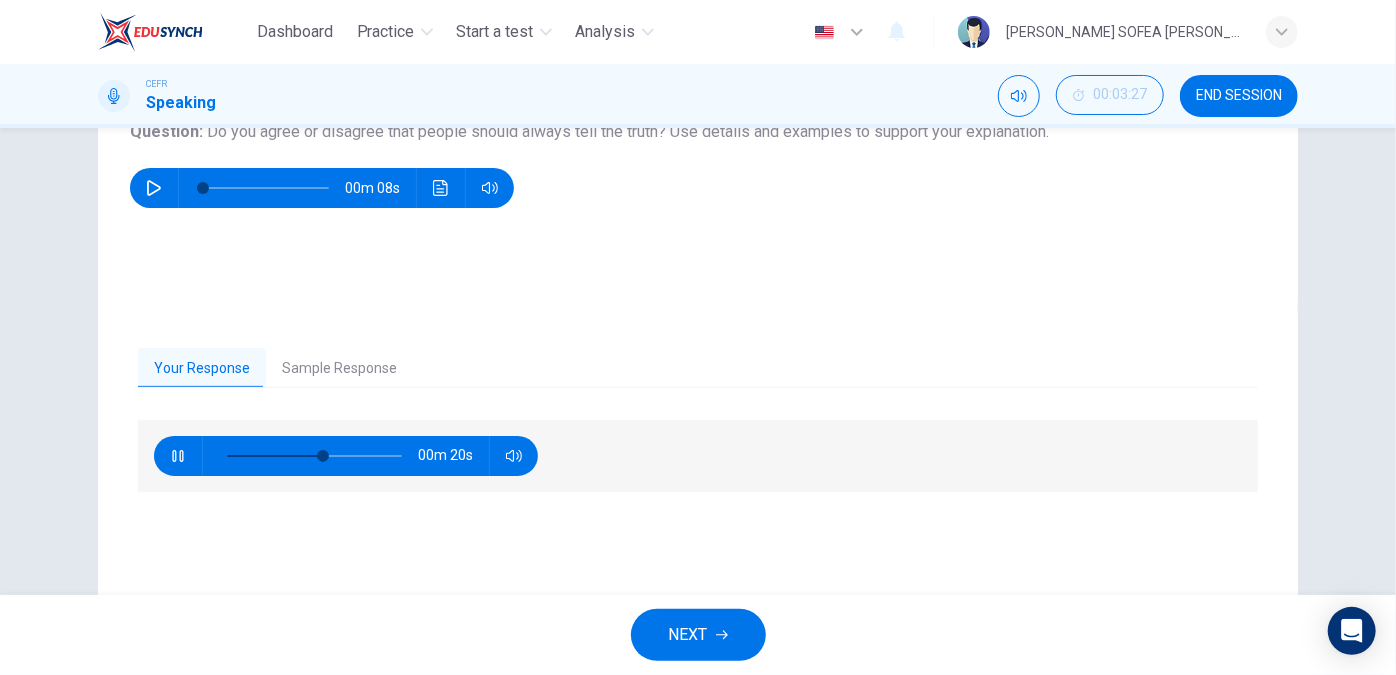 scroll, scrollTop: 272, scrollLeft: 0, axis: vertical 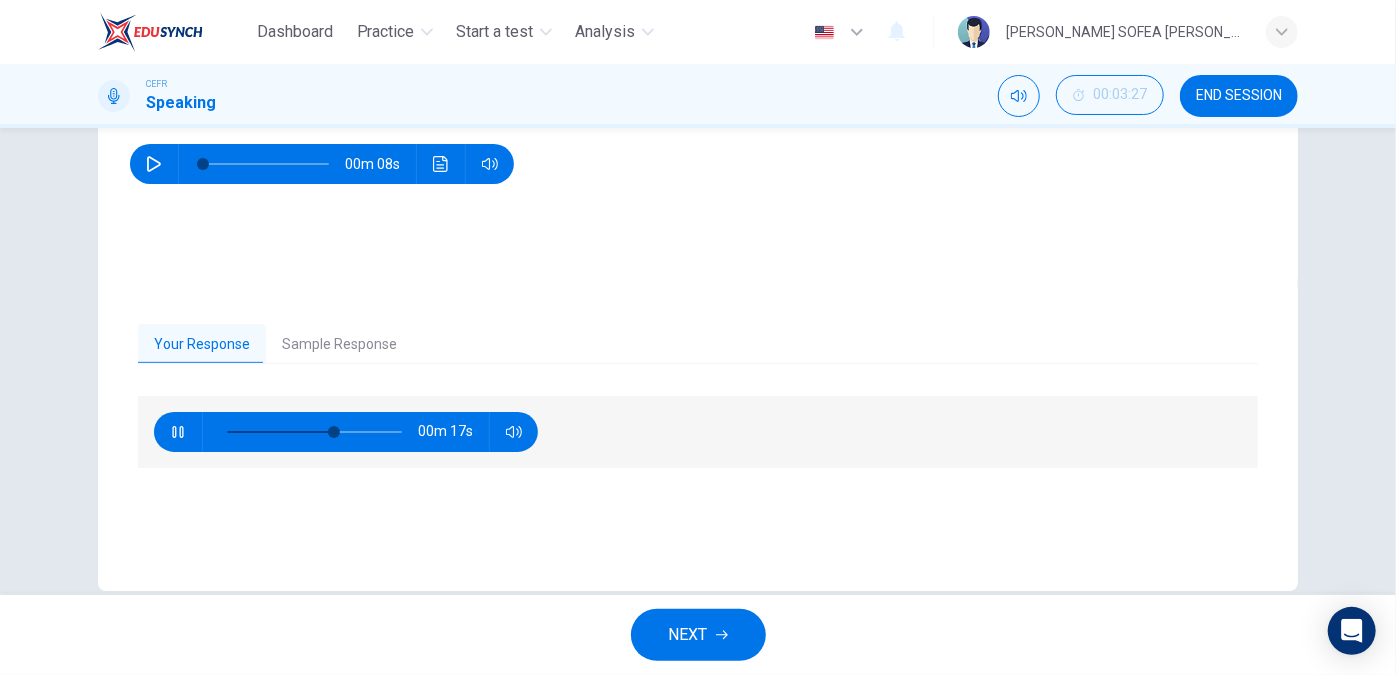 drag, startPoint x: 866, startPoint y: 474, endPoint x: 752, endPoint y: 439, distance: 119.25183 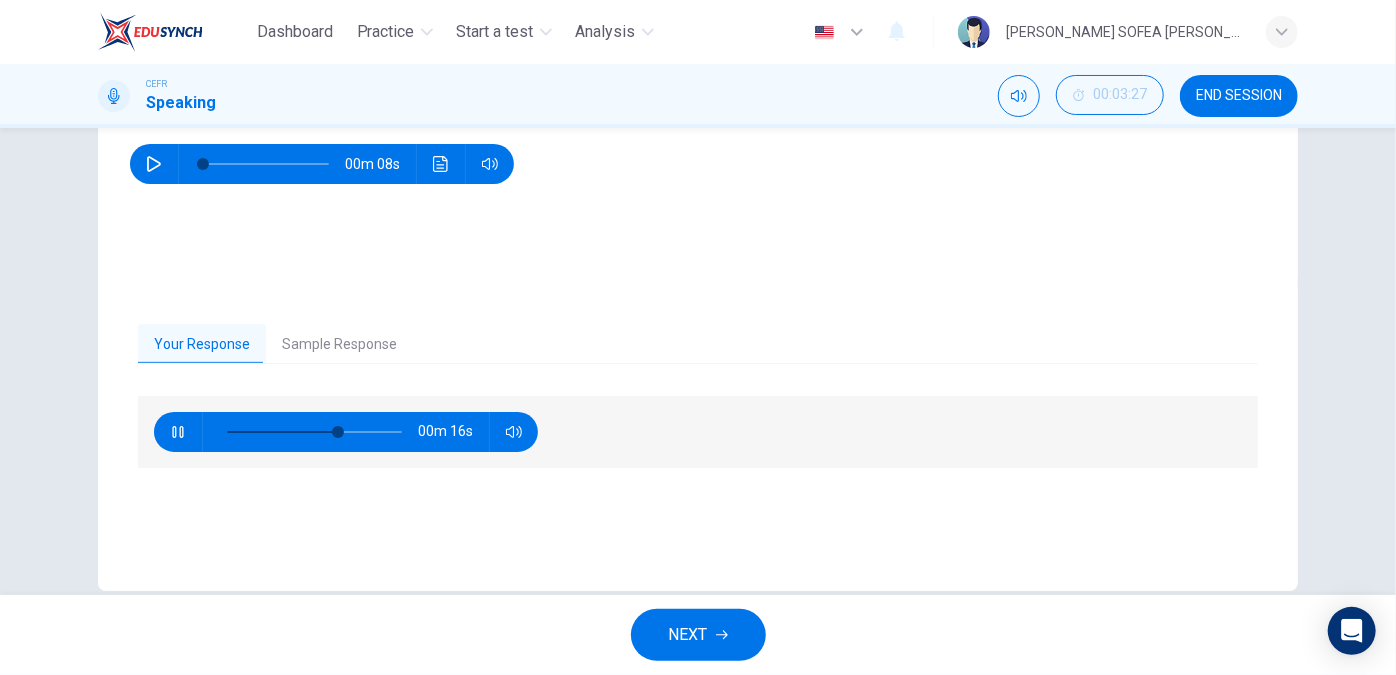 click on "NEXT" at bounding box center [688, 635] 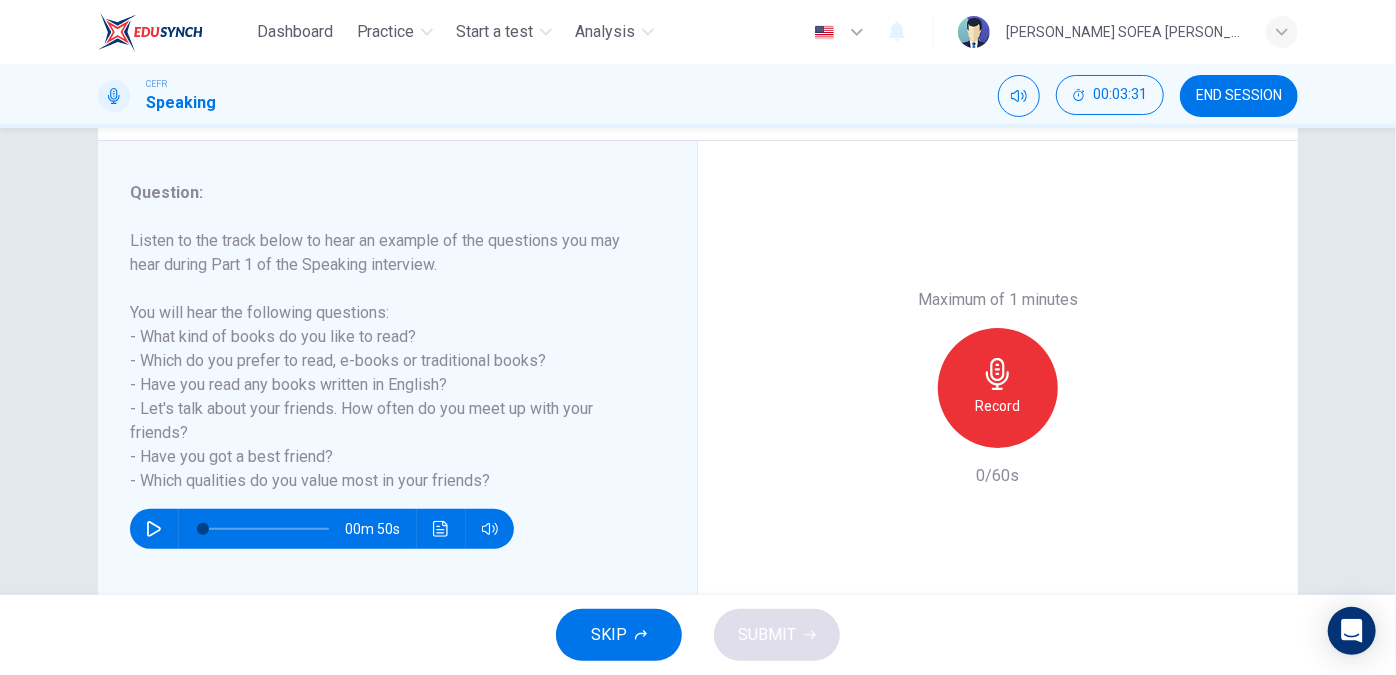 scroll, scrollTop: 272, scrollLeft: 0, axis: vertical 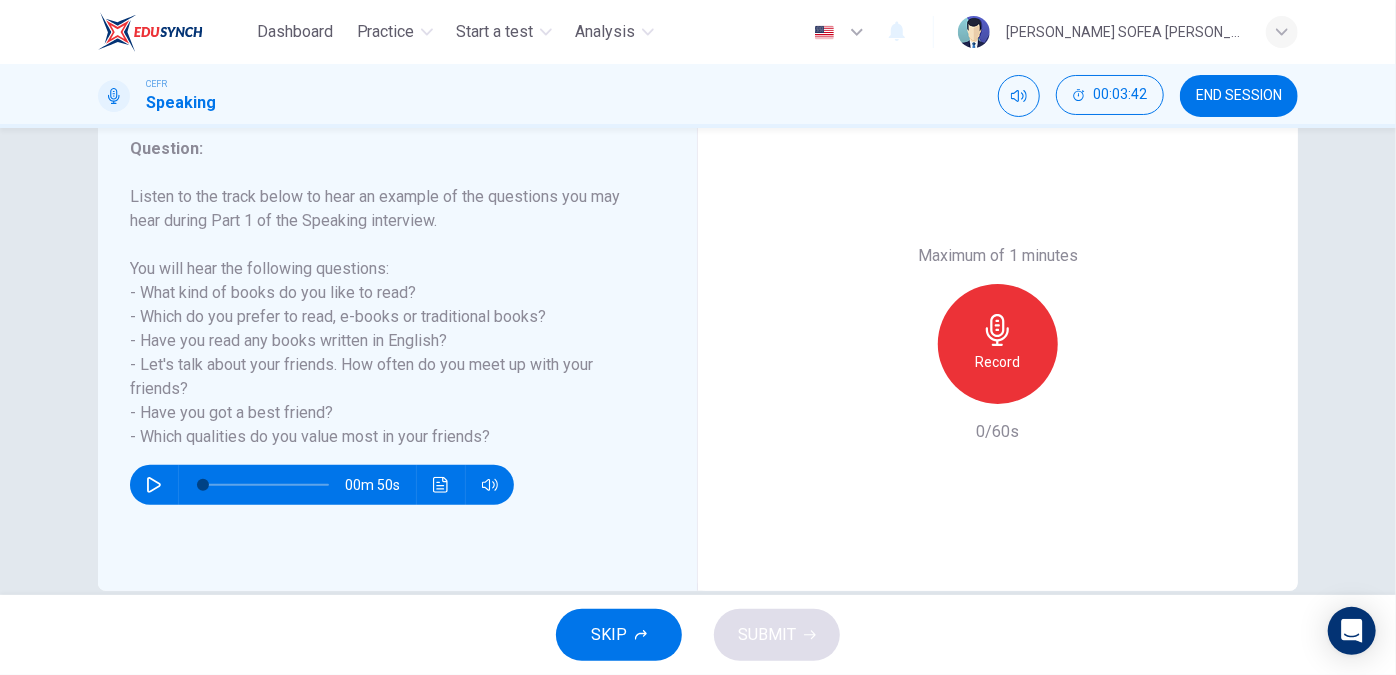 click on "Record" at bounding box center [998, 344] 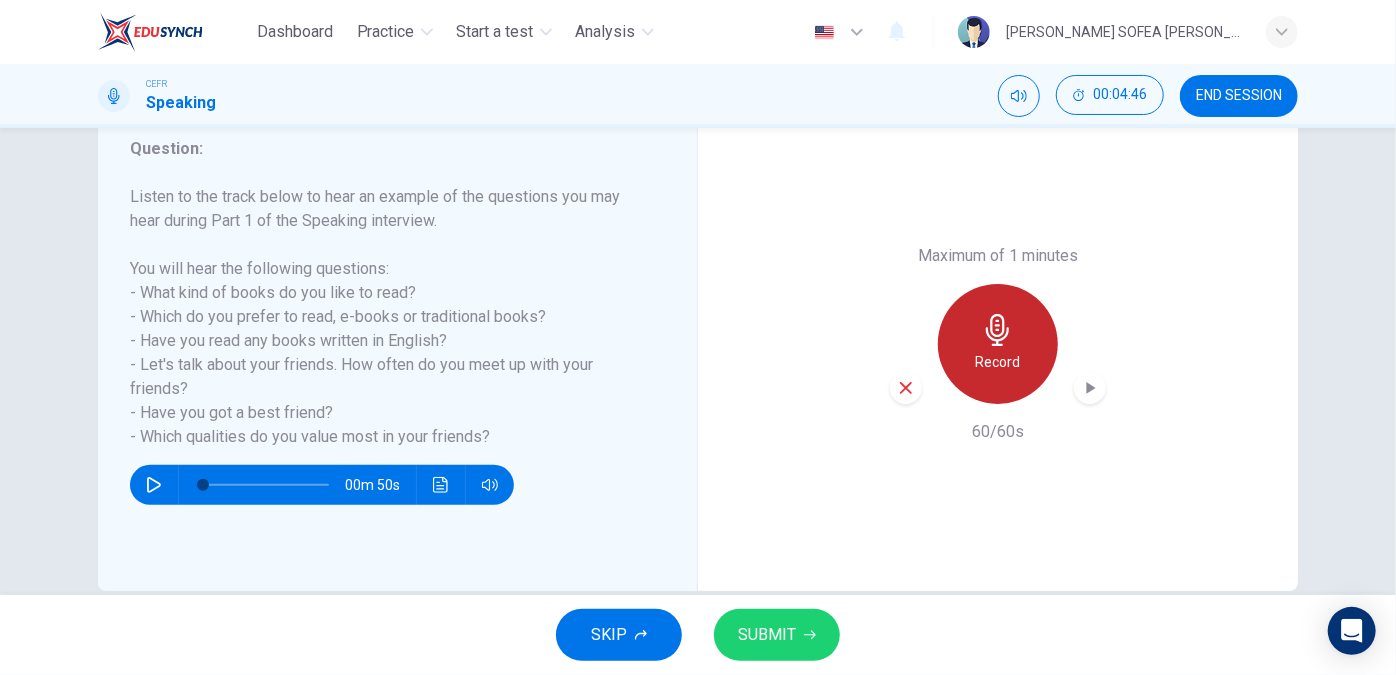 click on "Record" at bounding box center [998, 344] 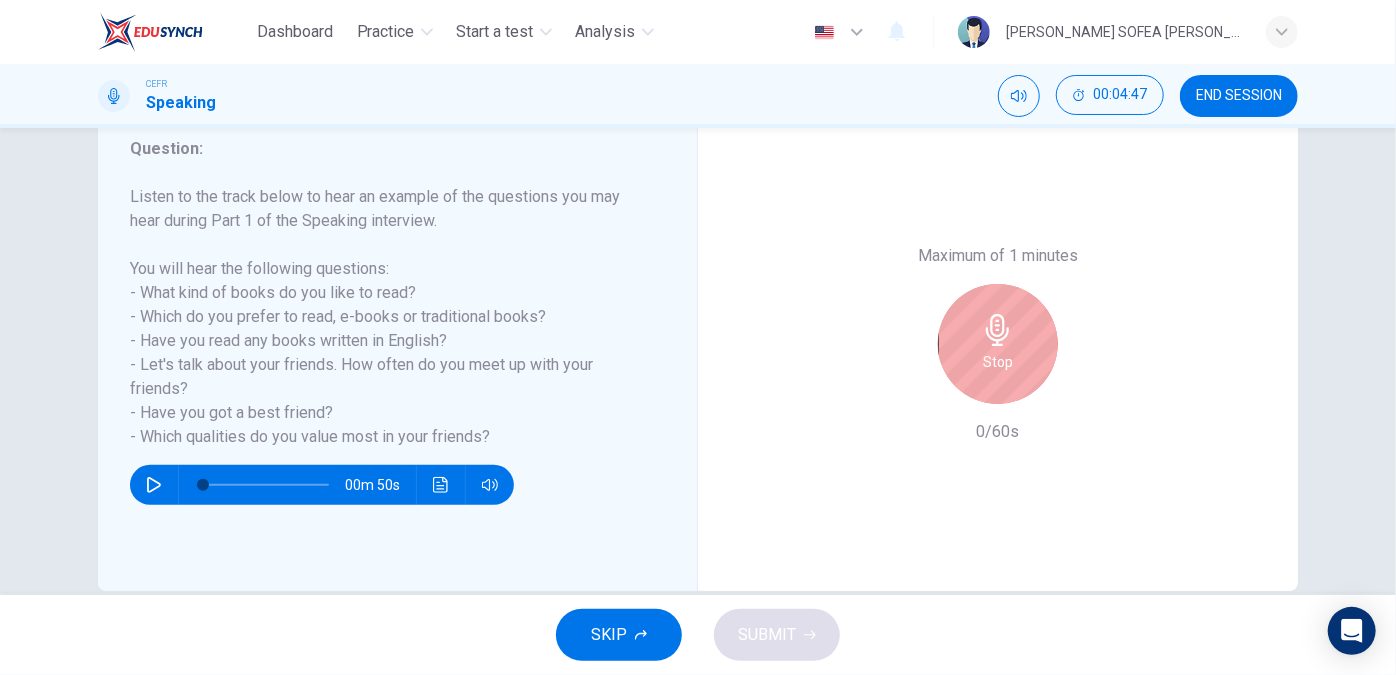 click on "Stop" at bounding box center [998, 344] 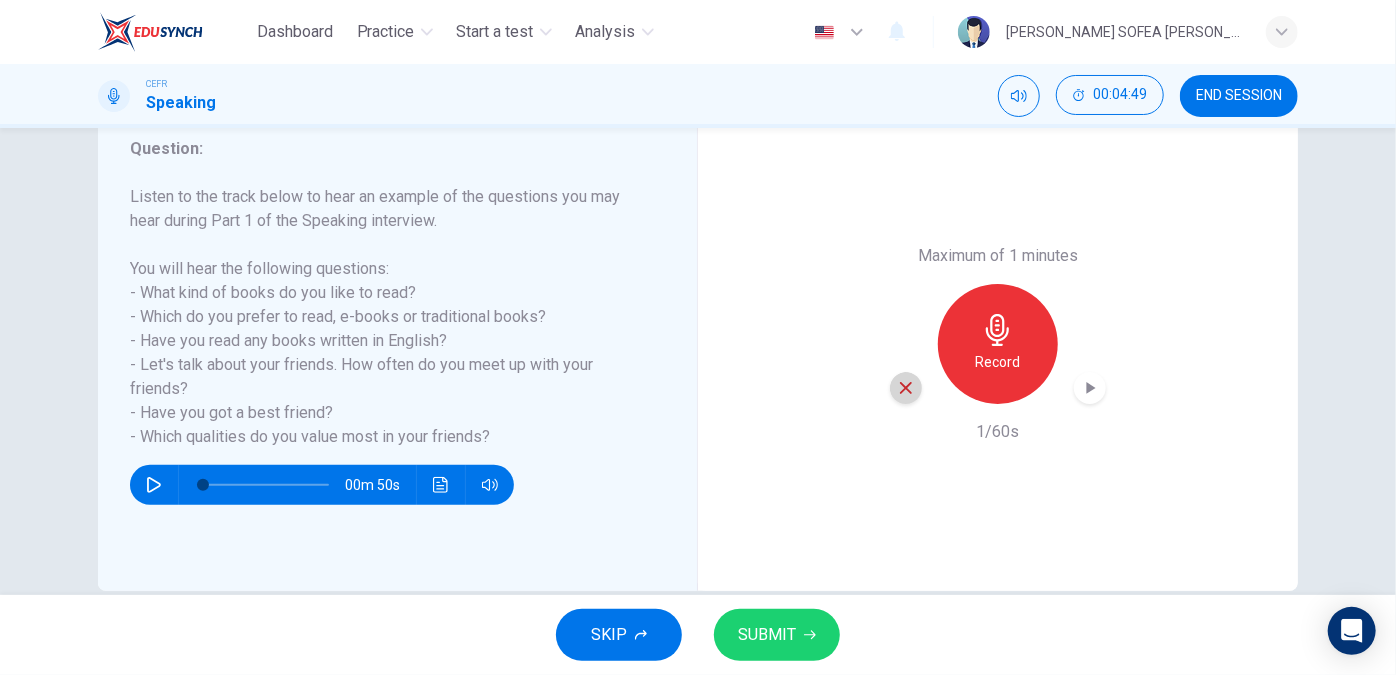 click 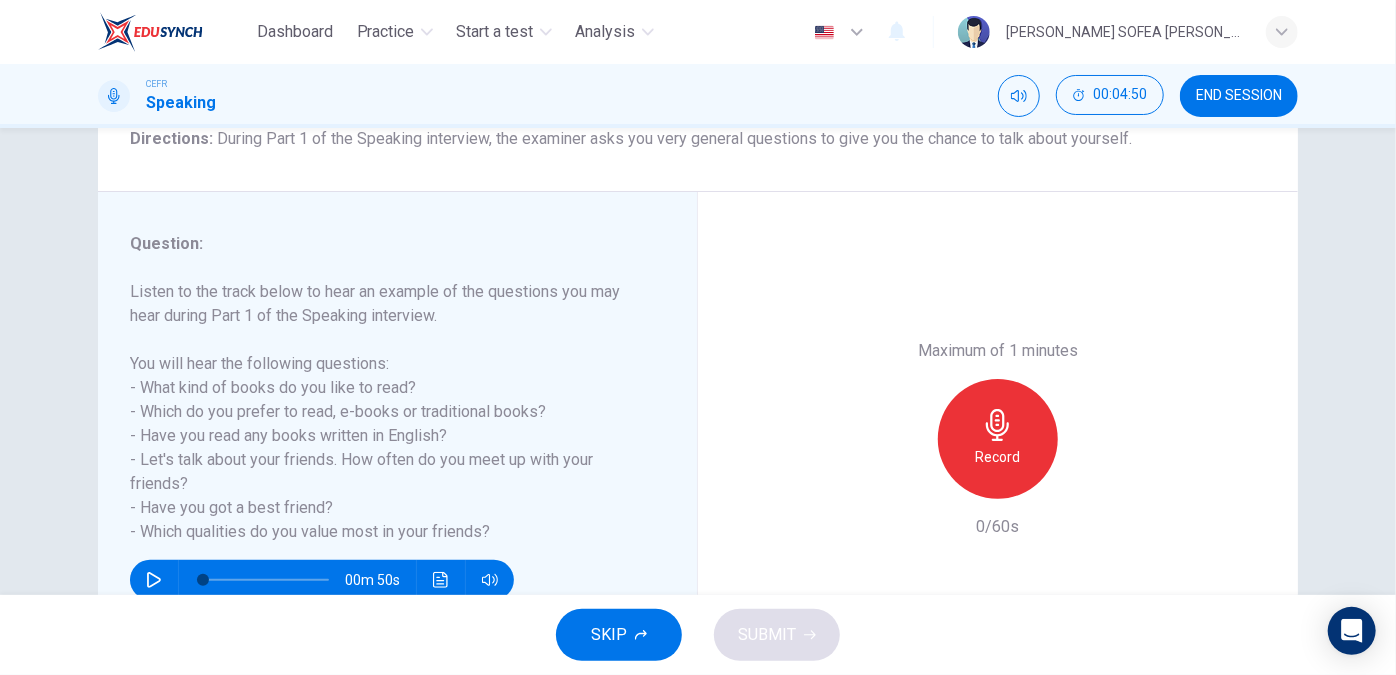 scroll, scrollTop: 181, scrollLeft: 0, axis: vertical 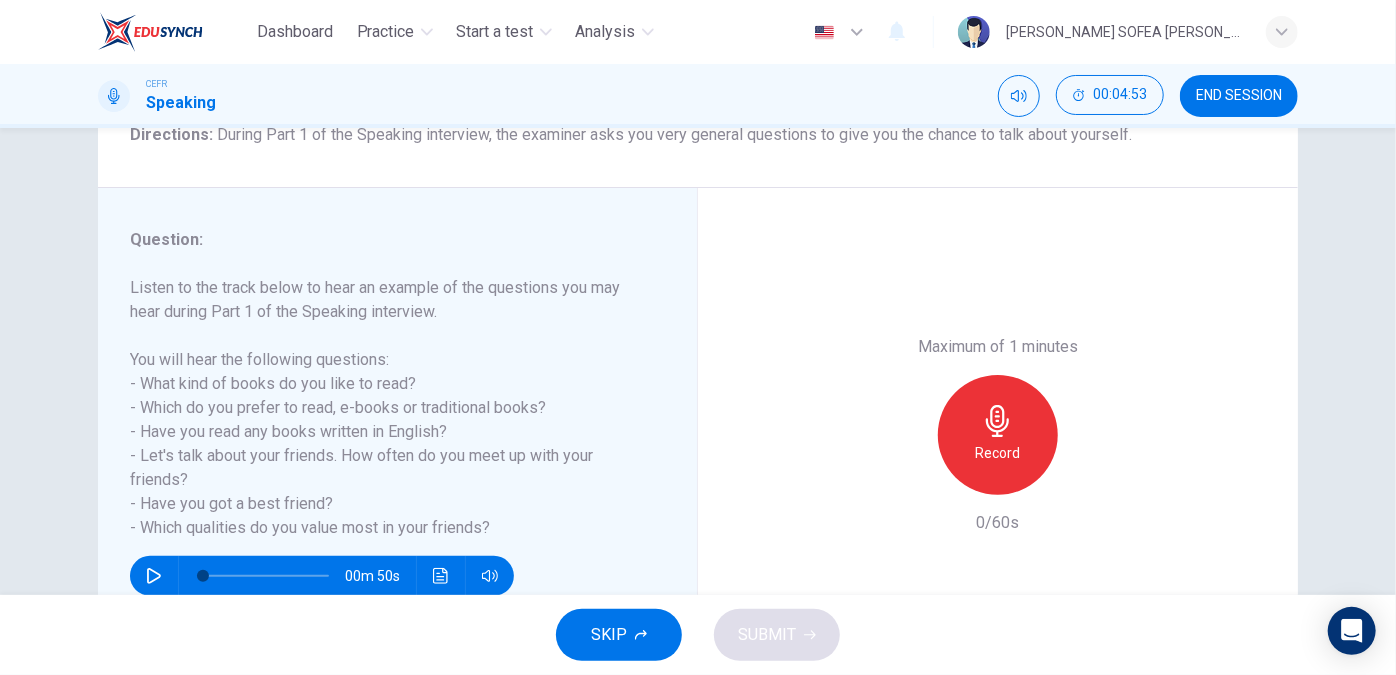 click on "Record" at bounding box center [998, 435] 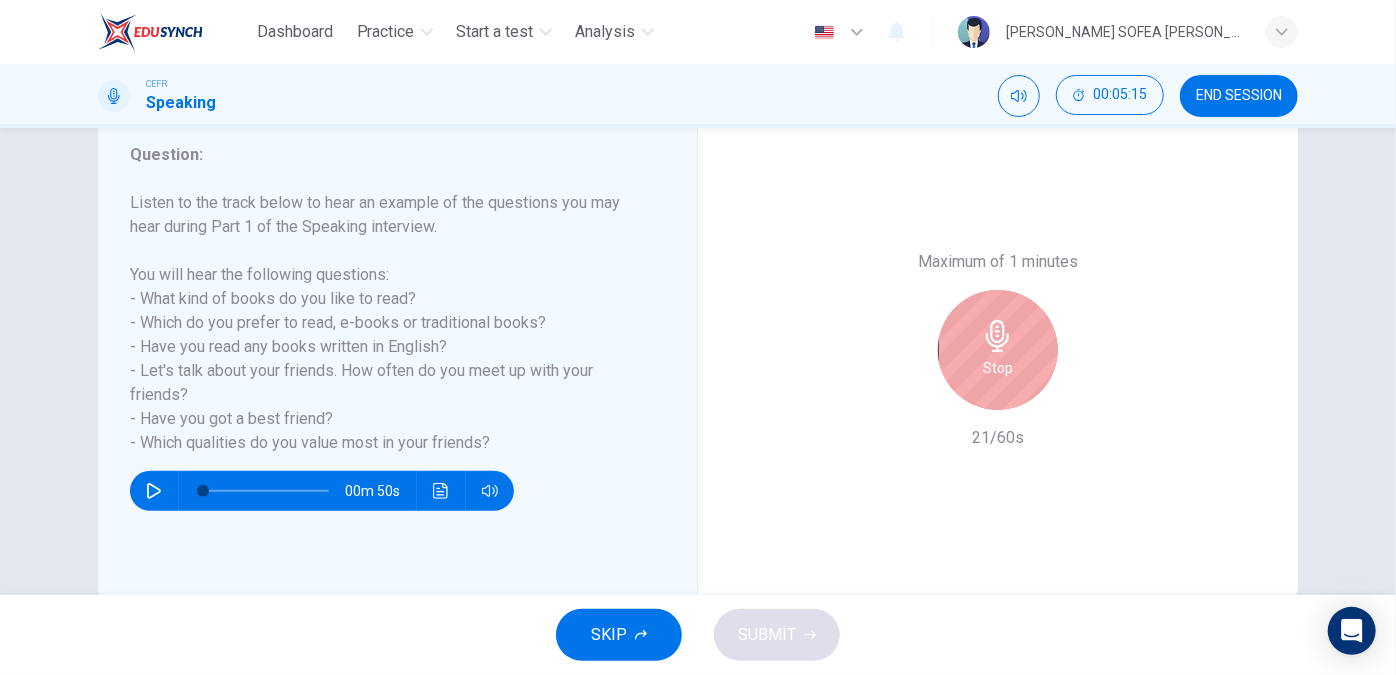 scroll, scrollTop: 272, scrollLeft: 0, axis: vertical 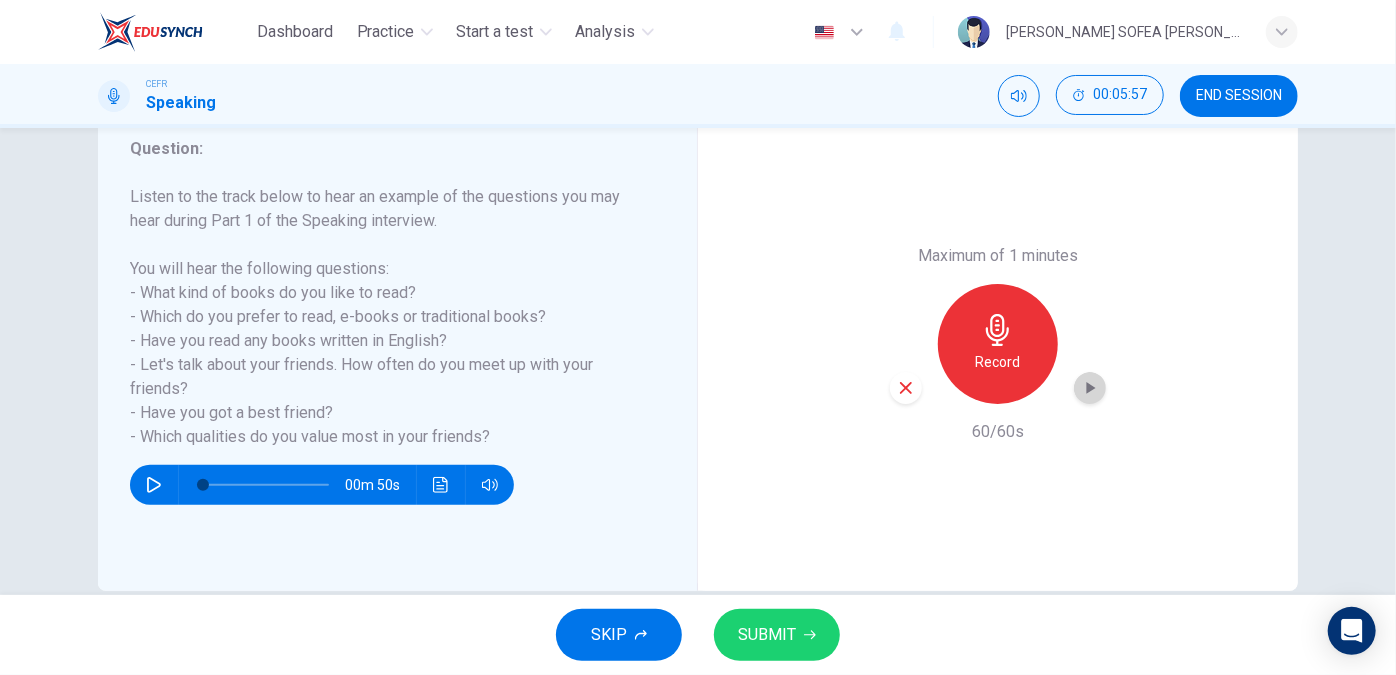 click 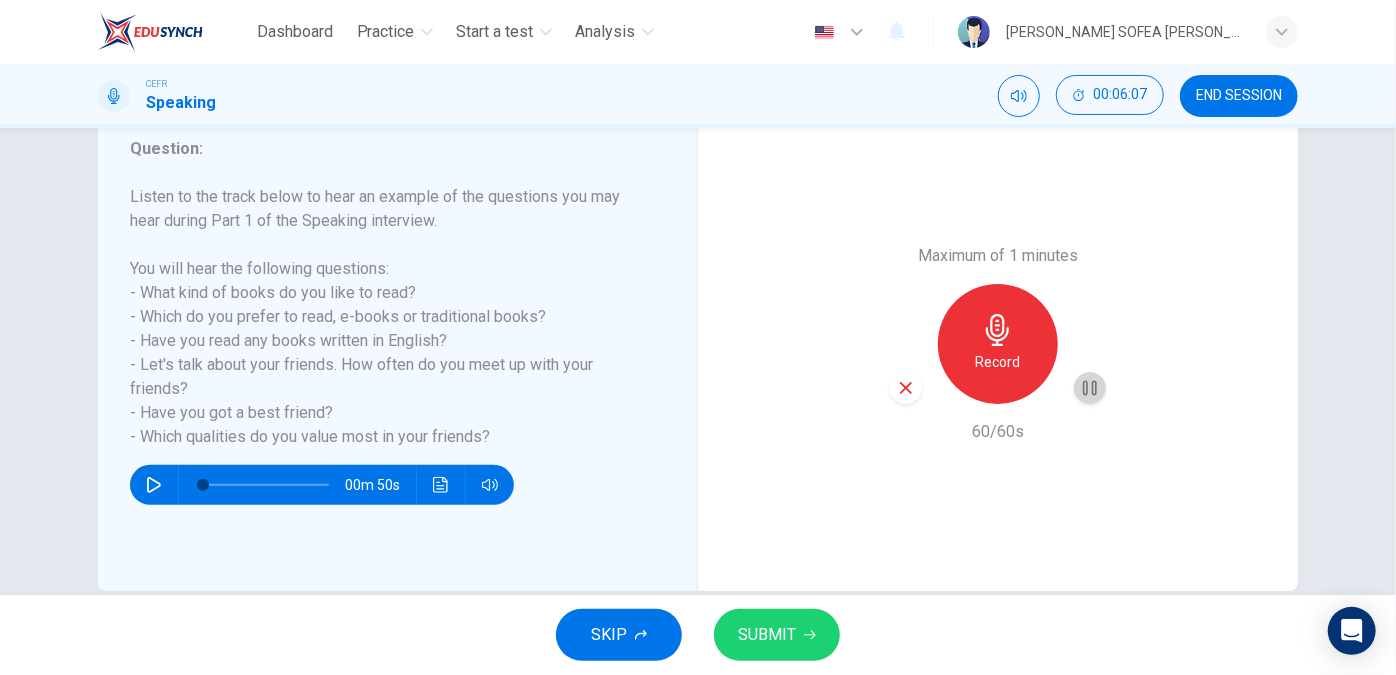 click 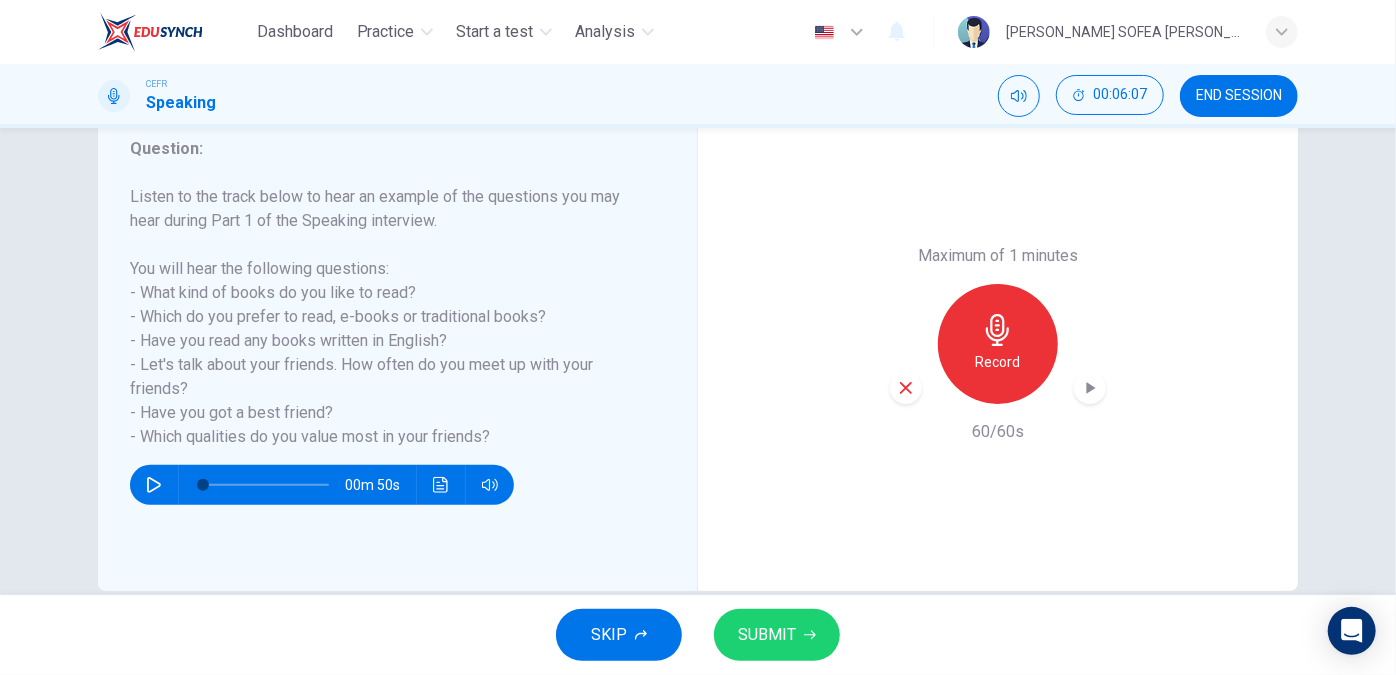 click on "SUBMIT" at bounding box center (777, 635) 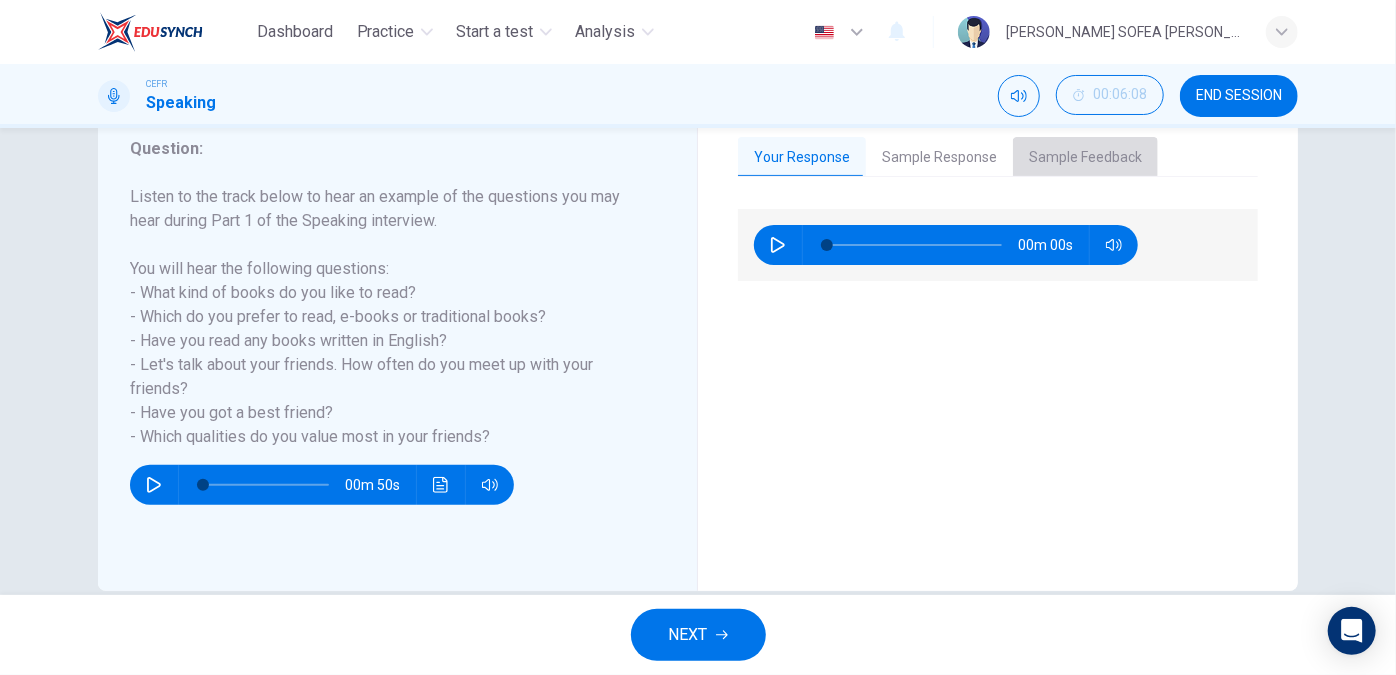 click on "Sample Feedback" at bounding box center (1085, 158) 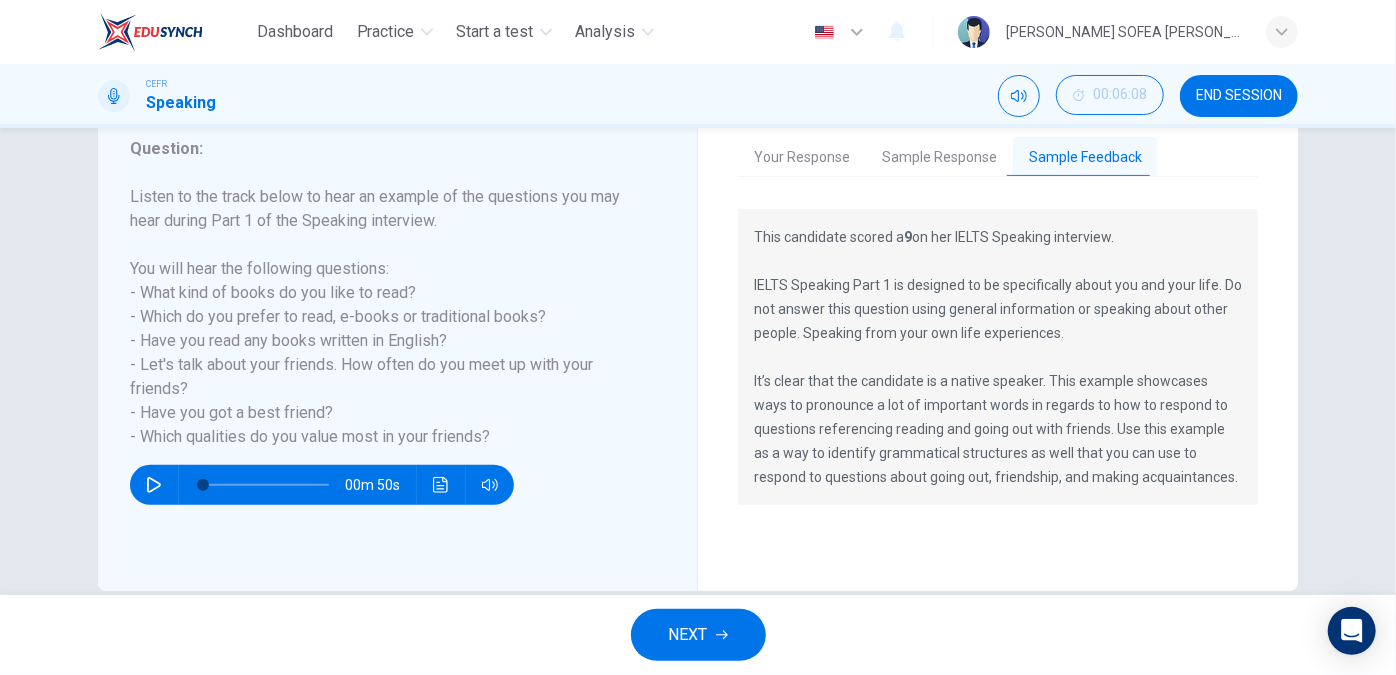 drag, startPoint x: 813, startPoint y: 283, endPoint x: 917, endPoint y: 301, distance: 105.546196 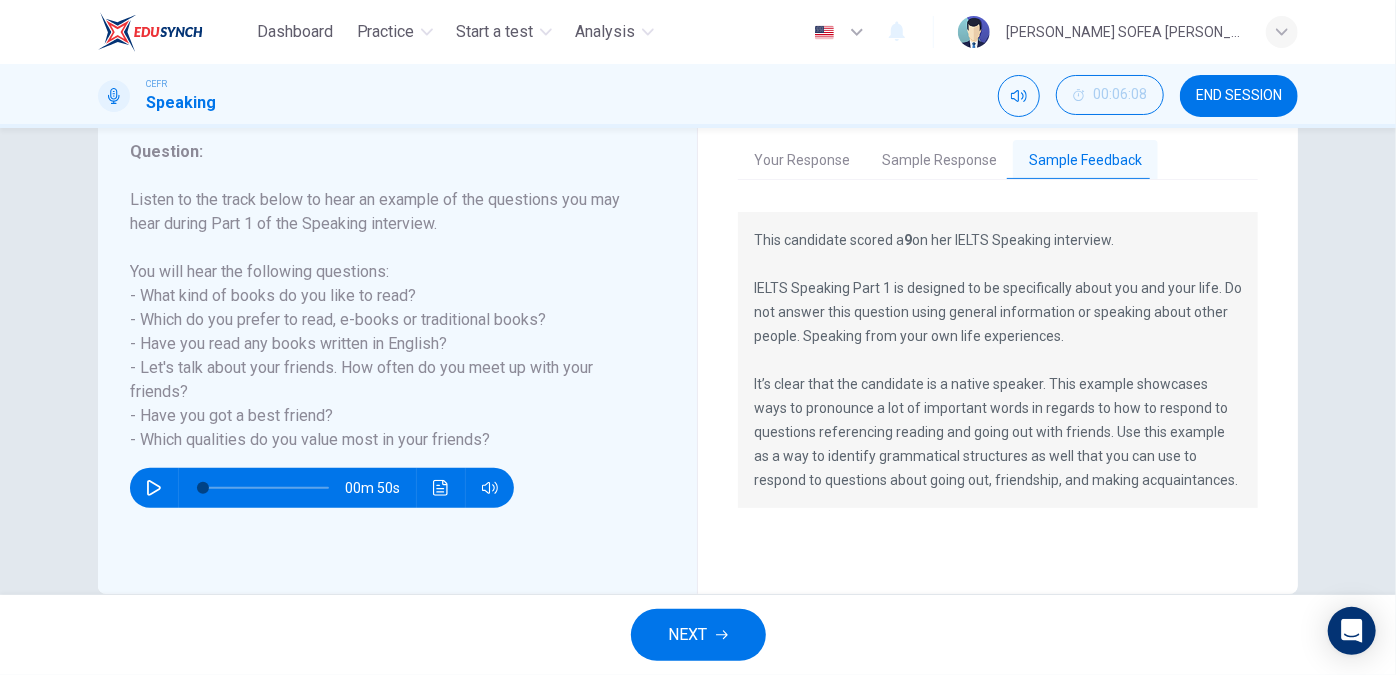 scroll, scrollTop: 217, scrollLeft: 0, axis: vertical 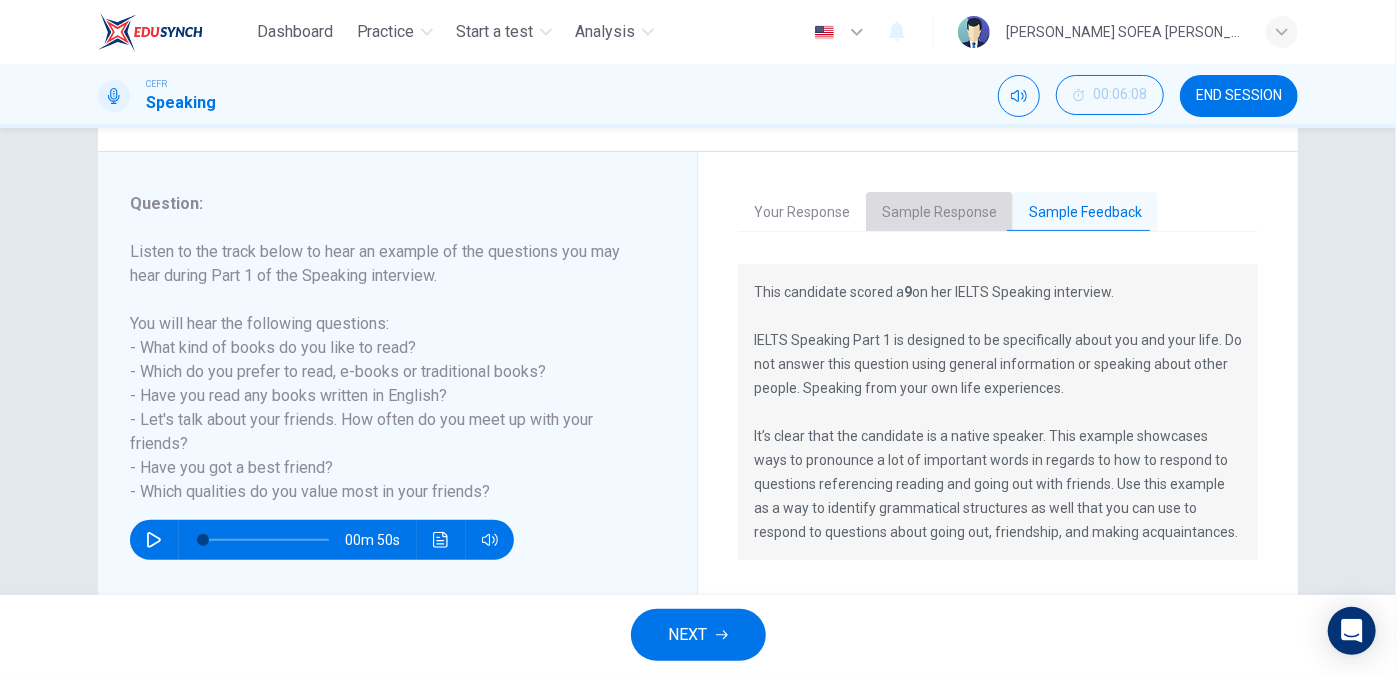 click on "Sample Response" at bounding box center (939, 213) 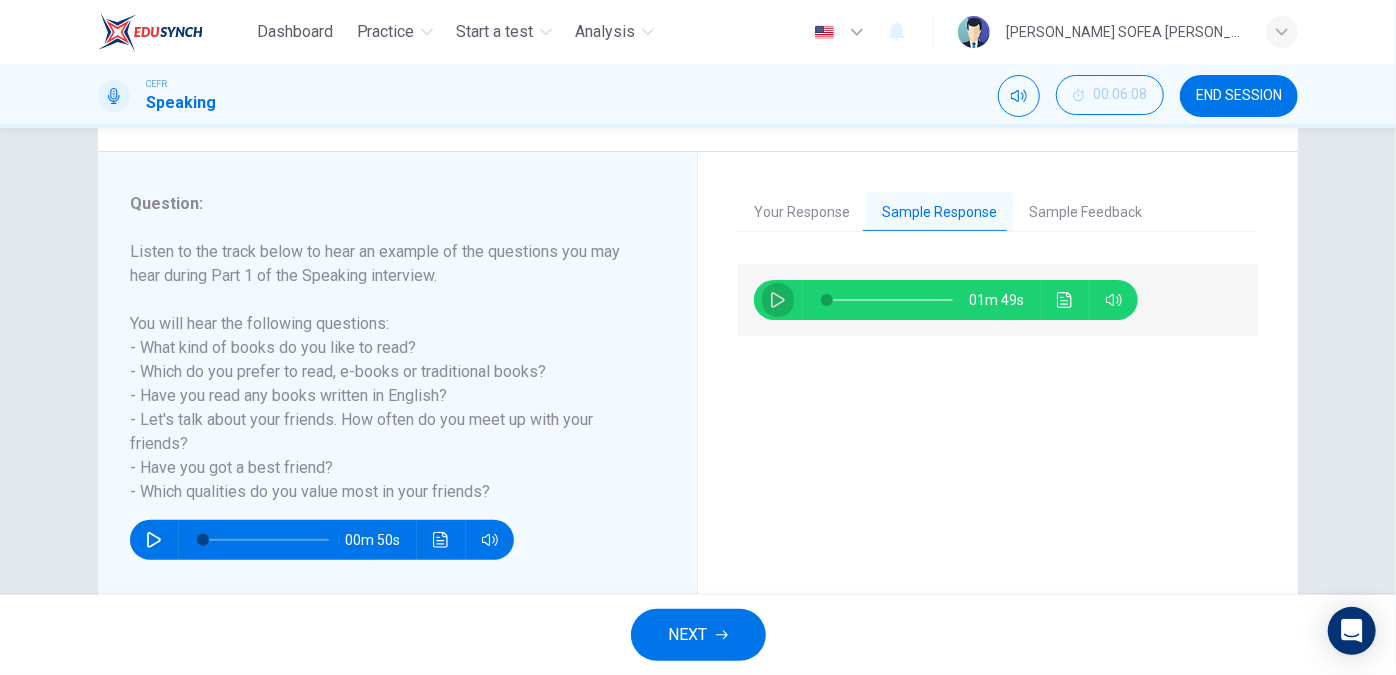 click at bounding box center [778, 300] 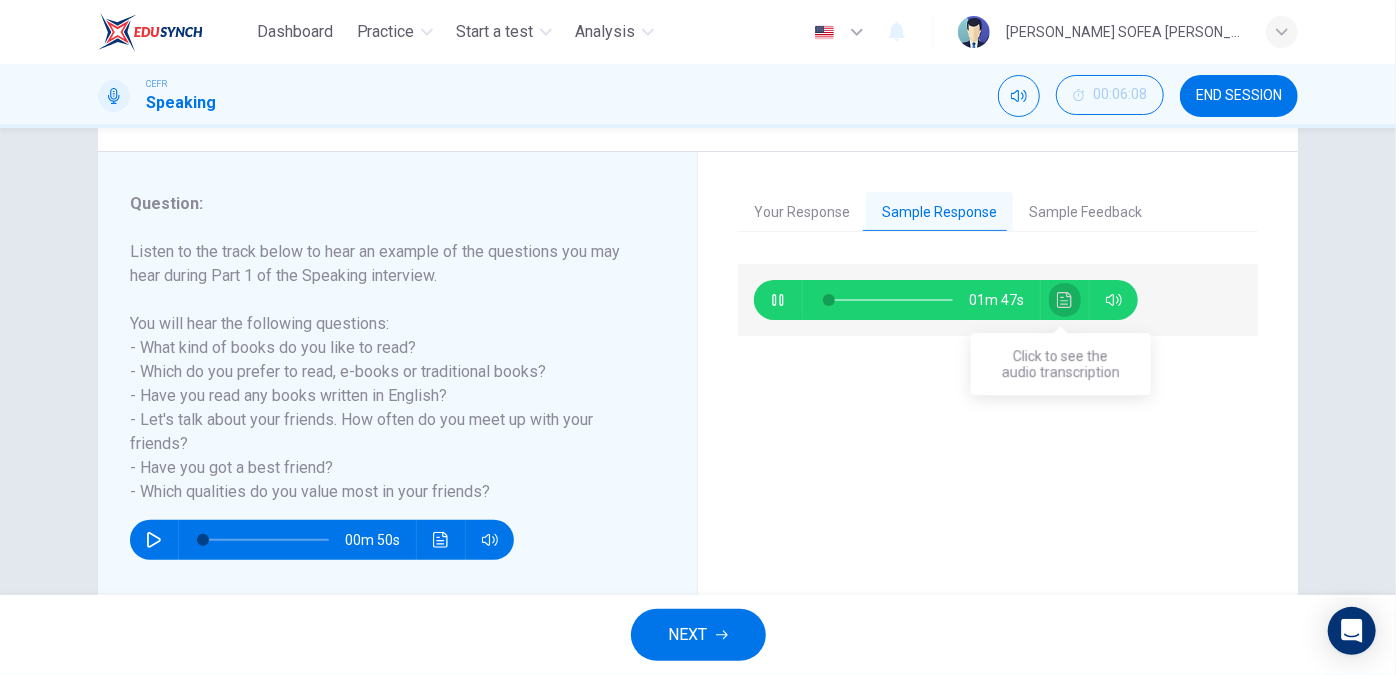 click 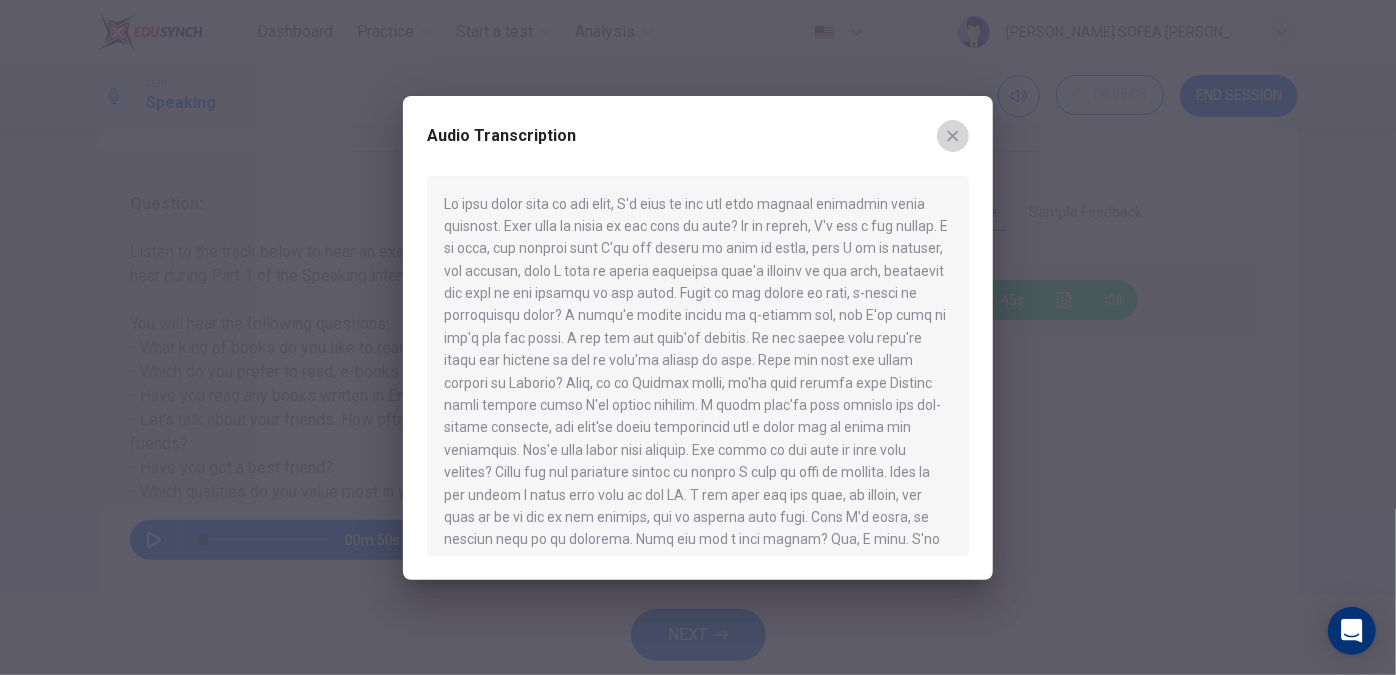 click at bounding box center [953, 136] 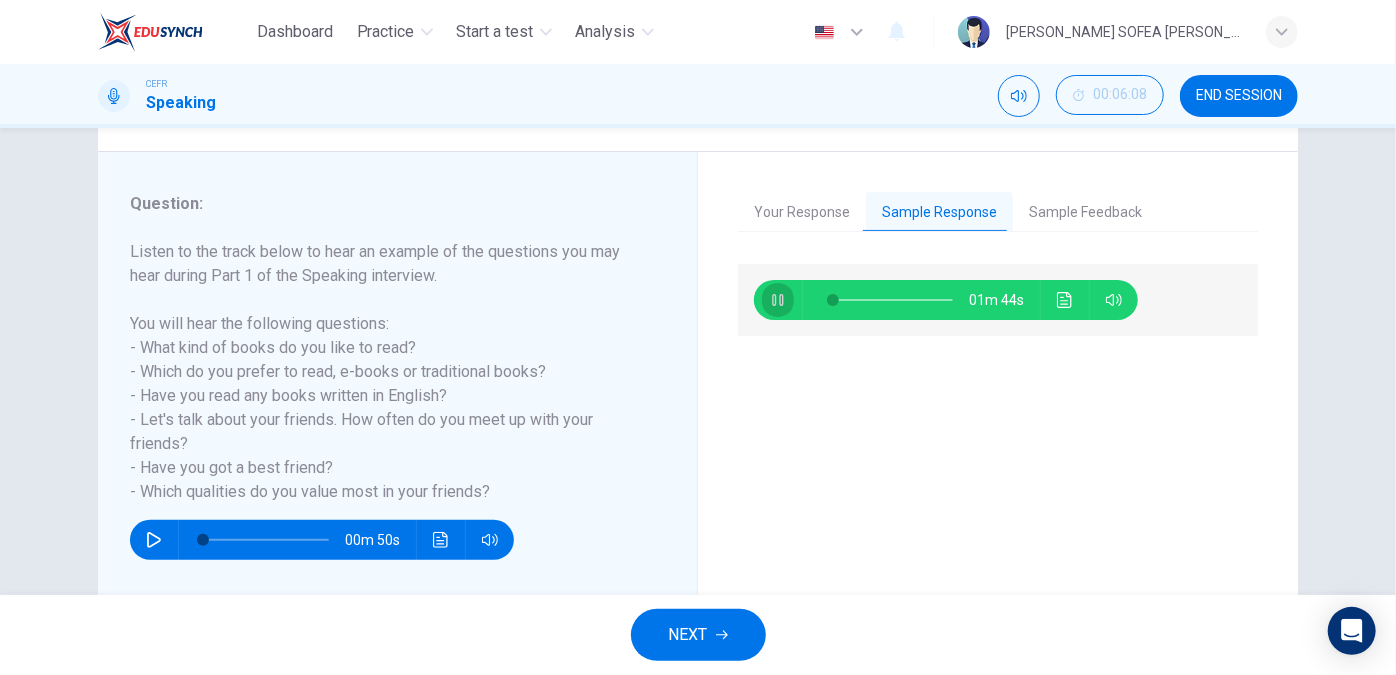 click 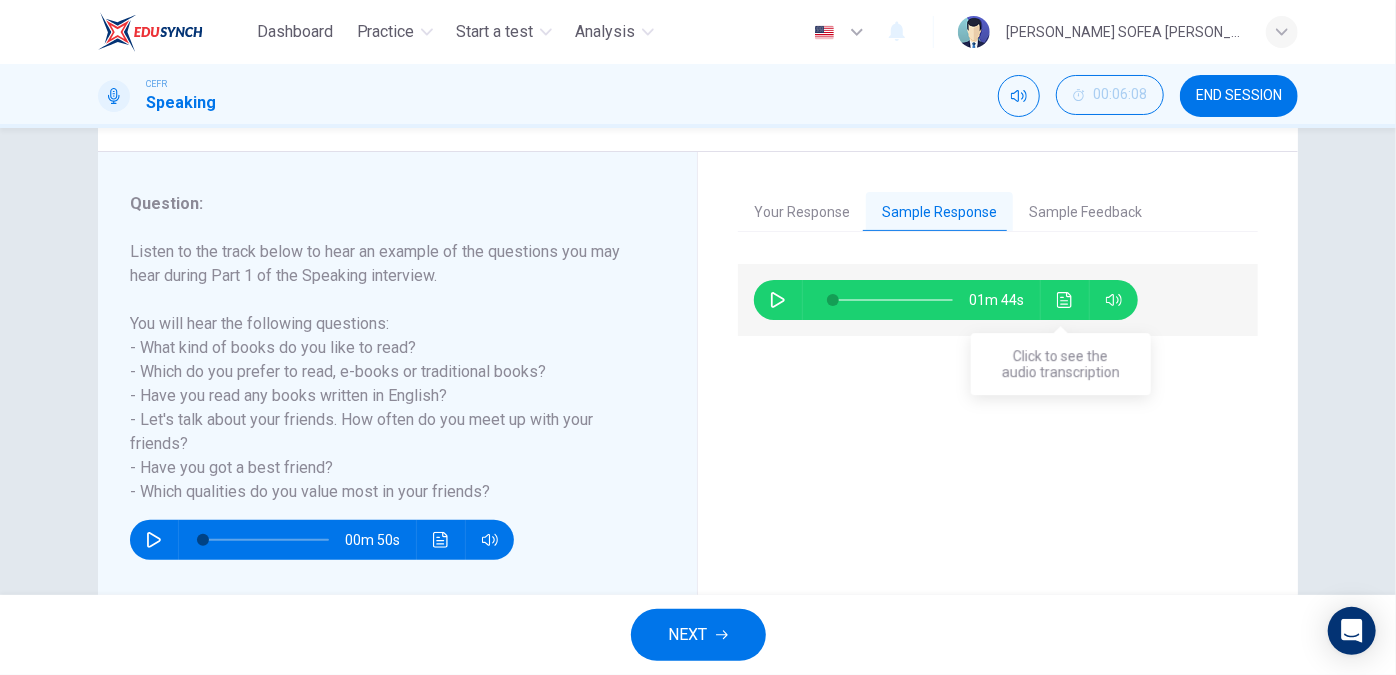 click 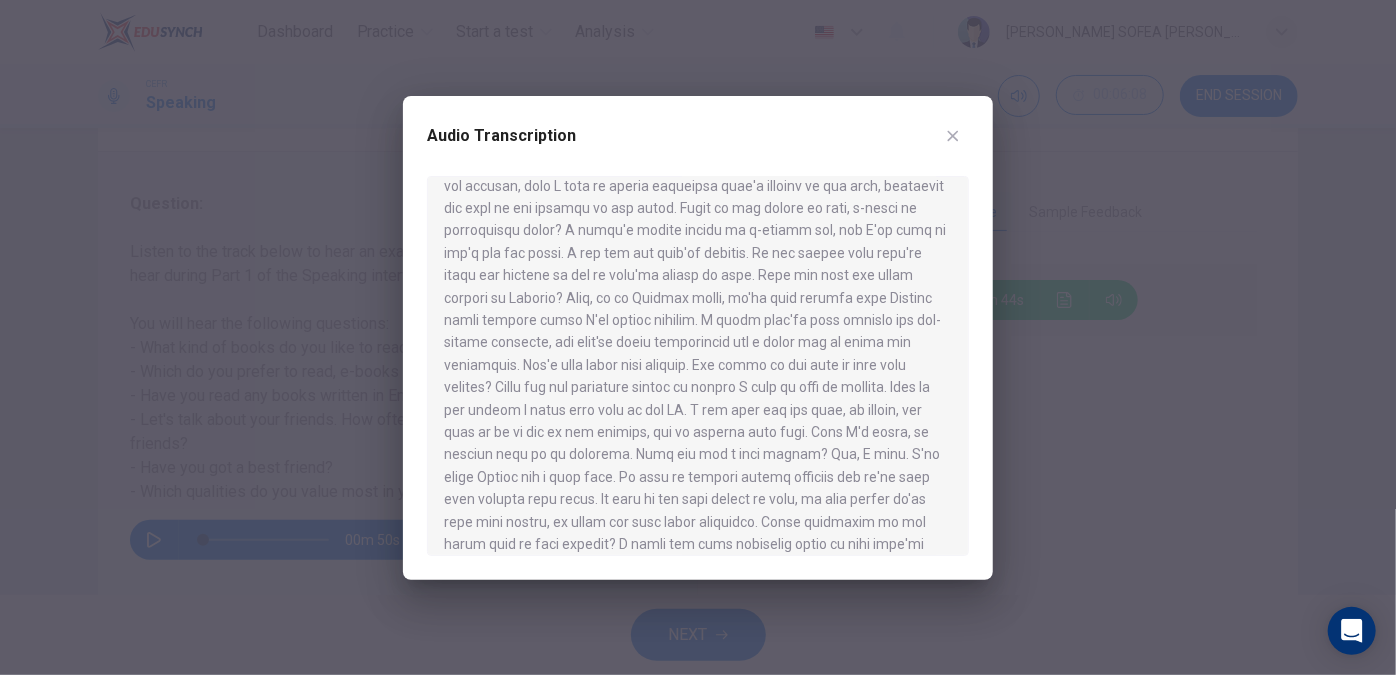scroll, scrollTop: 90, scrollLeft: 0, axis: vertical 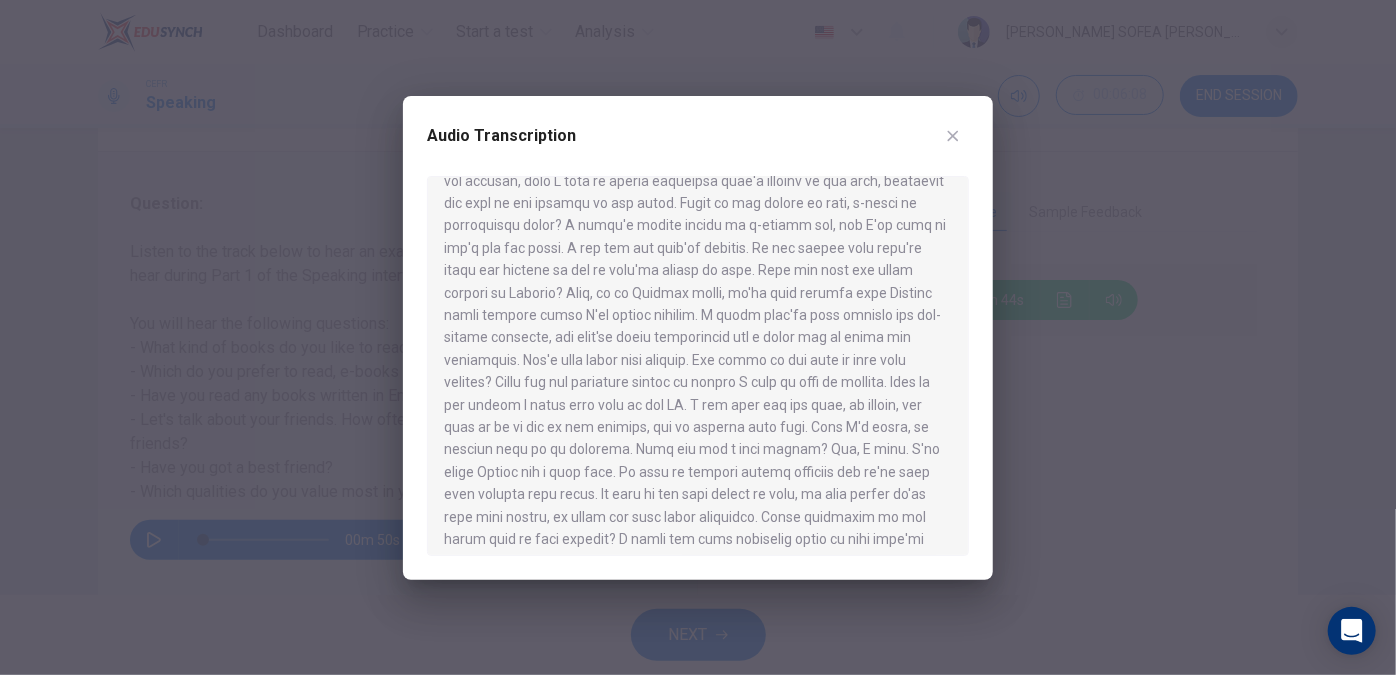 drag, startPoint x: 510, startPoint y: 314, endPoint x: 693, endPoint y: 328, distance: 183.53474 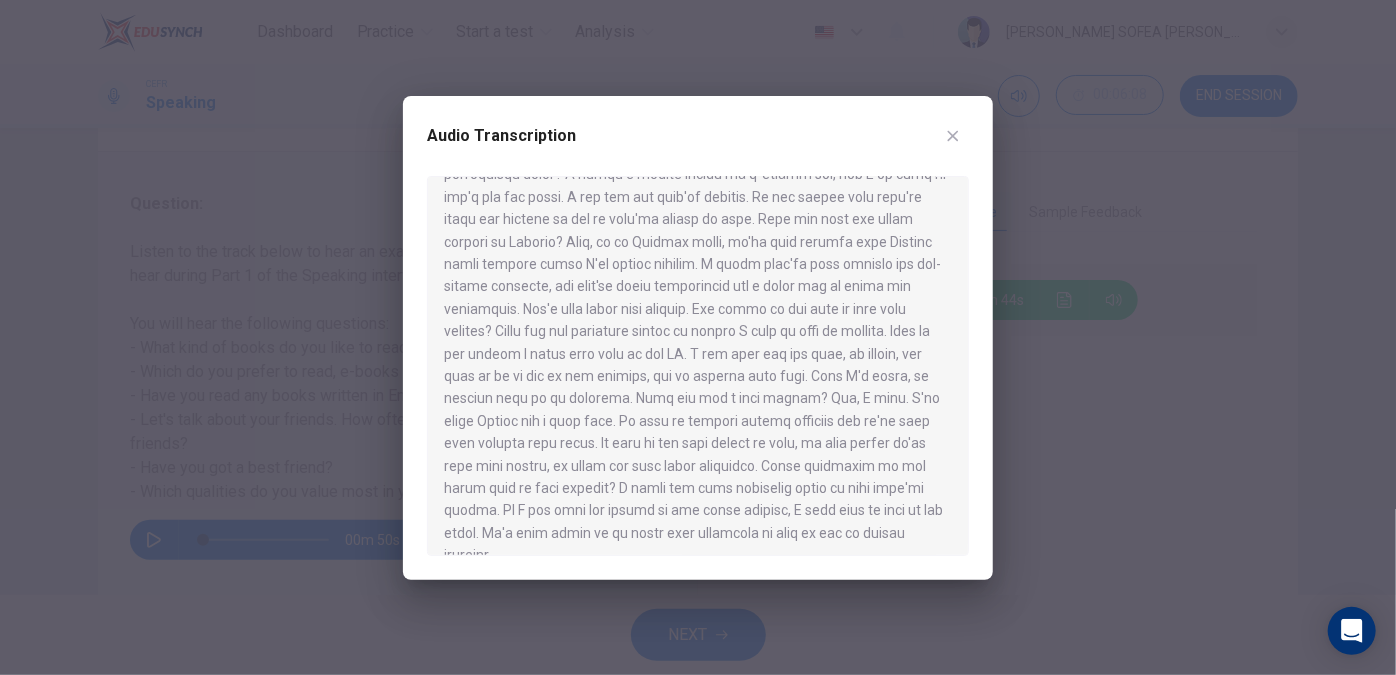 scroll, scrollTop: 146, scrollLeft: 0, axis: vertical 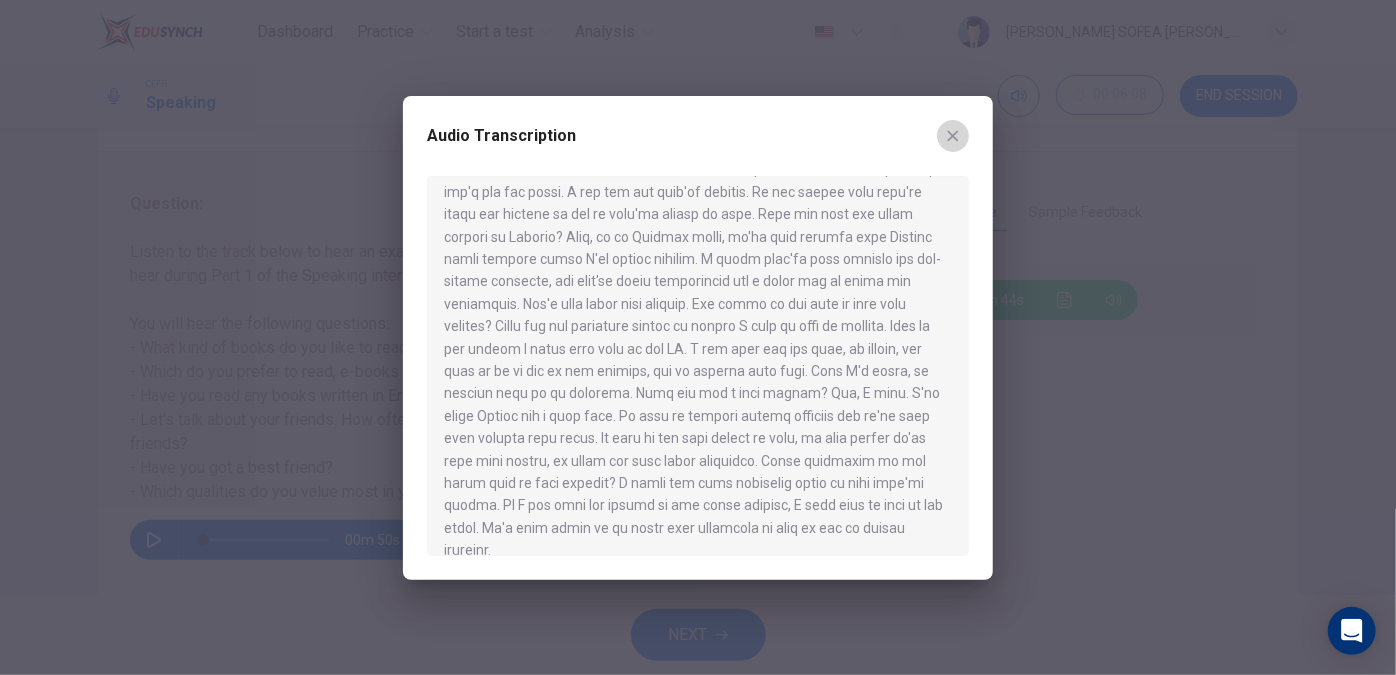 click at bounding box center (953, 136) 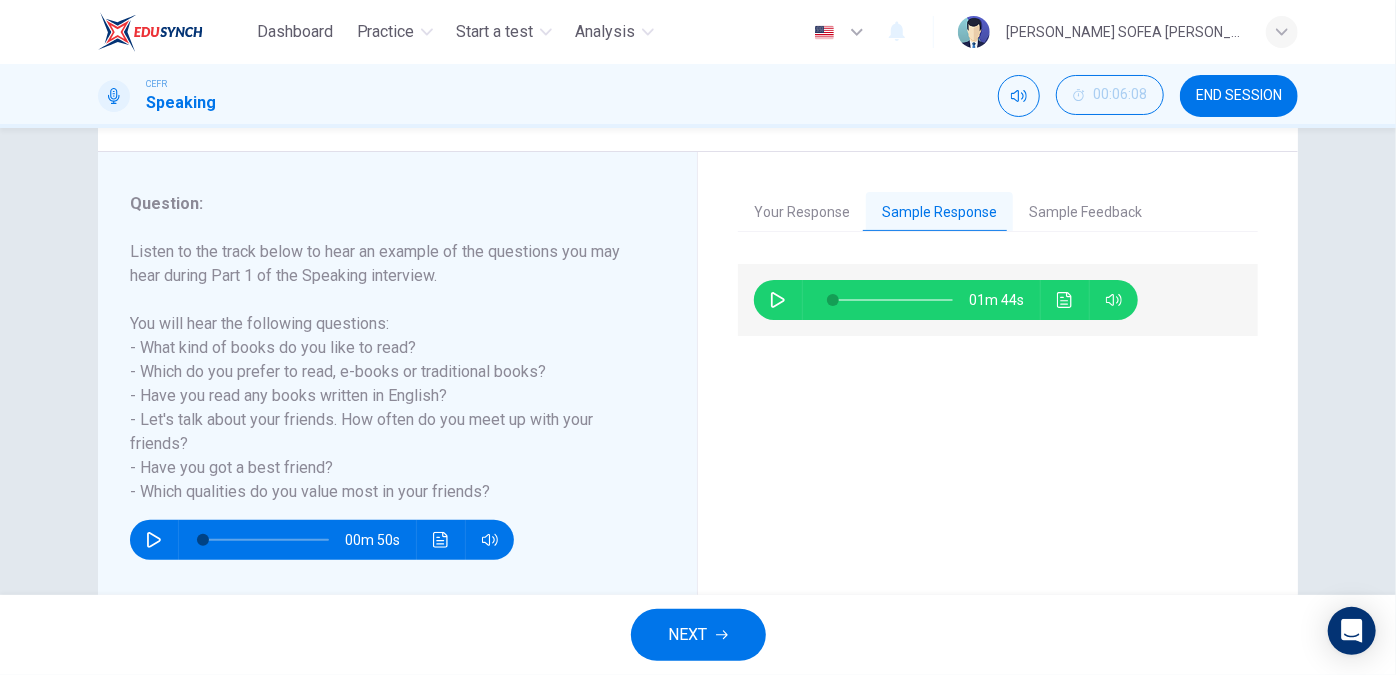 click at bounding box center (778, 300) 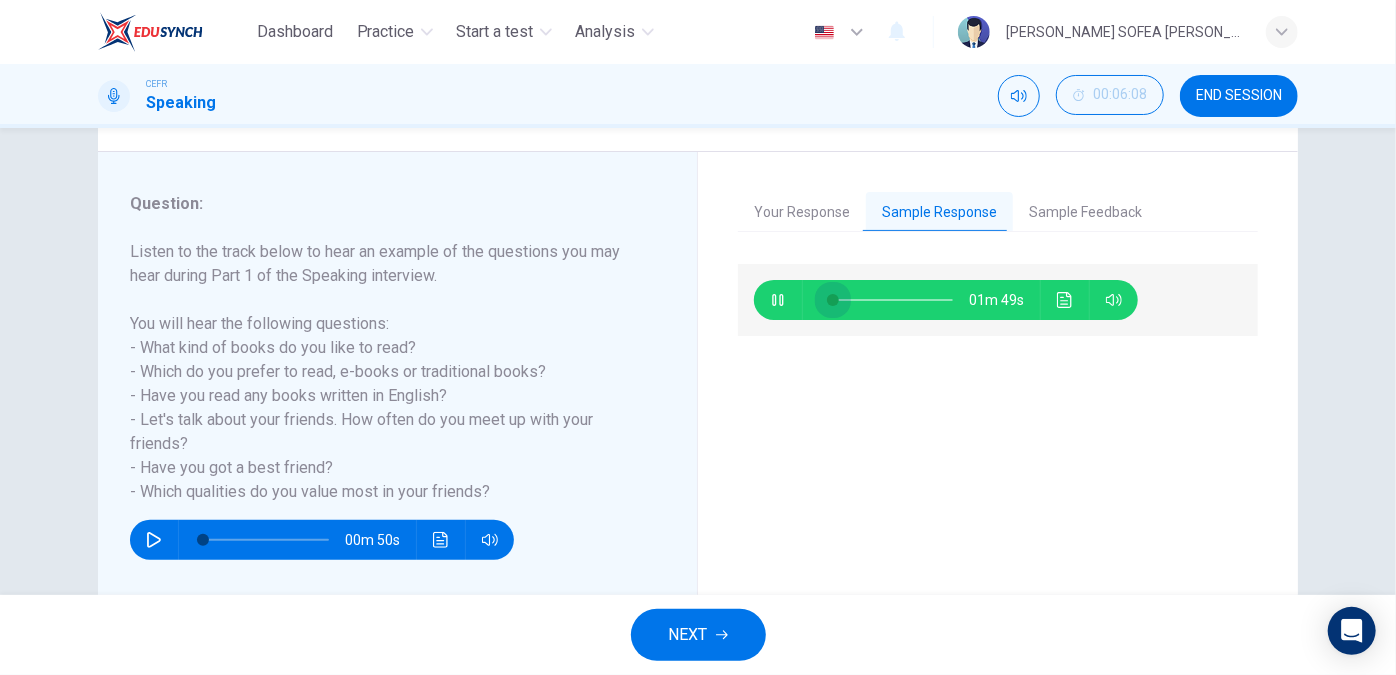 click at bounding box center [833, 300] 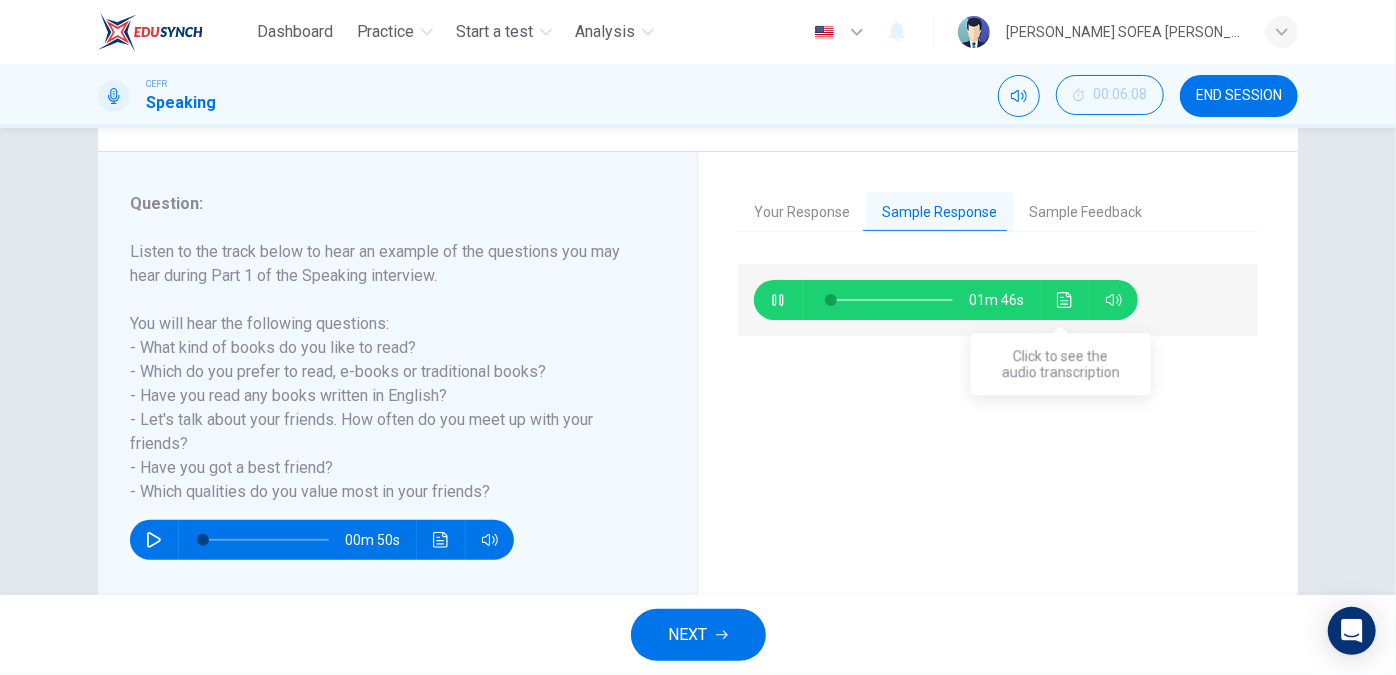 click 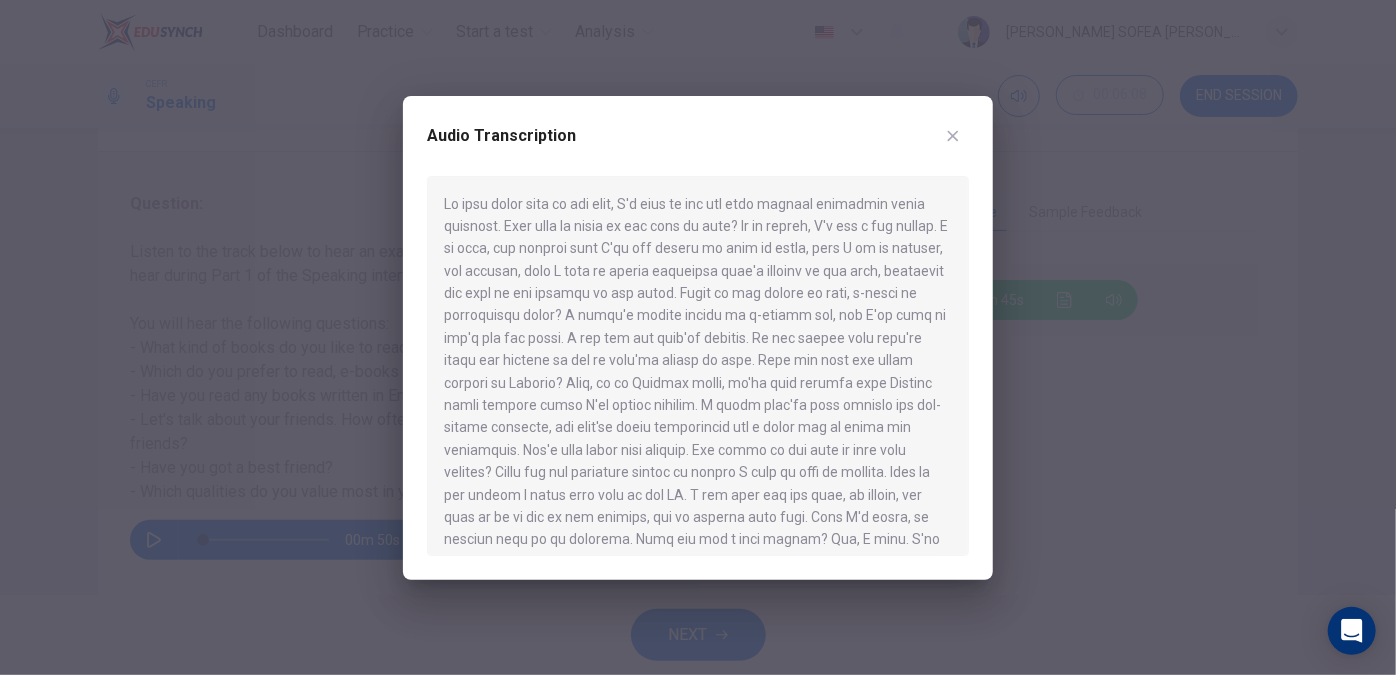 click at bounding box center (953, 136) 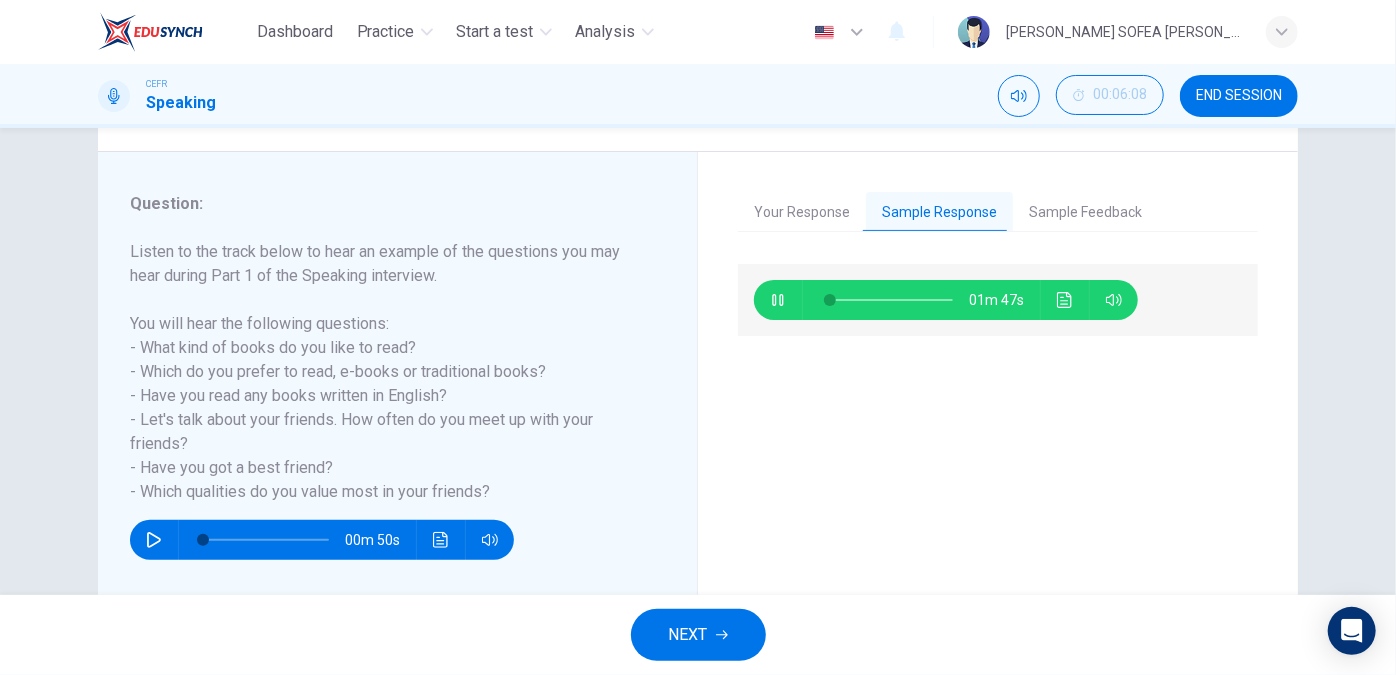 click at bounding box center [778, 300] 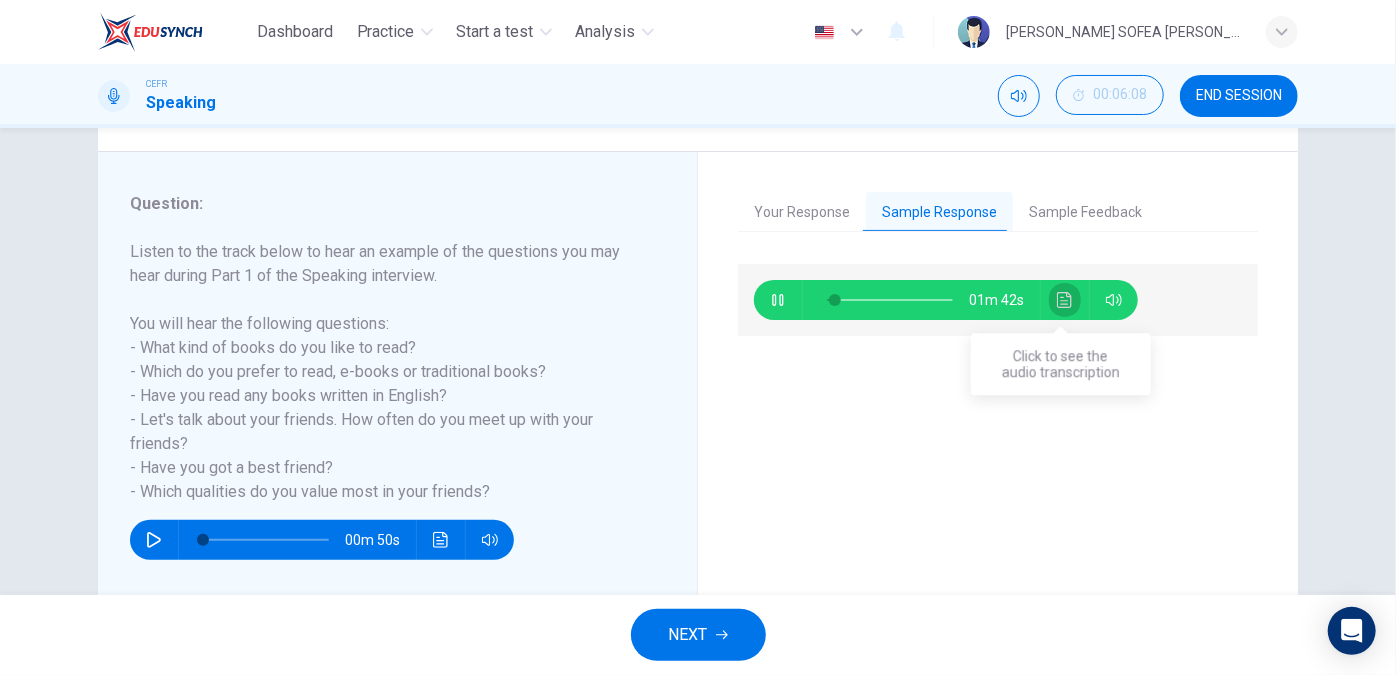 click 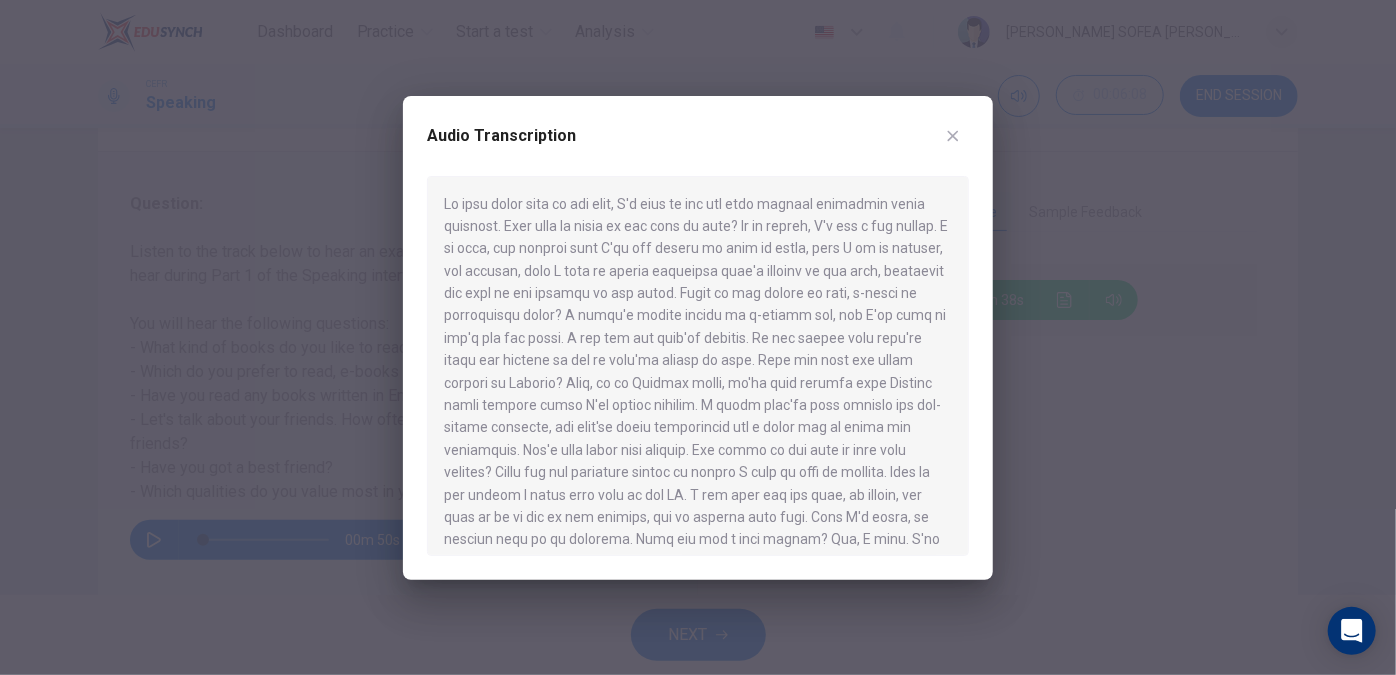click 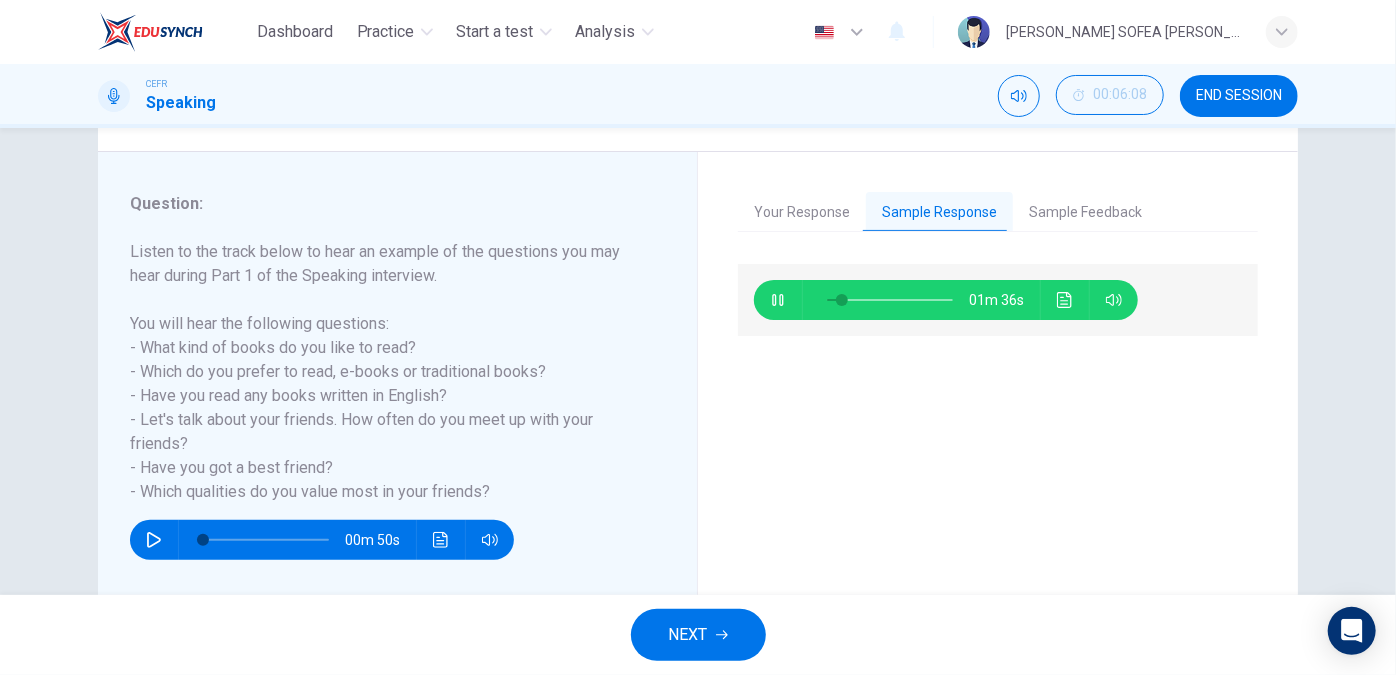 click on "01m 36s" at bounding box center (946, 300) 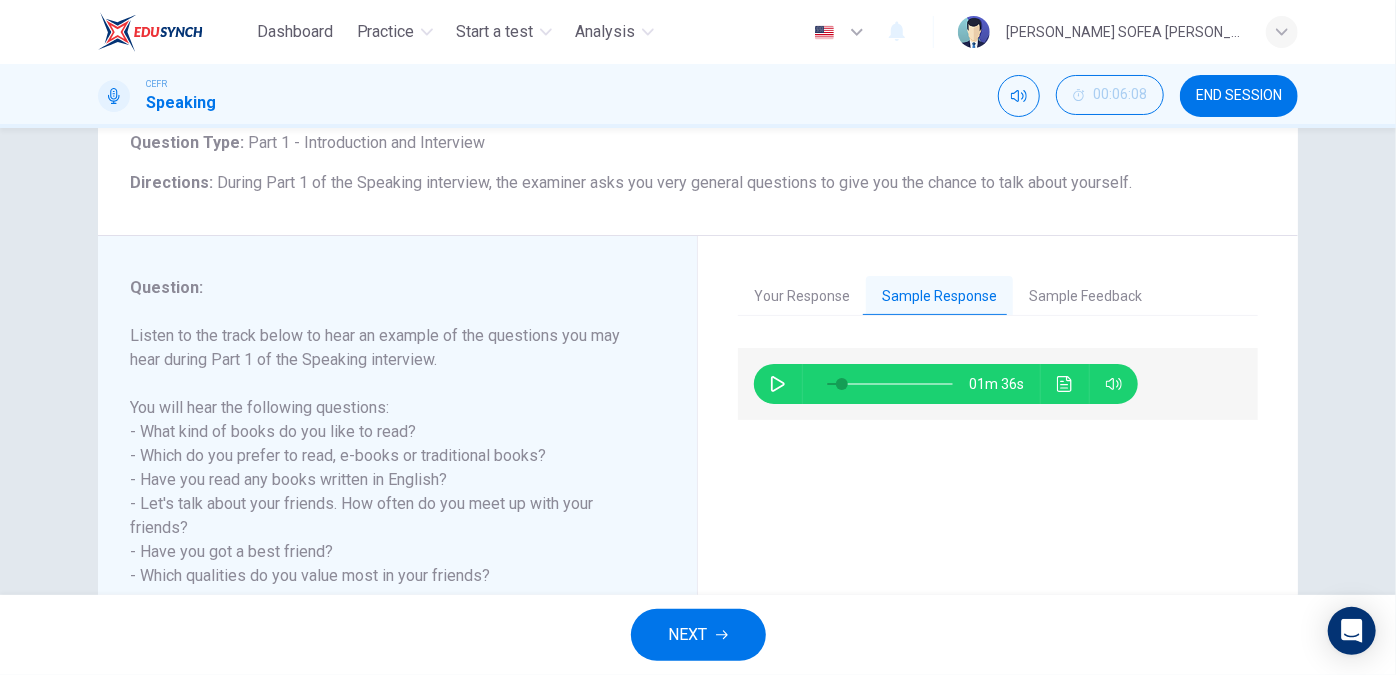 scroll, scrollTop: 126, scrollLeft: 0, axis: vertical 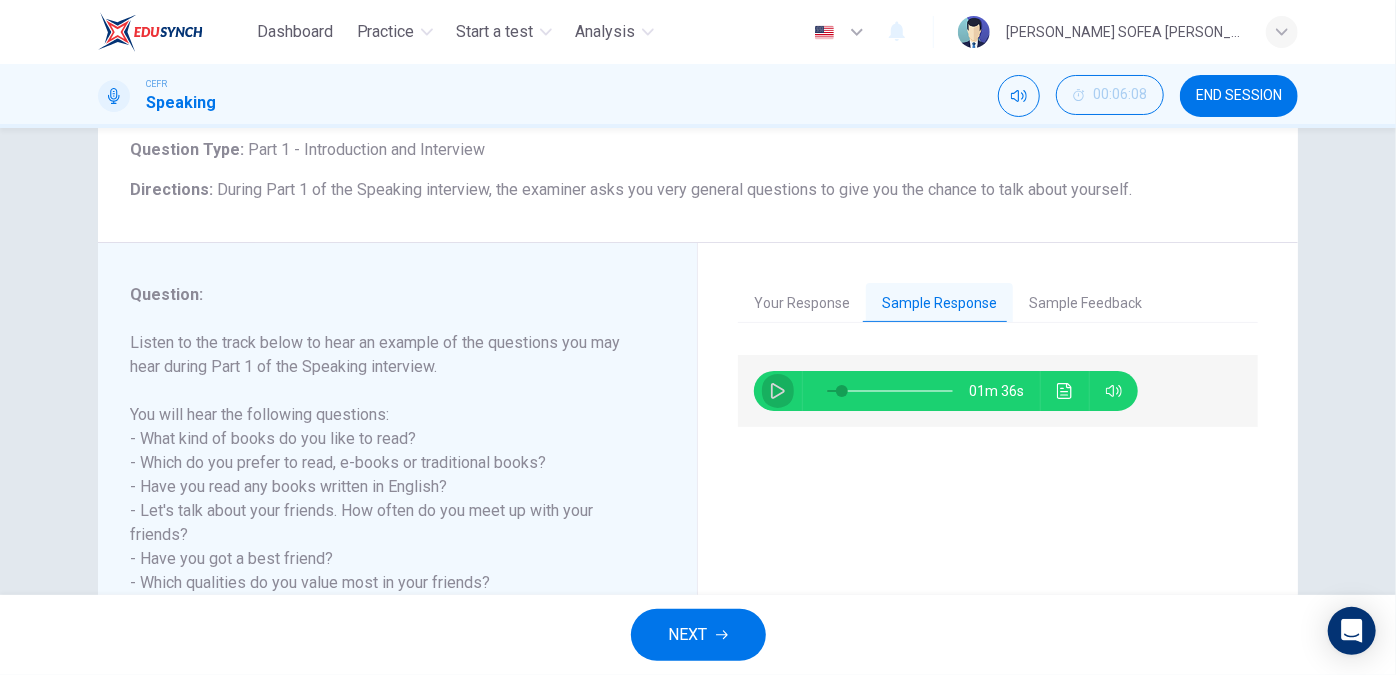 click 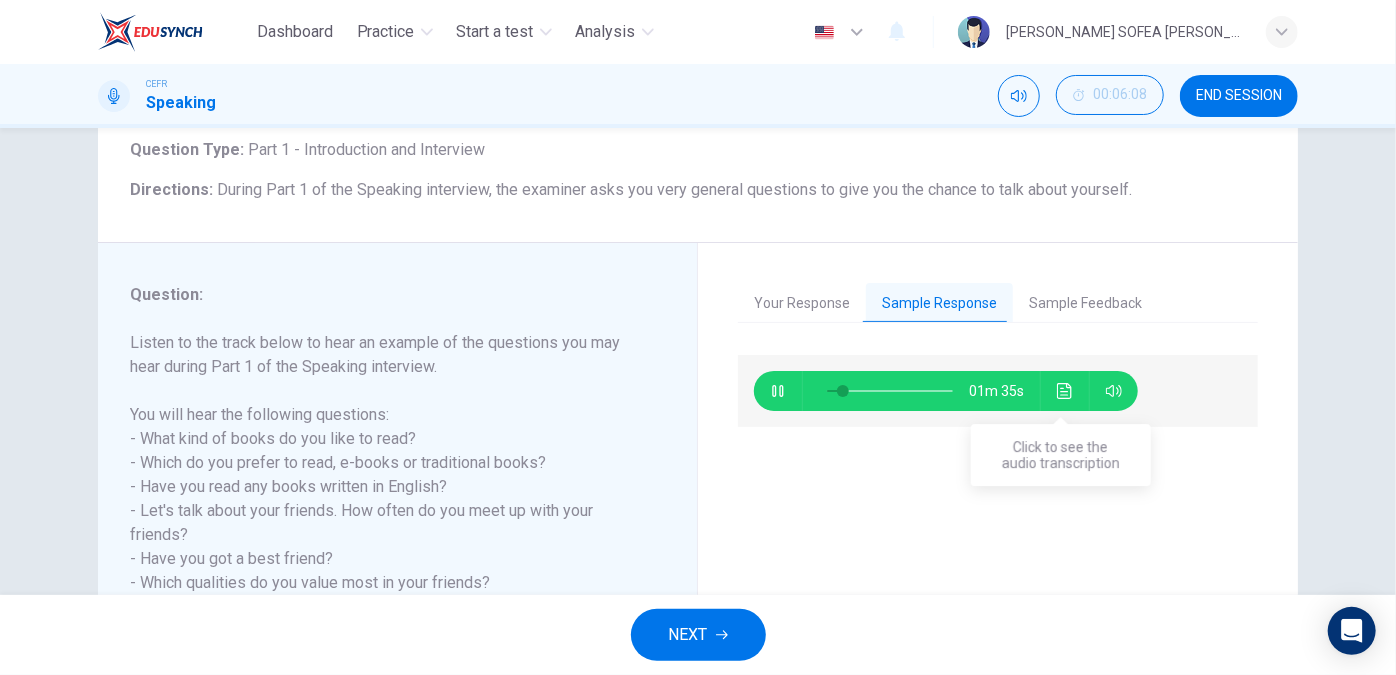 click 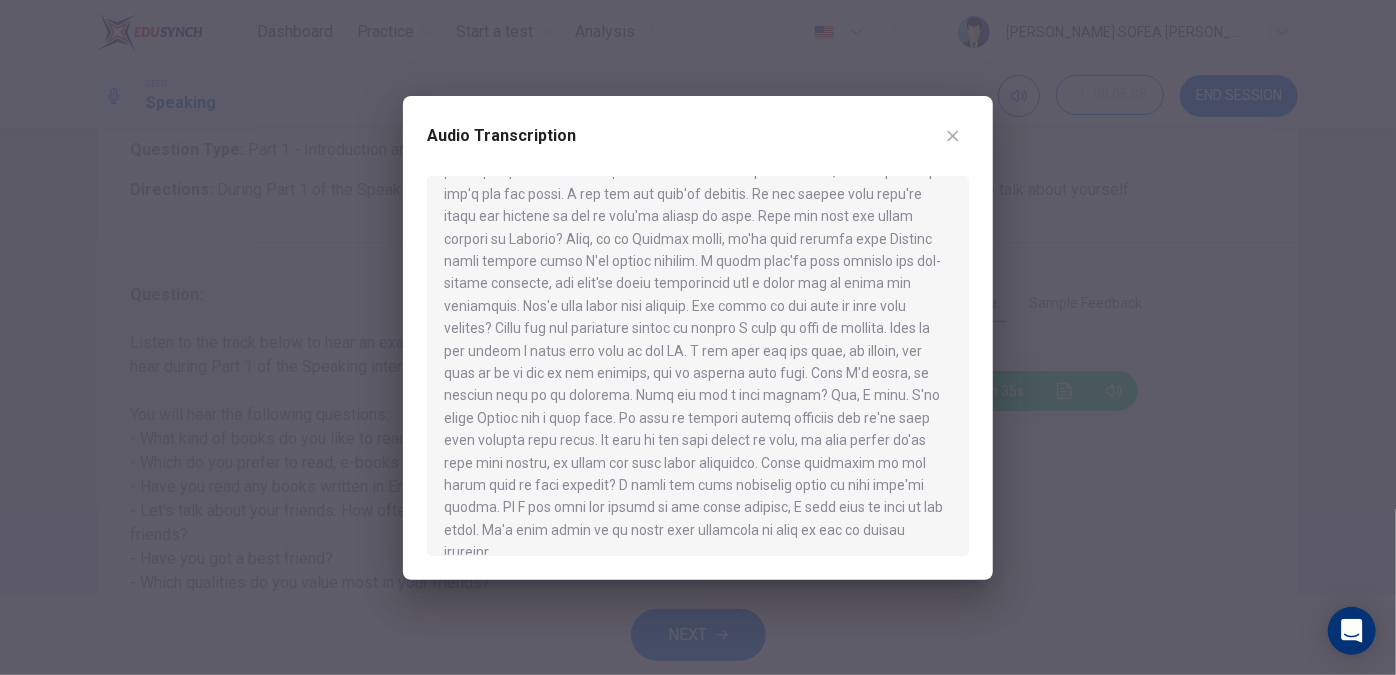 scroll, scrollTop: 146, scrollLeft: 0, axis: vertical 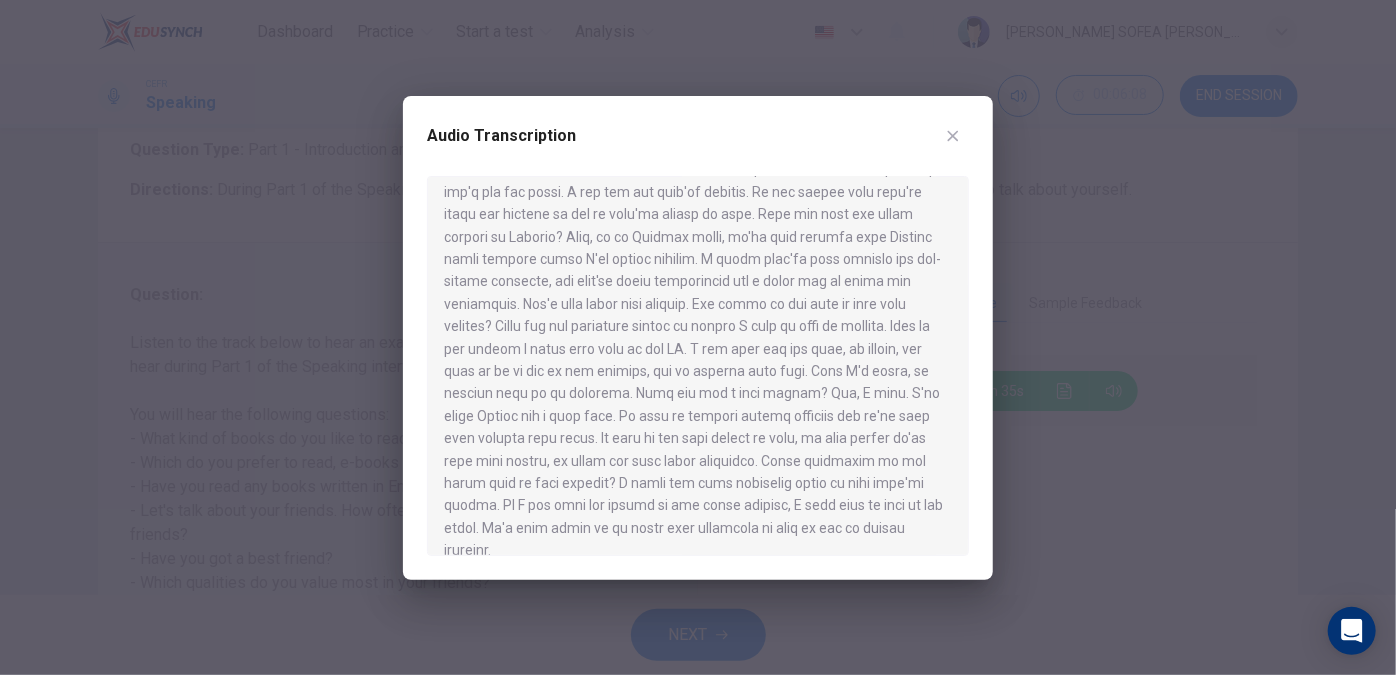 click at bounding box center (698, 337) 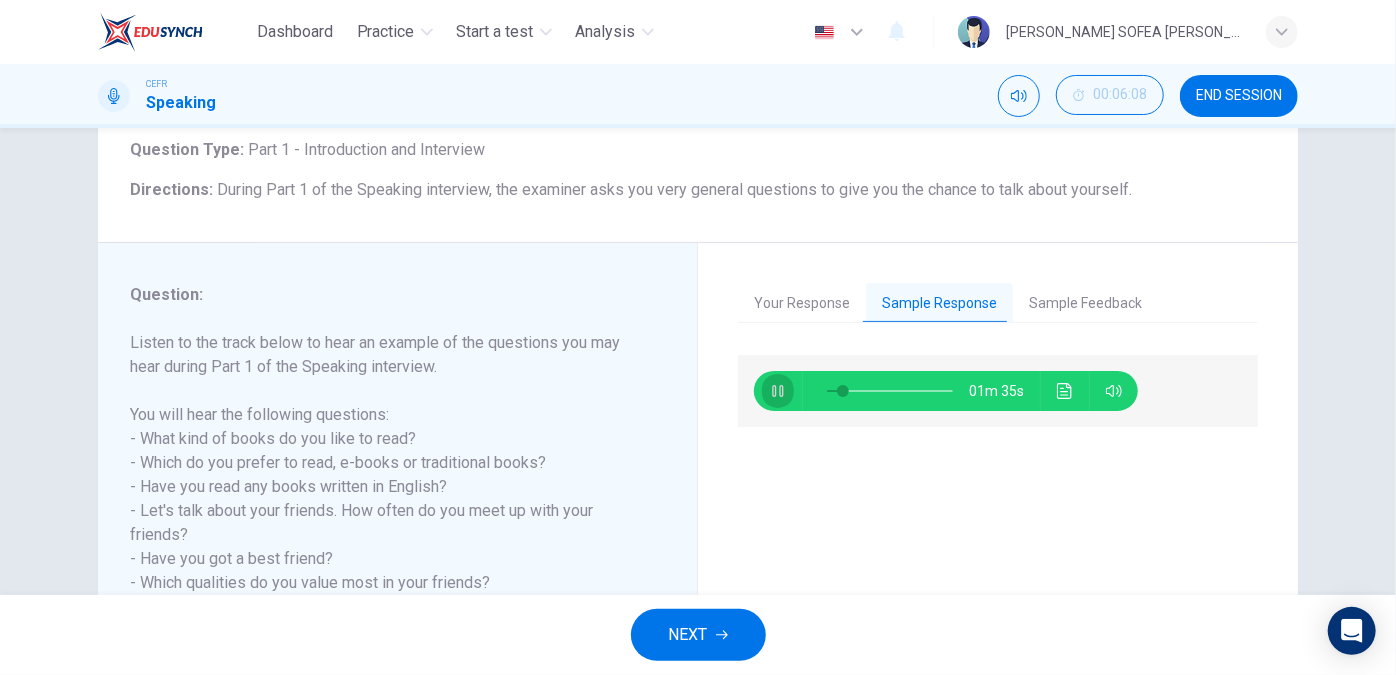 click 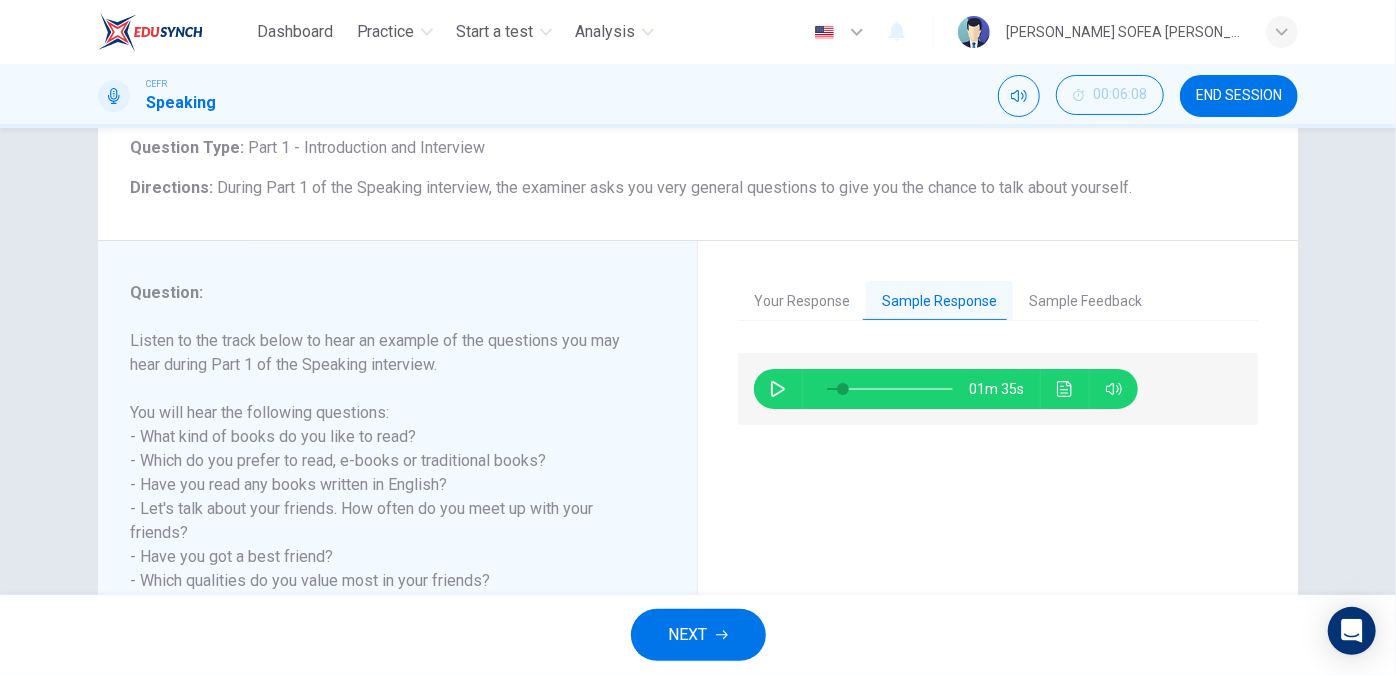 scroll, scrollTop: 126, scrollLeft: 0, axis: vertical 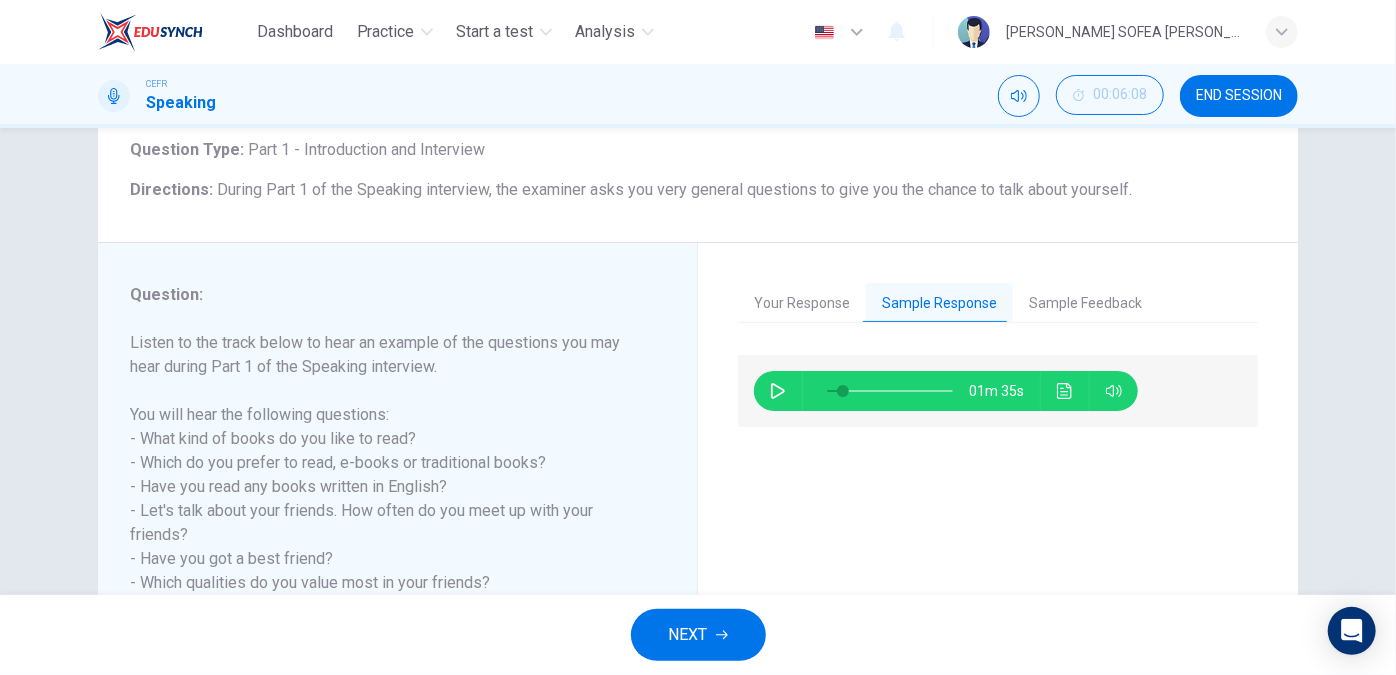 drag, startPoint x: 796, startPoint y: 399, endPoint x: 777, endPoint y: 409, distance: 21.470911 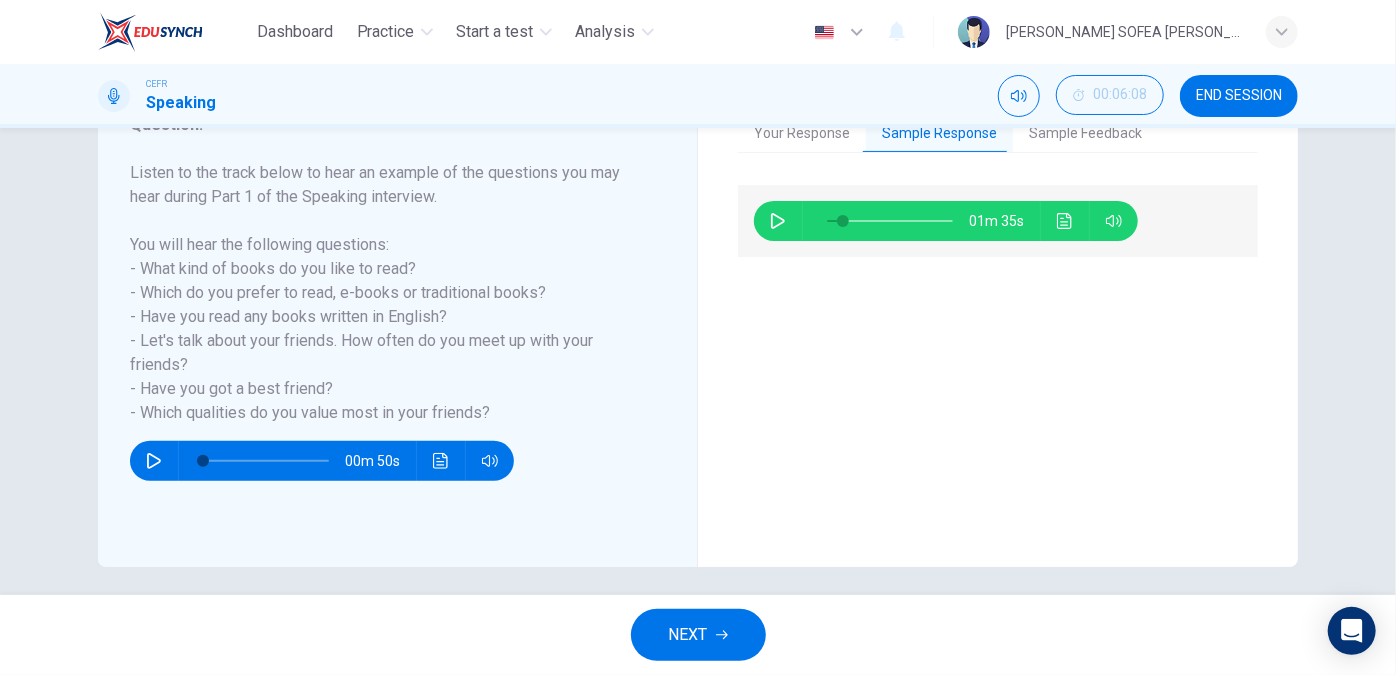 scroll, scrollTop: 308, scrollLeft: 0, axis: vertical 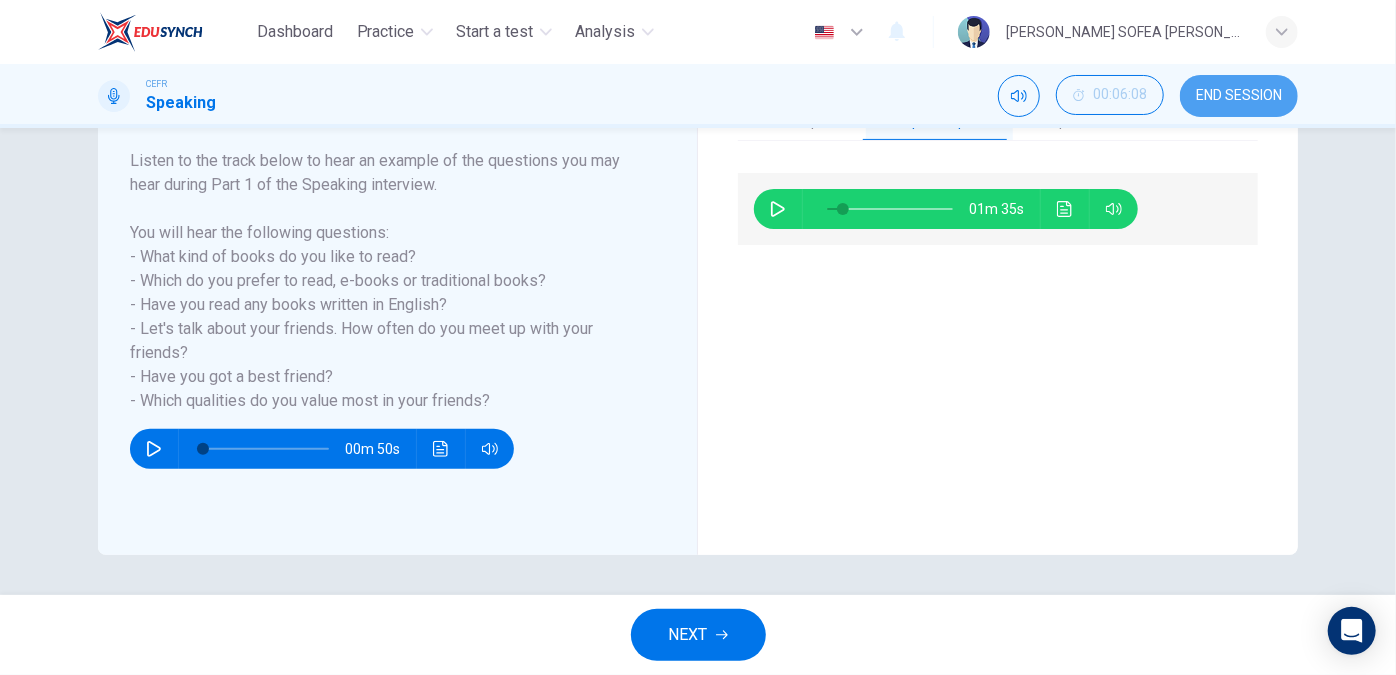 click on "END SESSION" at bounding box center [1239, 96] 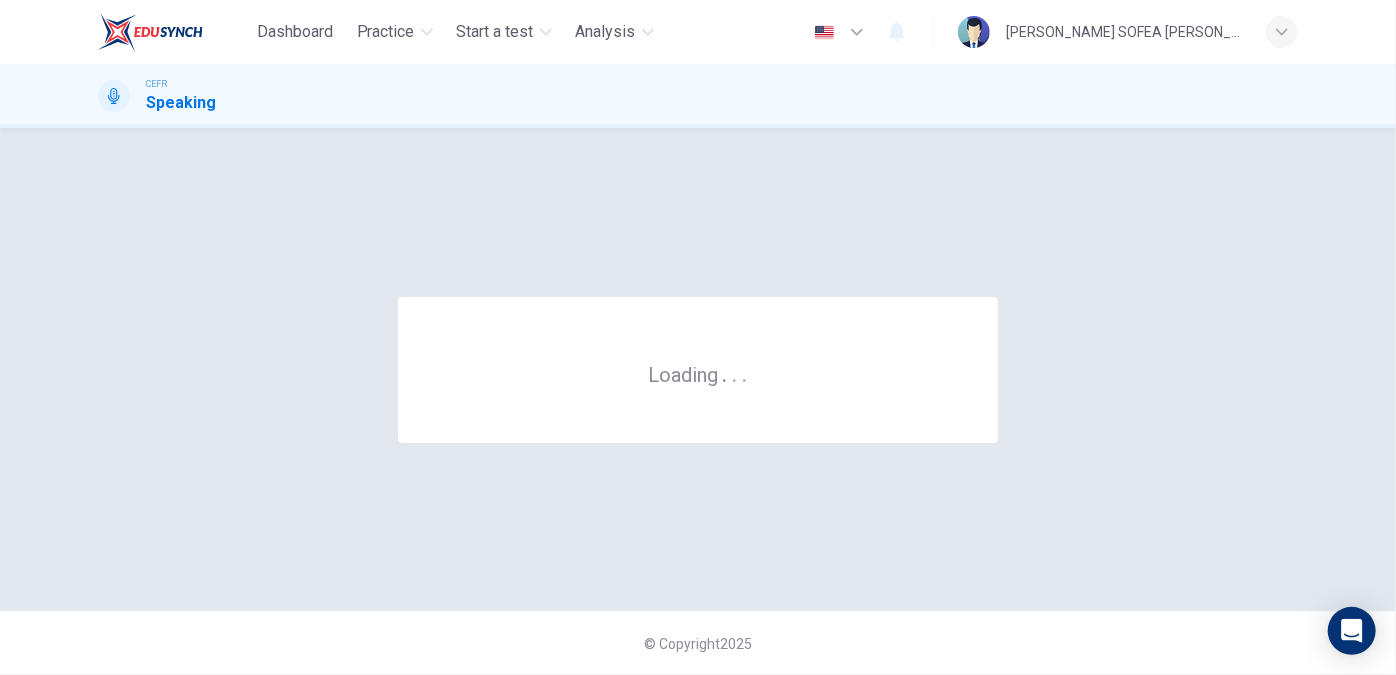 scroll, scrollTop: 0, scrollLeft: 0, axis: both 